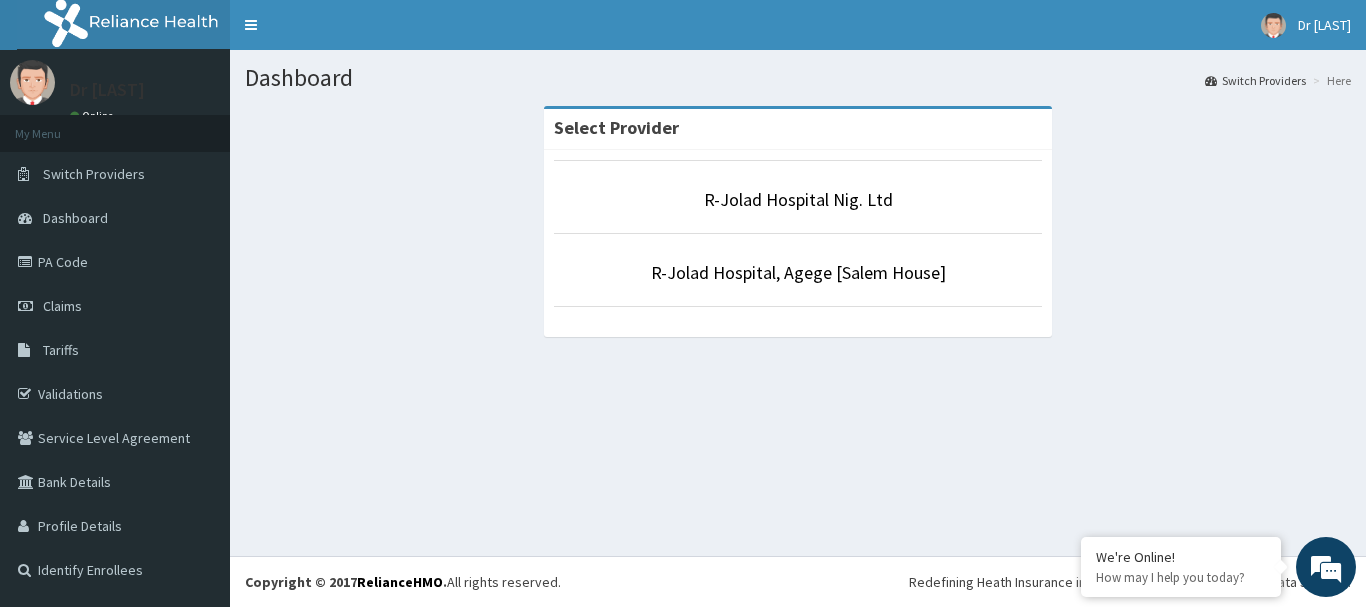 scroll, scrollTop: 0, scrollLeft: 0, axis: both 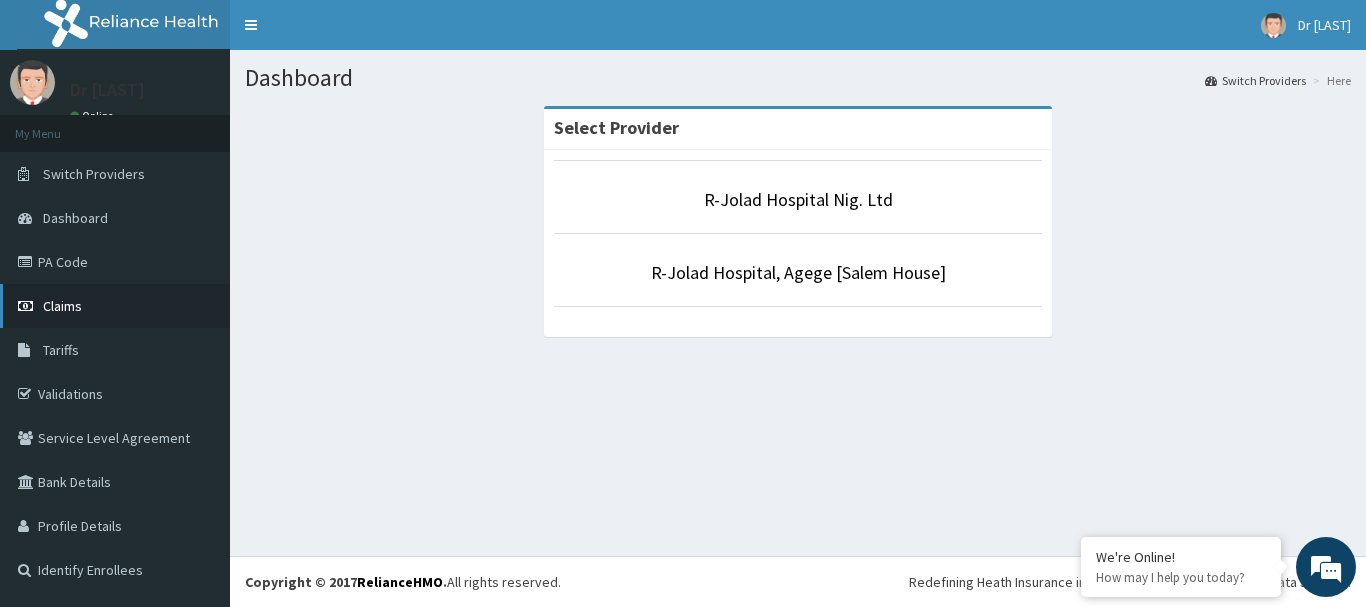 click on "Claims" at bounding box center (62, 306) 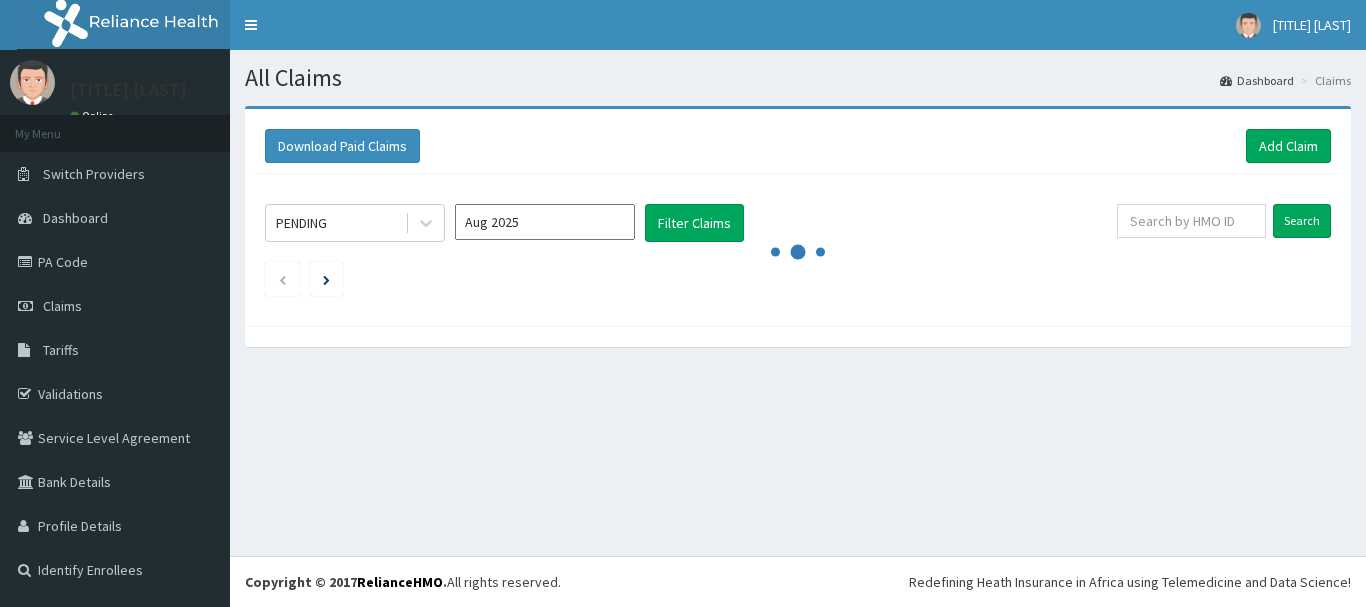 scroll, scrollTop: 0, scrollLeft: 0, axis: both 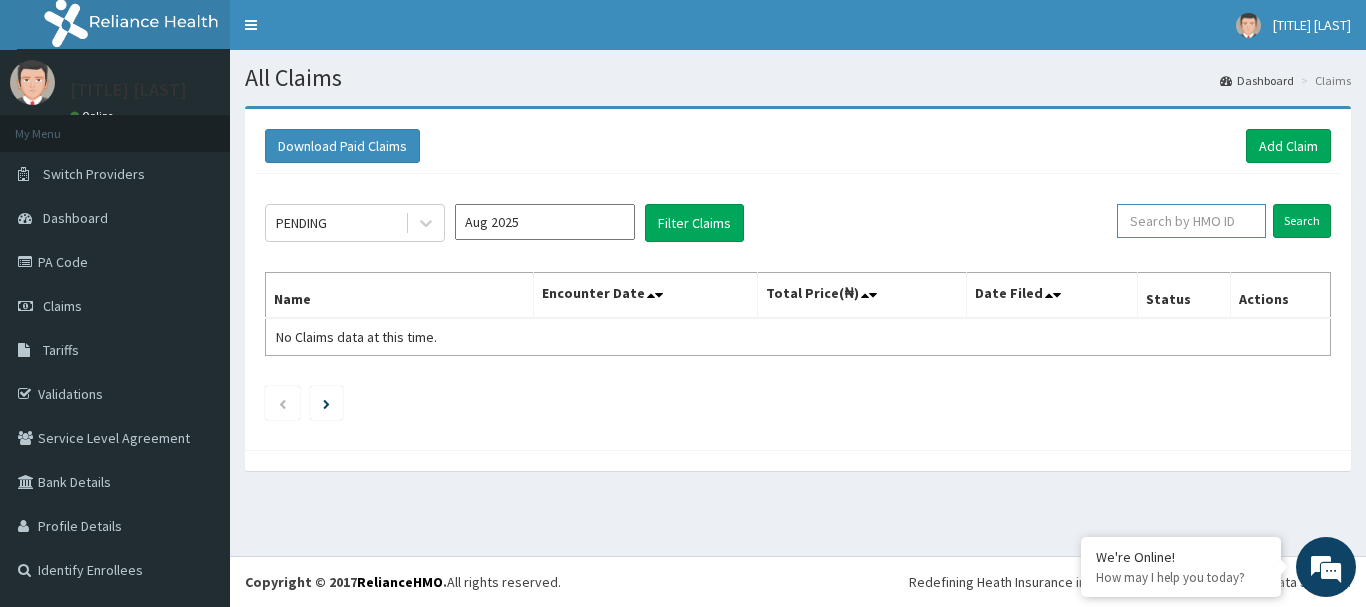 click at bounding box center [1191, 221] 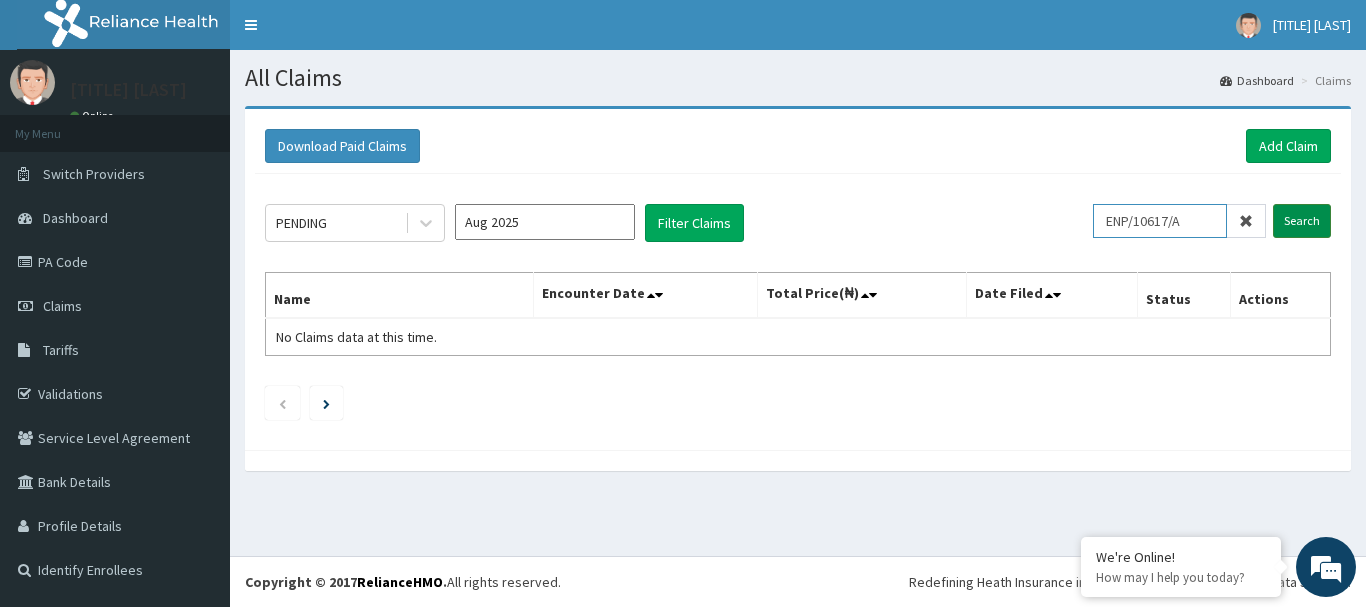 type on "ENP/10617/A" 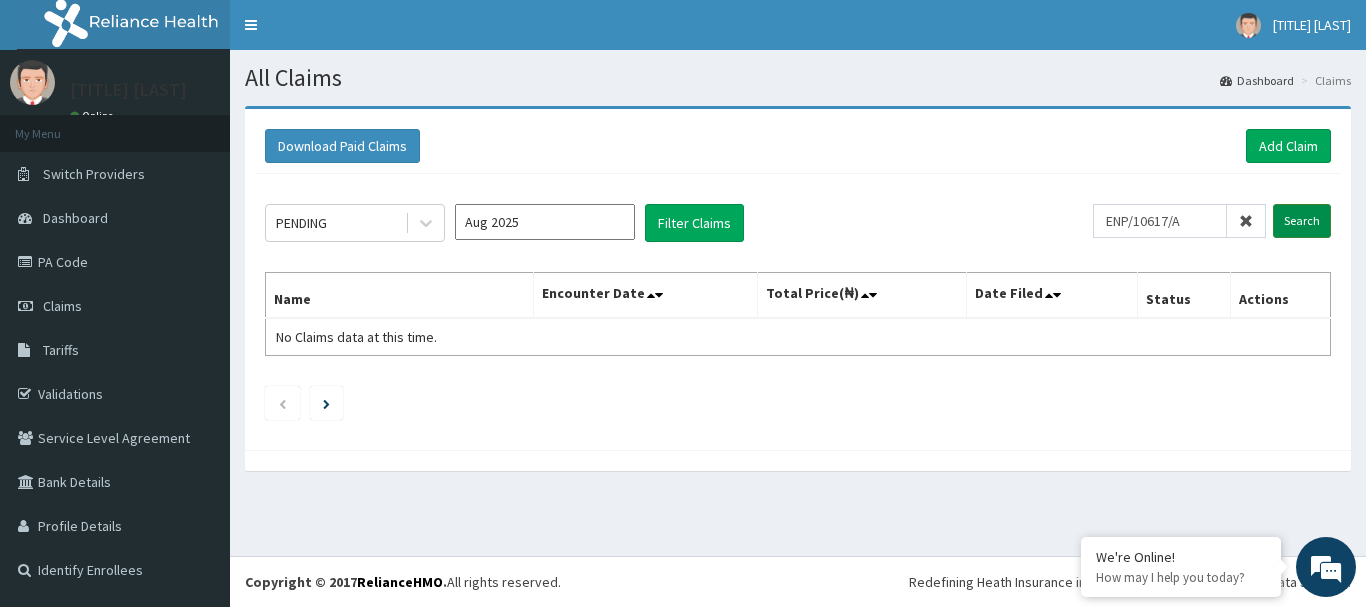 click on "Search" at bounding box center [1302, 221] 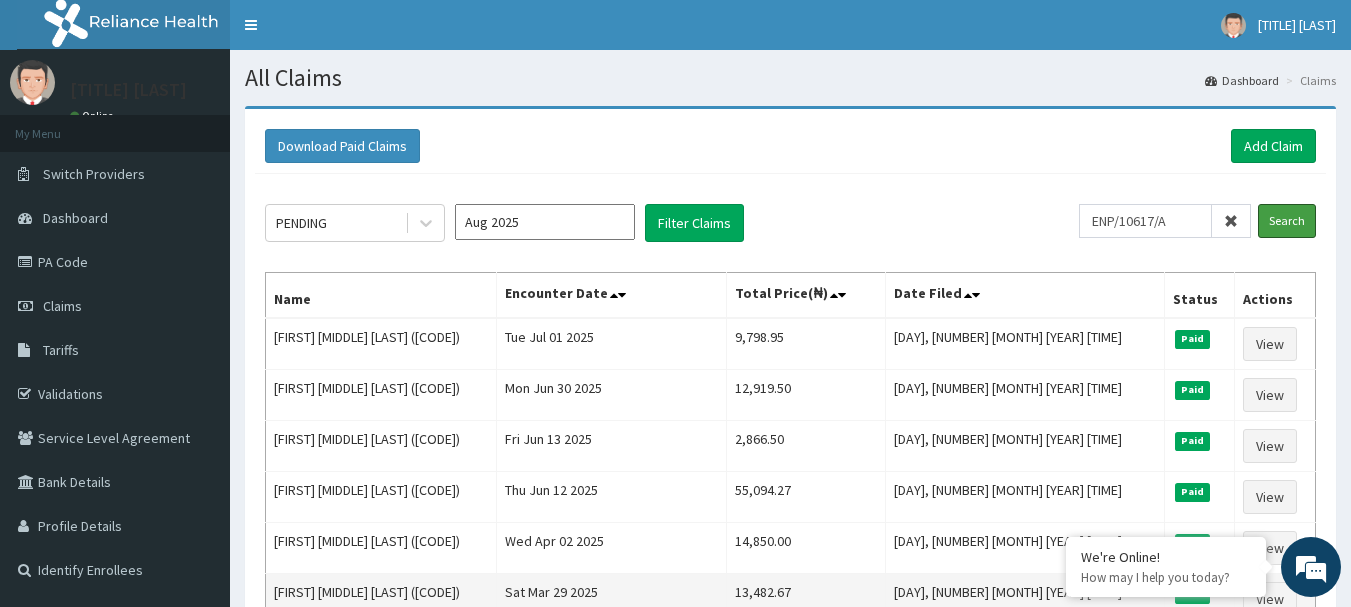 scroll, scrollTop: 0, scrollLeft: 0, axis: both 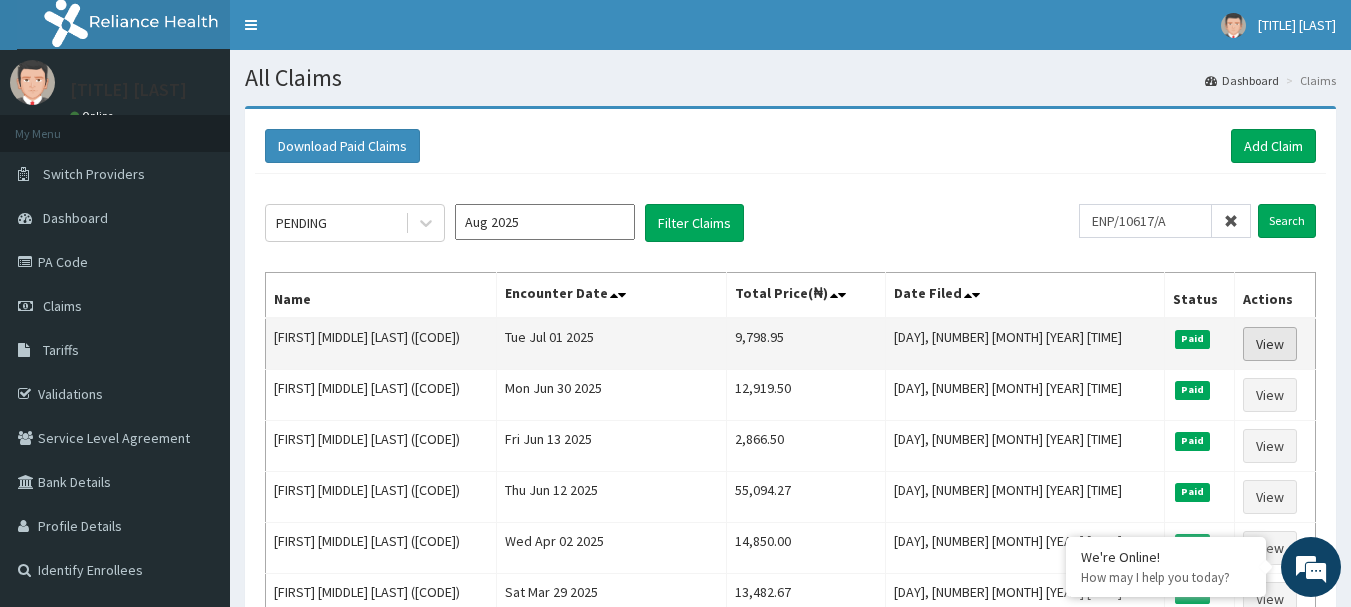 click on "View" at bounding box center [1270, 344] 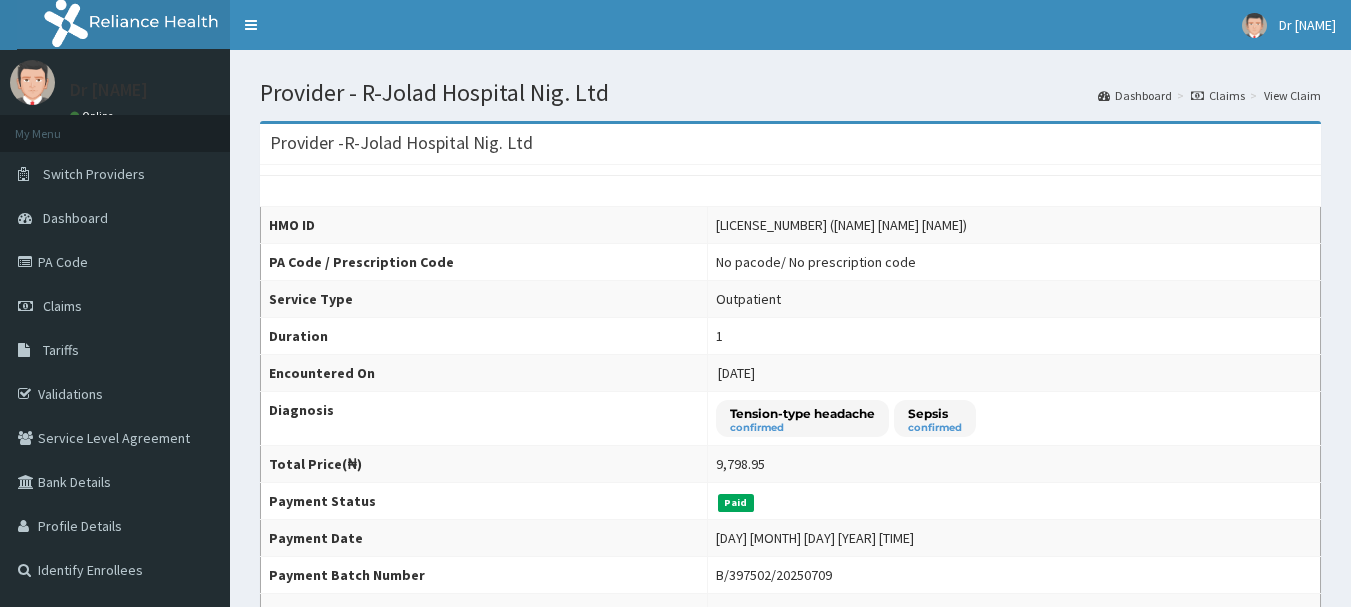scroll, scrollTop: 0, scrollLeft: 0, axis: both 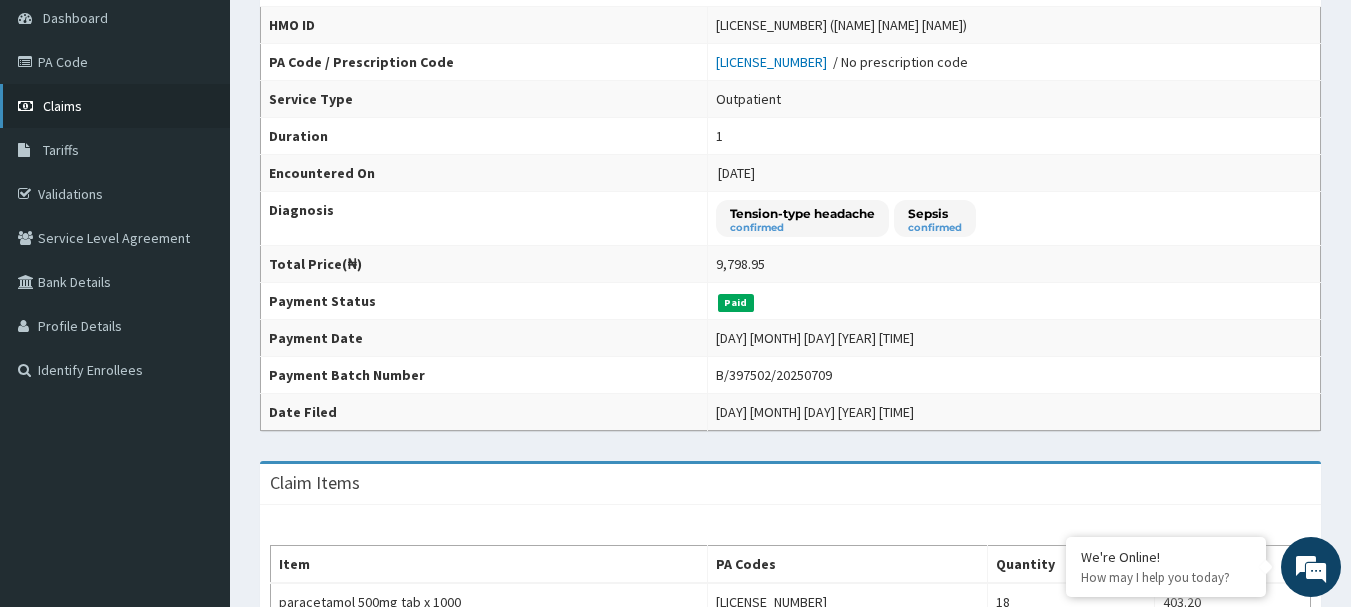 click on "Claims" at bounding box center (62, 106) 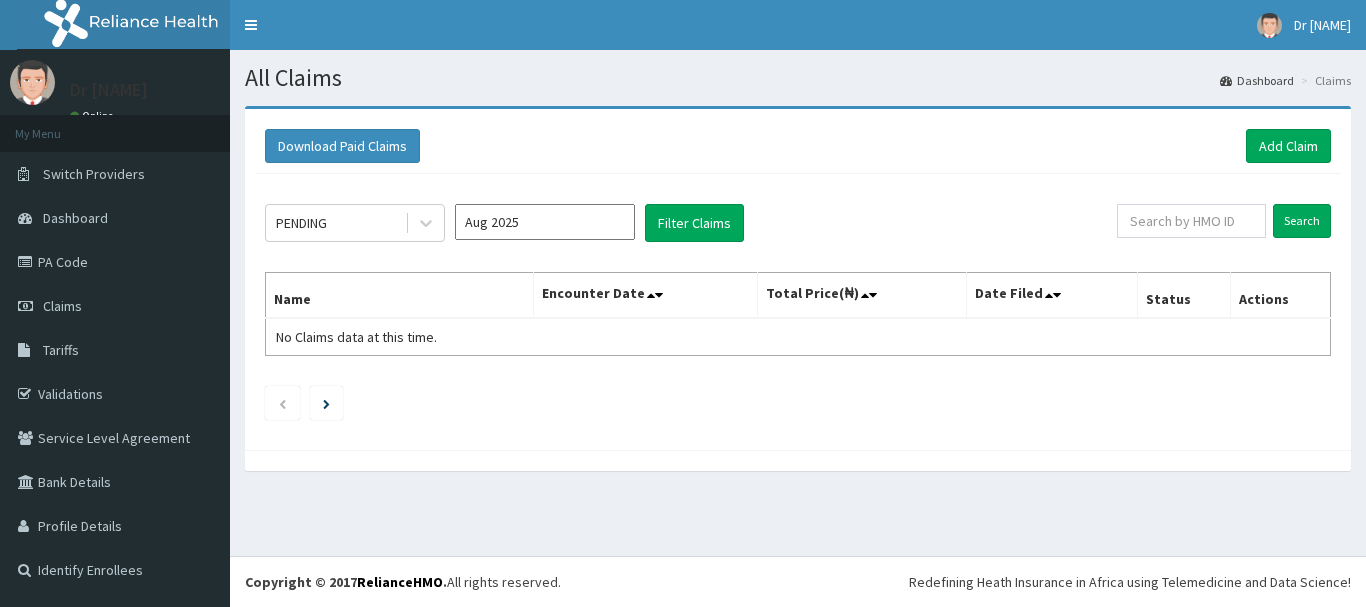 scroll, scrollTop: 0, scrollLeft: 0, axis: both 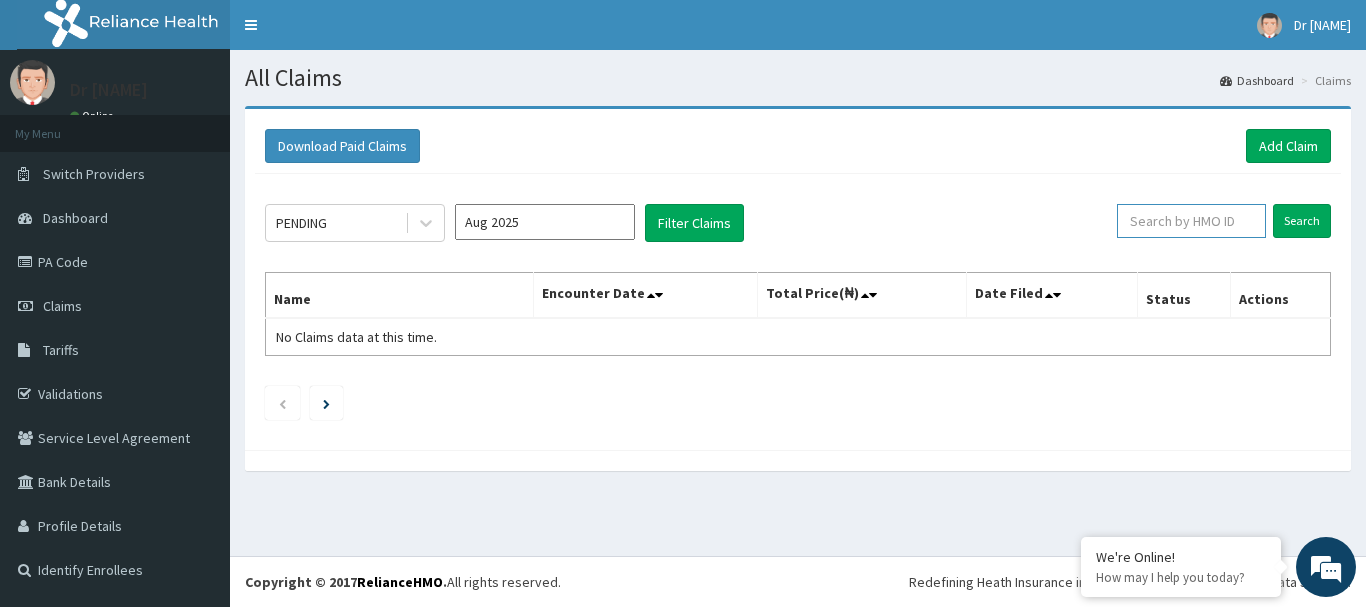 click at bounding box center (1191, 221) 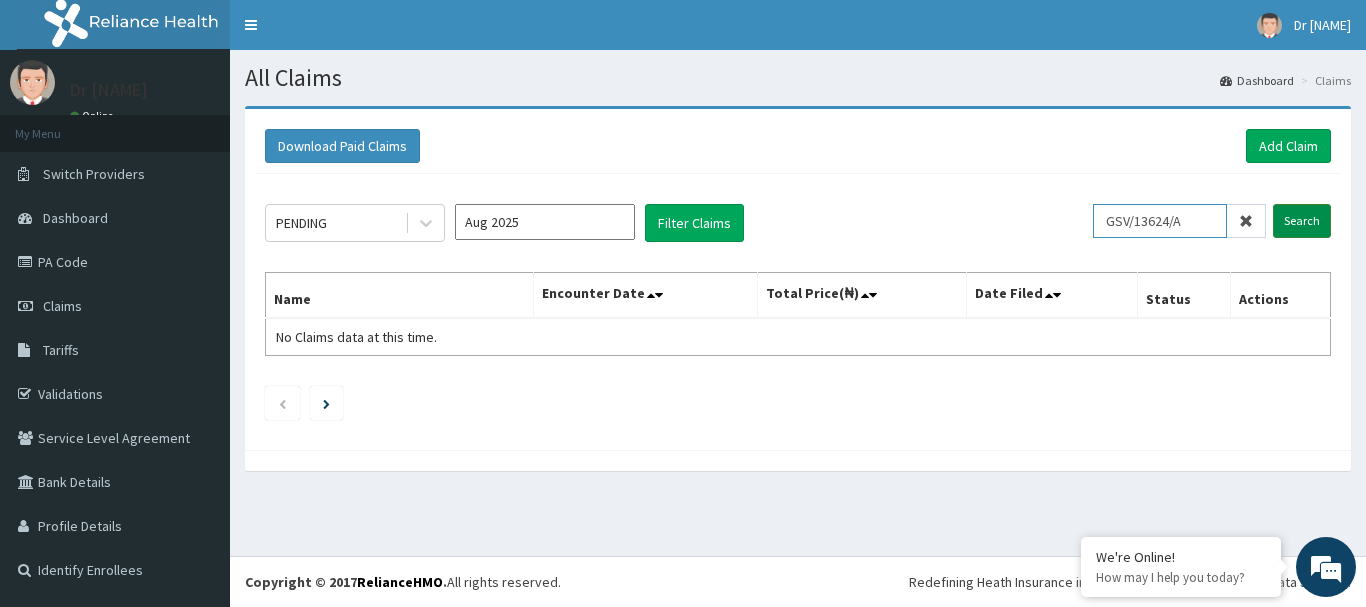 type on "GSV/13624/A" 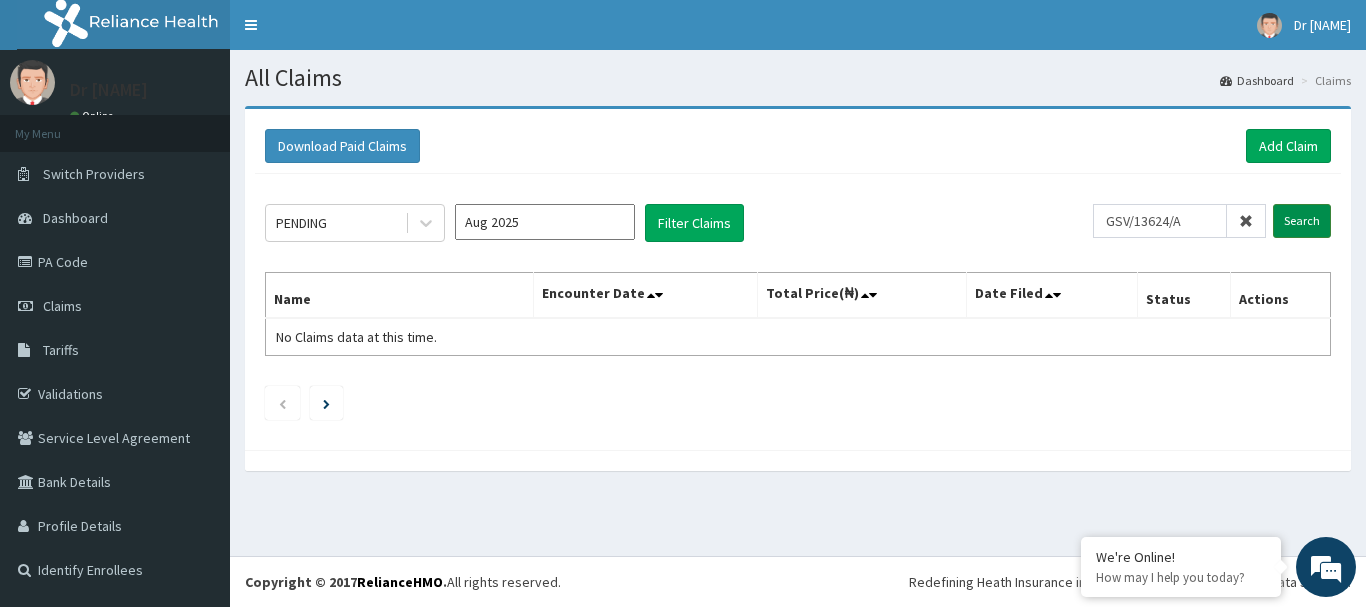click on "Search" at bounding box center [1302, 221] 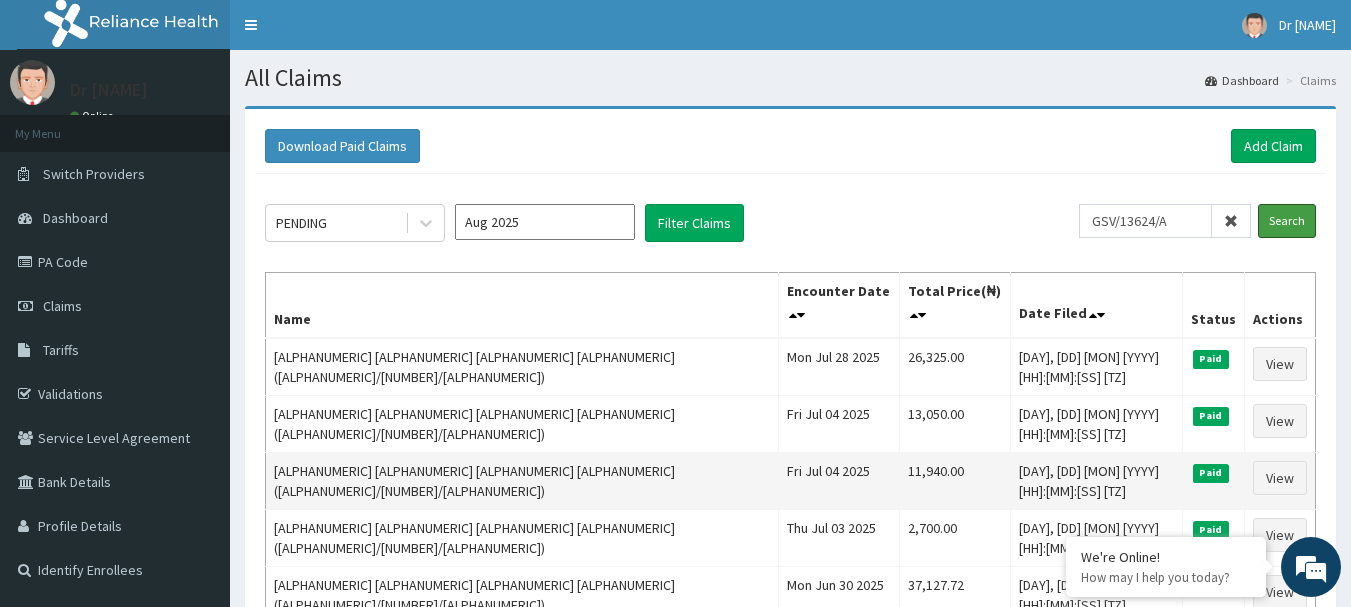 scroll, scrollTop: 0, scrollLeft: 0, axis: both 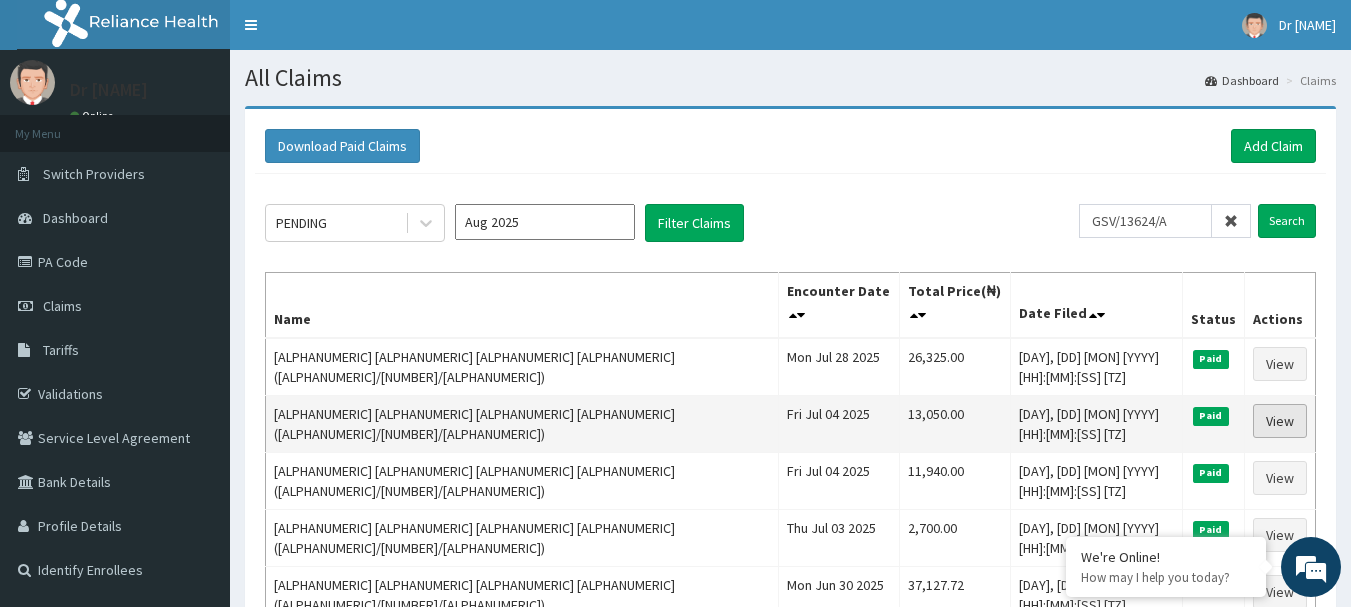 click on "View" at bounding box center (1280, 421) 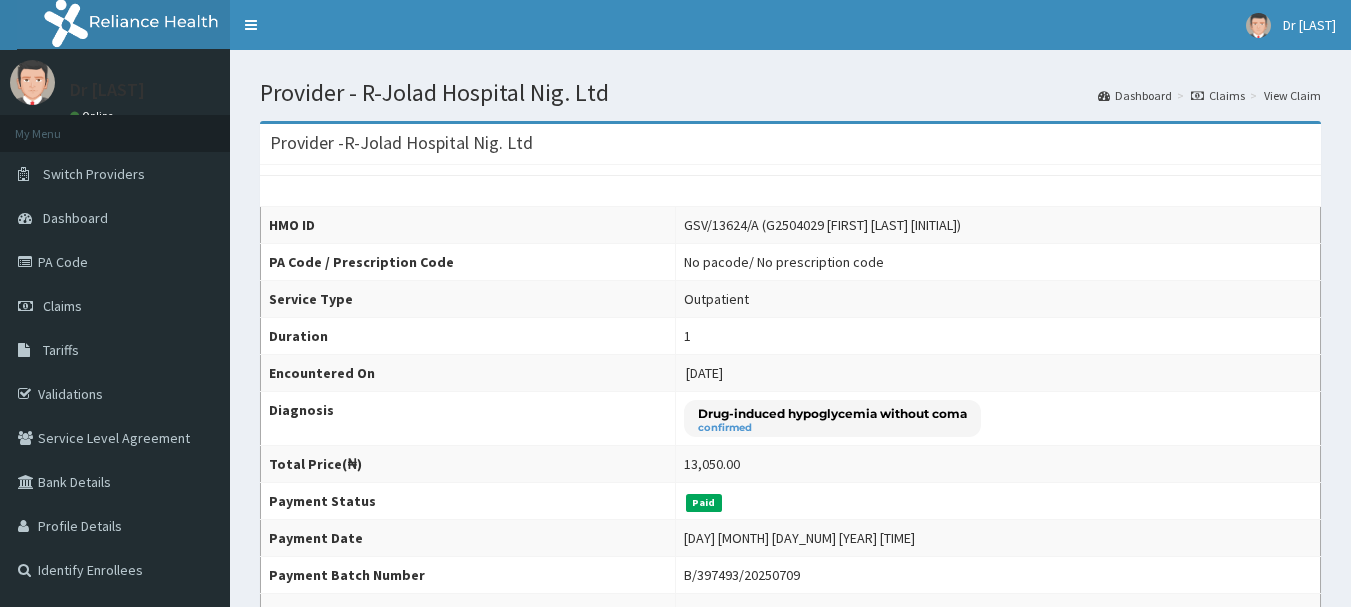 scroll, scrollTop: 0, scrollLeft: 0, axis: both 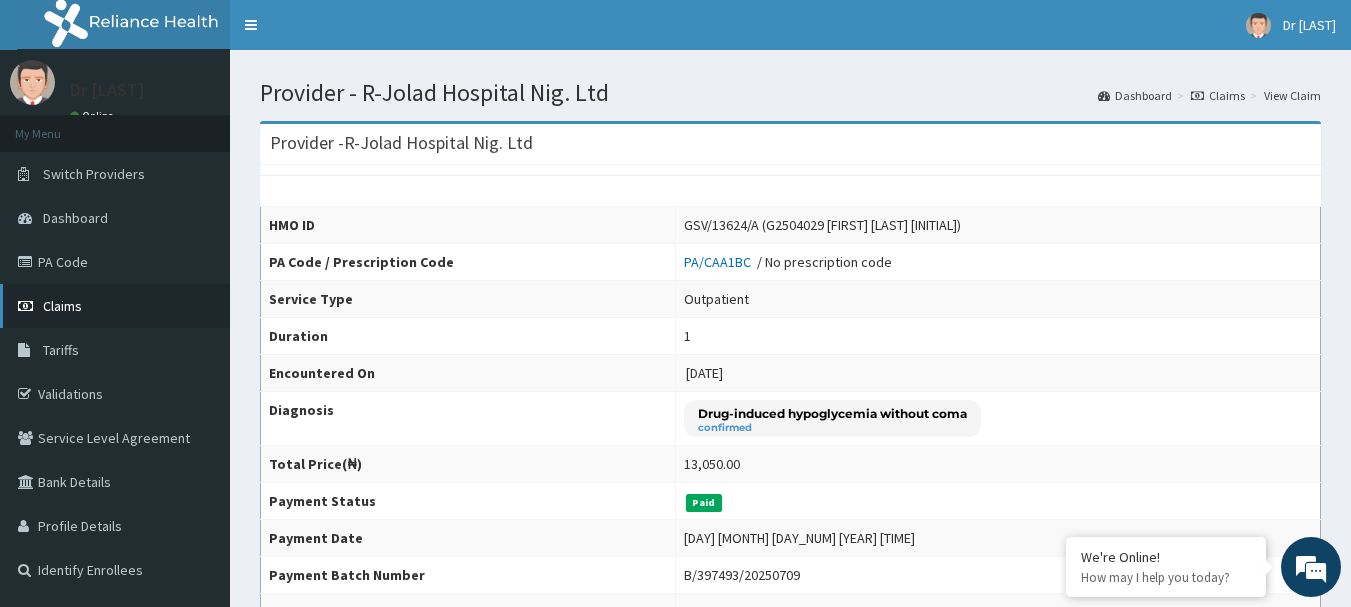 click on "Claims" at bounding box center [62, 306] 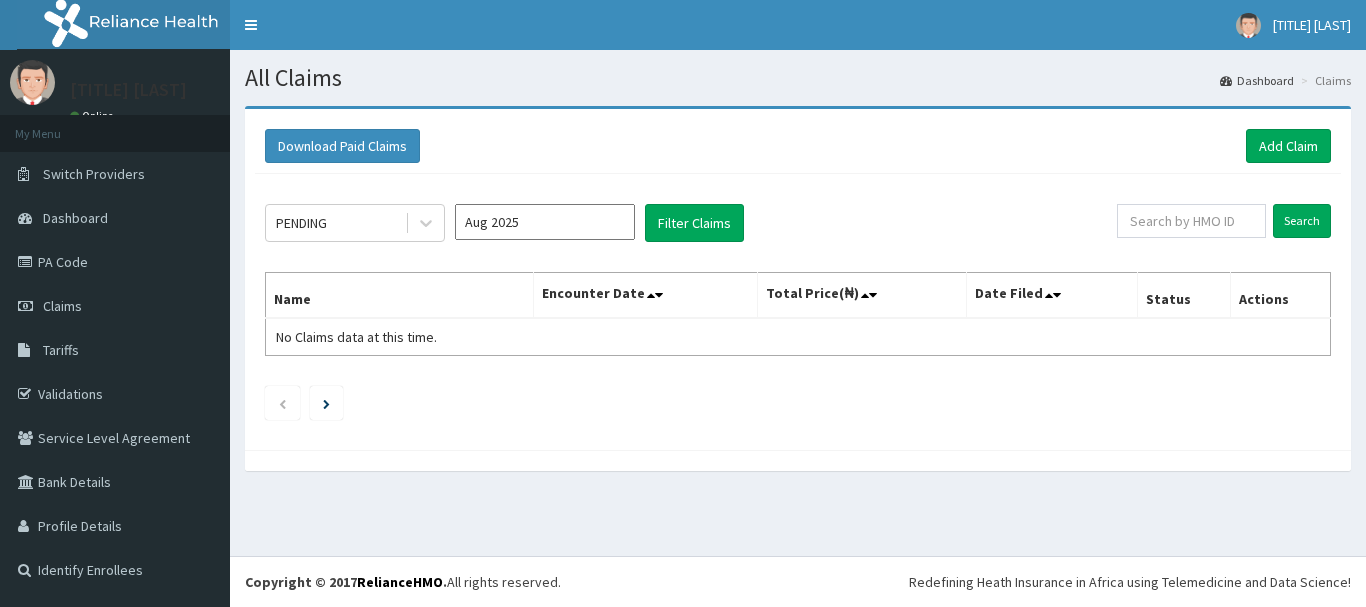 scroll, scrollTop: 0, scrollLeft: 0, axis: both 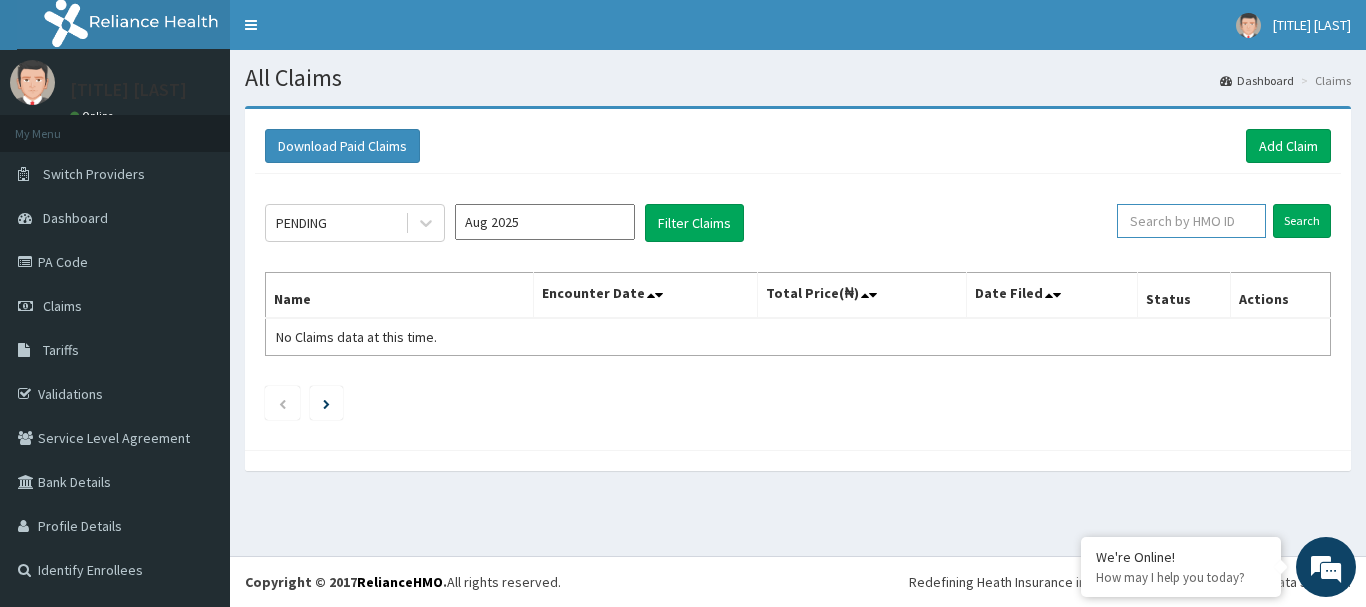 click at bounding box center [1191, 221] 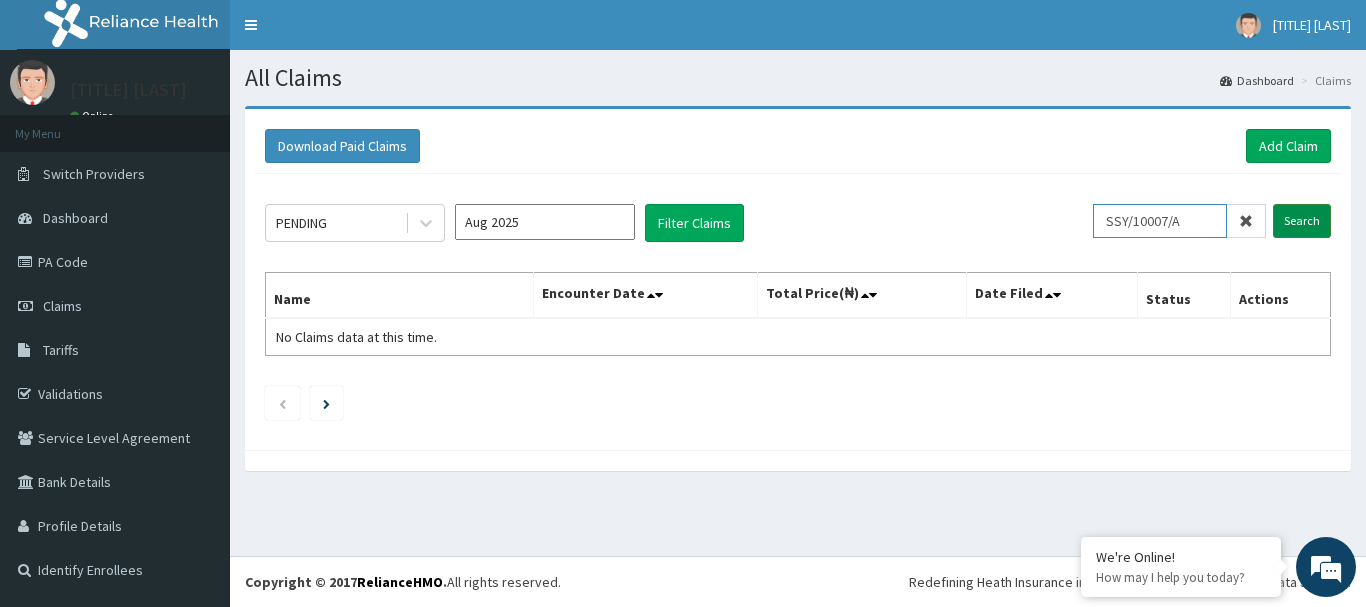 type on "SSY/10007/A" 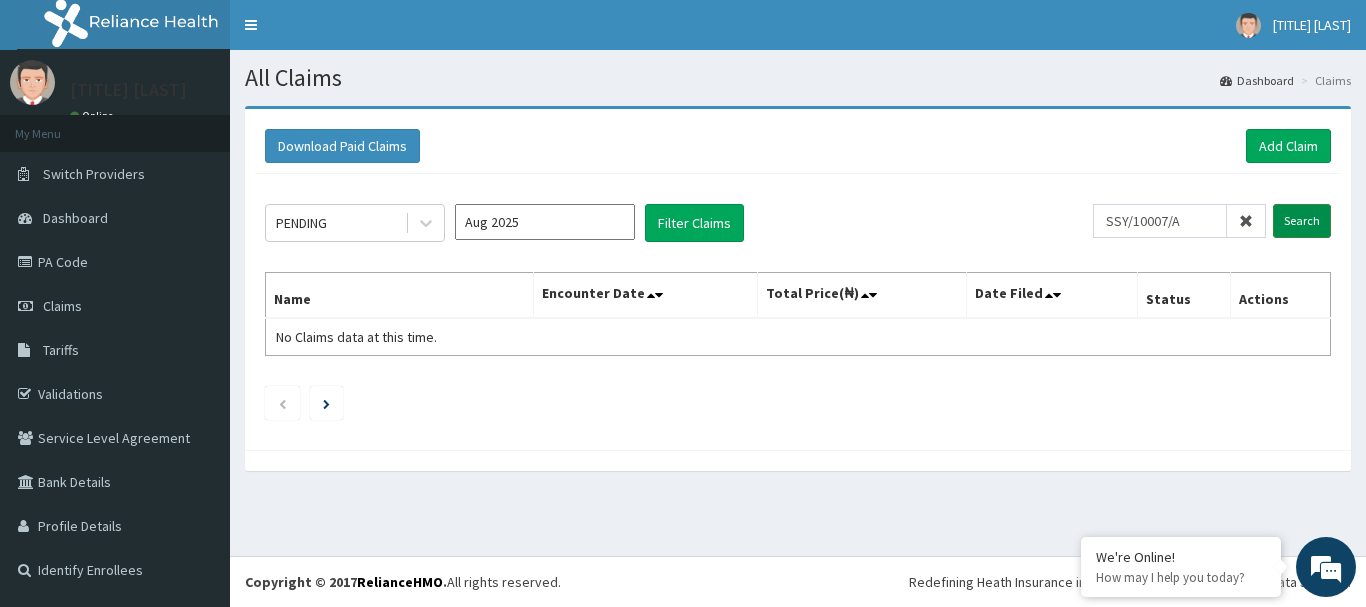 click on "Search" at bounding box center [1302, 221] 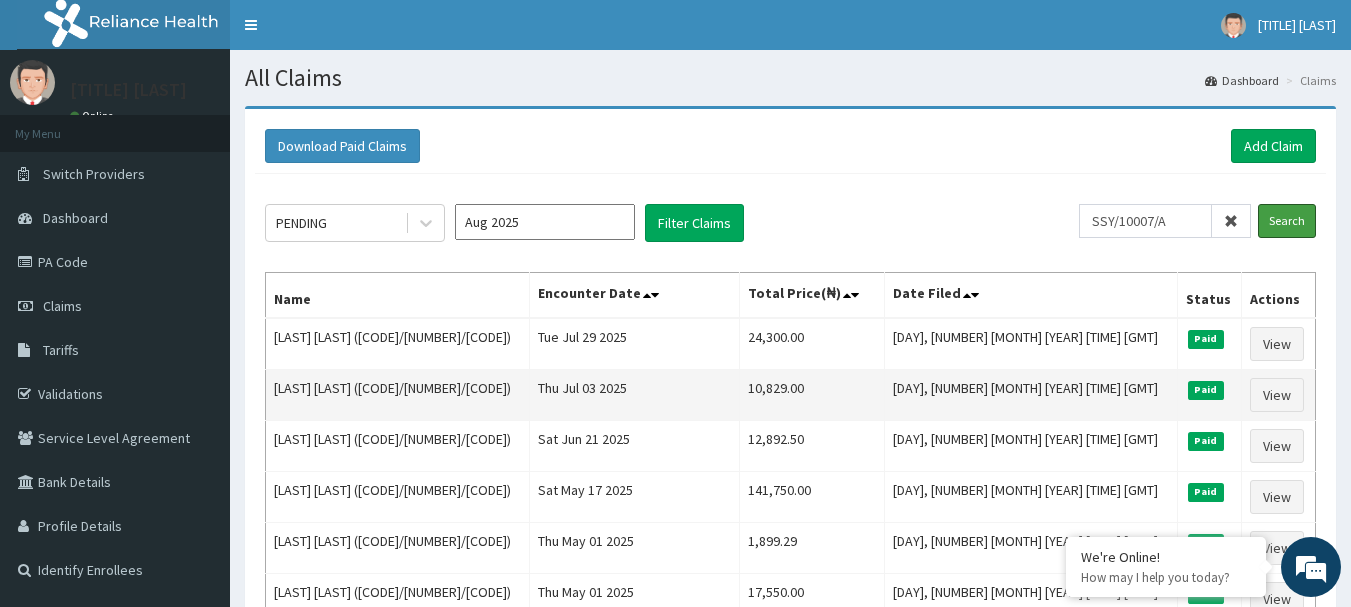 scroll, scrollTop: 0, scrollLeft: 0, axis: both 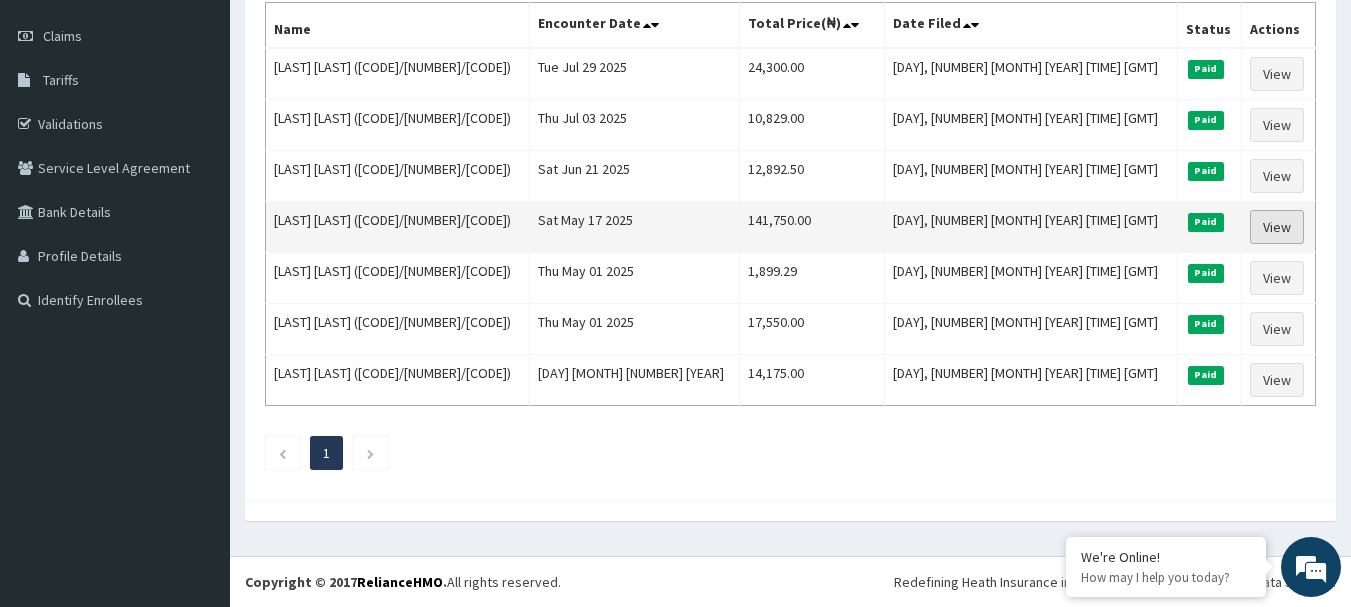 click on "View" at bounding box center [1277, 227] 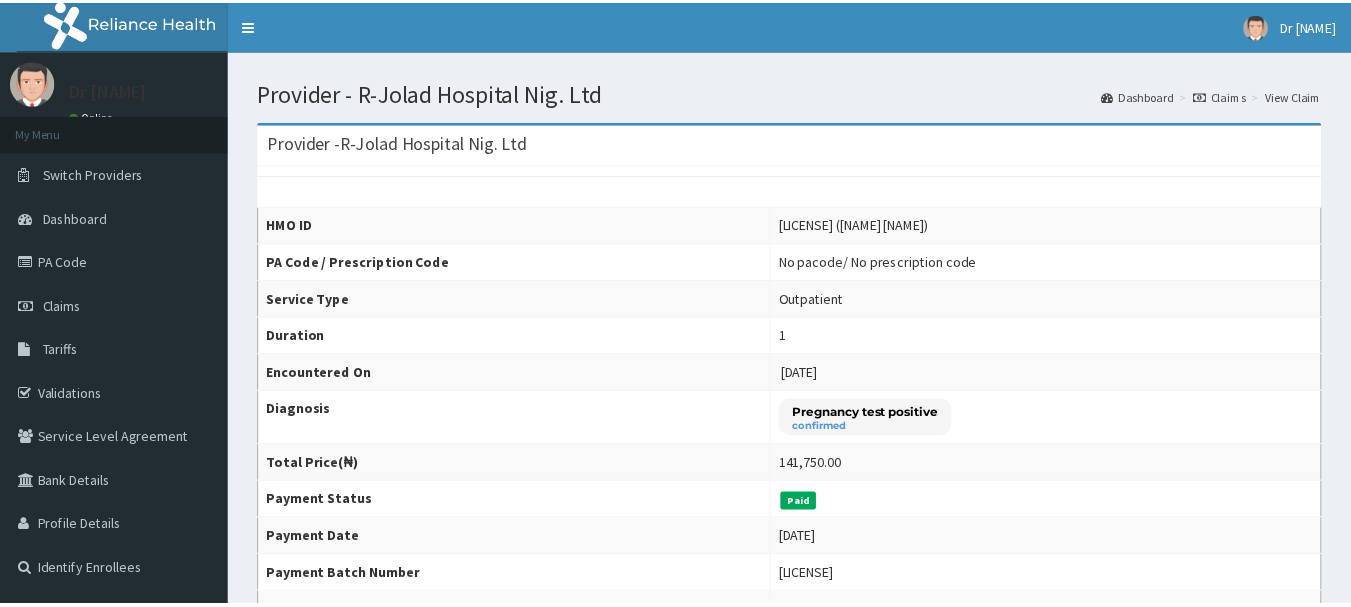 scroll, scrollTop: 0, scrollLeft: 0, axis: both 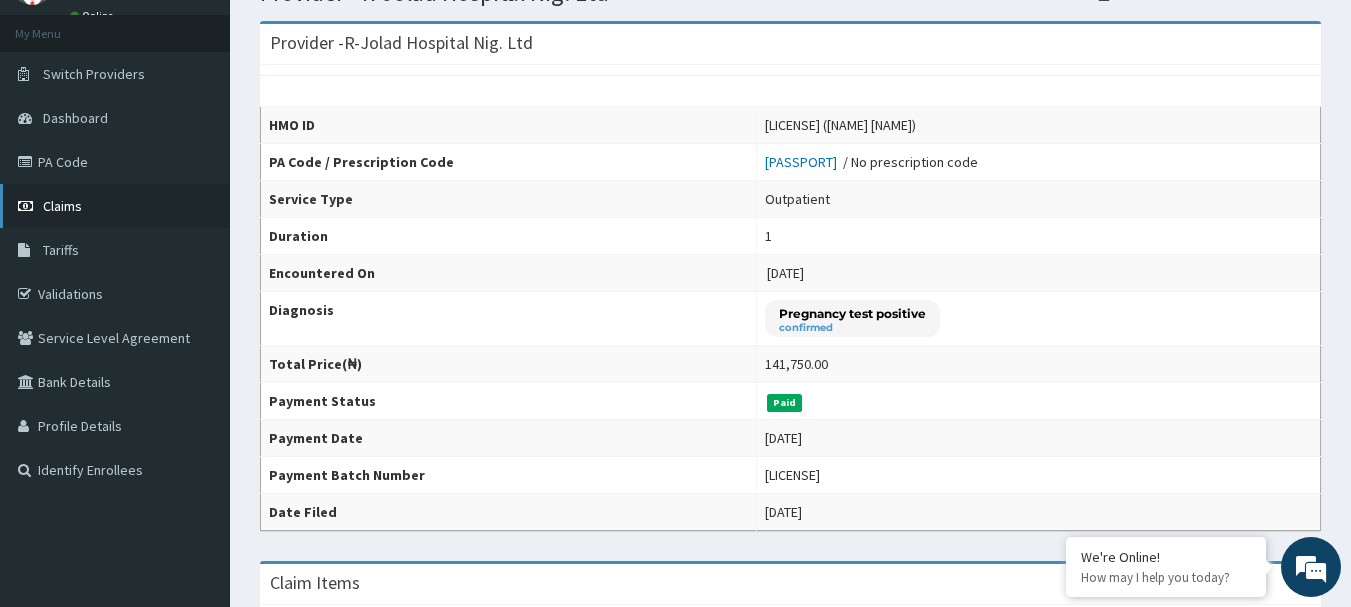 click on "Claims" at bounding box center [62, 206] 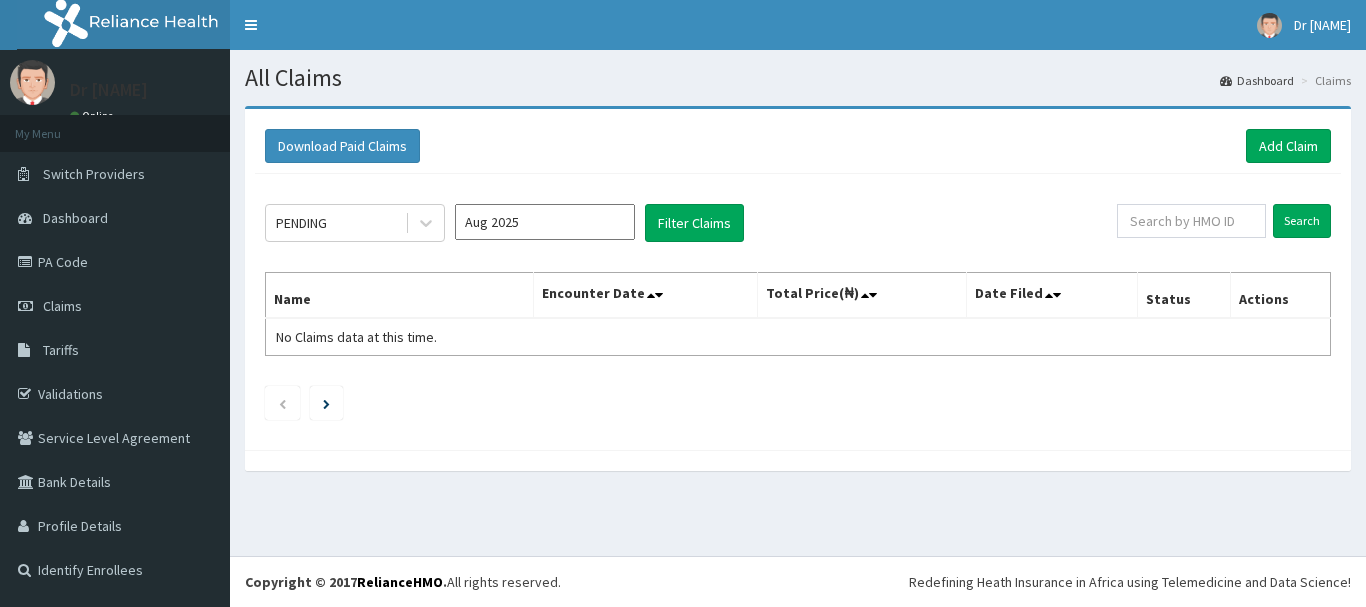 scroll, scrollTop: 0, scrollLeft: 0, axis: both 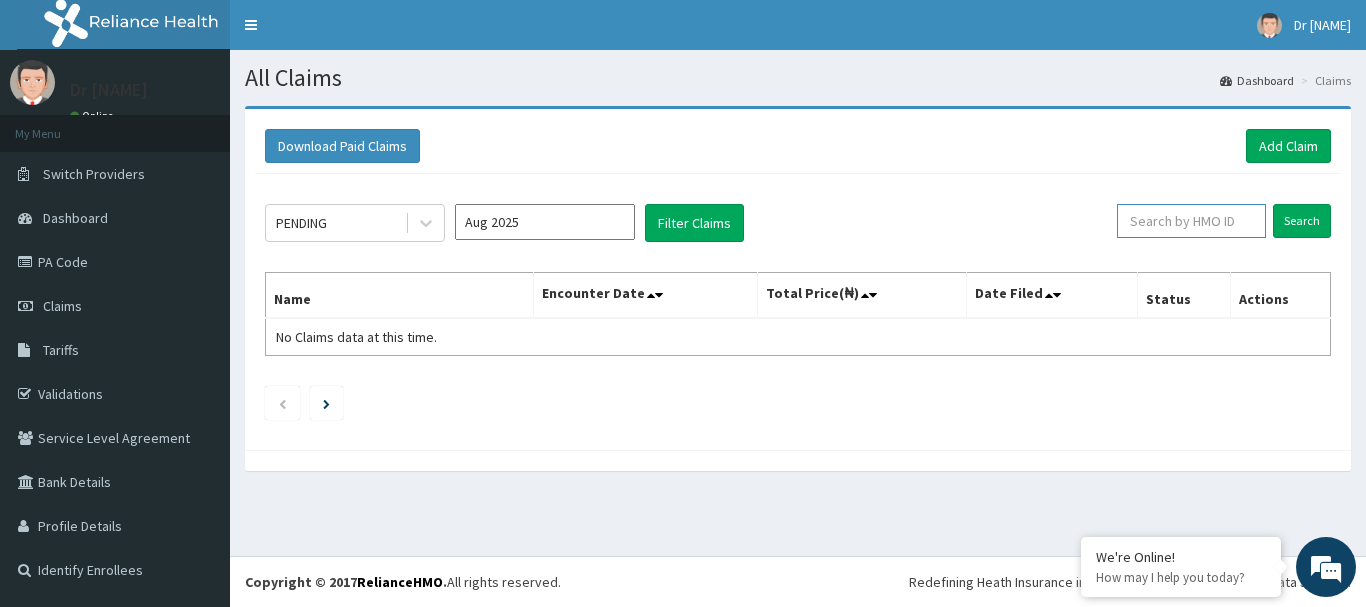 click at bounding box center (1191, 221) 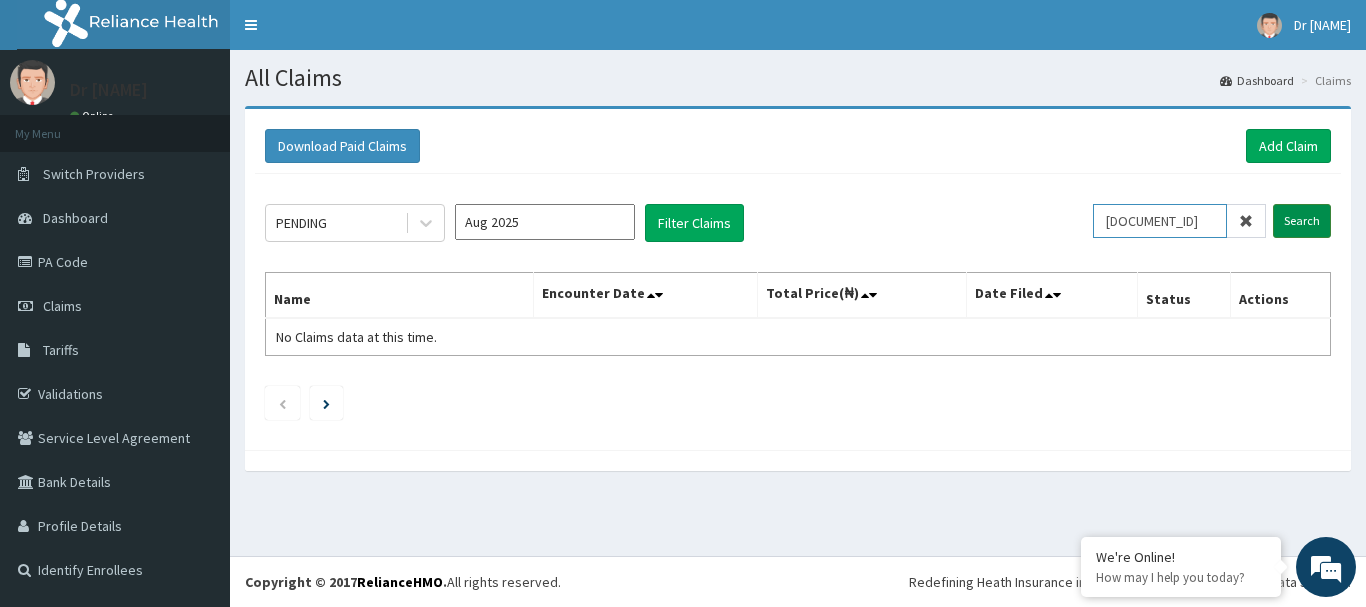 type on "FRC/10026/B" 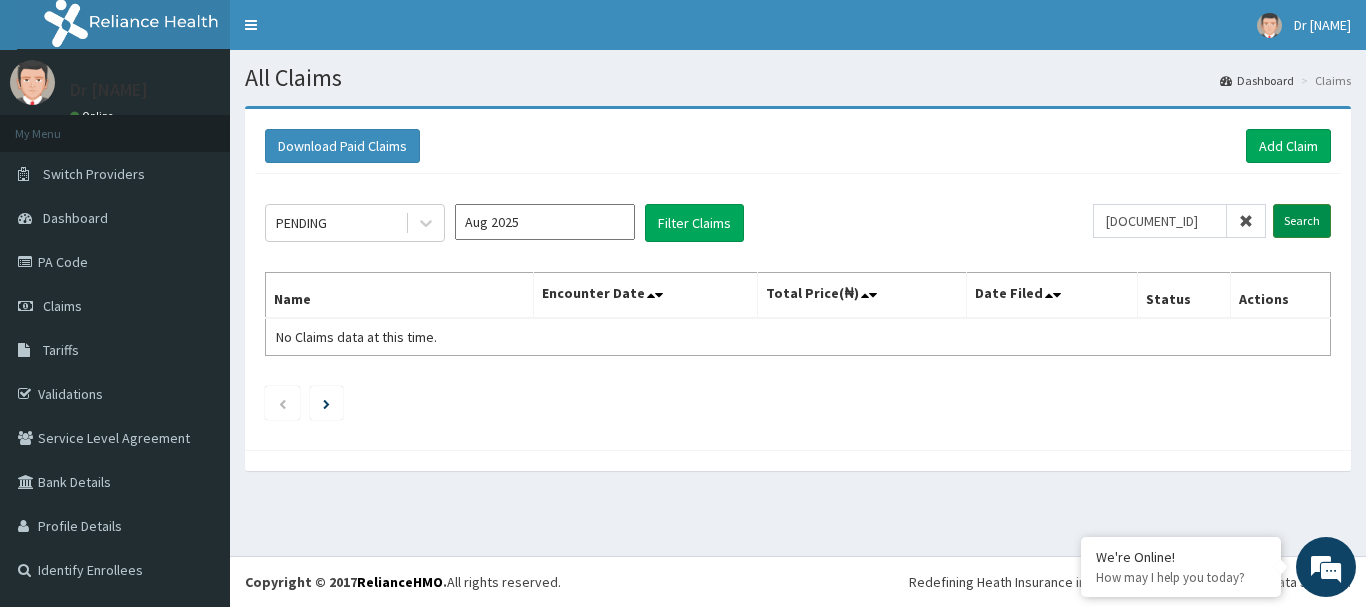 click on "Search" at bounding box center [1302, 221] 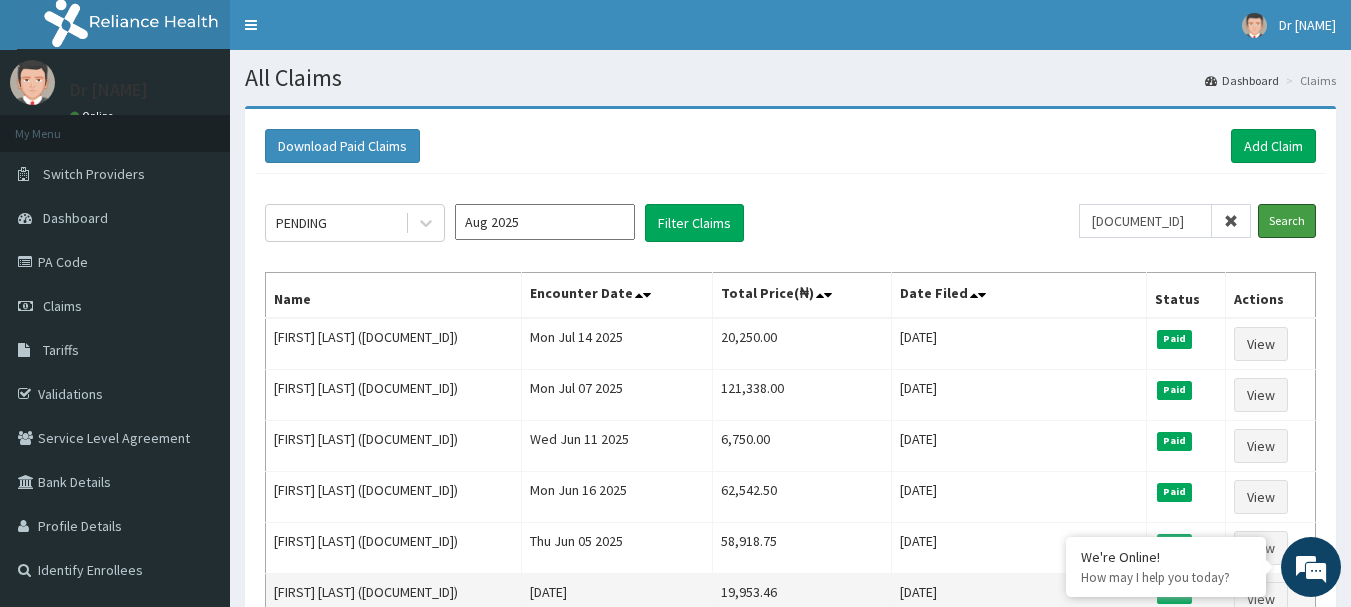 scroll, scrollTop: 0, scrollLeft: 0, axis: both 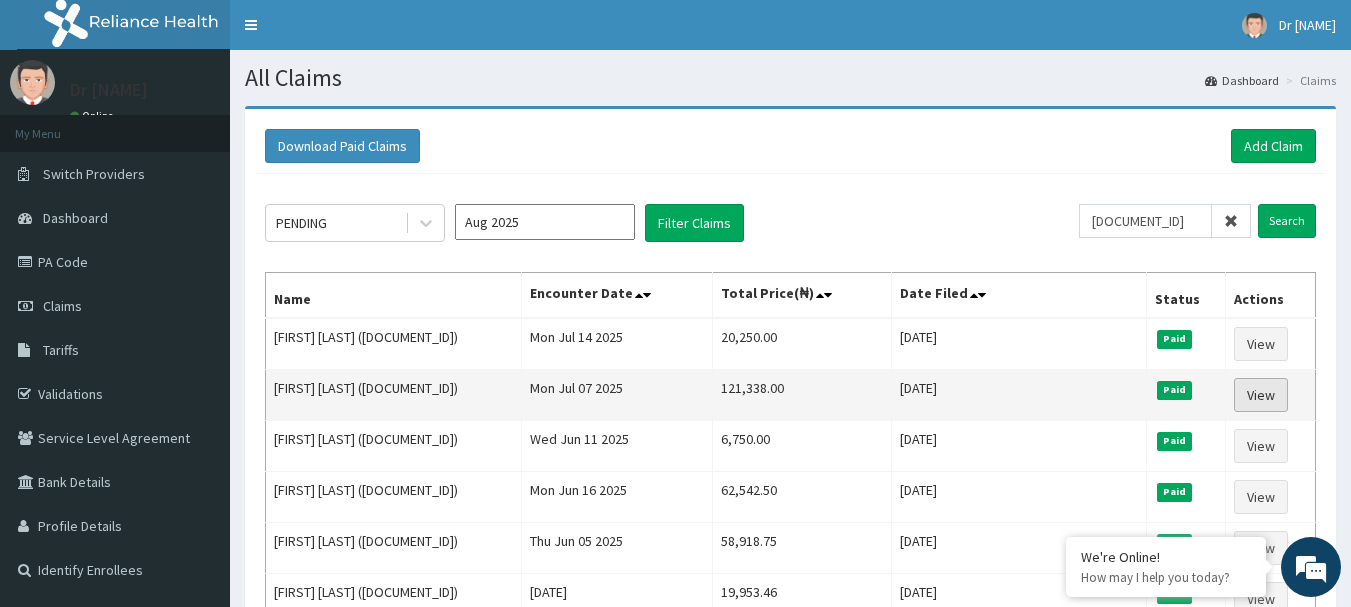 click on "View" at bounding box center (1261, 395) 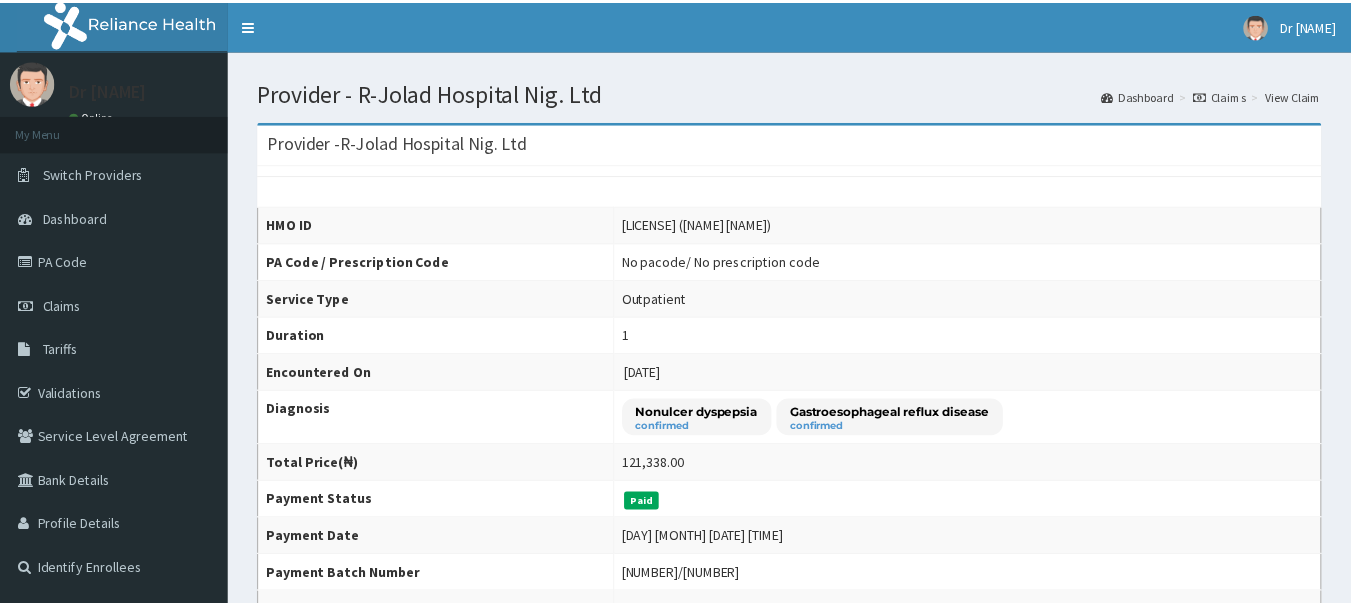 scroll, scrollTop: 0, scrollLeft: 0, axis: both 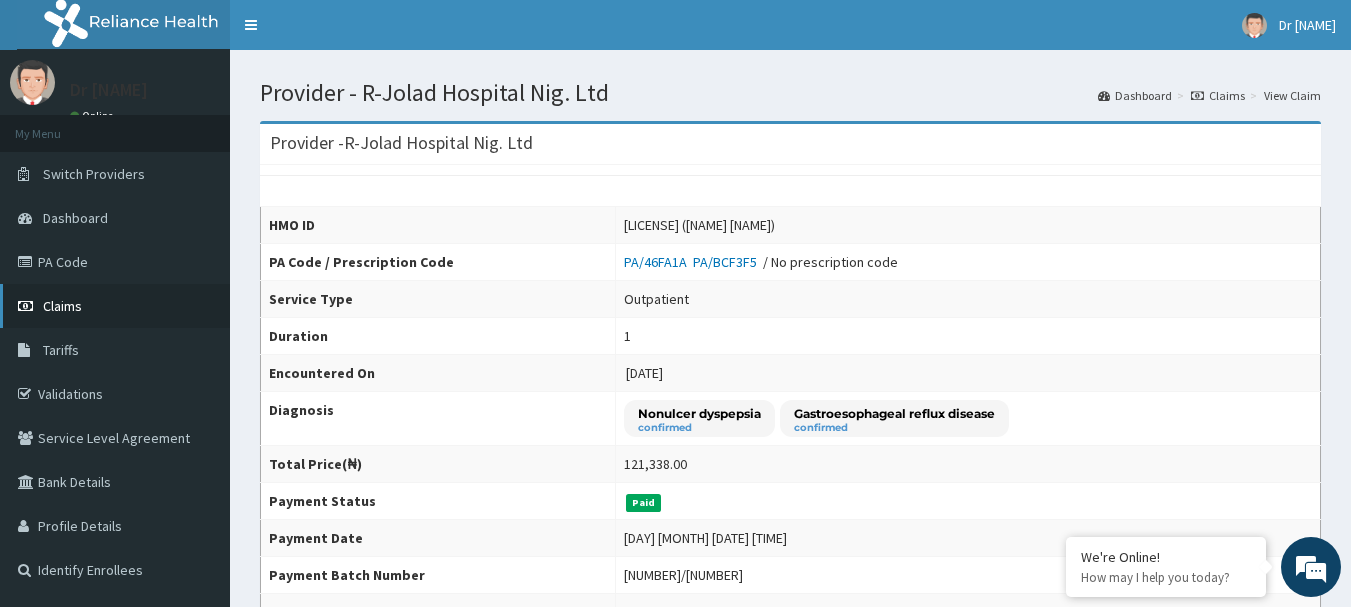 click on "Claims" at bounding box center (62, 306) 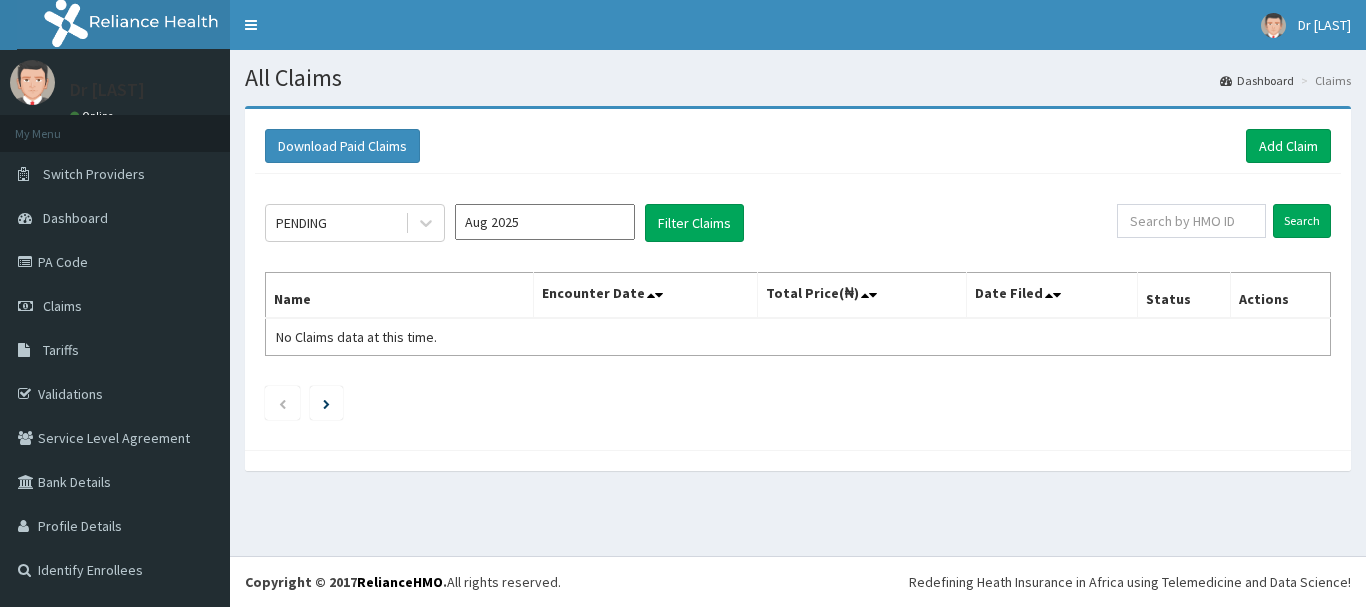scroll, scrollTop: 0, scrollLeft: 0, axis: both 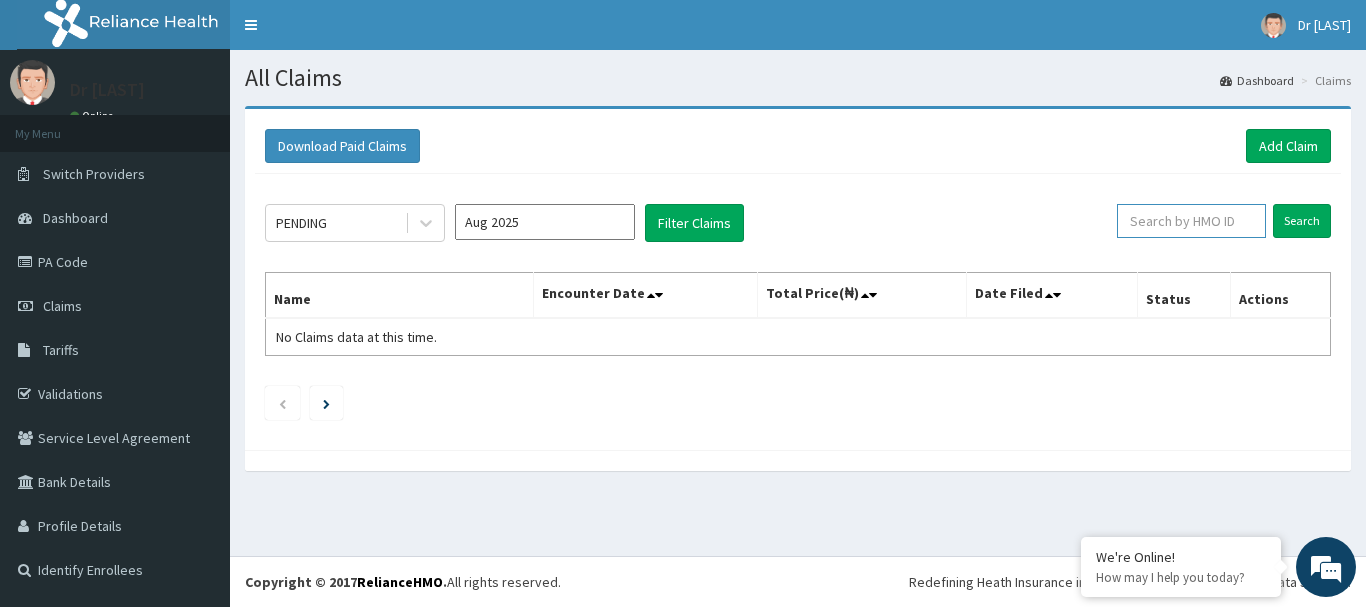 click at bounding box center (1191, 221) 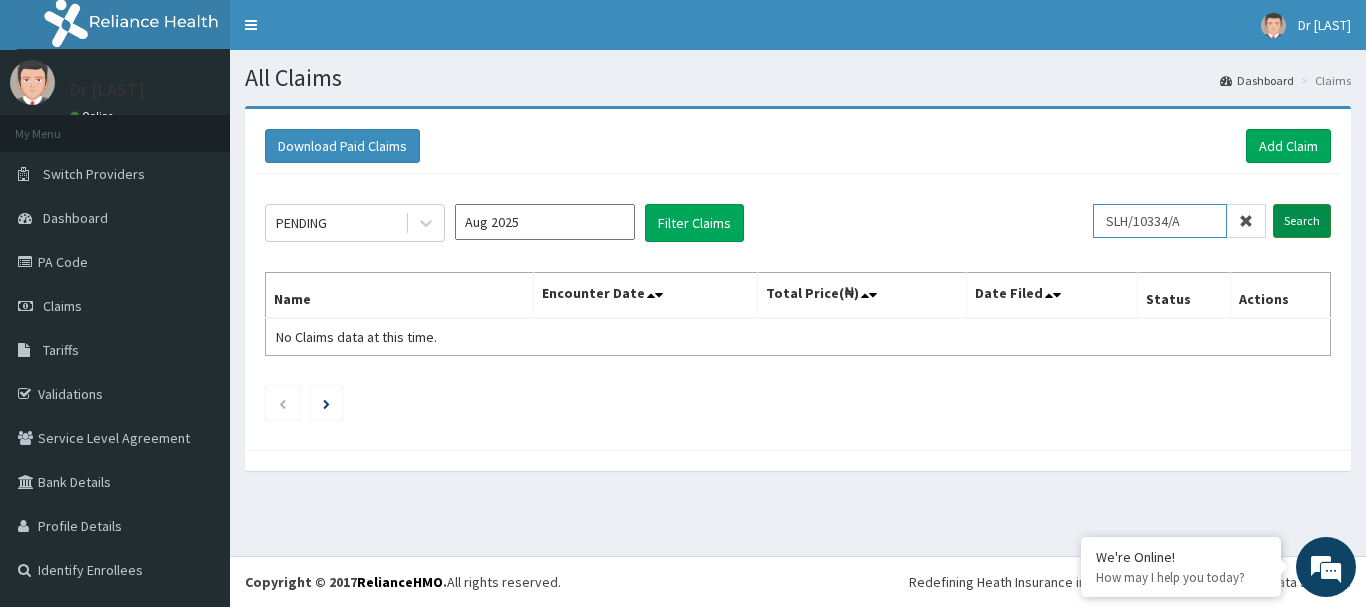 type on "SLH/10334/A" 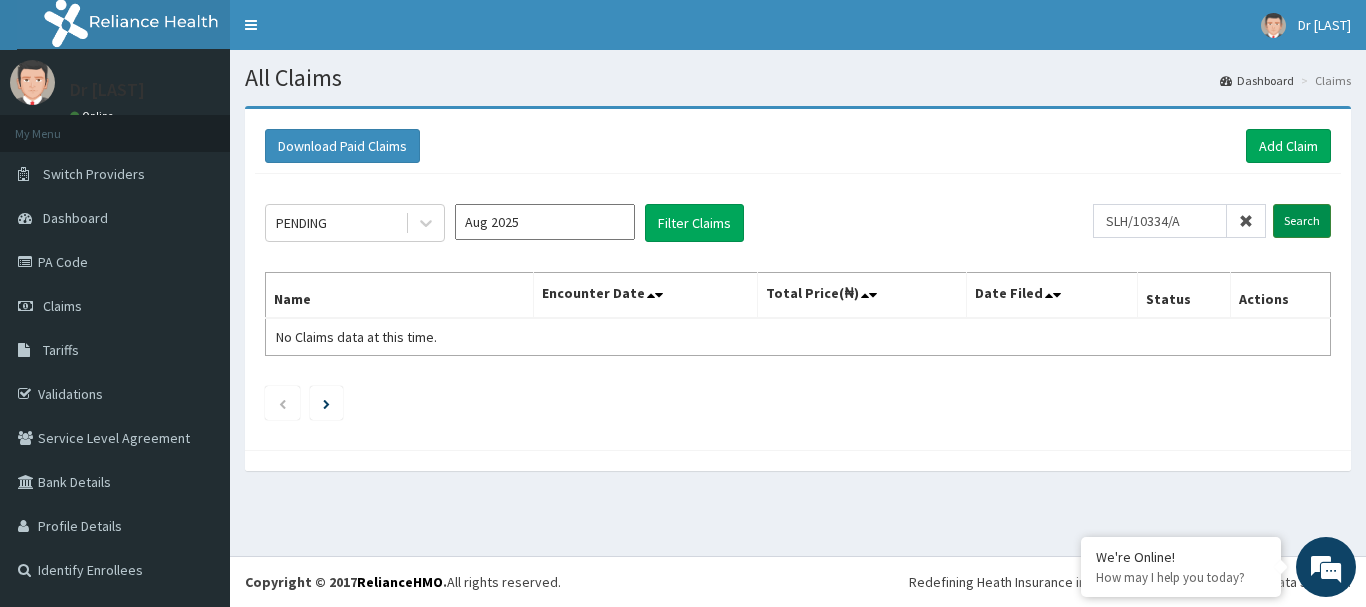 click on "Search" at bounding box center [1302, 221] 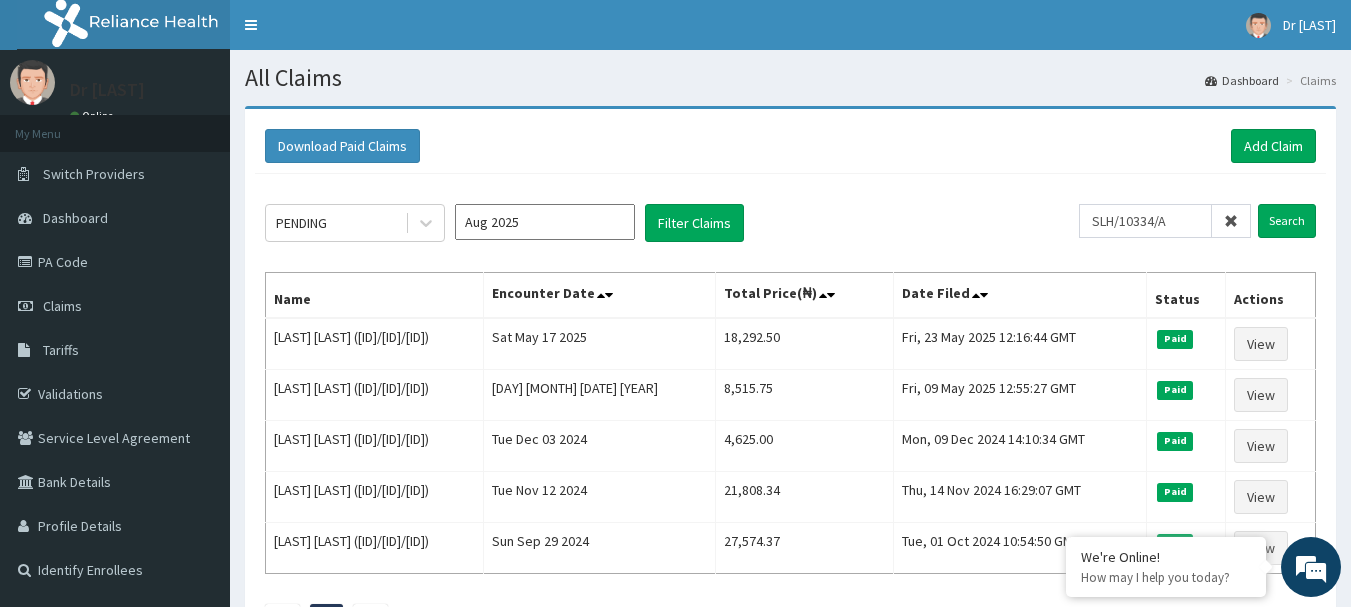 scroll, scrollTop: 0, scrollLeft: 0, axis: both 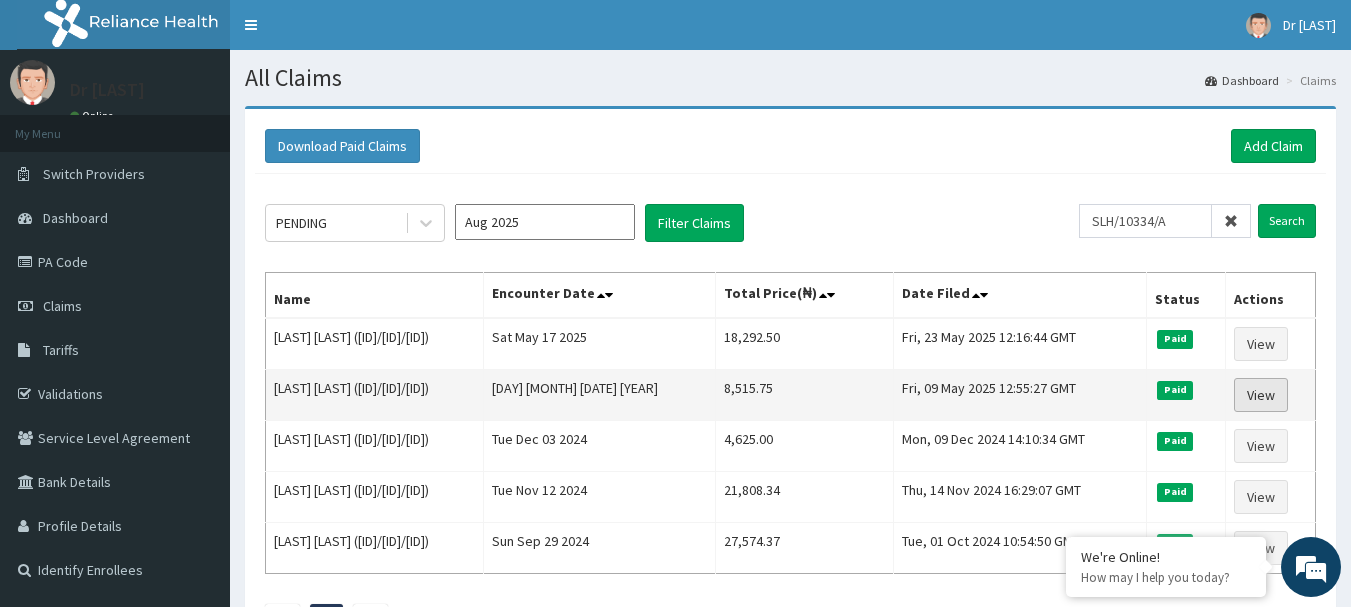 click on "View" at bounding box center (1261, 395) 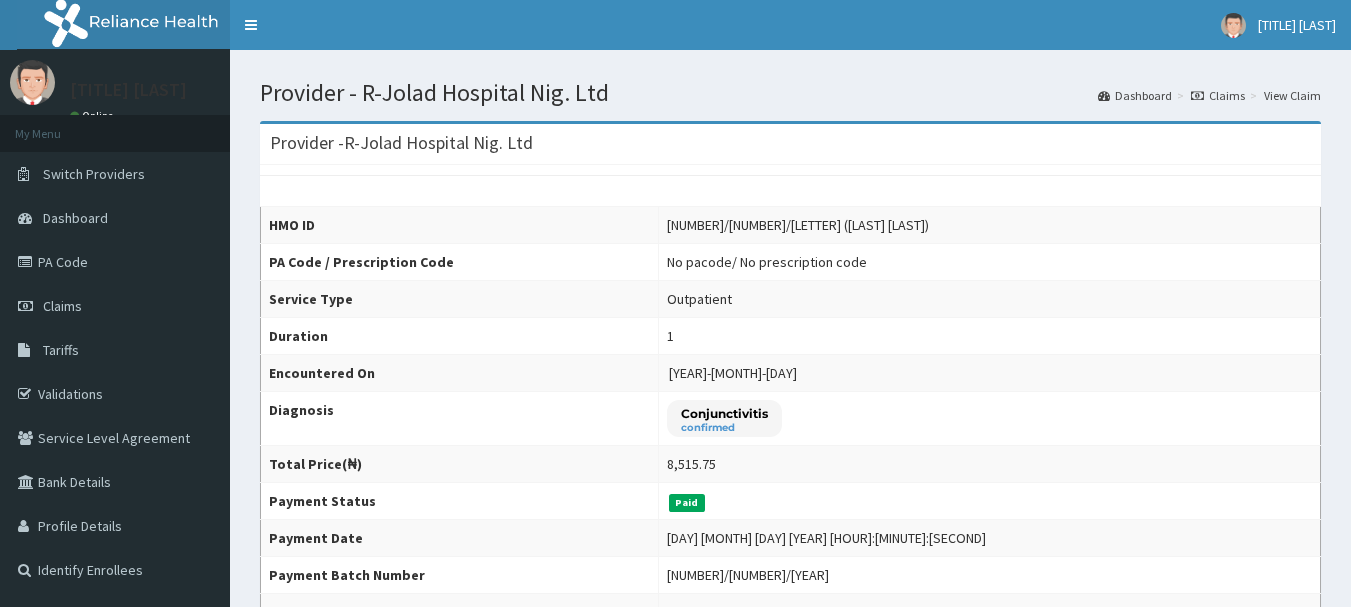 scroll, scrollTop: 0, scrollLeft: 0, axis: both 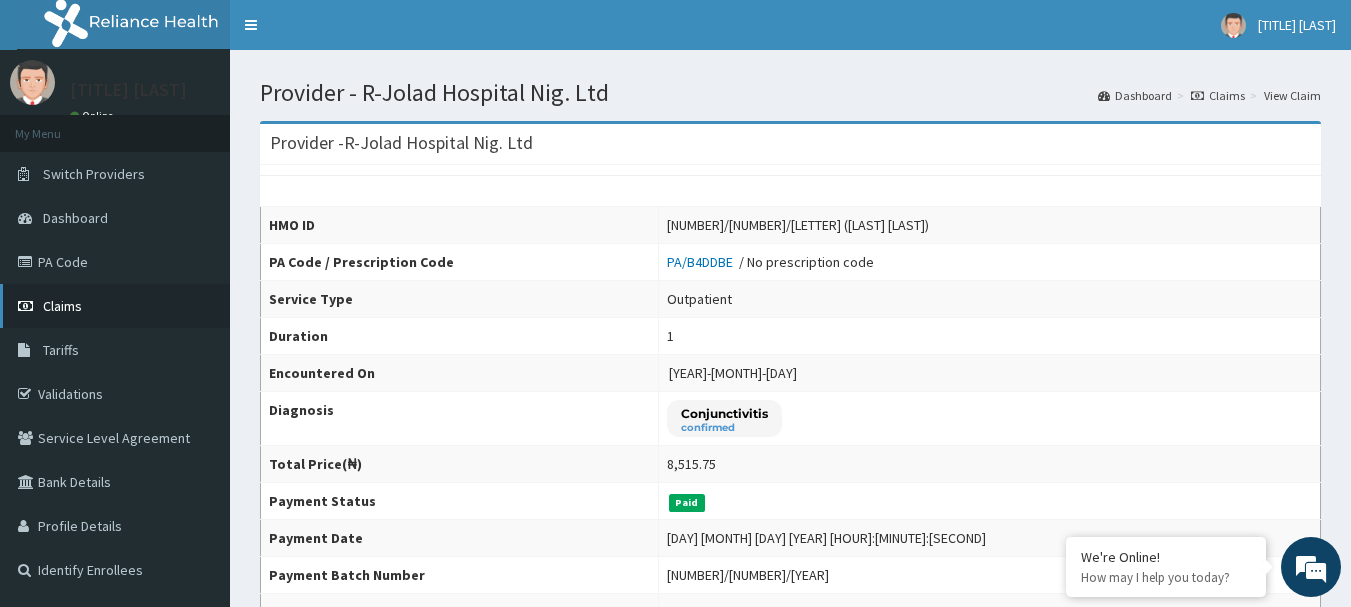 click on "Claims" at bounding box center [62, 306] 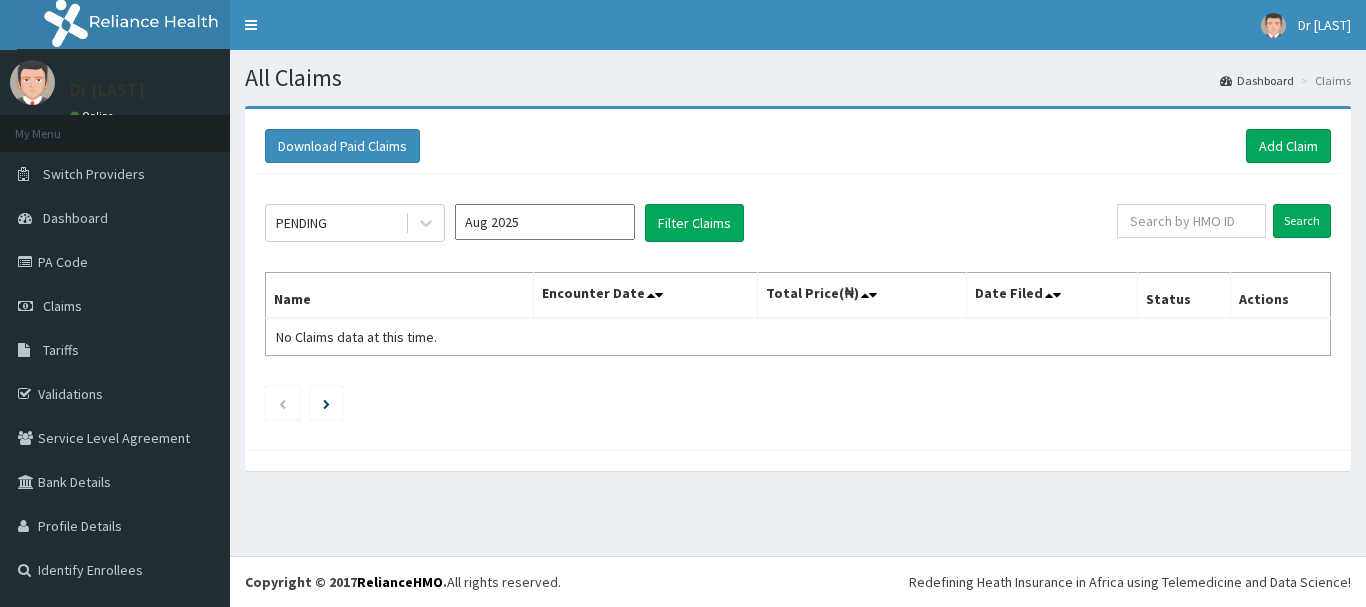 scroll, scrollTop: 0, scrollLeft: 0, axis: both 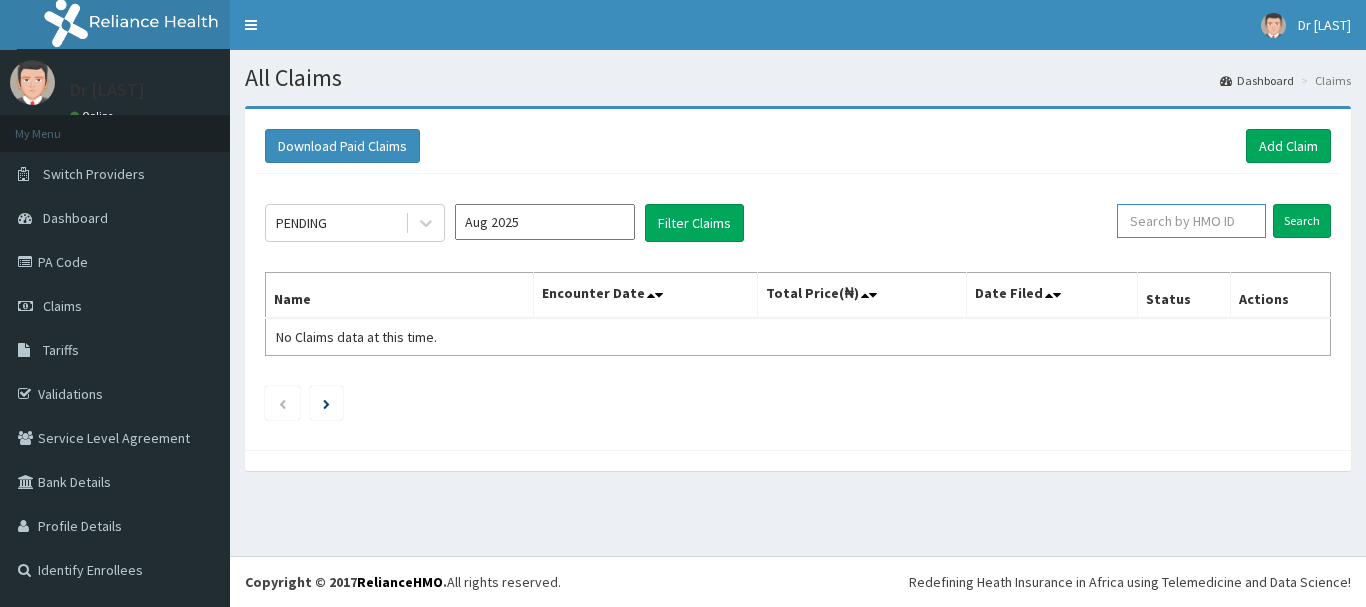 click at bounding box center [1191, 221] 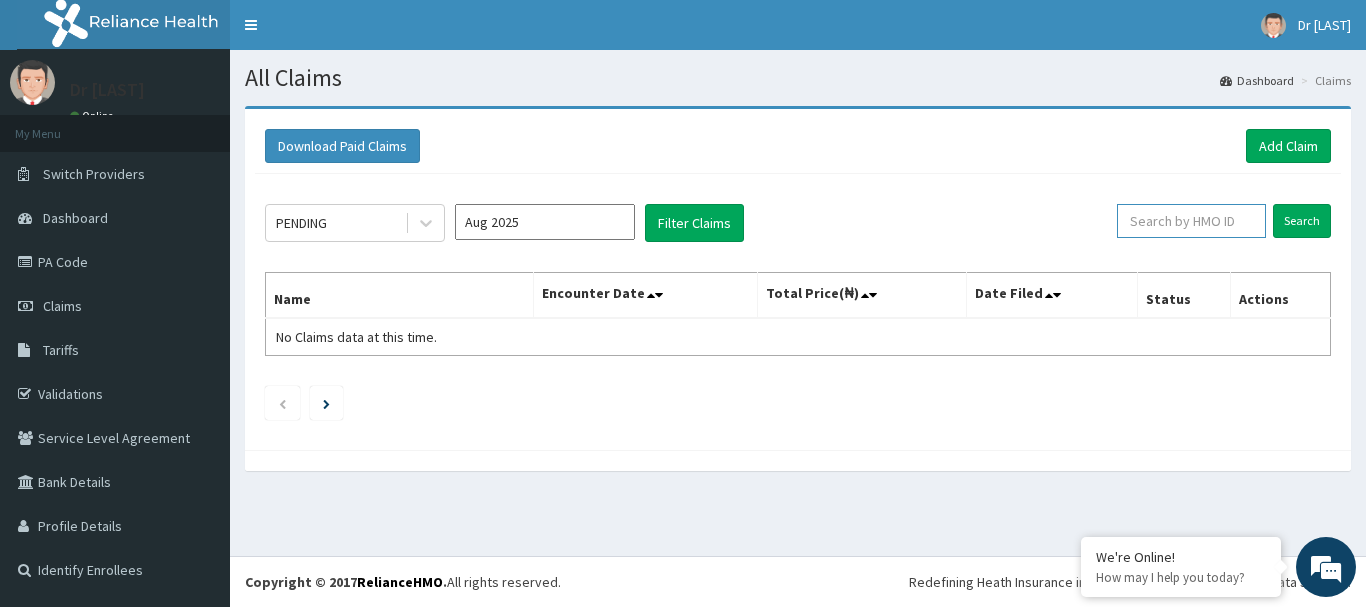 paste on "SWF/10462/C" 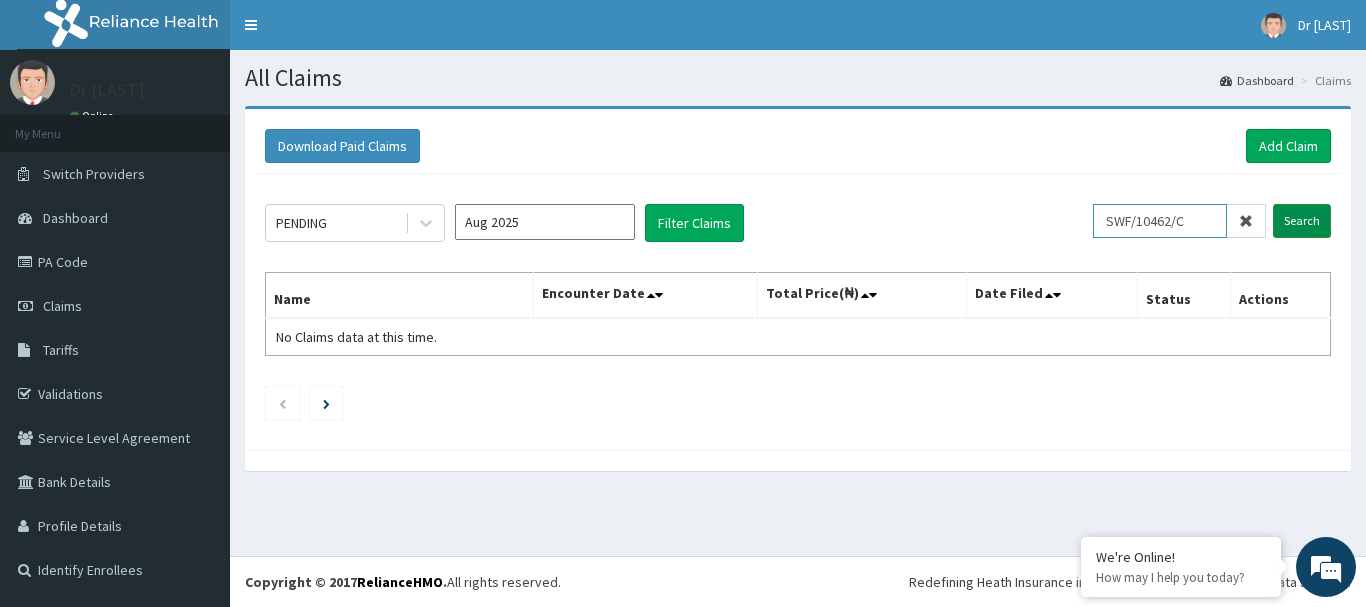 type on "SWF/10462/C" 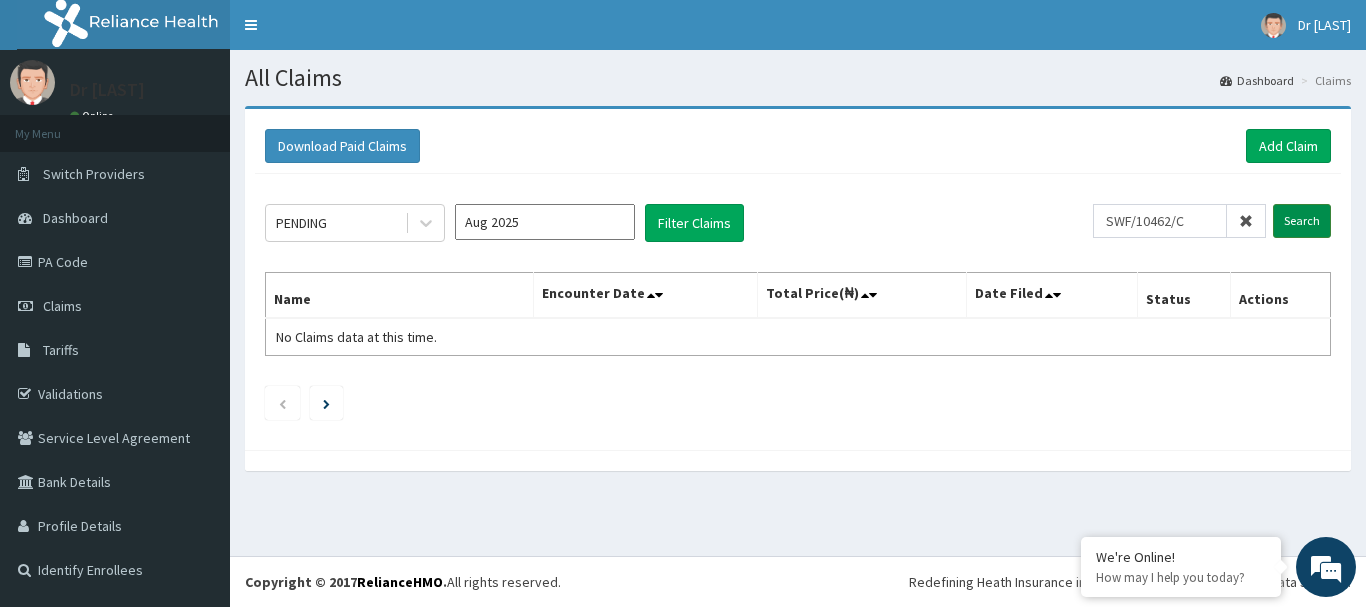 click on "Search" at bounding box center [1302, 221] 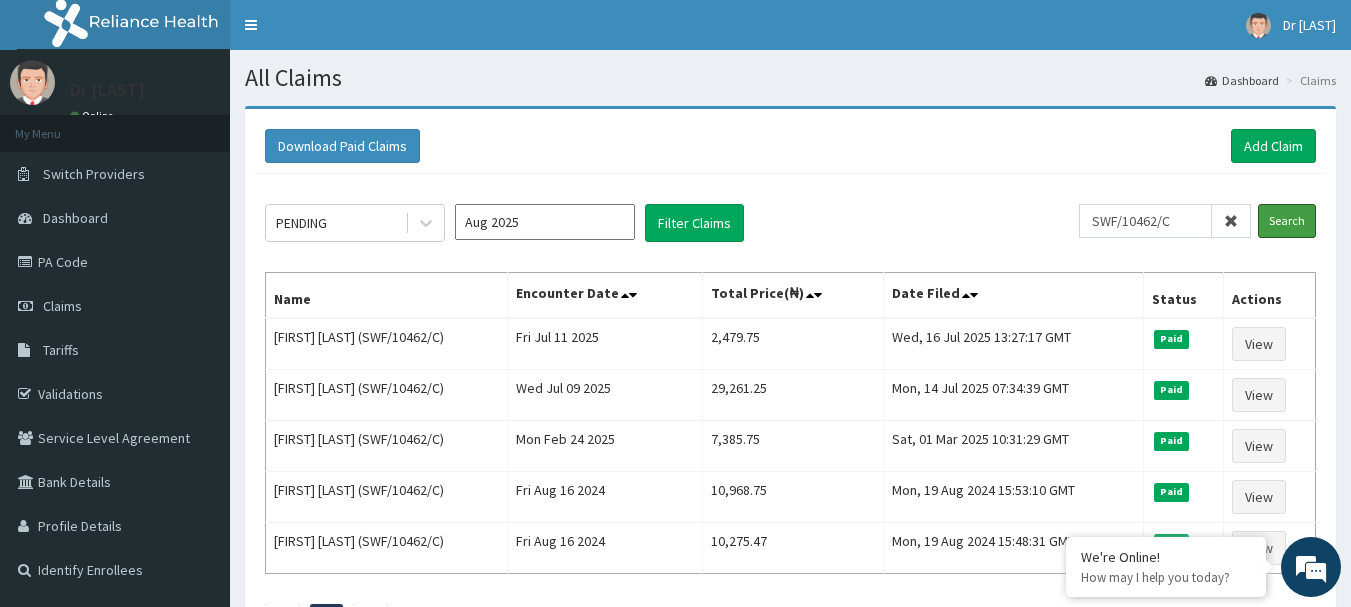 scroll, scrollTop: 0, scrollLeft: 0, axis: both 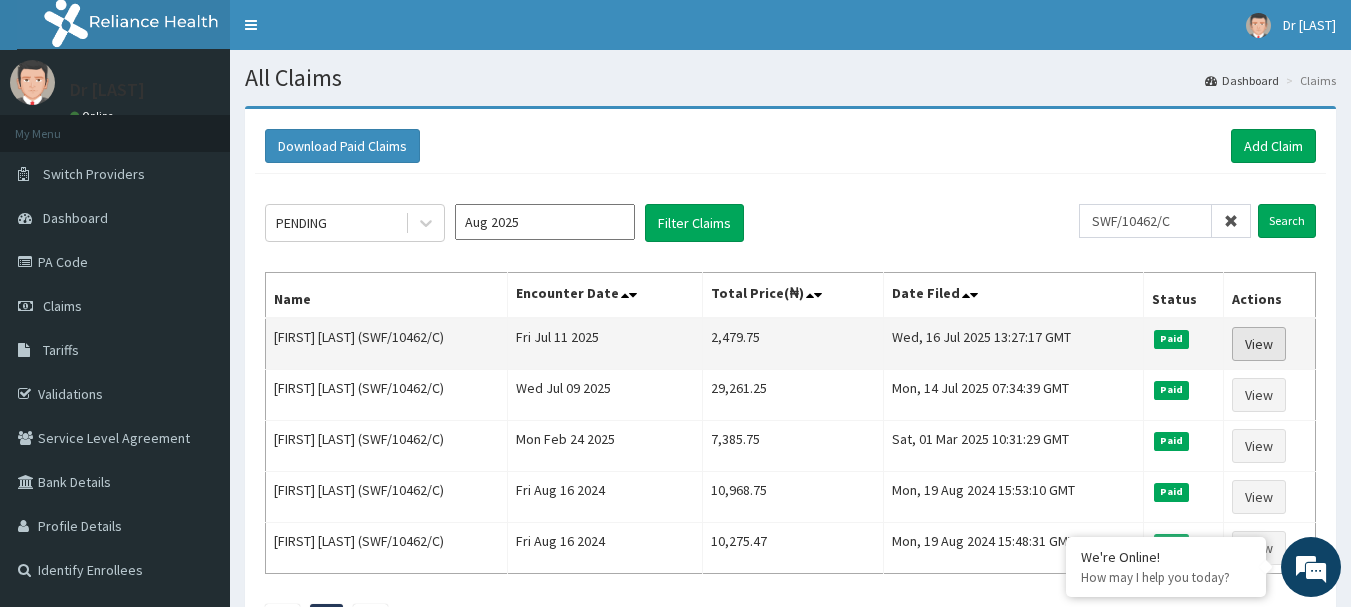 click on "View" at bounding box center [1259, 344] 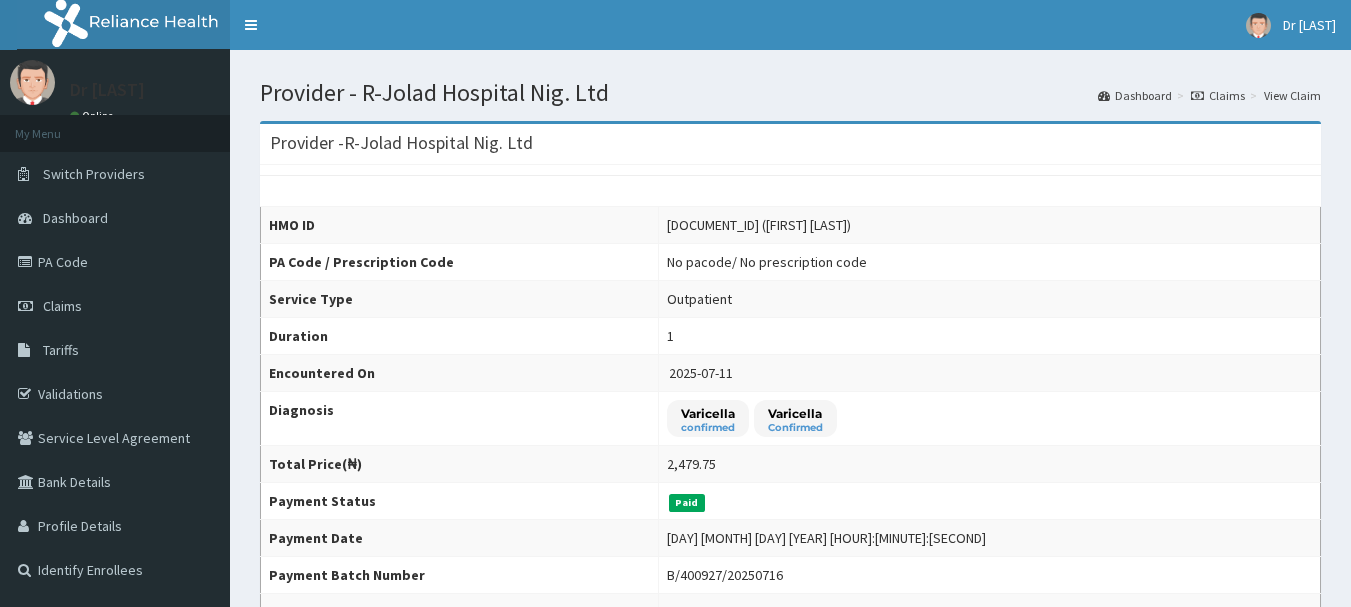 scroll, scrollTop: 0, scrollLeft: 0, axis: both 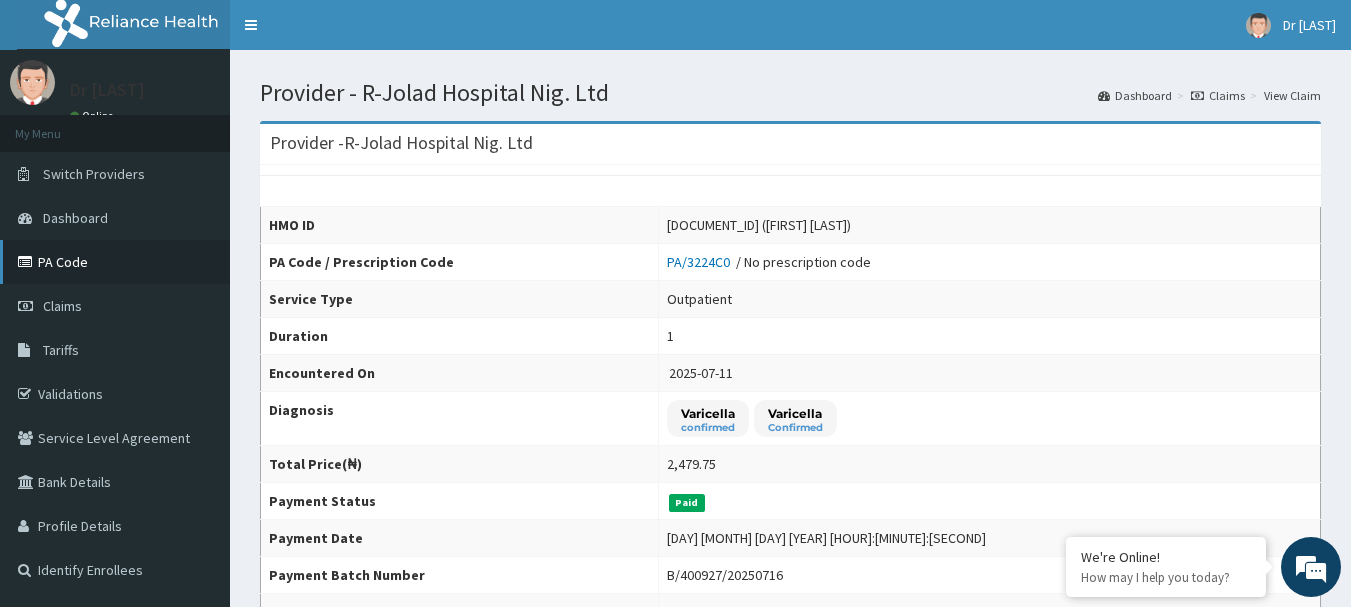click on "PA Code" at bounding box center [115, 262] 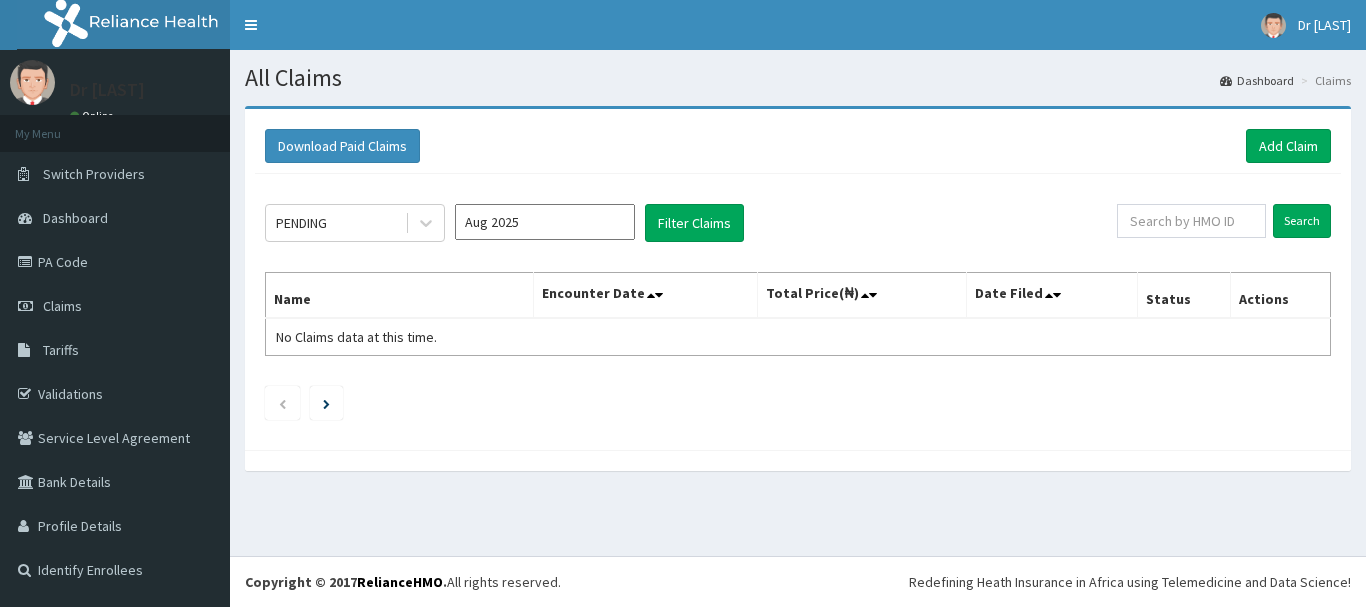 scroll, scrollTop: 0, scrollLeft: 0, axis: both 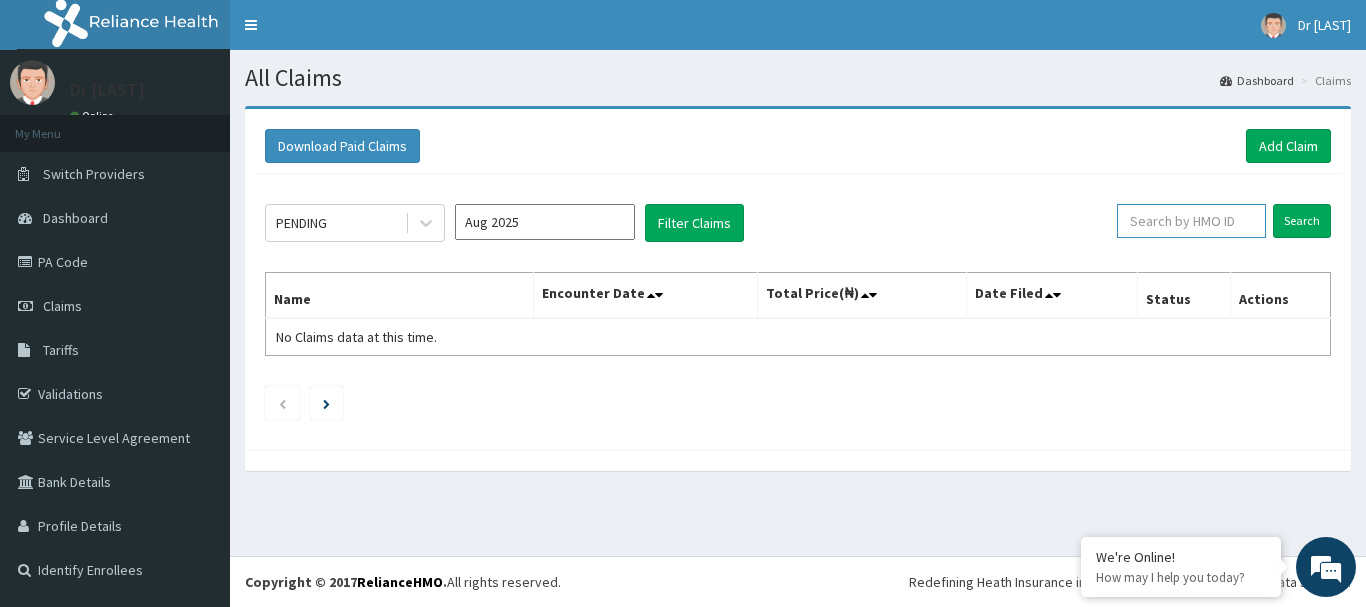 click at bounding box center (1191, 221) 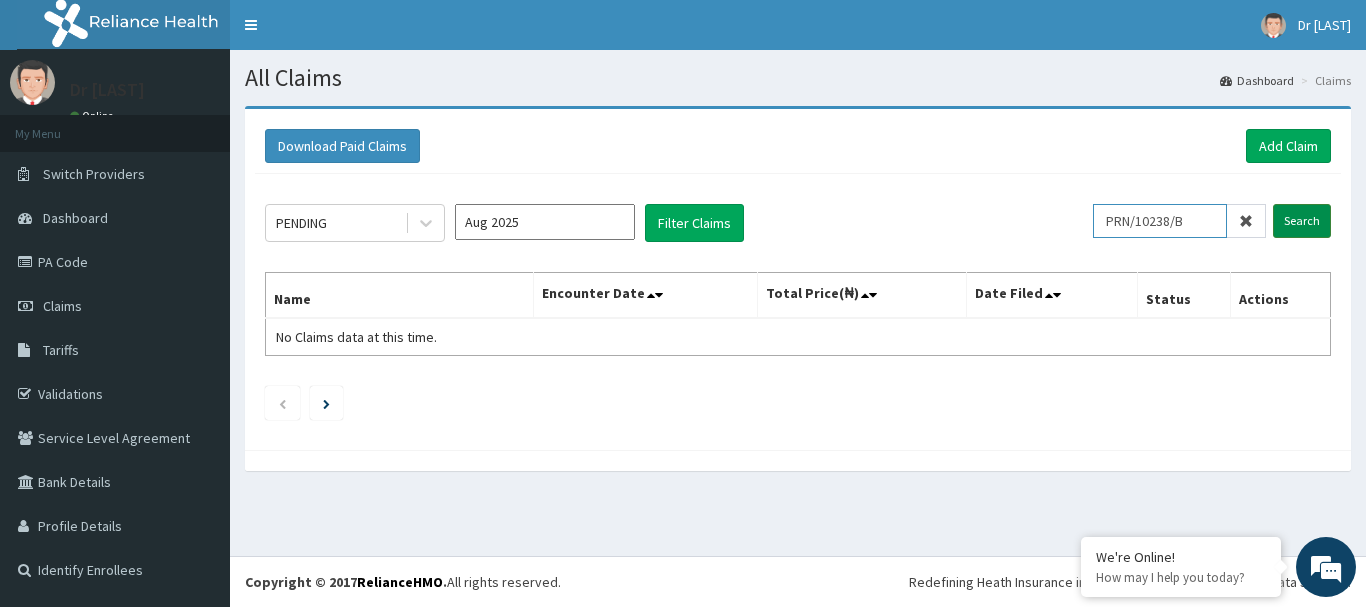 type on "PRN/10238/B" 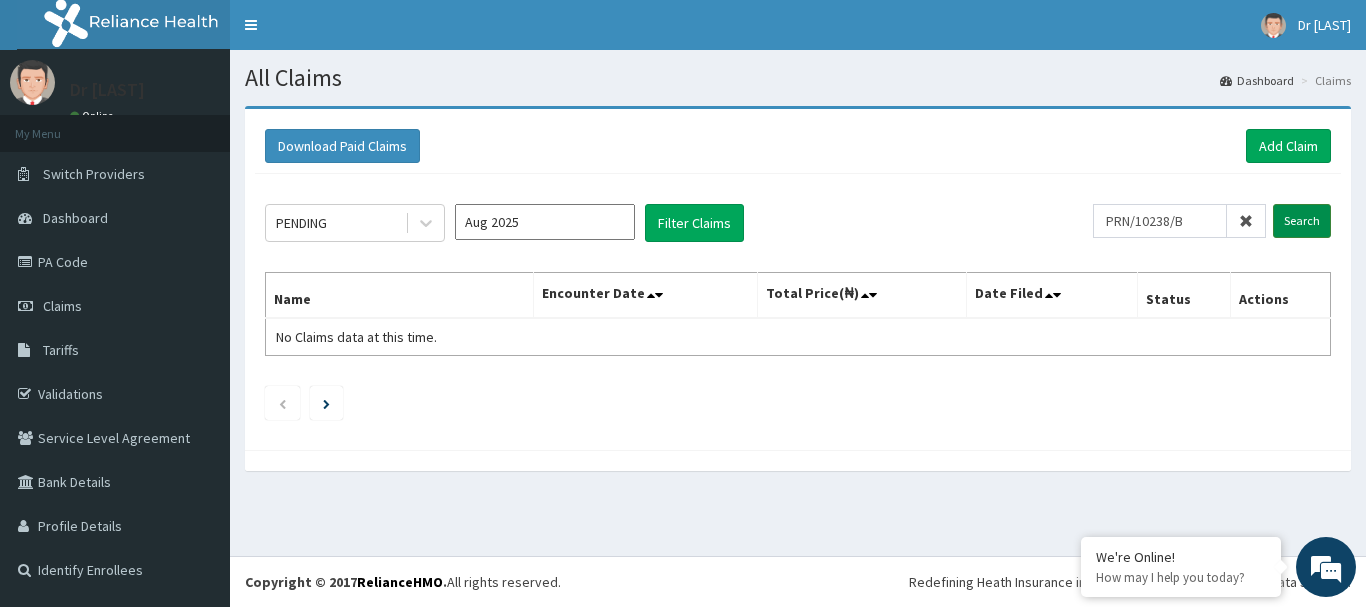 click on "Search" at bounding box center [1302, 221] 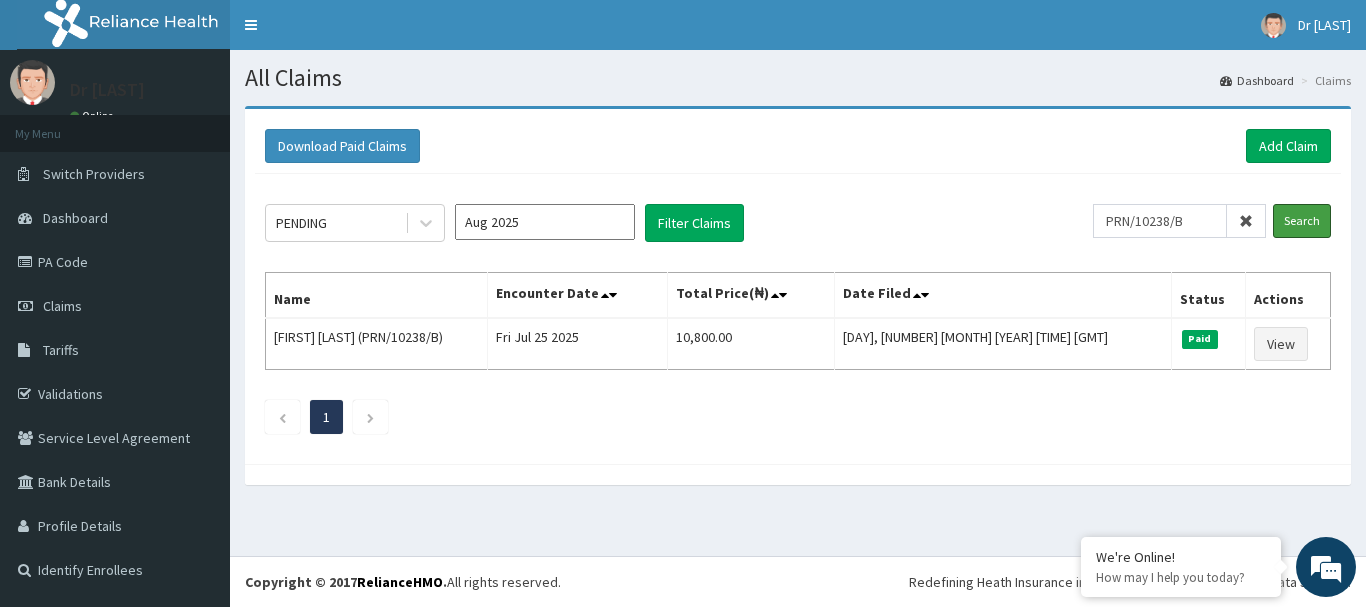 scroll, scrollTop: 0, scrollLeft: 0, axis: both 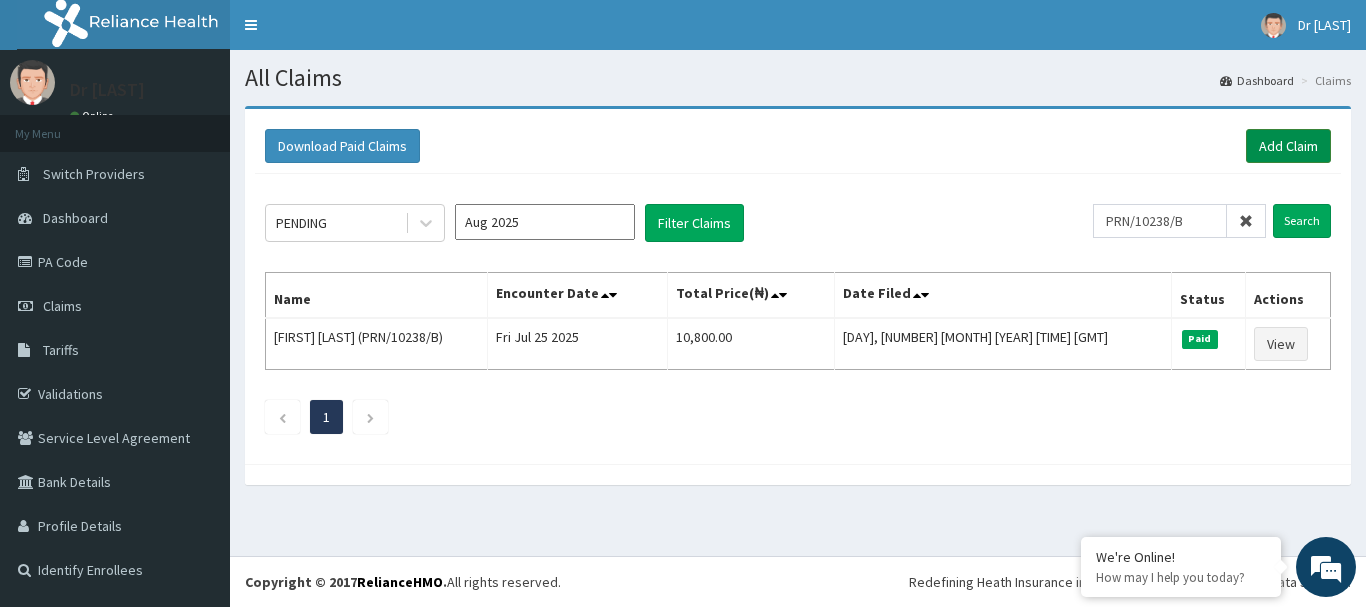 click on "Add Claim" at bounding box center [1288, 146] 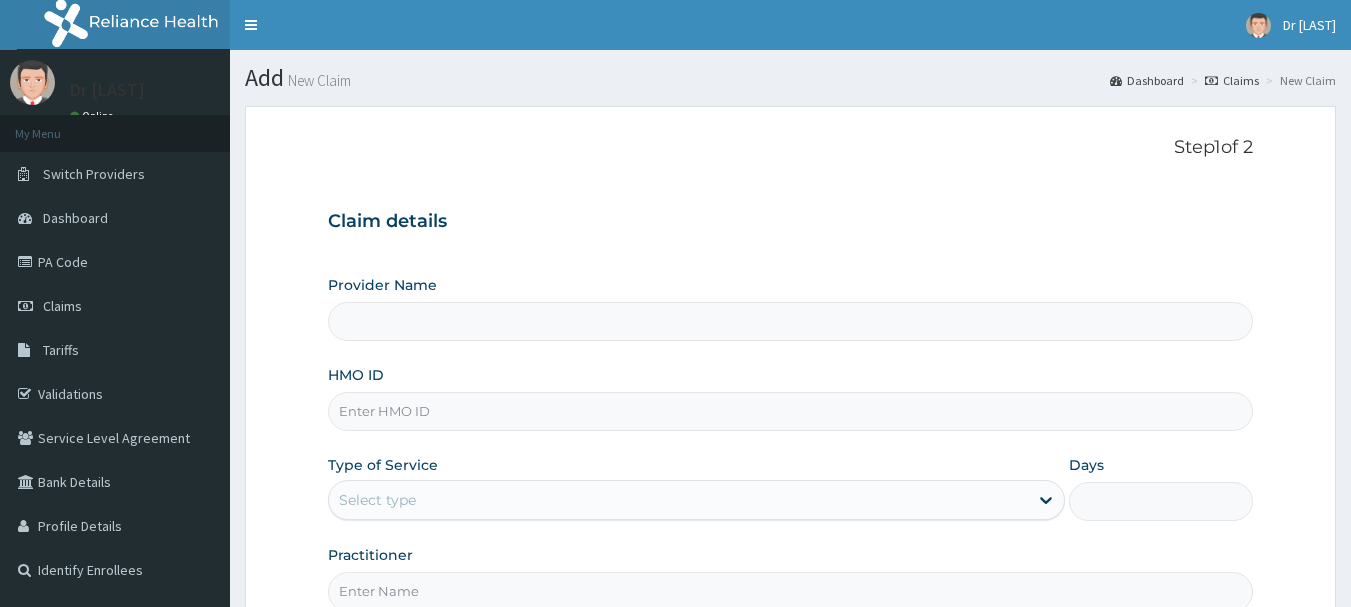 scroll, scrollTop: 0, scrollLeft: 0, axis: both 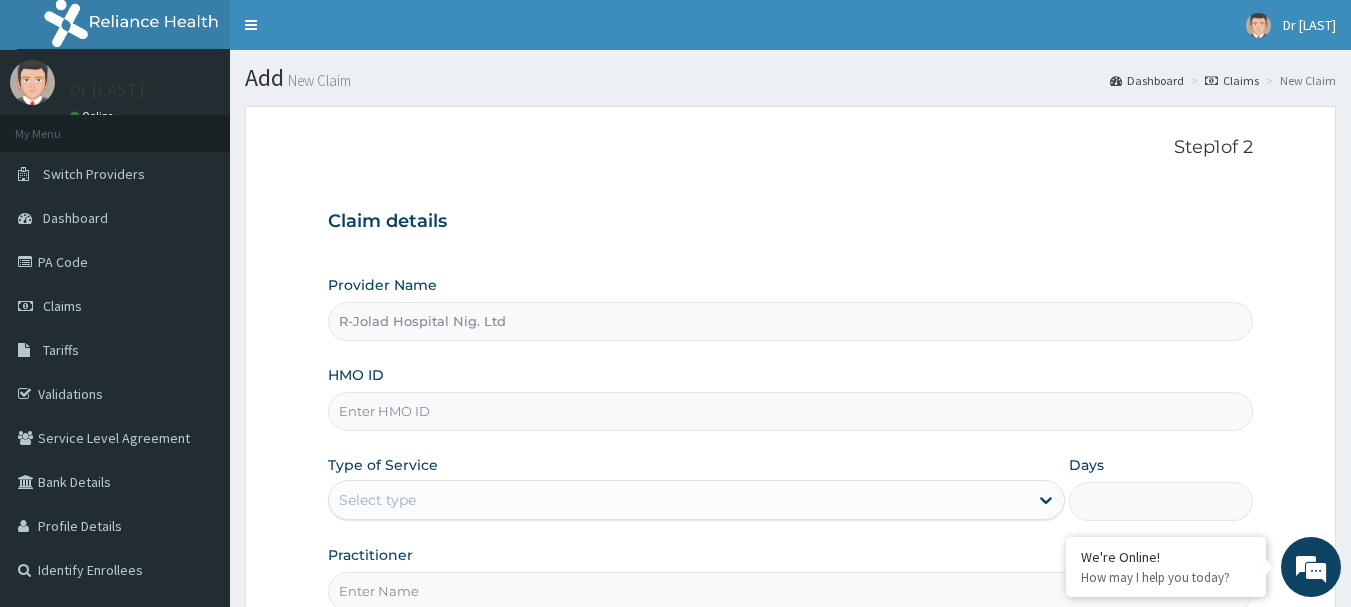 click on "HMO ID" at bounding box center [791, 411] 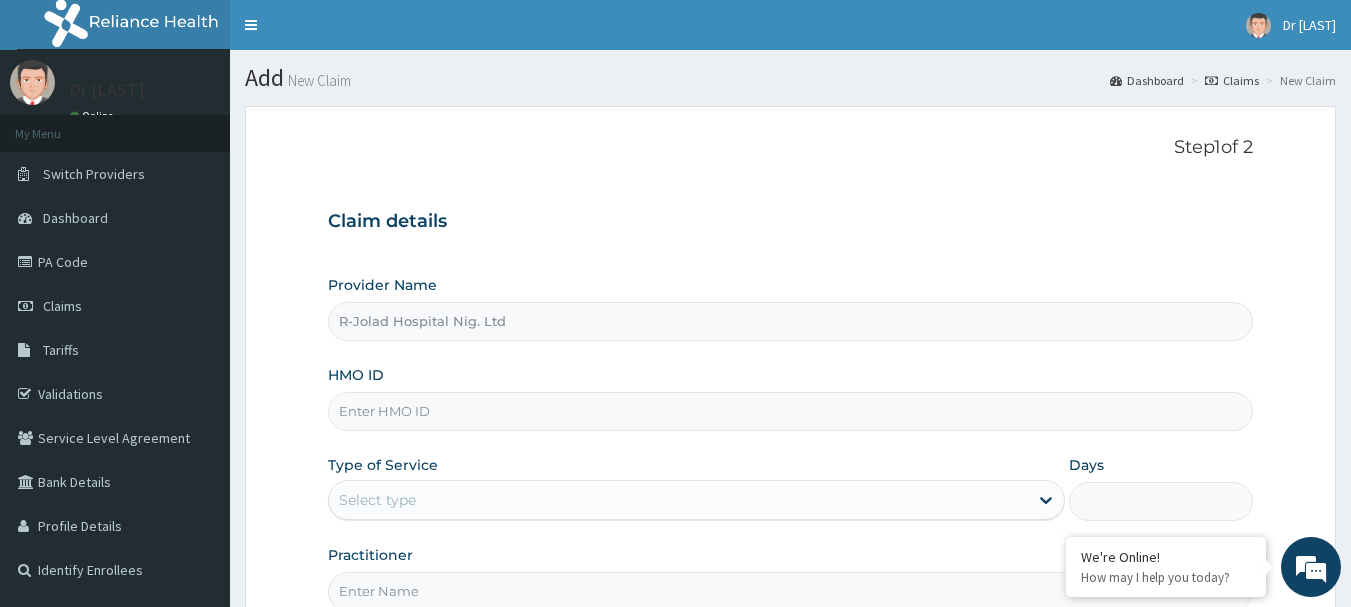 paste on "PRN/10238/B" 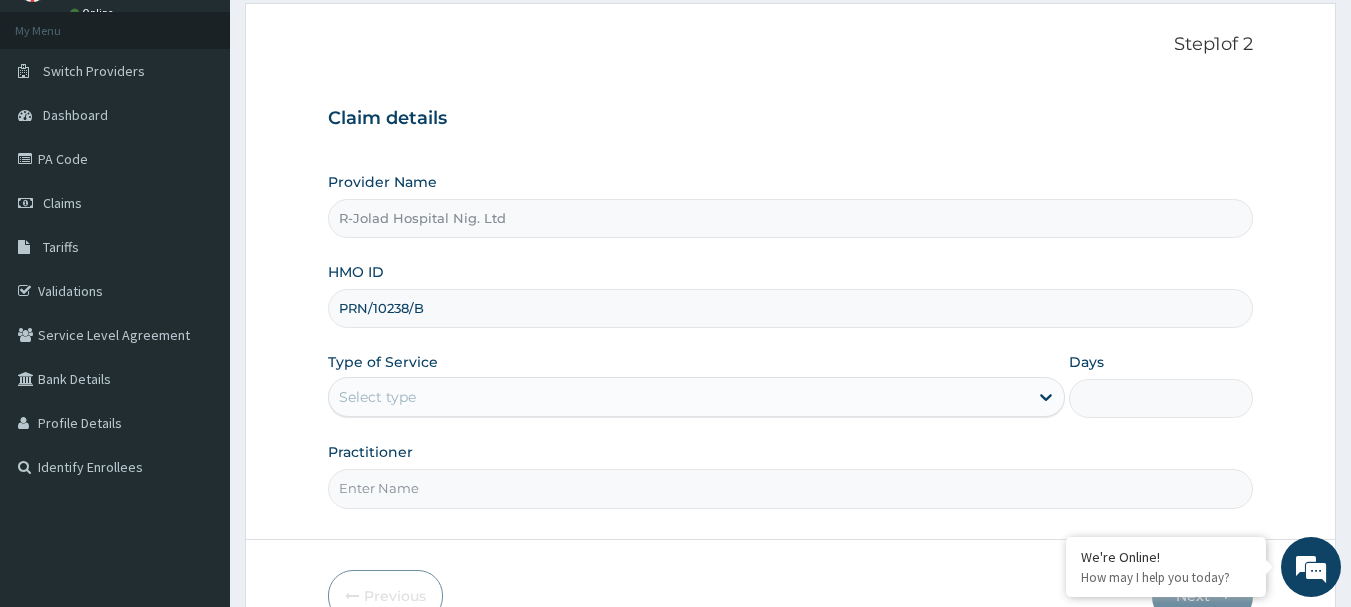 scroll, scrollTop: 215, scrollLeft: 0, axis: vertical 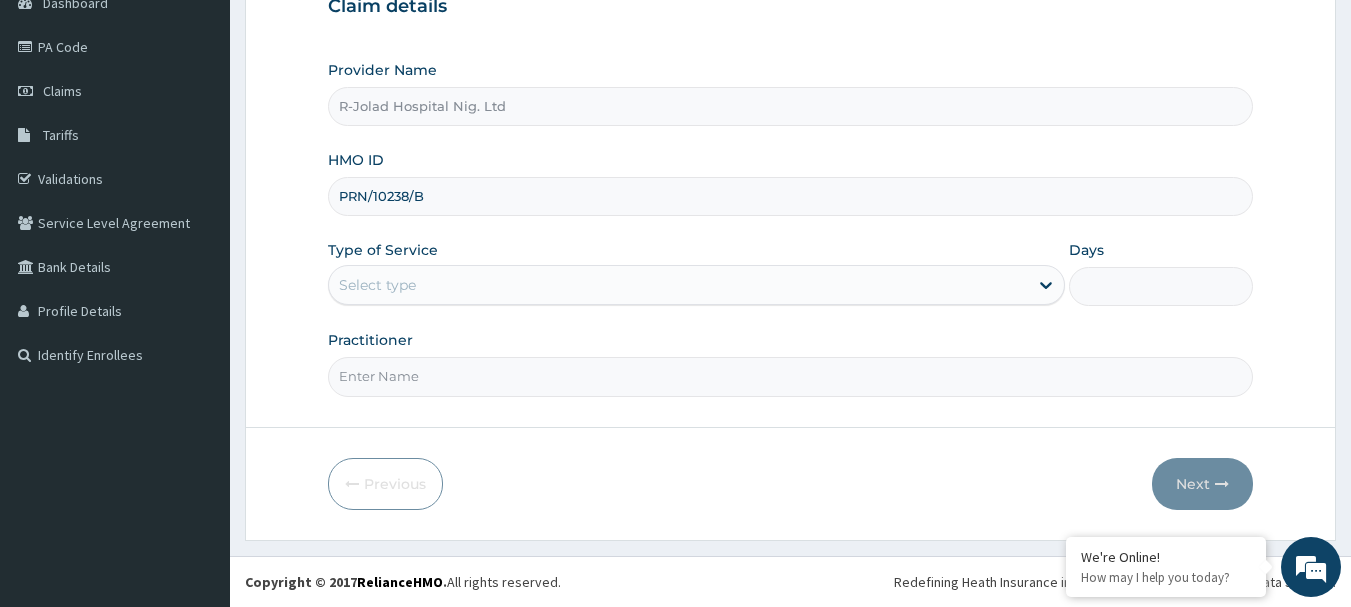type on "PRN/10238/B" 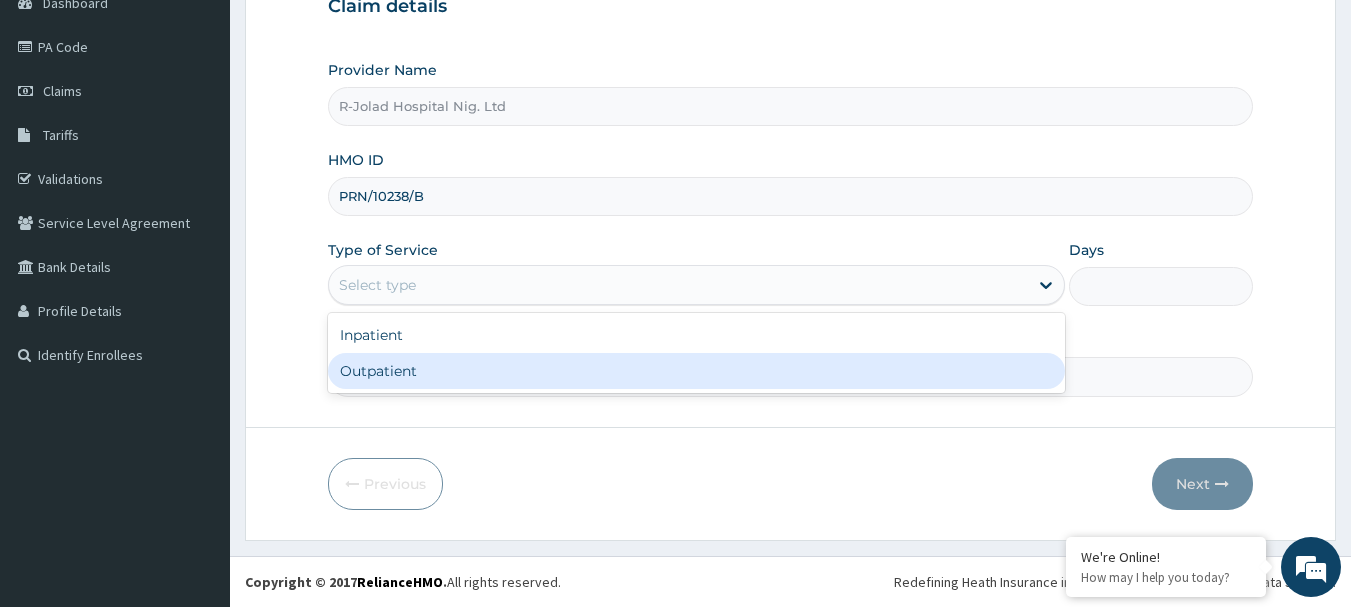 click on "Outpatient" at bounding box center (696, 371) 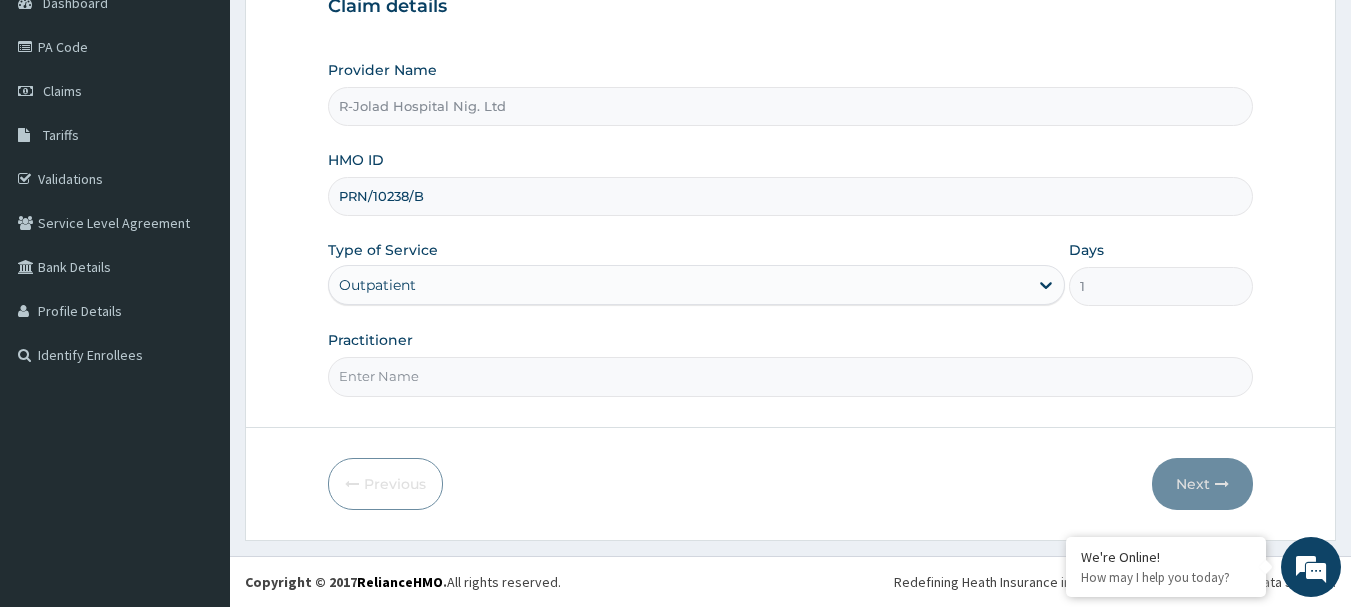 scroll, scrollTop: 0, scrollLeft: 0, axis: both 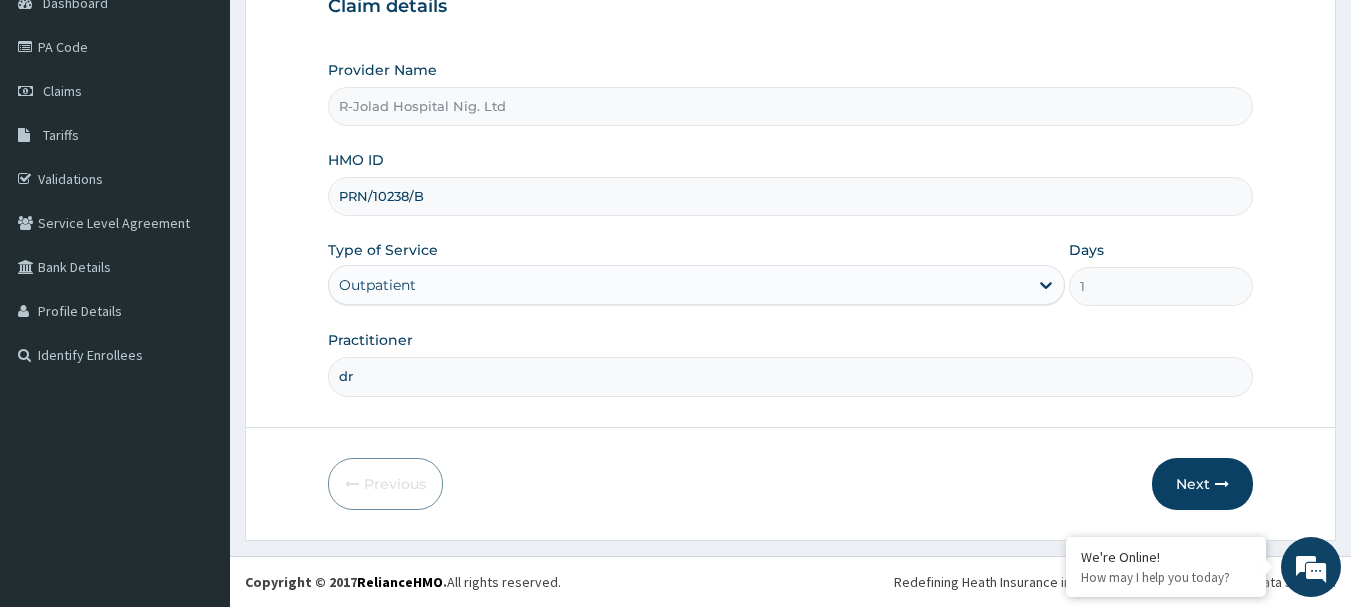 paste on "ONUOHA OBIAGERI" 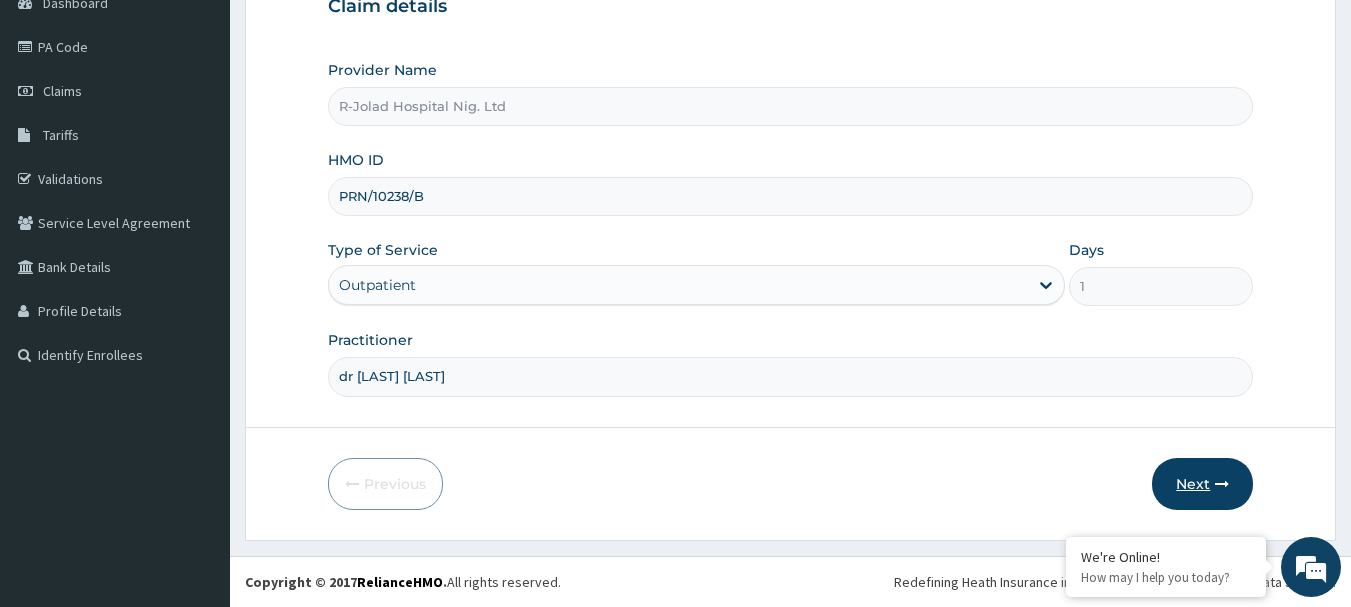type on "dr ONUOHA OBIAGERI" 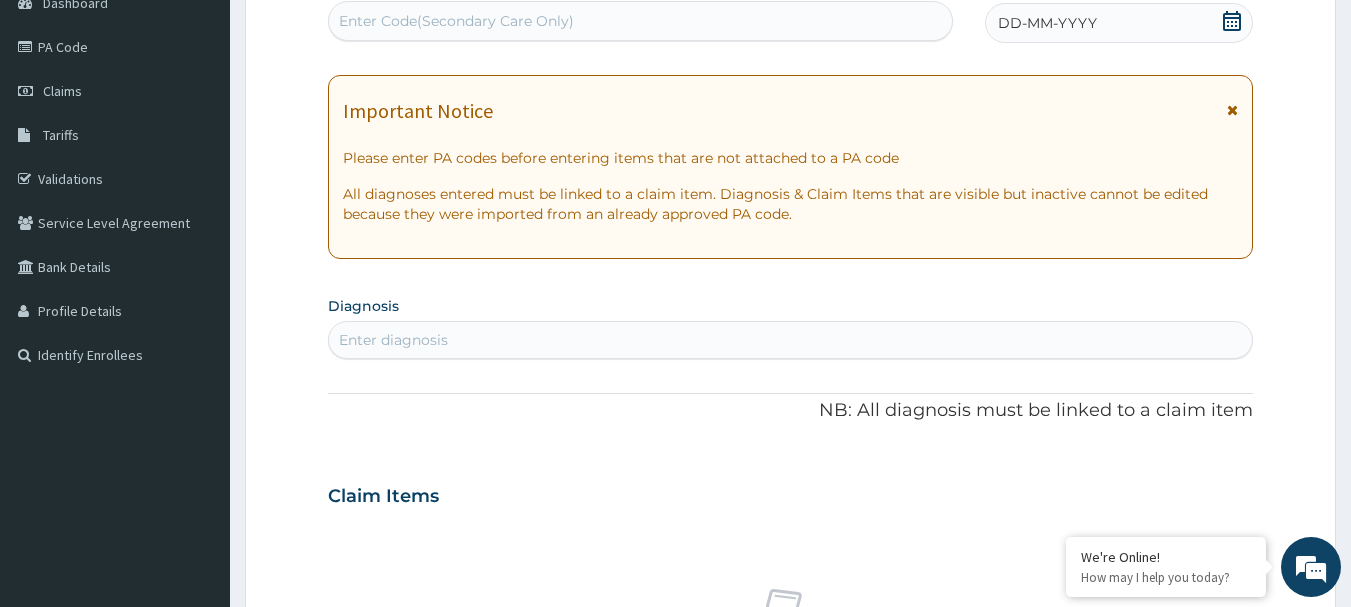 click at bounding box center (1232, 23) 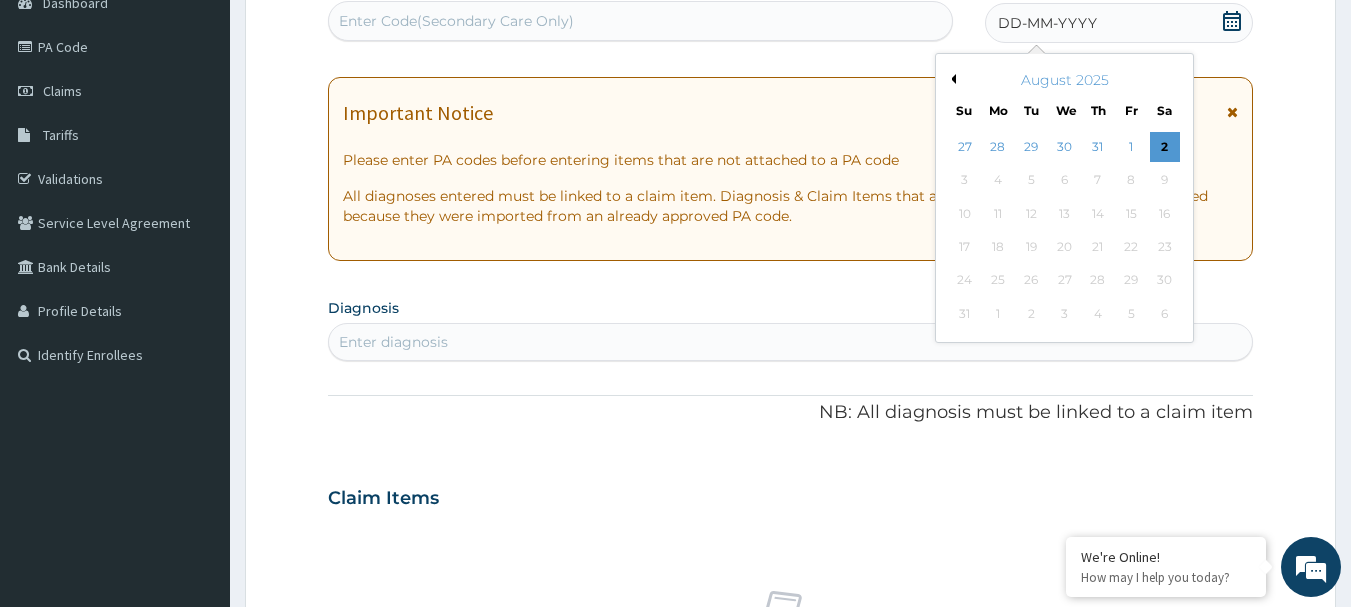 click on "August 2025" at bounding box center (1064, 80) 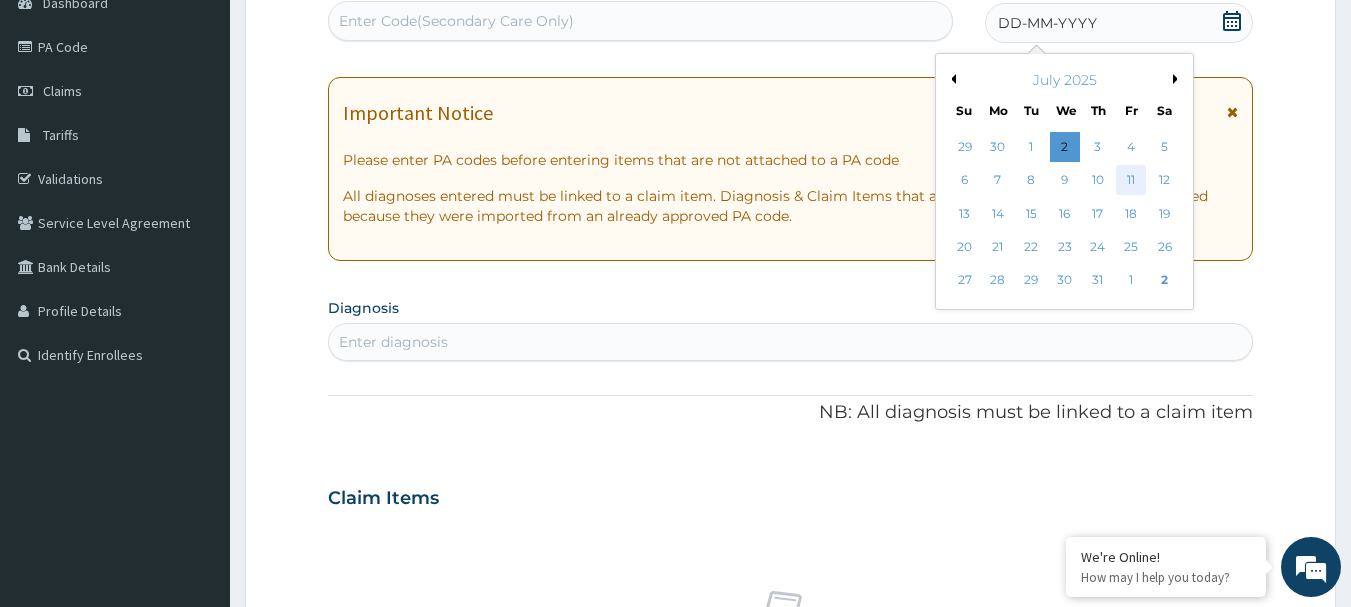 click on "11" at bounding box center [1131, 181] 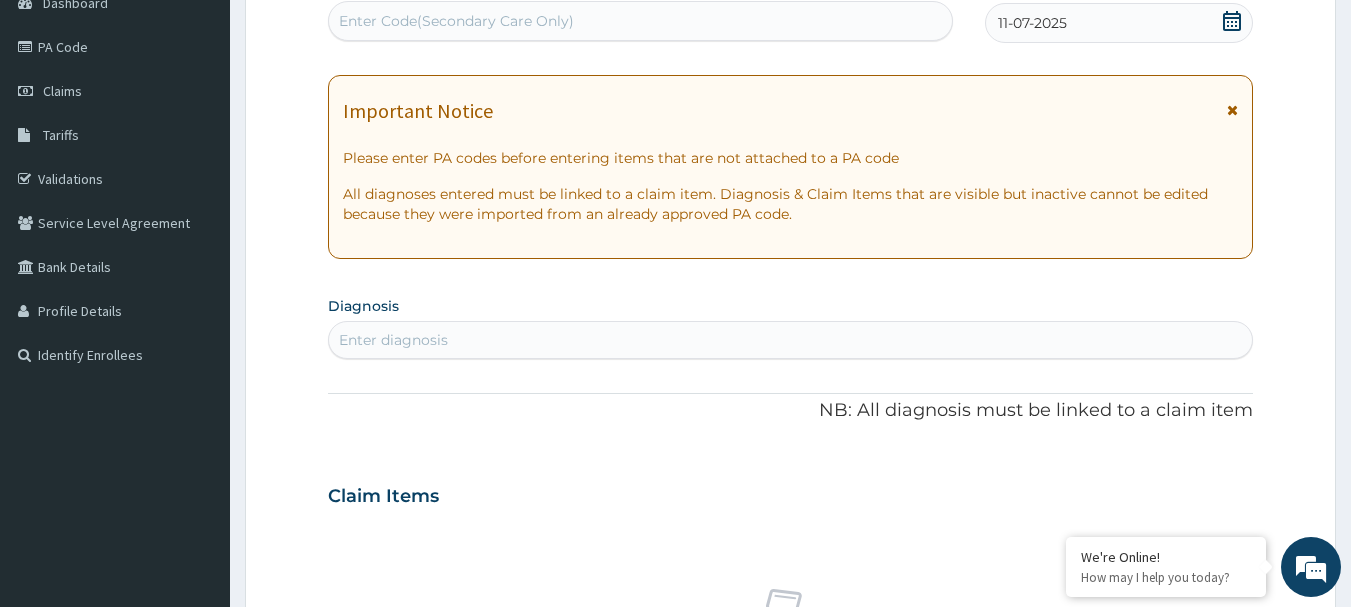 click on "Enter Code(Secondary Care Only)" at bounding box center (456, 21) 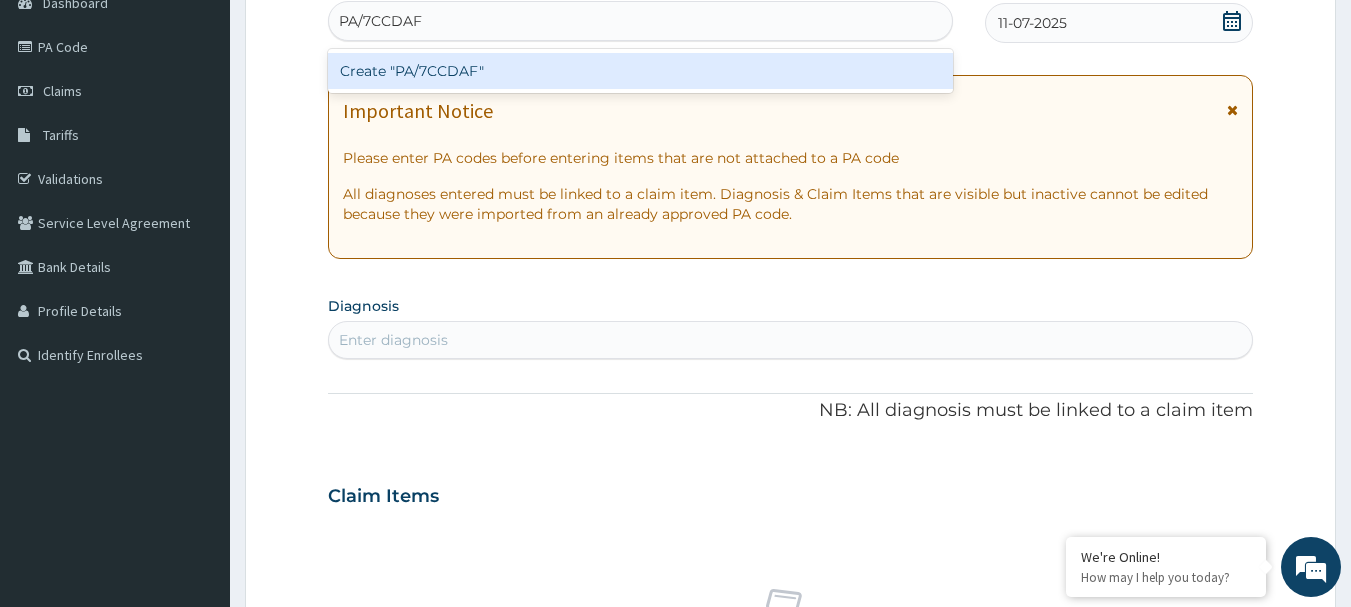 type on "PA/7CCDAF" 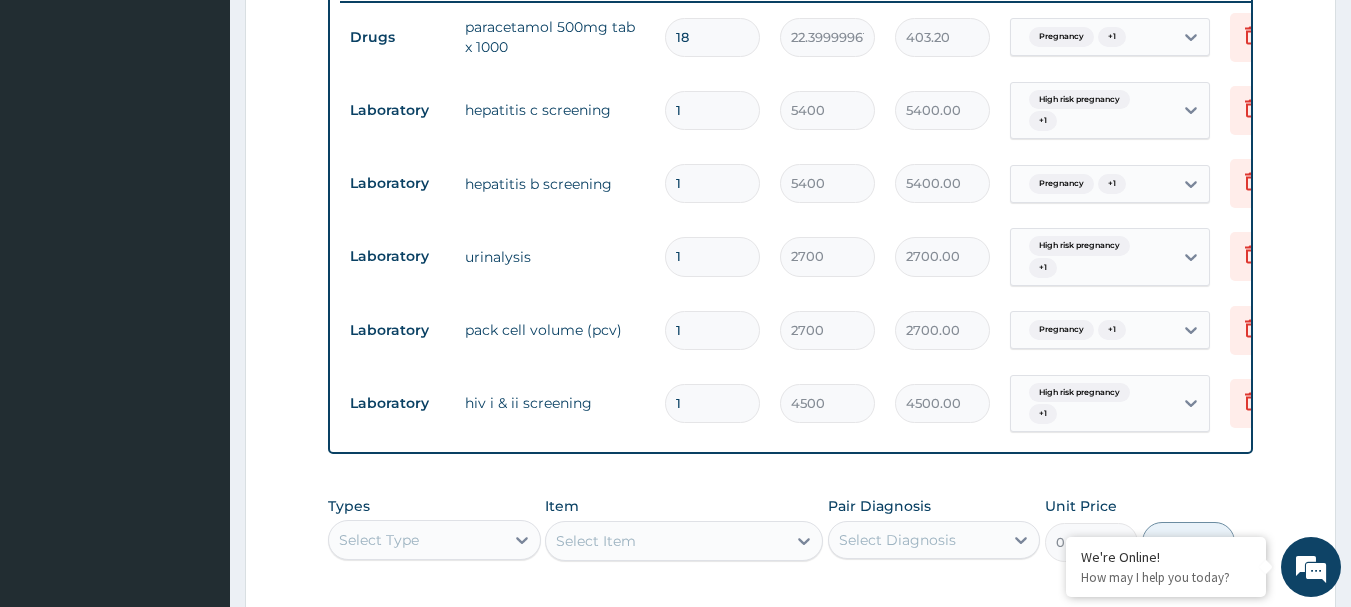 scroll, scrollTop: 895, scrollLeft: 0, axis: vertical 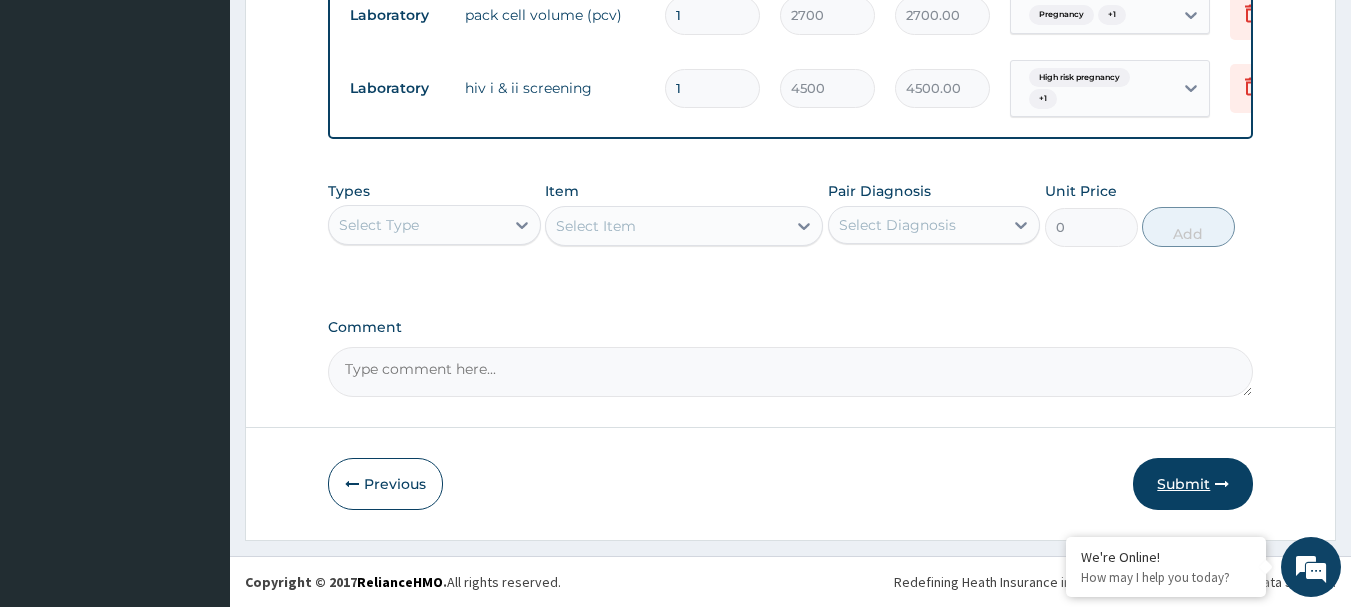 click on "Submit" at bounding box center (1193, 484) 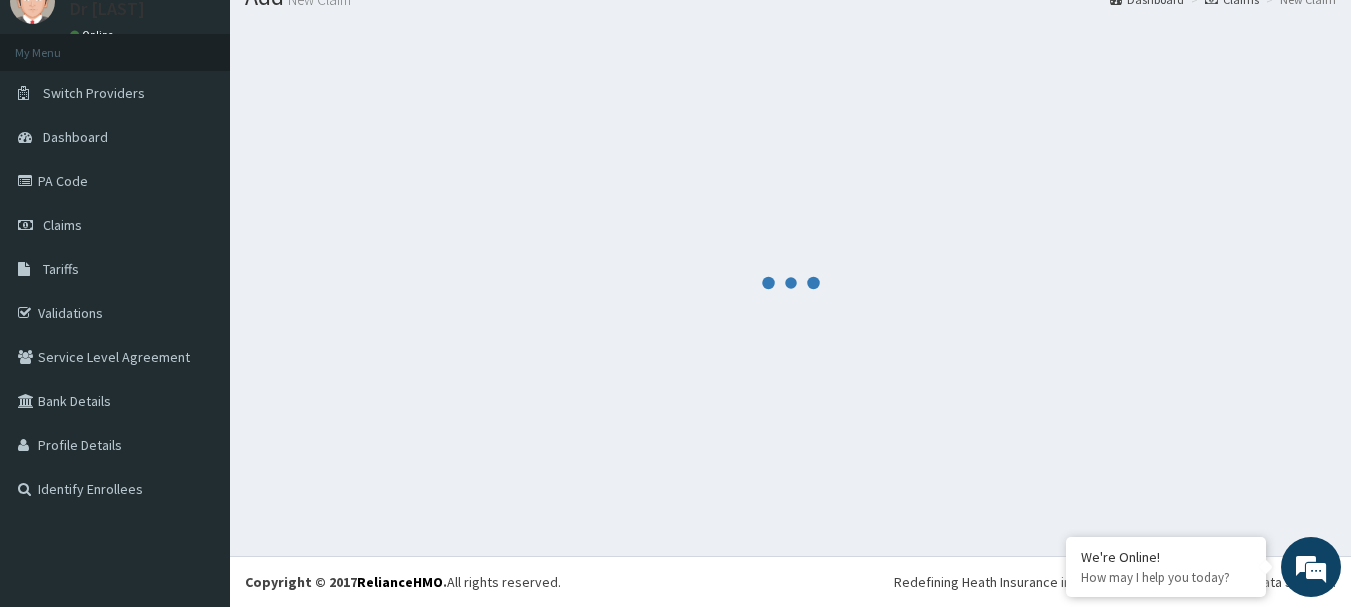scroll, scrollTop: 1125, scrollLeft: 0, axis: vertical 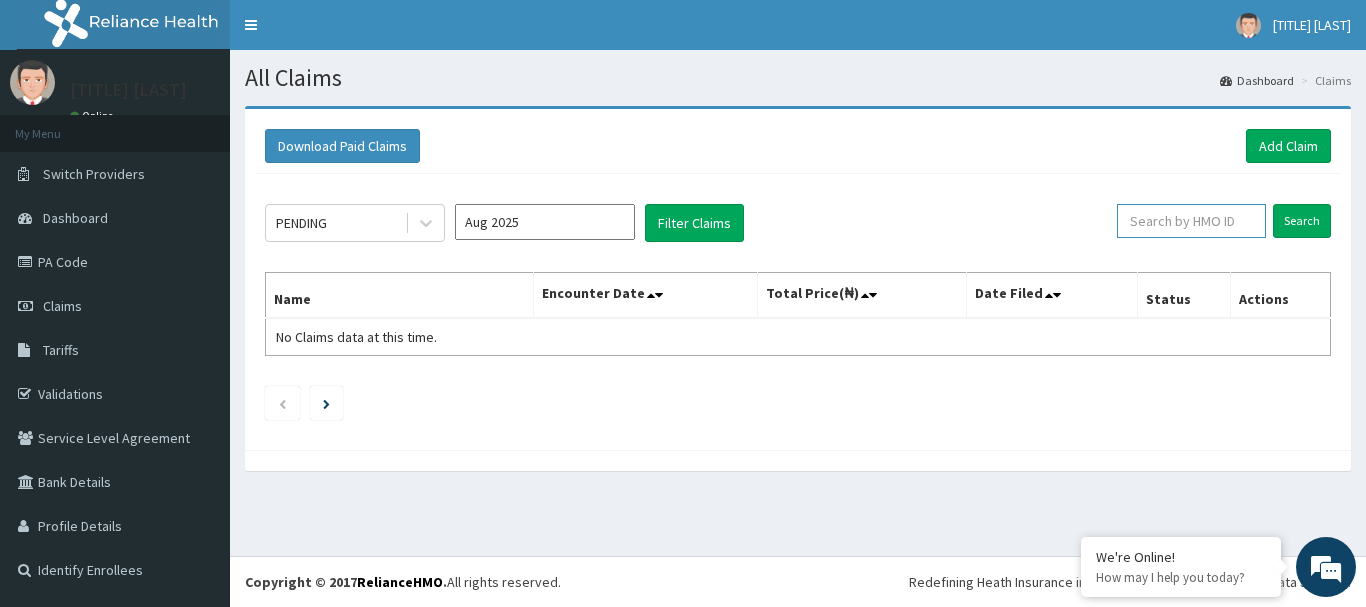 click at bounding box center (1191, 221) 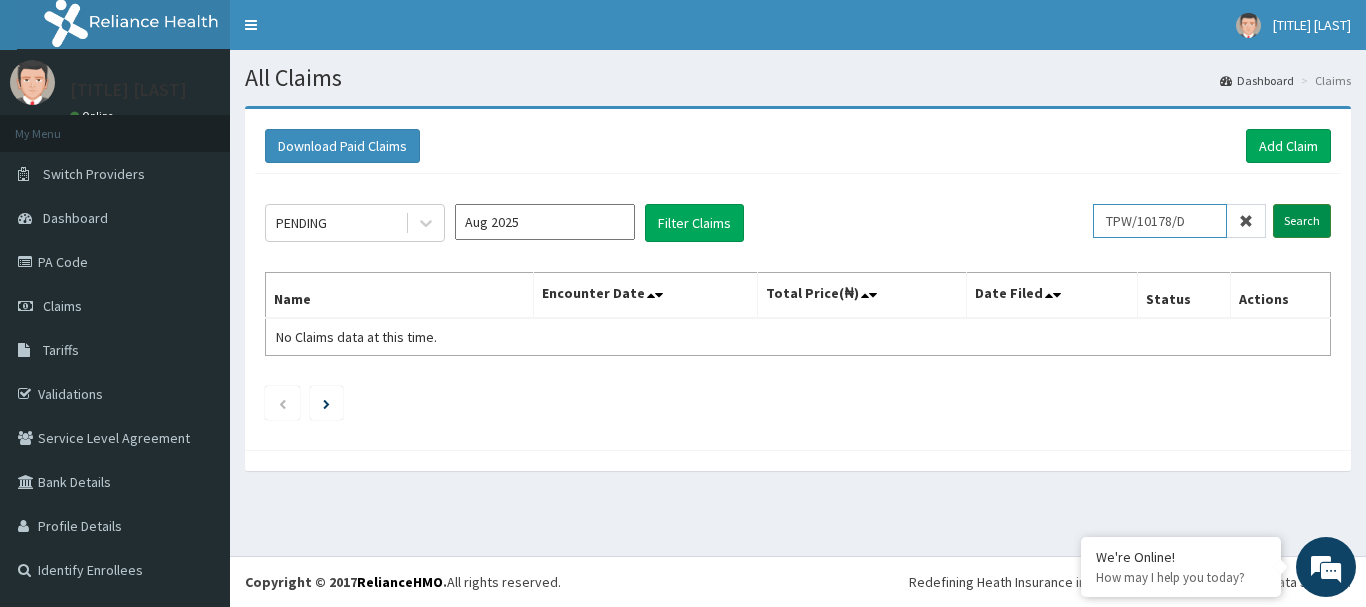 type on "TPW/10178/D" 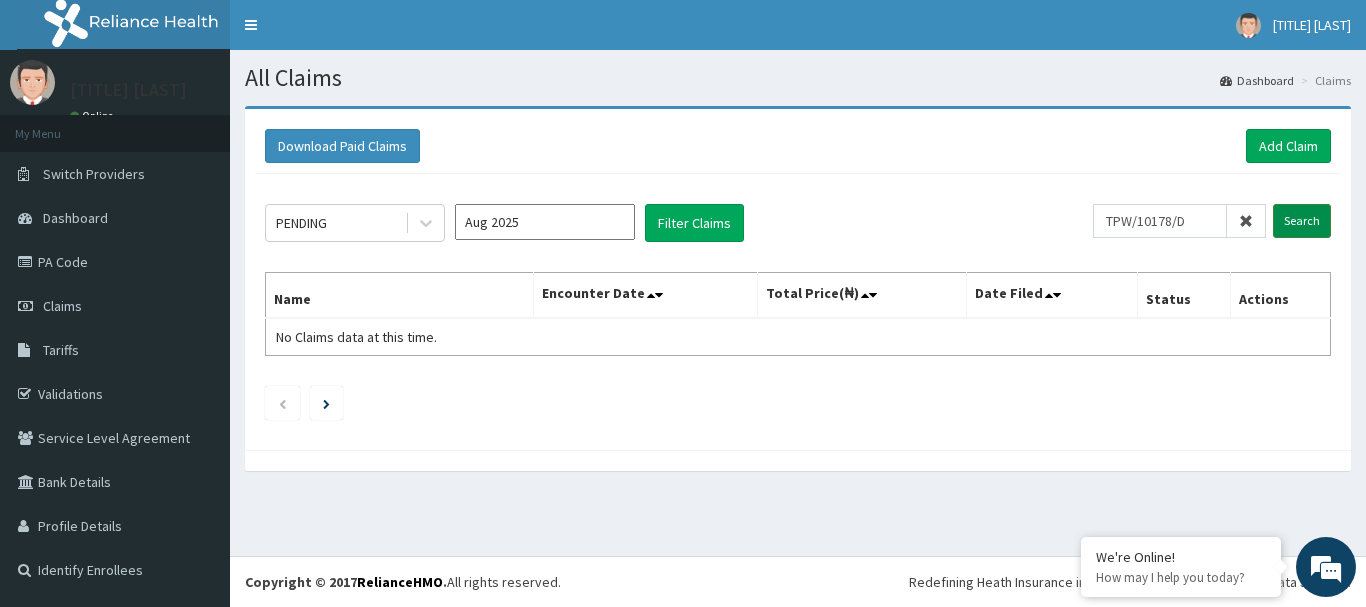click on "Search" at bounding box center [1302, 221] 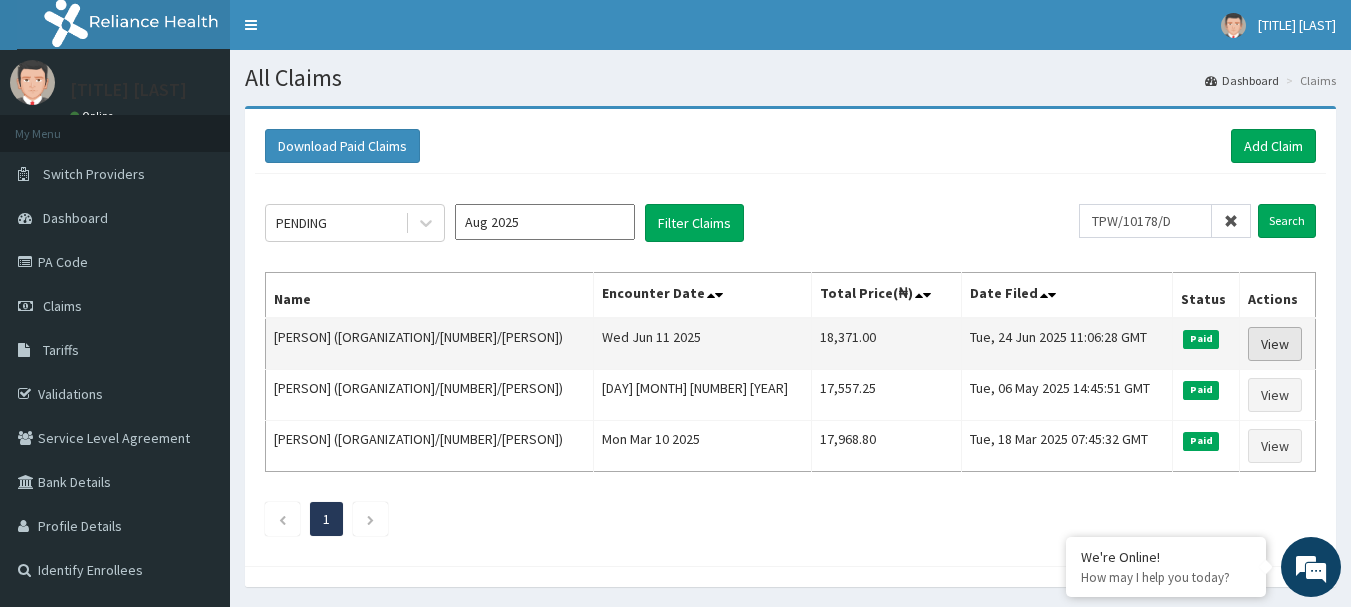 click on "View" at bounding box center (1275, 344) 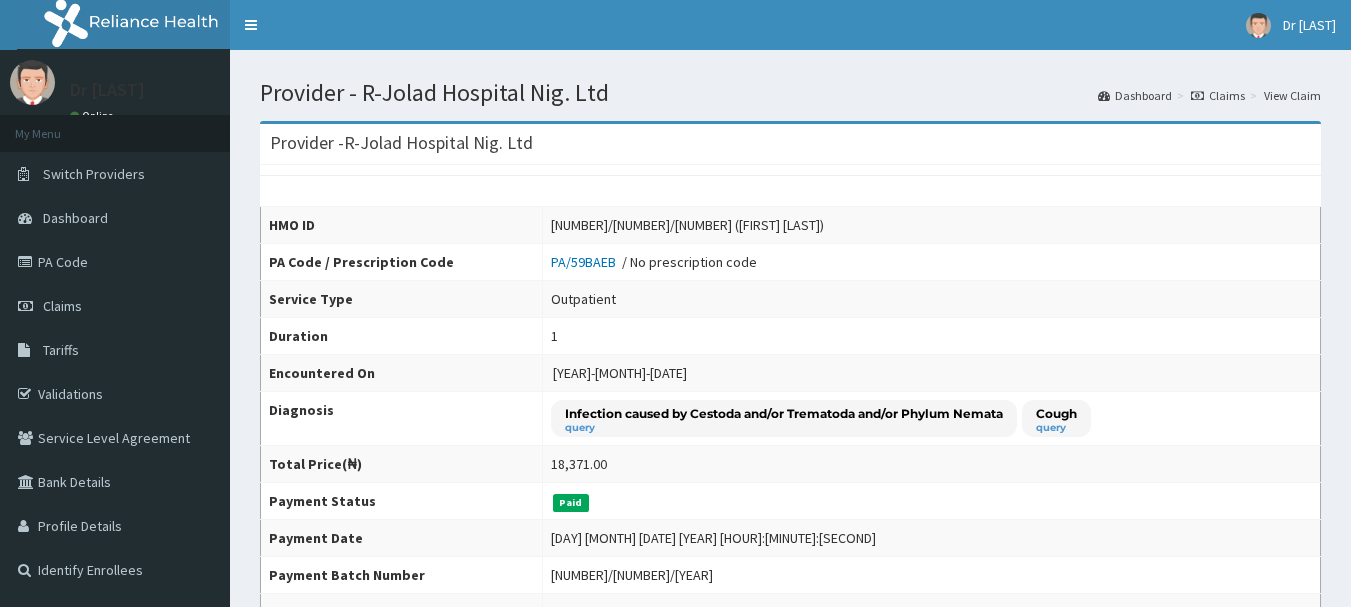 scroll, scrollTop: 0, scrollLeft: 0, axis: both 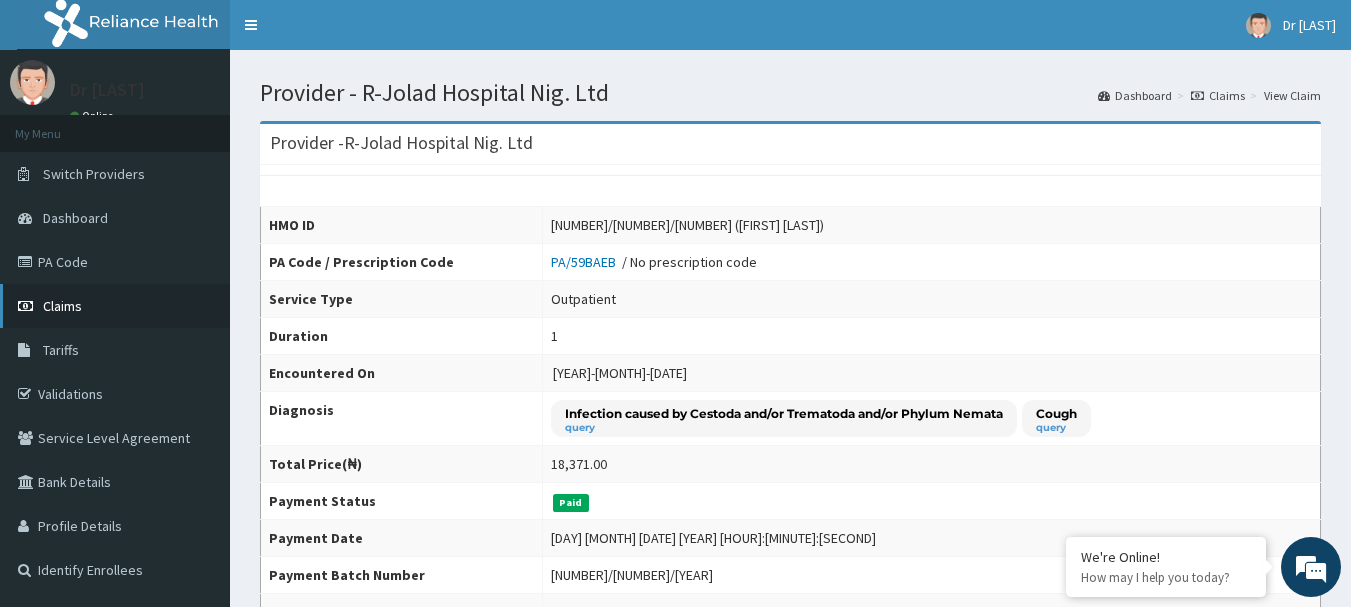 click on "Claims" at bounding box center [62, 306] 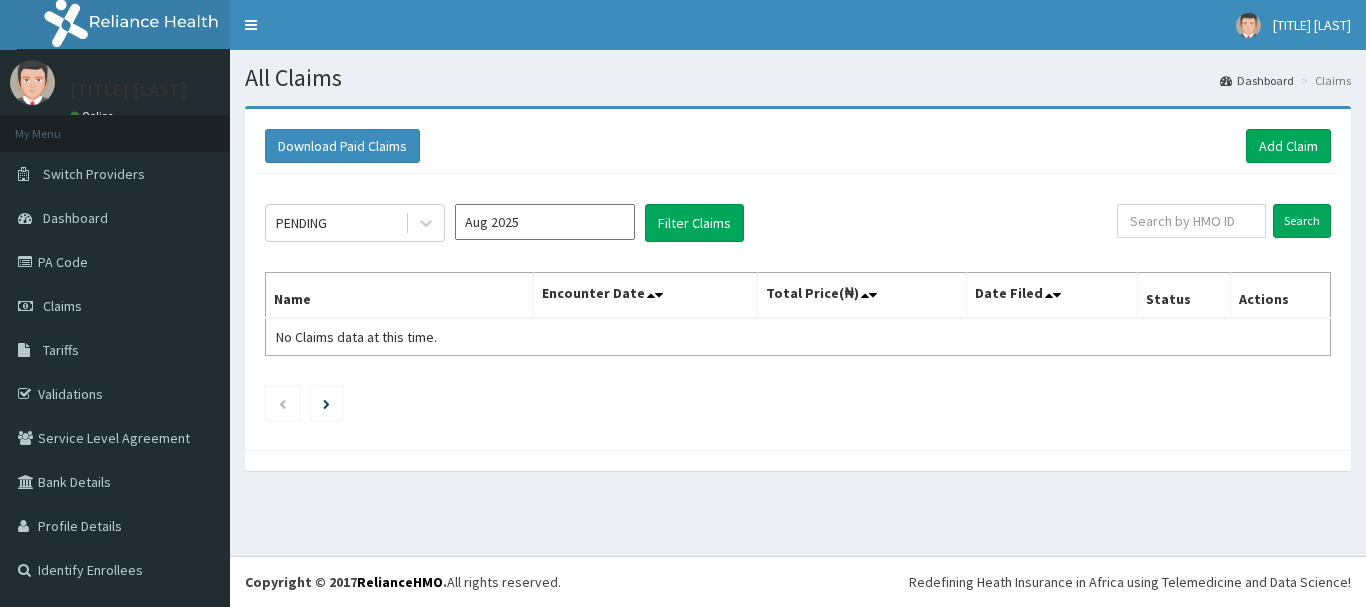 scroll, scrollTop: 0, scrollLeft: 0, axis: both 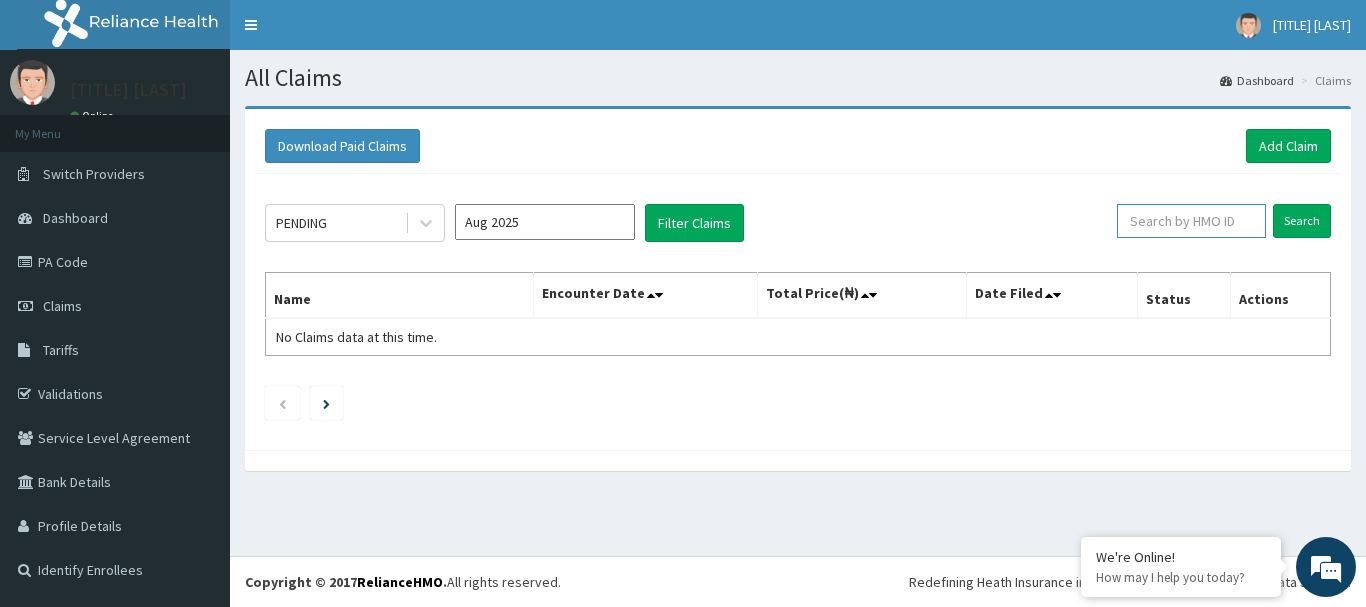 click at bounding box center (1191, 221) 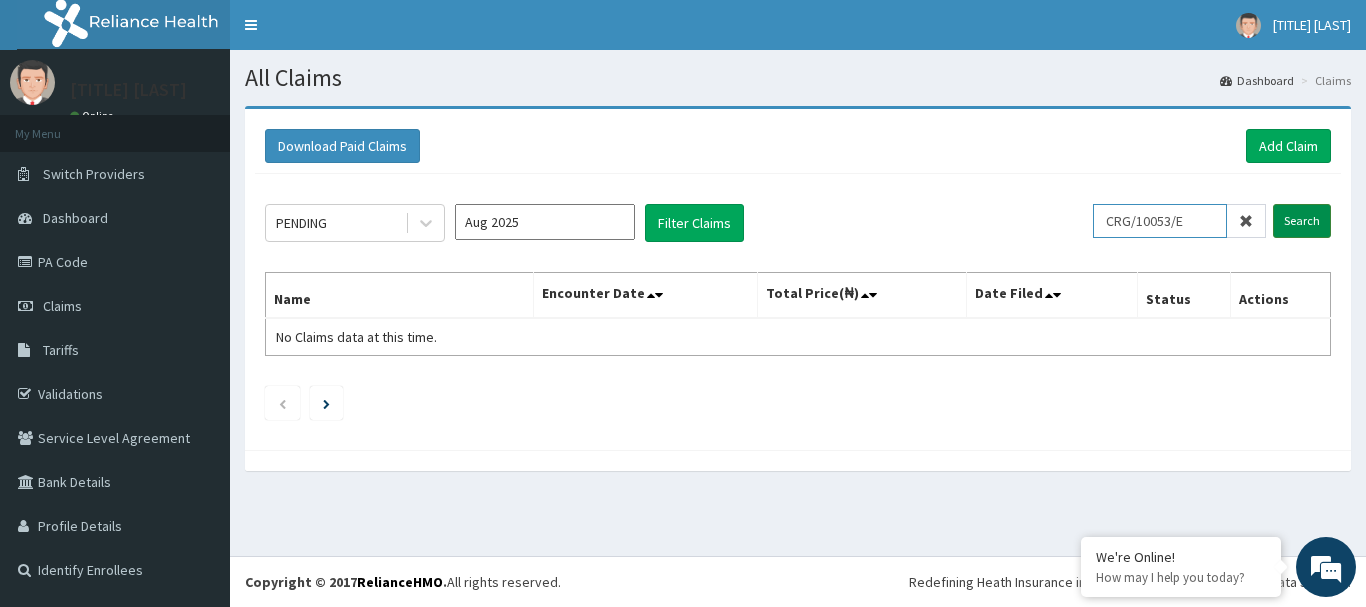 type on "CRG/10053/E" 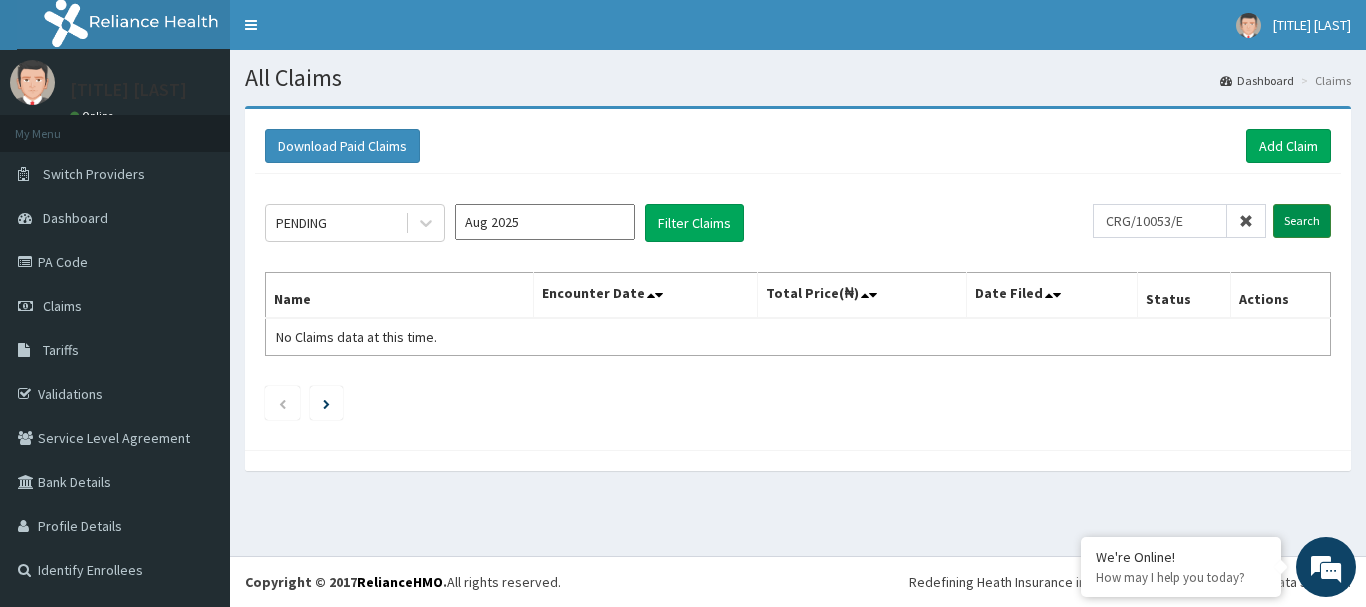 click on "Search" at bounding box center [1302, 221] 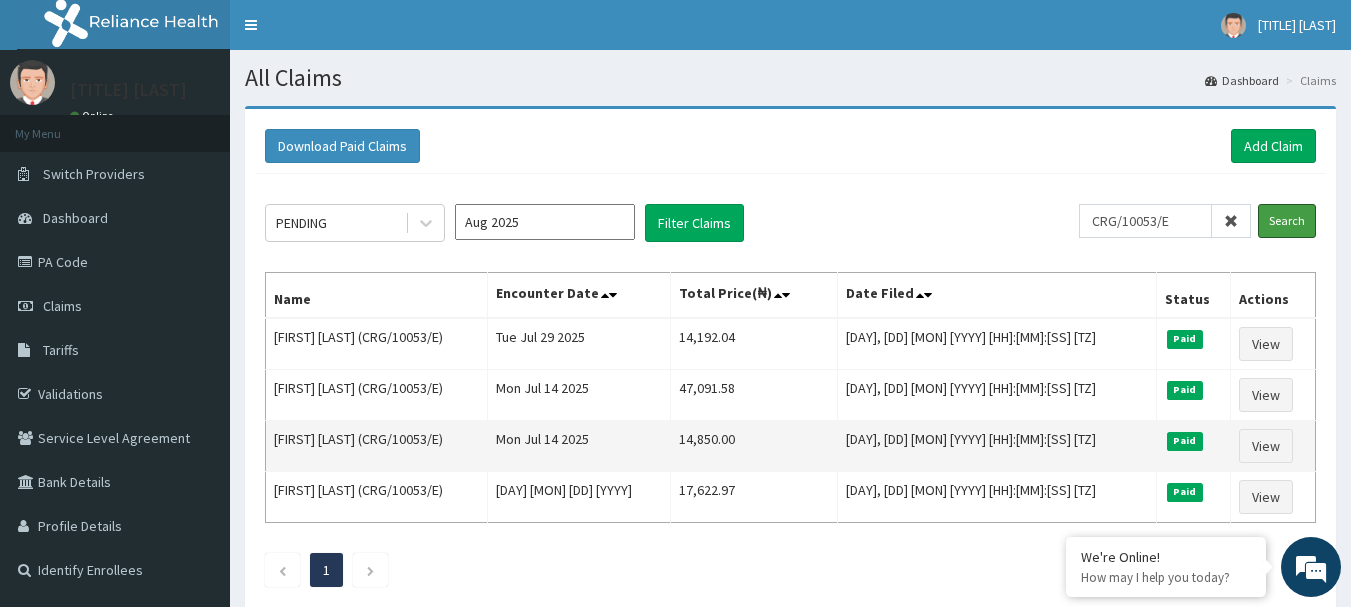 scroll, scrollTop: 0, scrollLeft: 0, axis: both 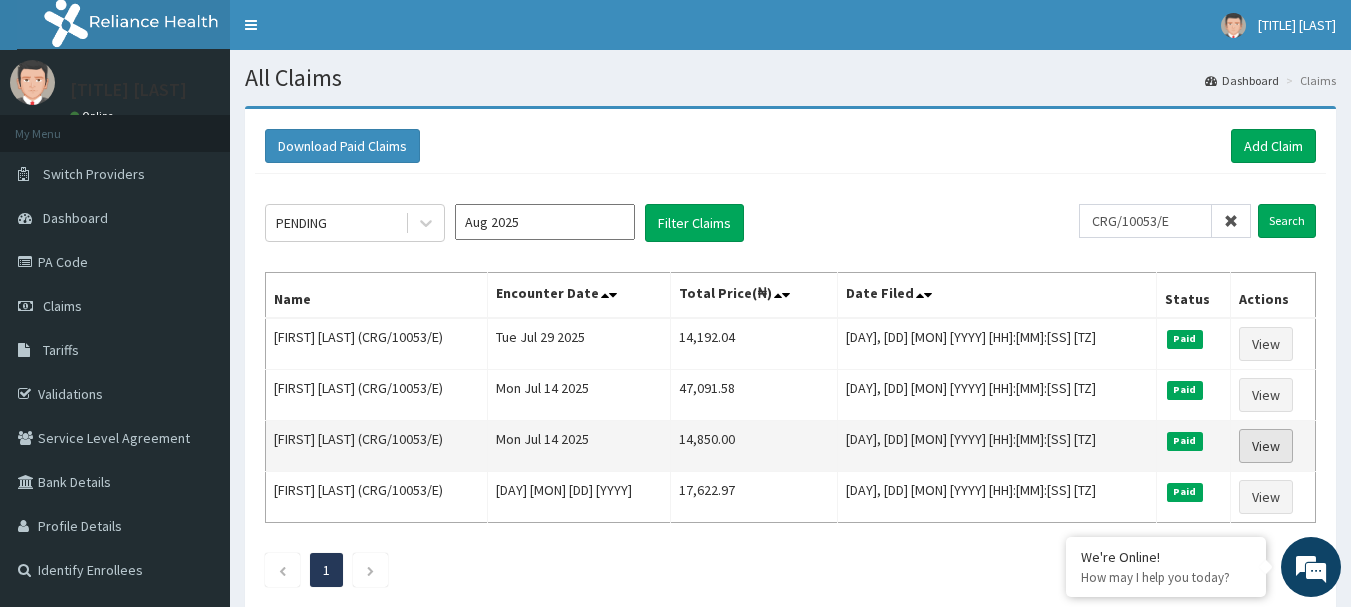 click on "View" at bounding box center [1266, 446] 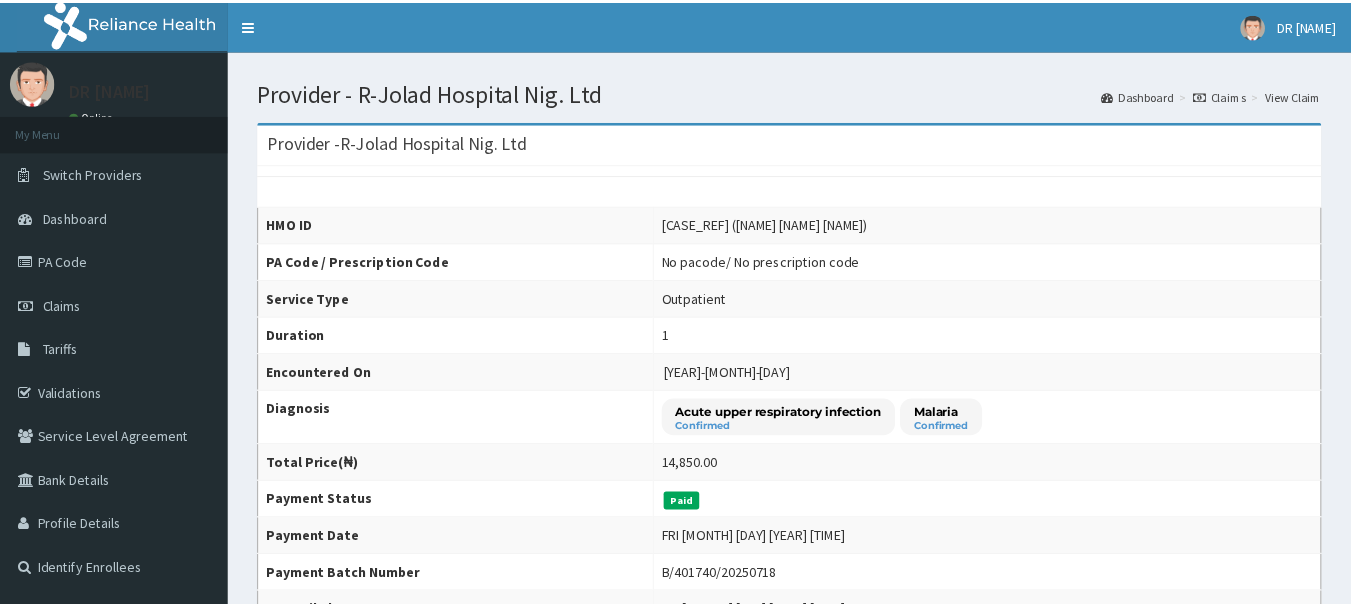 scroll, scrollTop: 0, scrollLeft: 0, axis: both 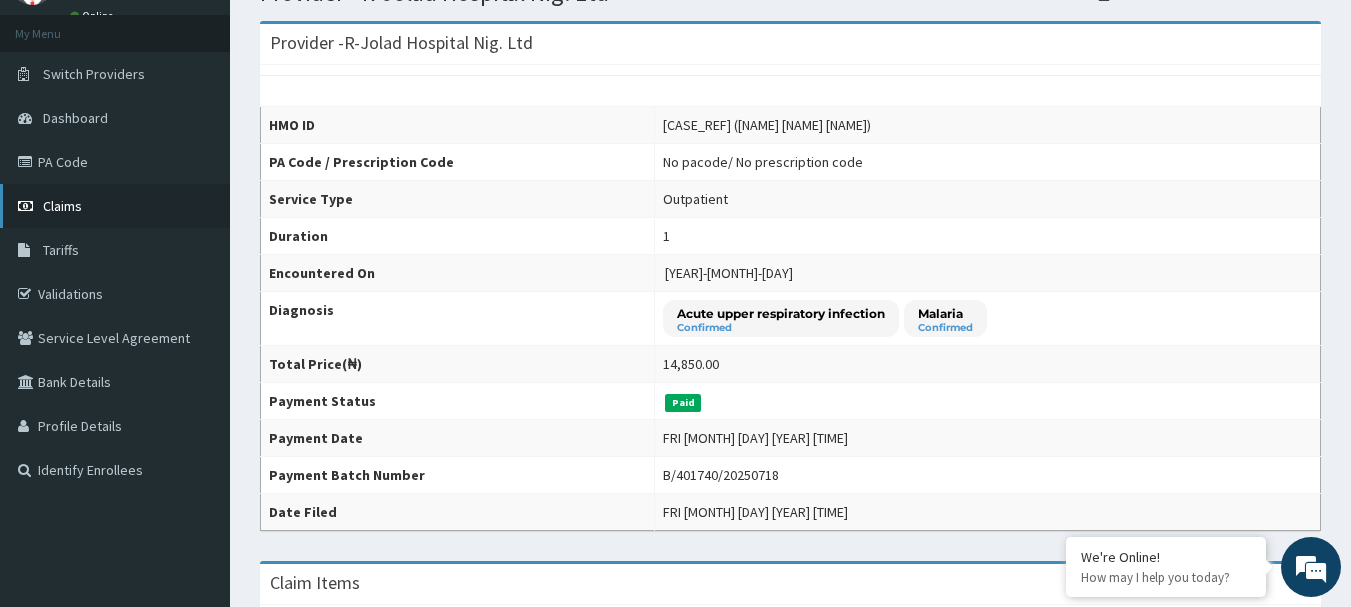 click on "Claims" at bounding box center (62, 206) 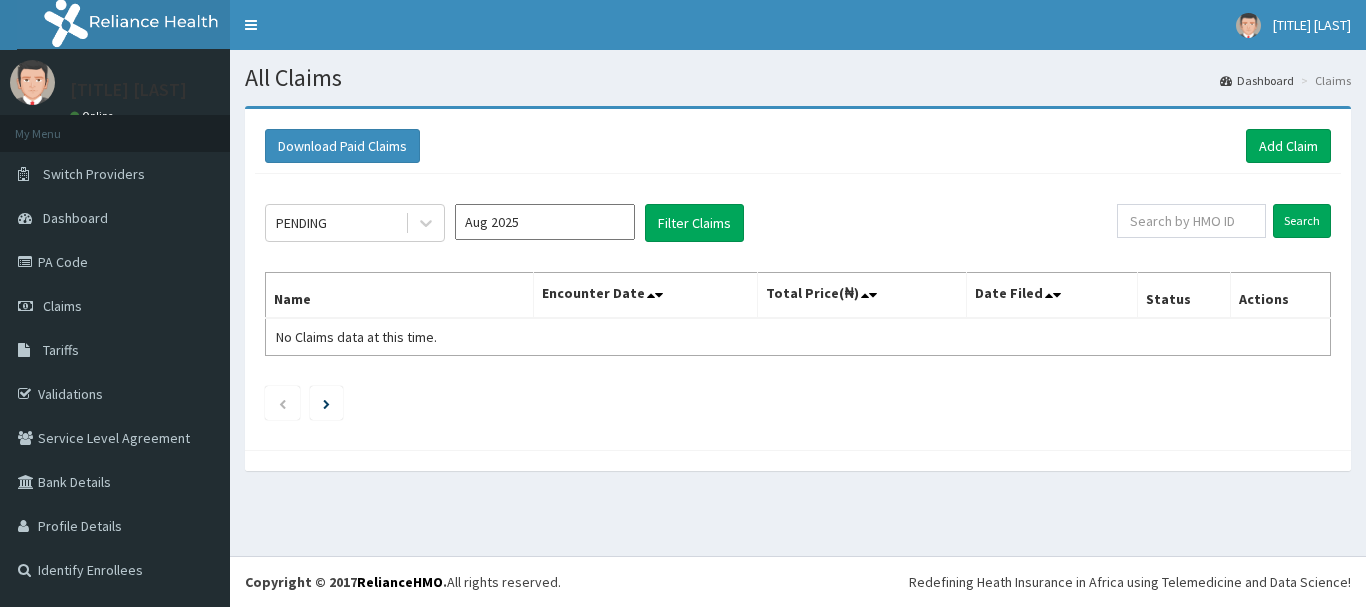 scroll, scrollTop: 0, scrollLeft: 0, axis: both 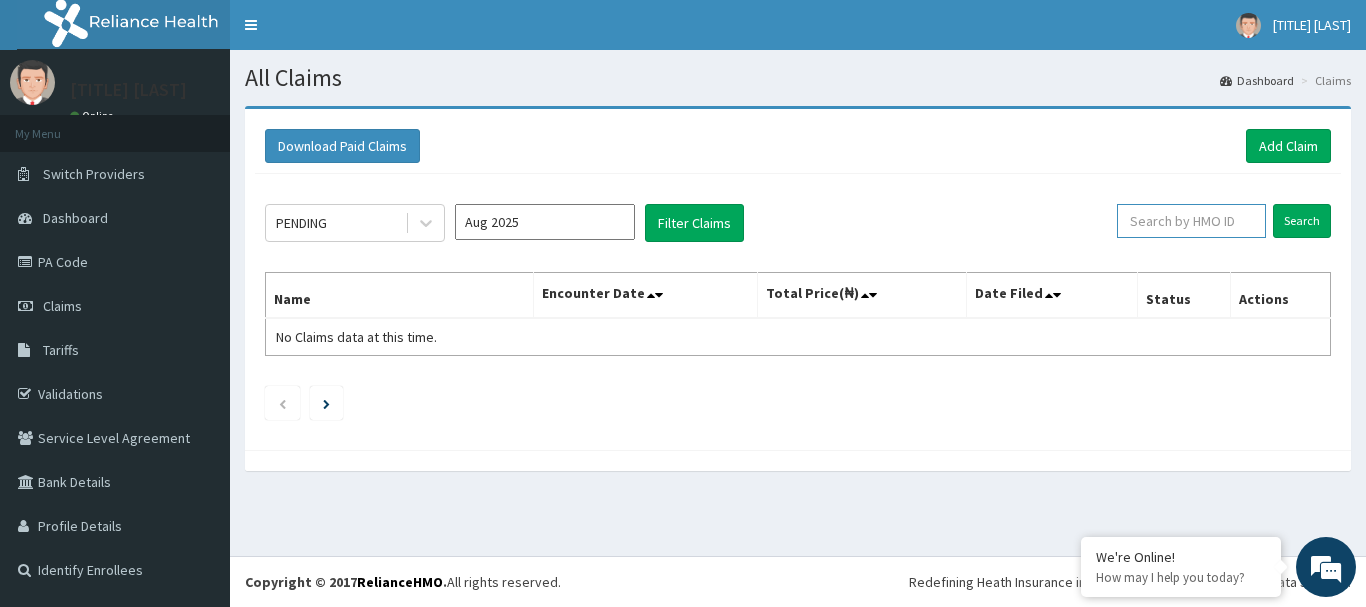 click at bounding box center (1191, 221) 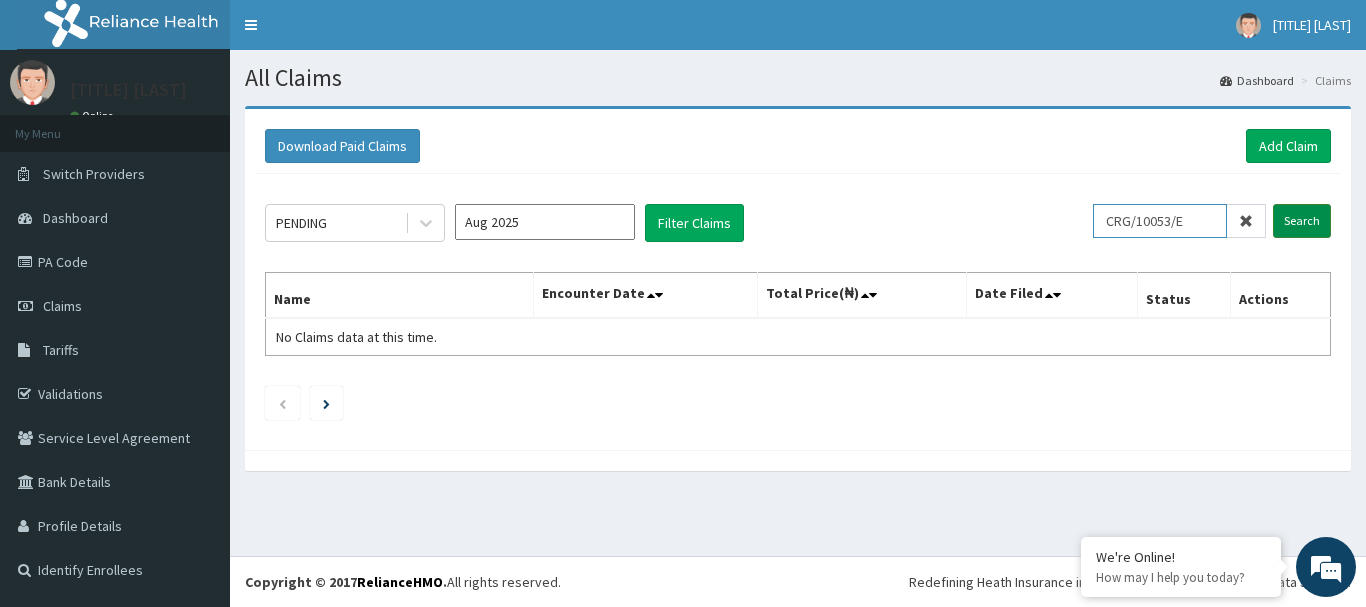type on "CRG/10053/E" 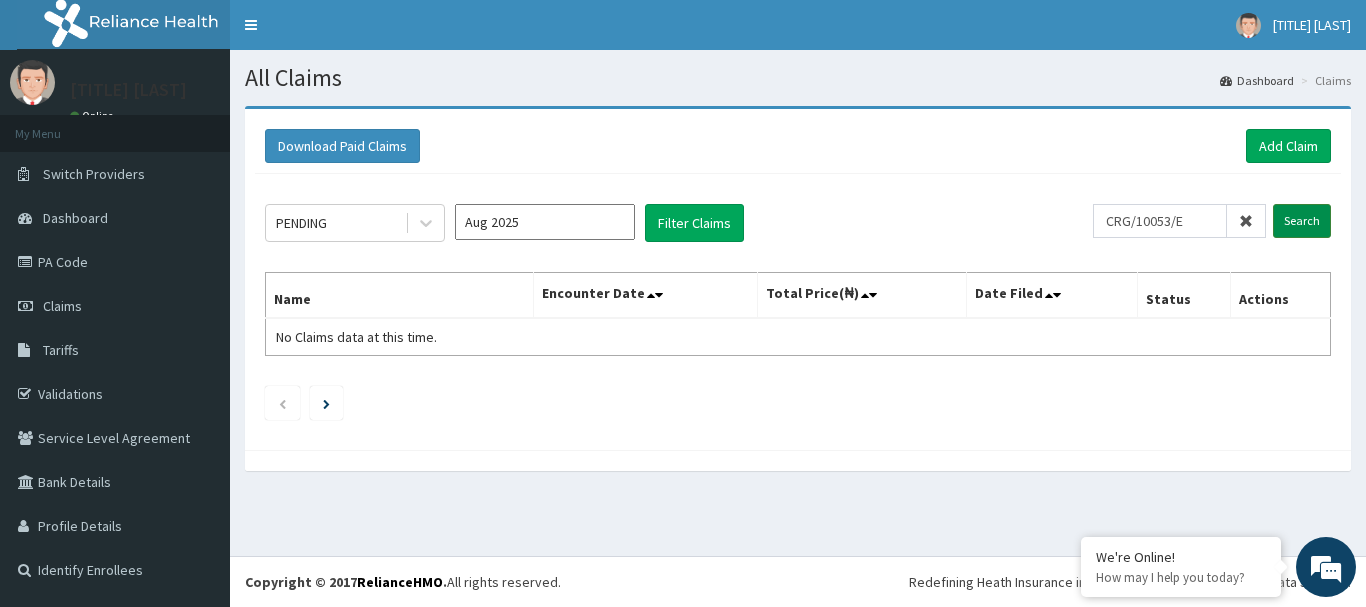 click on "Search" at bounding box center [1302, 221] 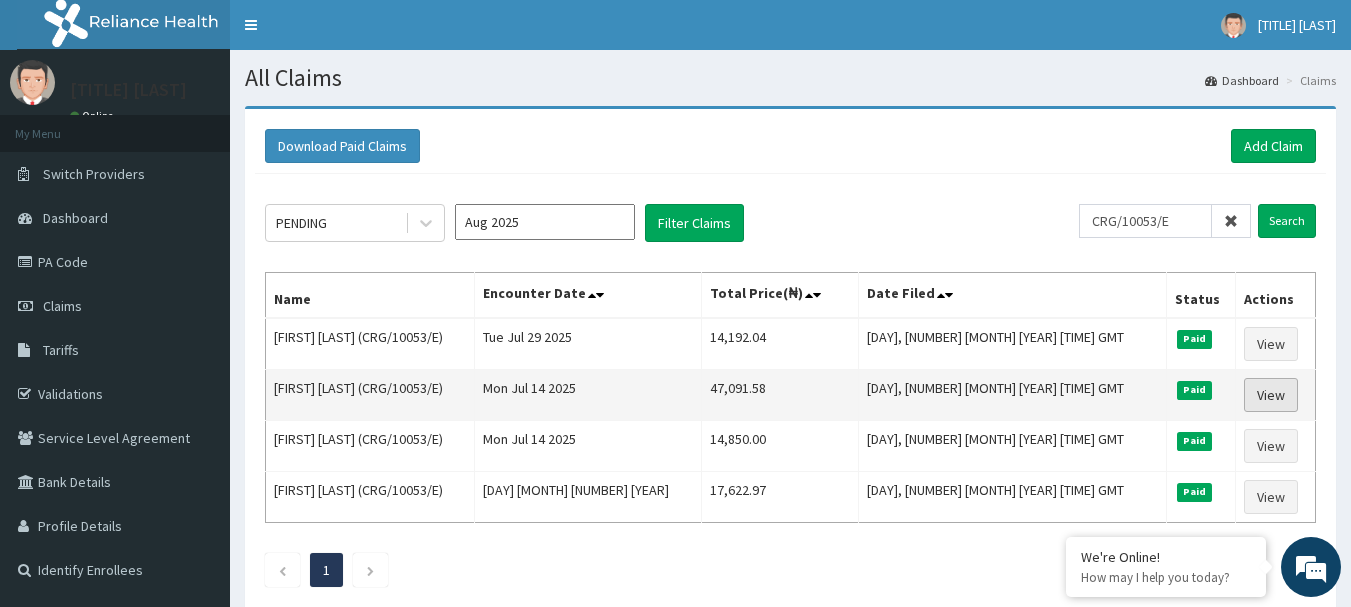 click on "View" at bounding box center [1271, 395] 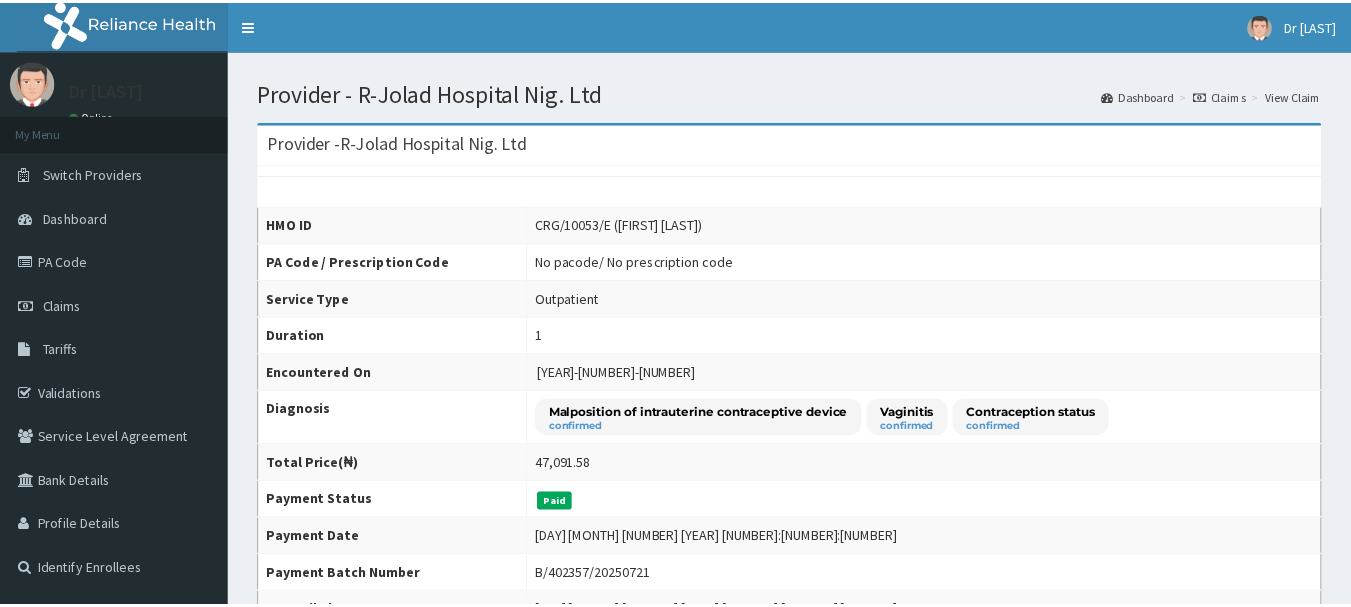 scroll, scrollTop: 0, scrollLeft: 0, axis: both 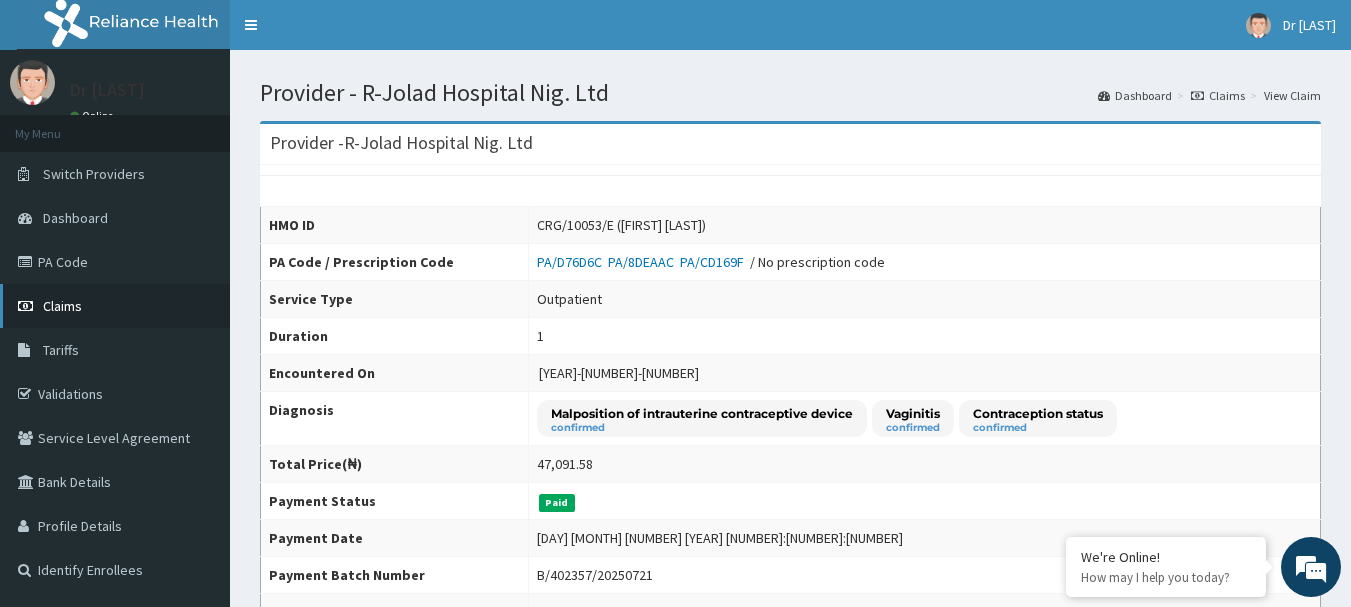 click on "Claims" at bounding box center [62, 306] 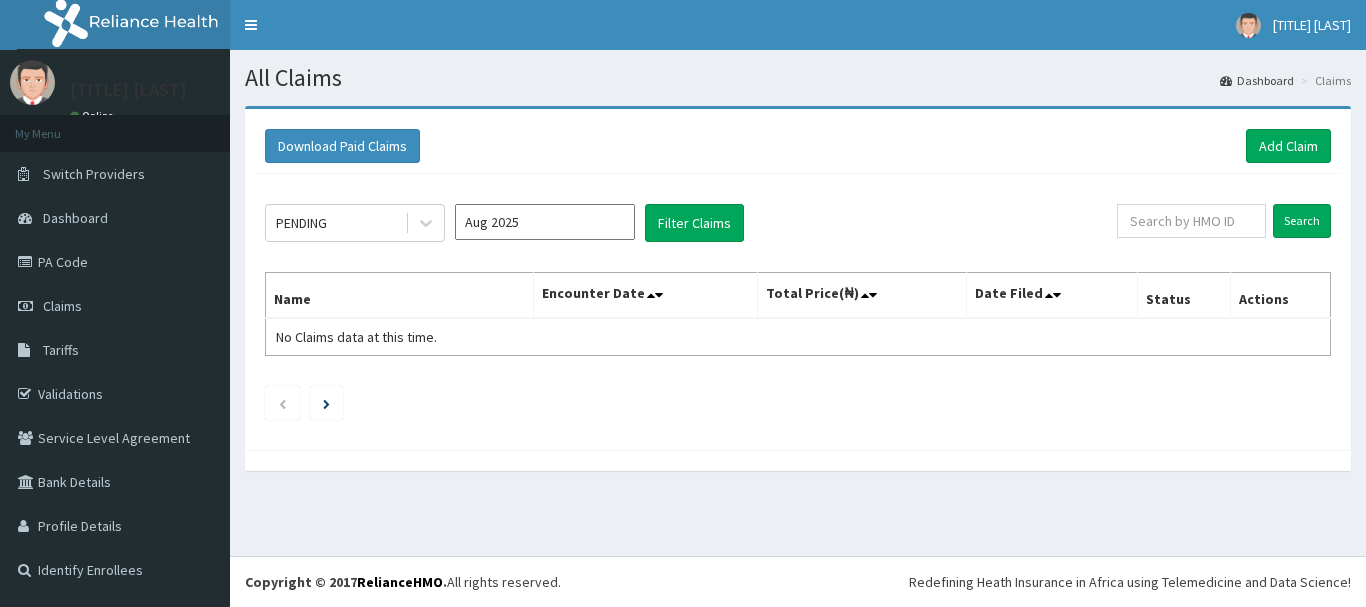 scroll, scrollTop: 0, scrollLeft: 0, axis: both 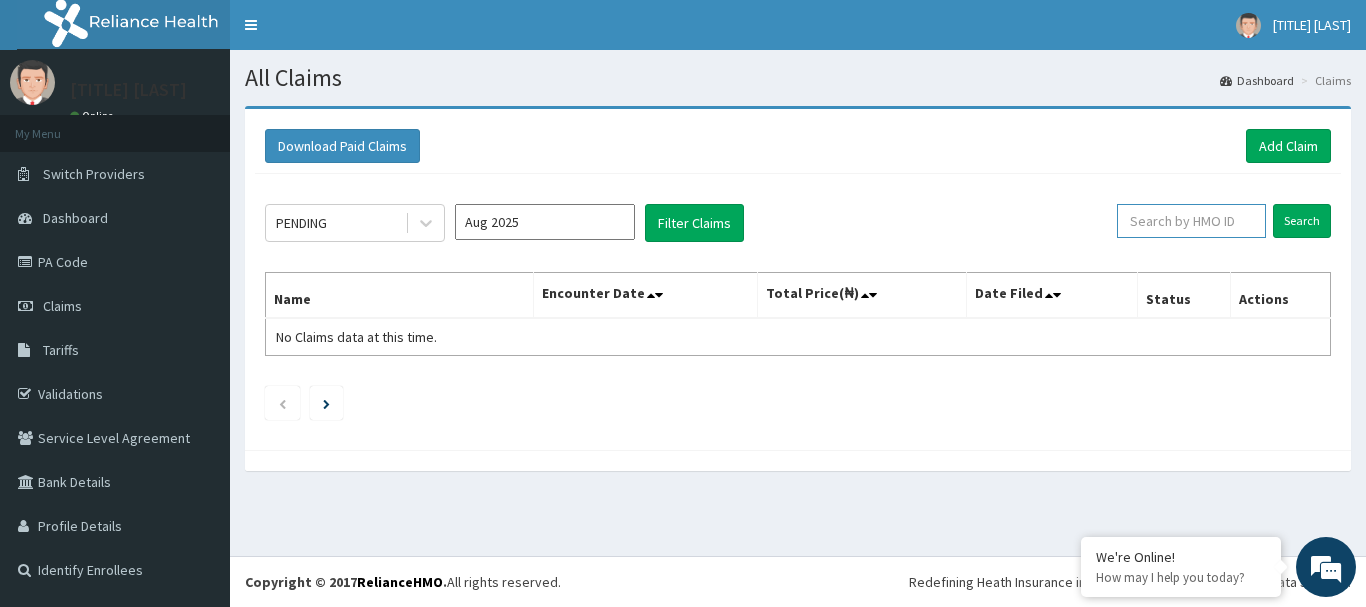 click at bounding box center [1191, 221] 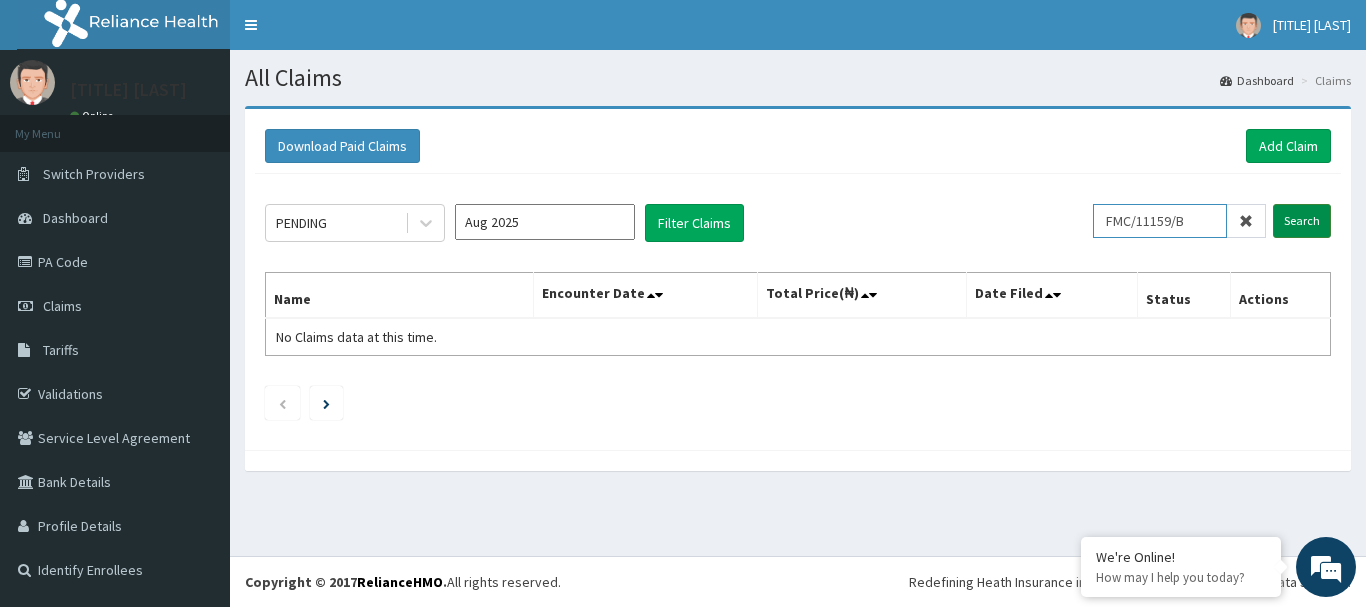 type on "FMC/11159/B" 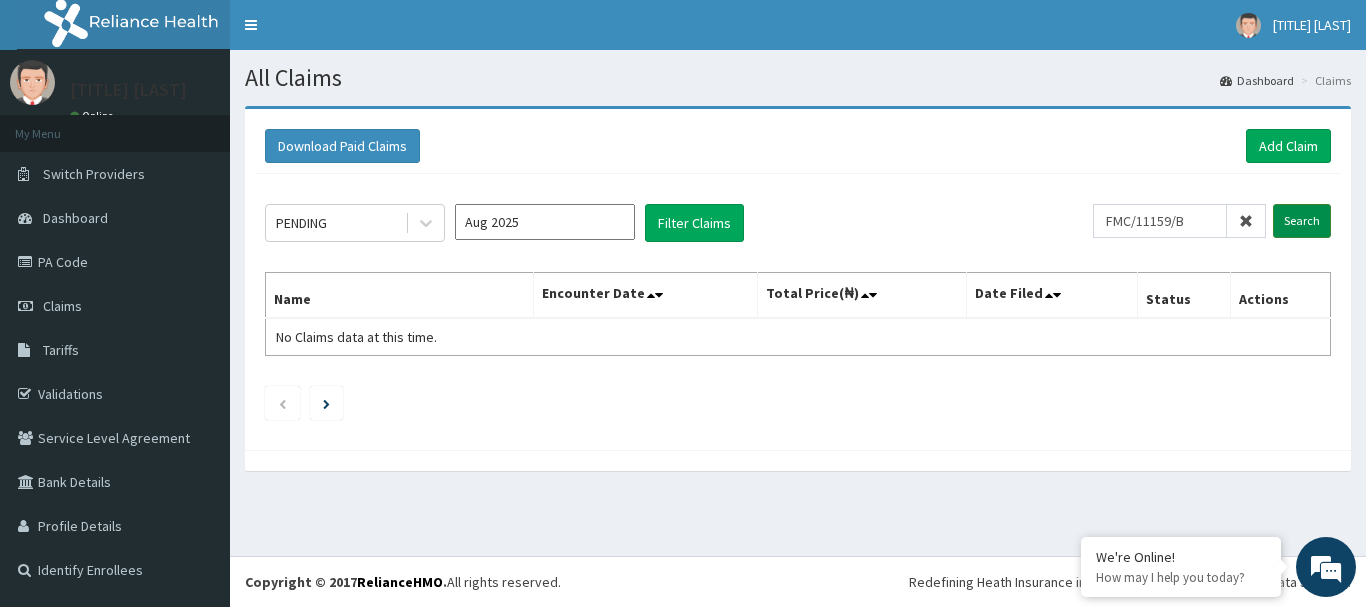 click on "Search" at bounding box center (1302, 221) 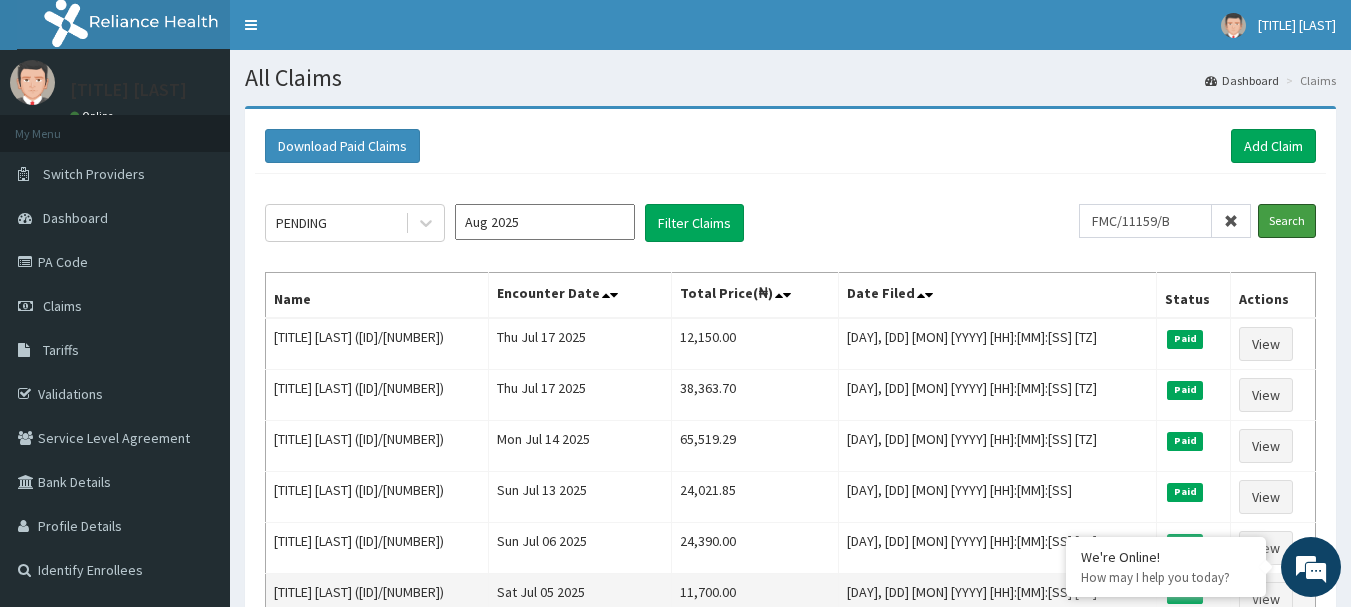 scroll, scrollTop: 0, scrollLeft: 0, axis: both 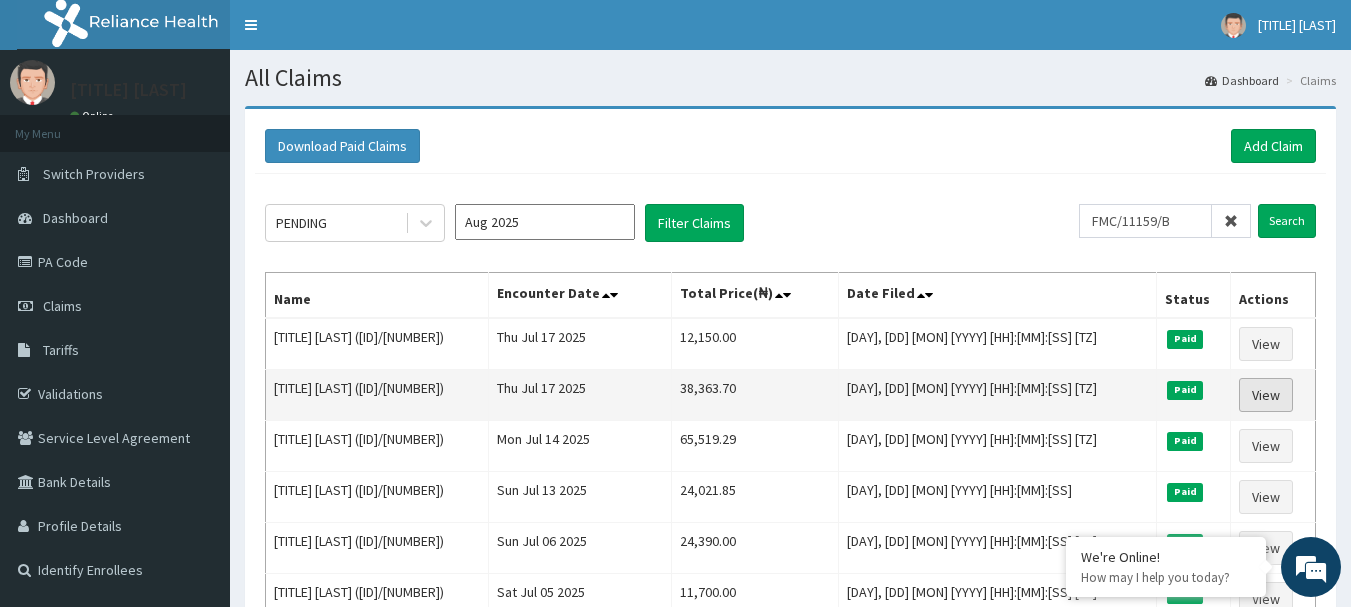 click on "View" at bounding box center [1266, 395] 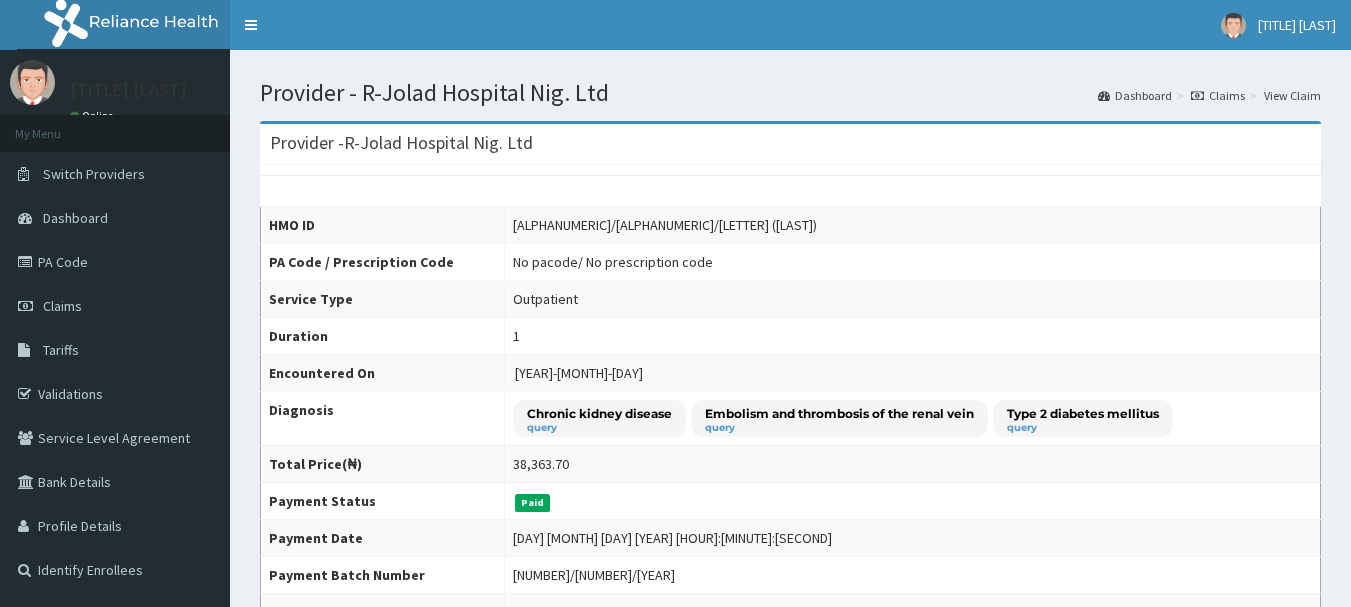 scroll, scrollTop: 0, scrollLeft: 0, axis: both 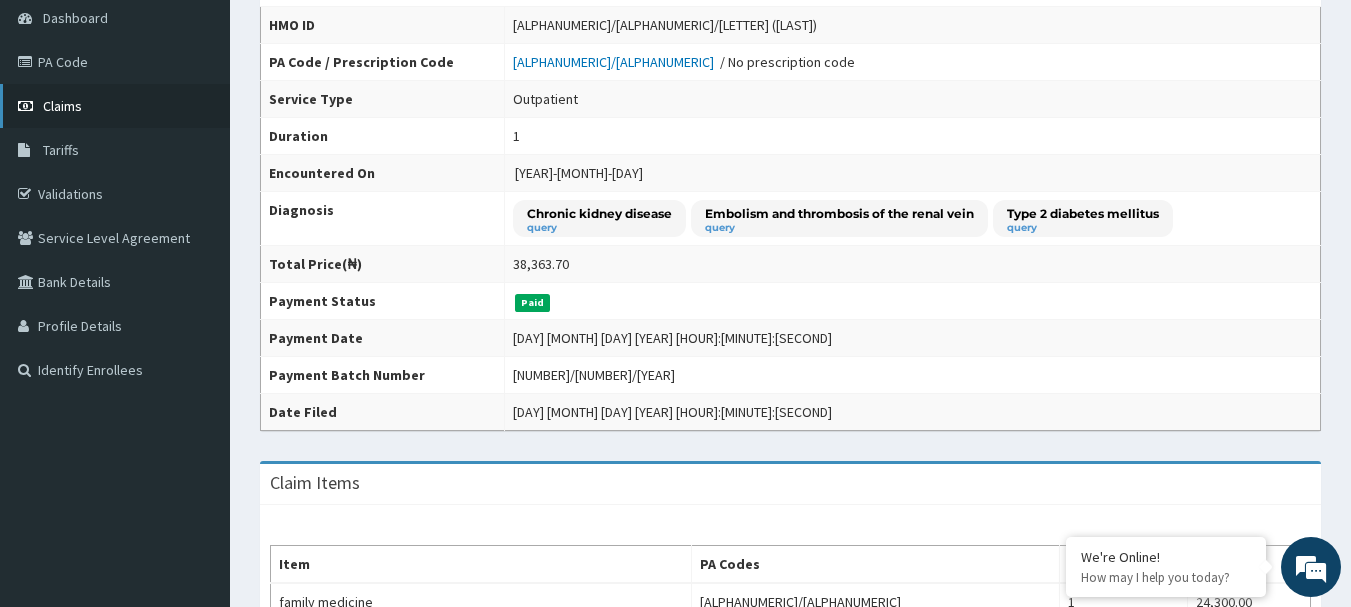 click on "Claims" at bounding box center [62, 106] 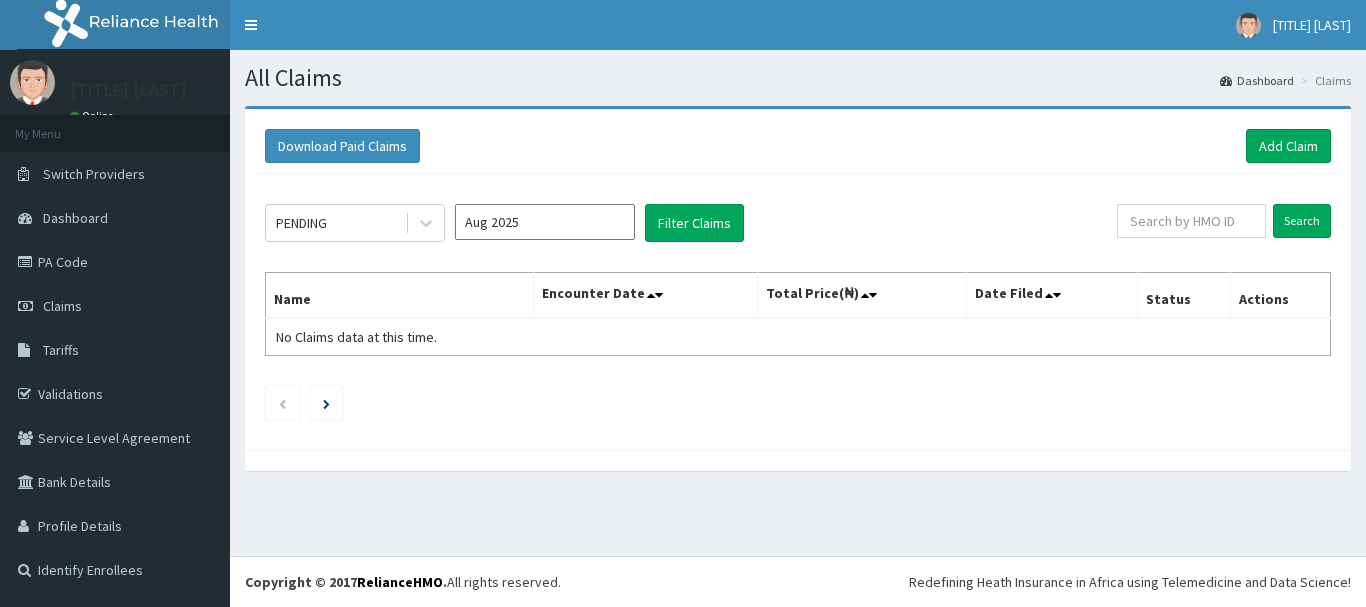 scroll, scrollTop: 0, scrollLeft: 0, axis: both 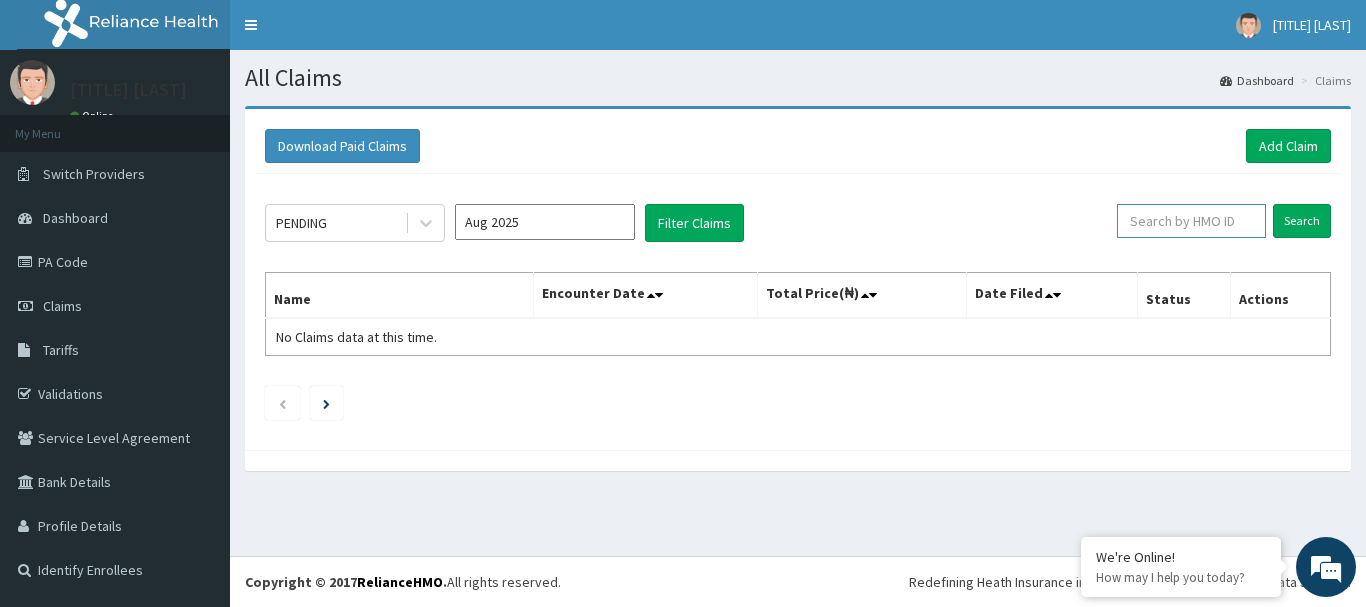 click at bounding box center [1191, 221] 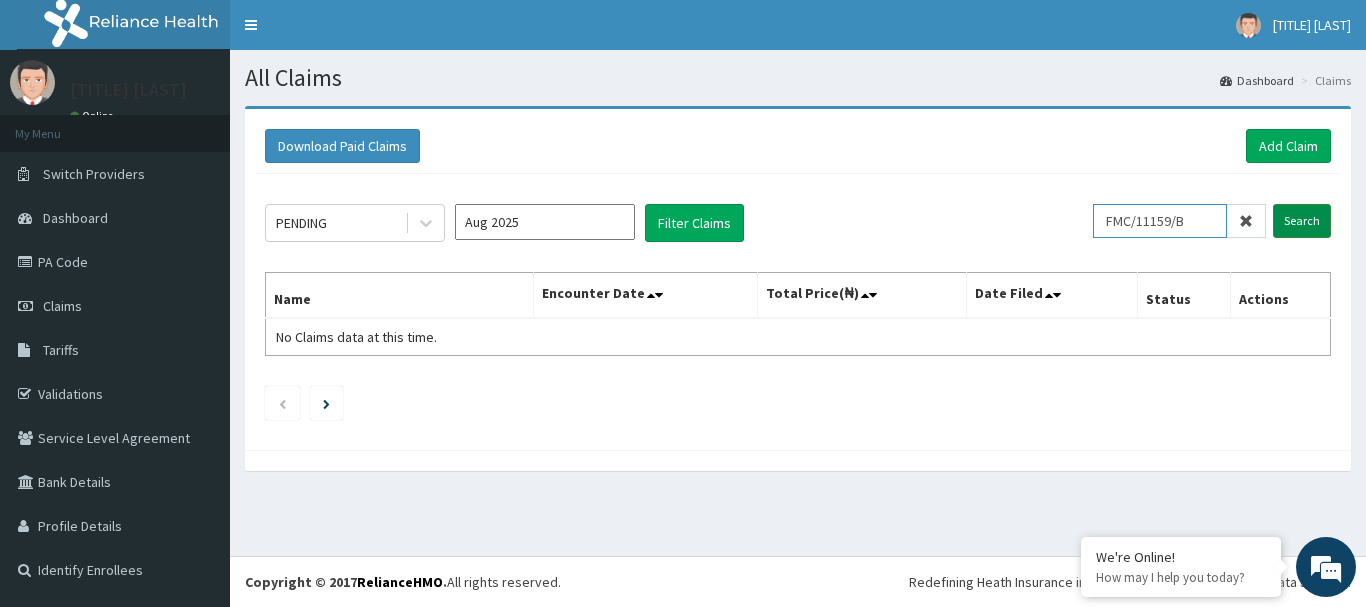 type on "FMC/11159/B" 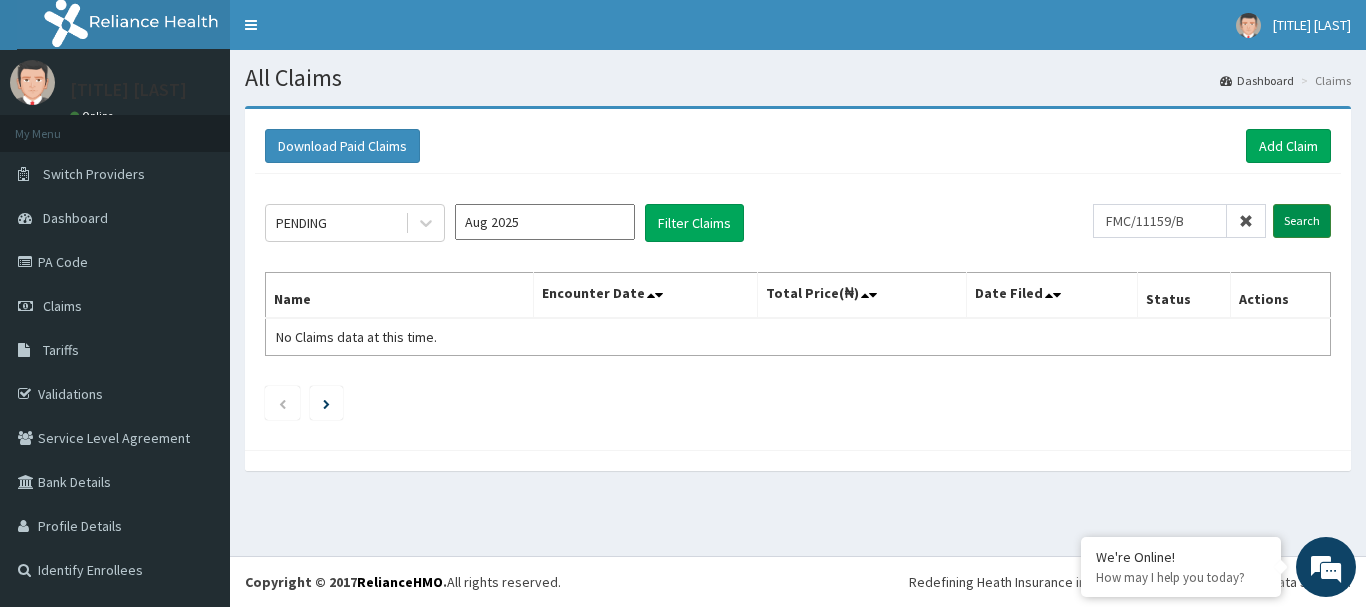 click on "Search" at bounding box center [1302, 221] 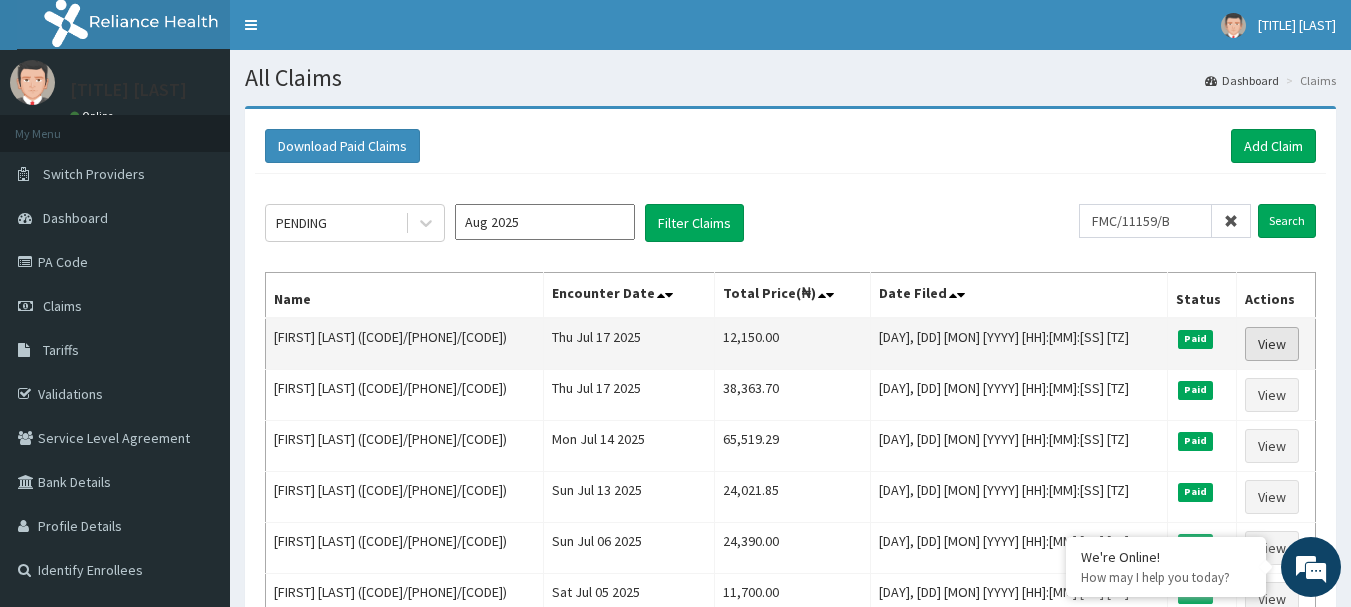 click on "View" at bounding box center (1272, 344) 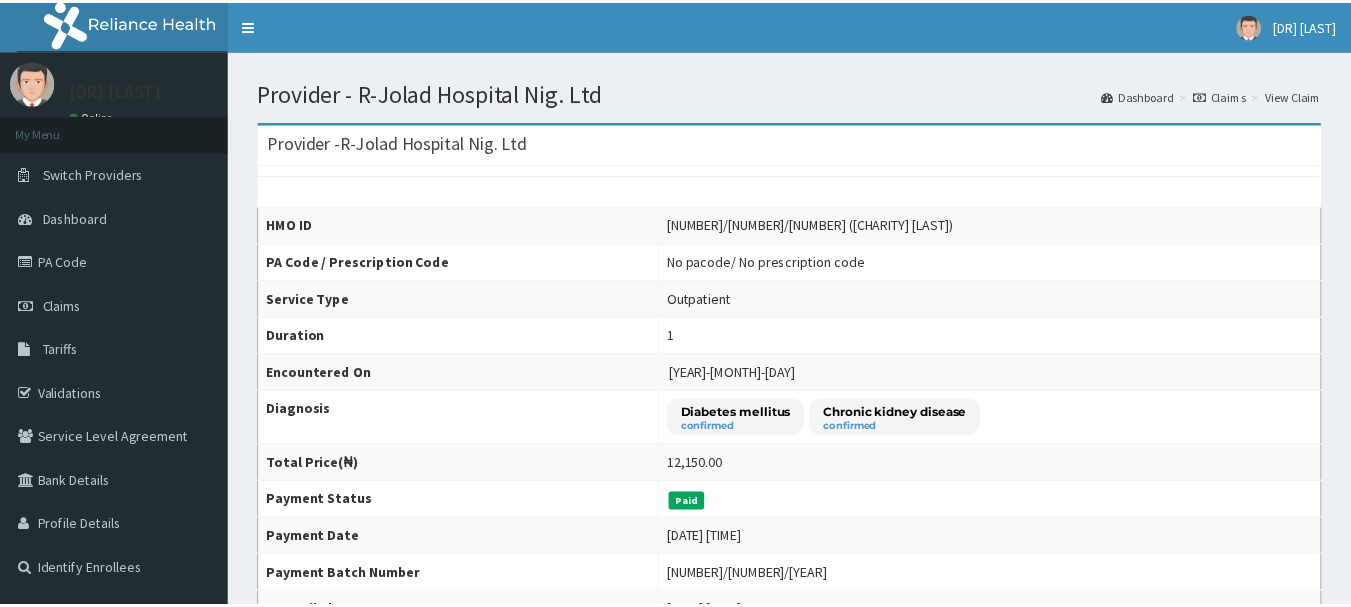 scroll, scrollTop: 0, scrollLeft: 0, axis: both 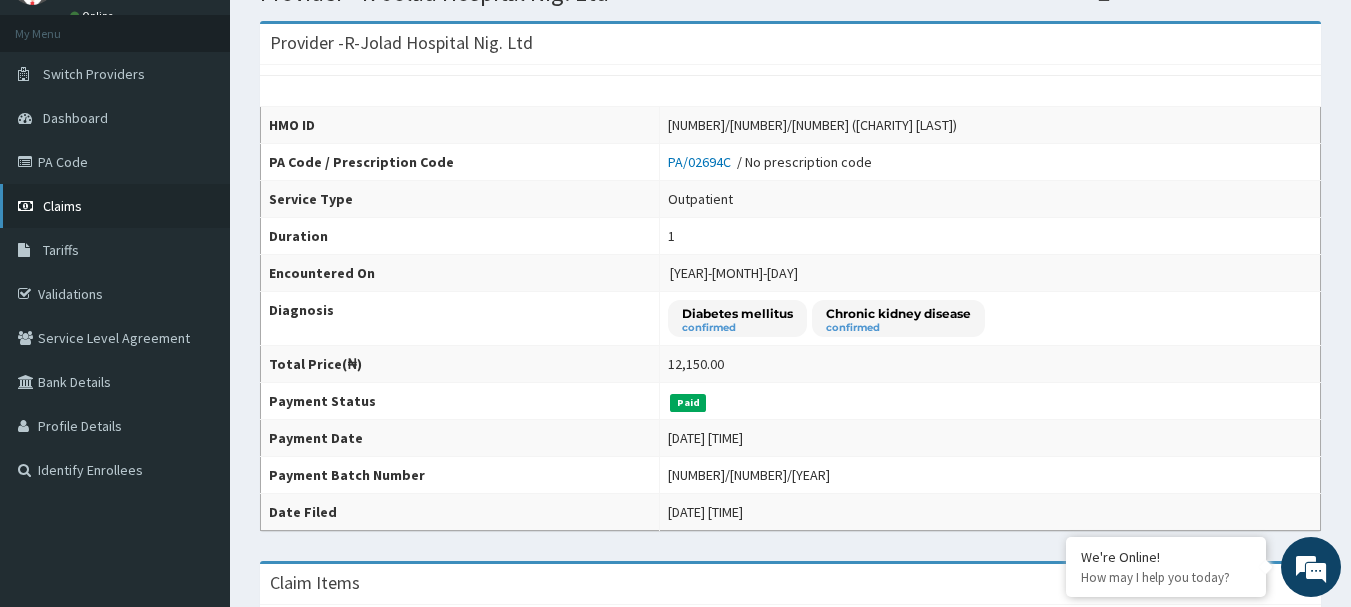 click on "Claims" at bounding box center [62, 206] 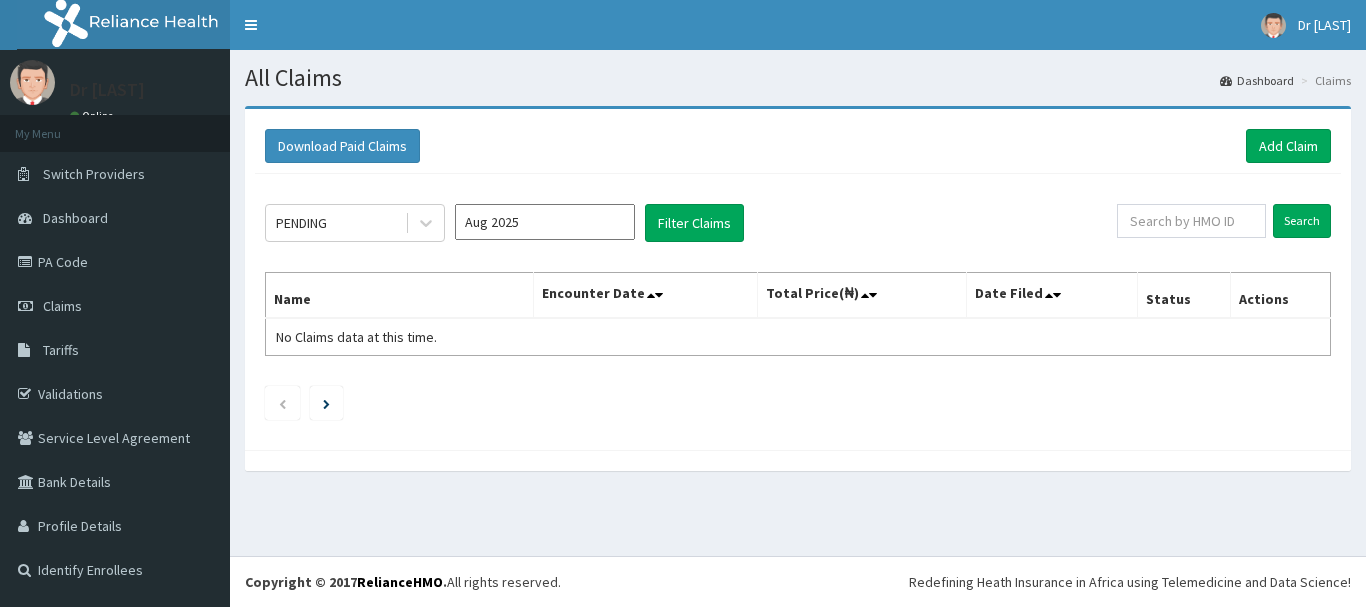 scroll, scrollTop: 0, scrollLeft: 0, axis: both 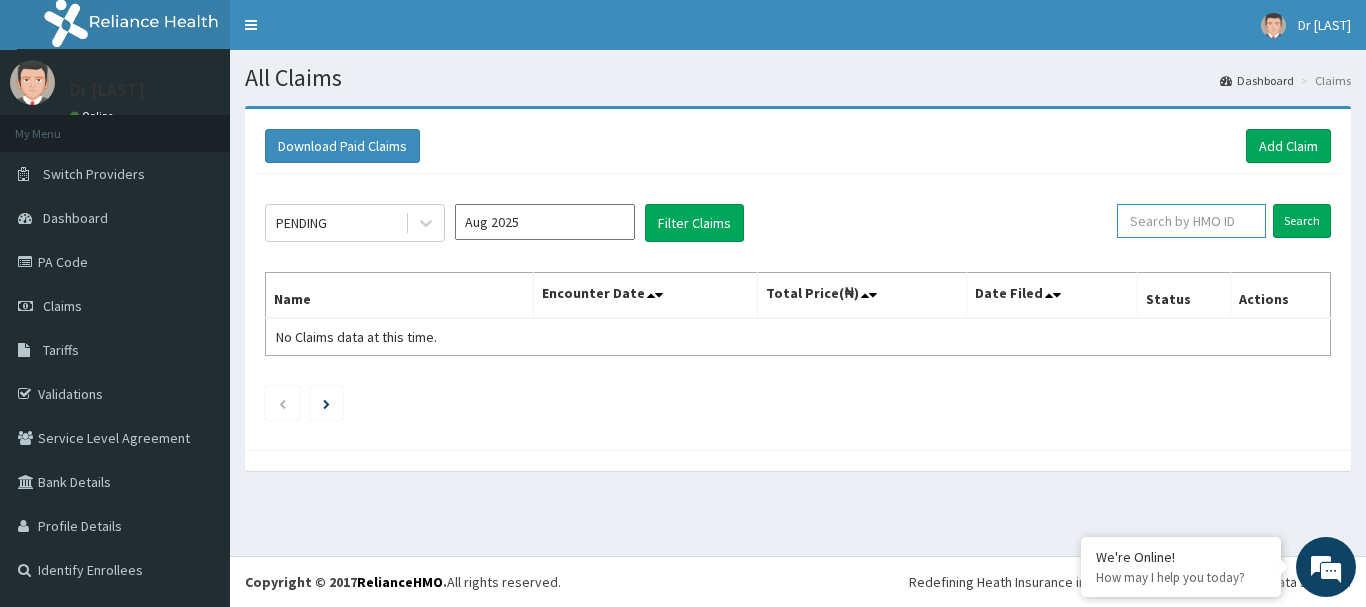 click at bounding box center [1191, 221] 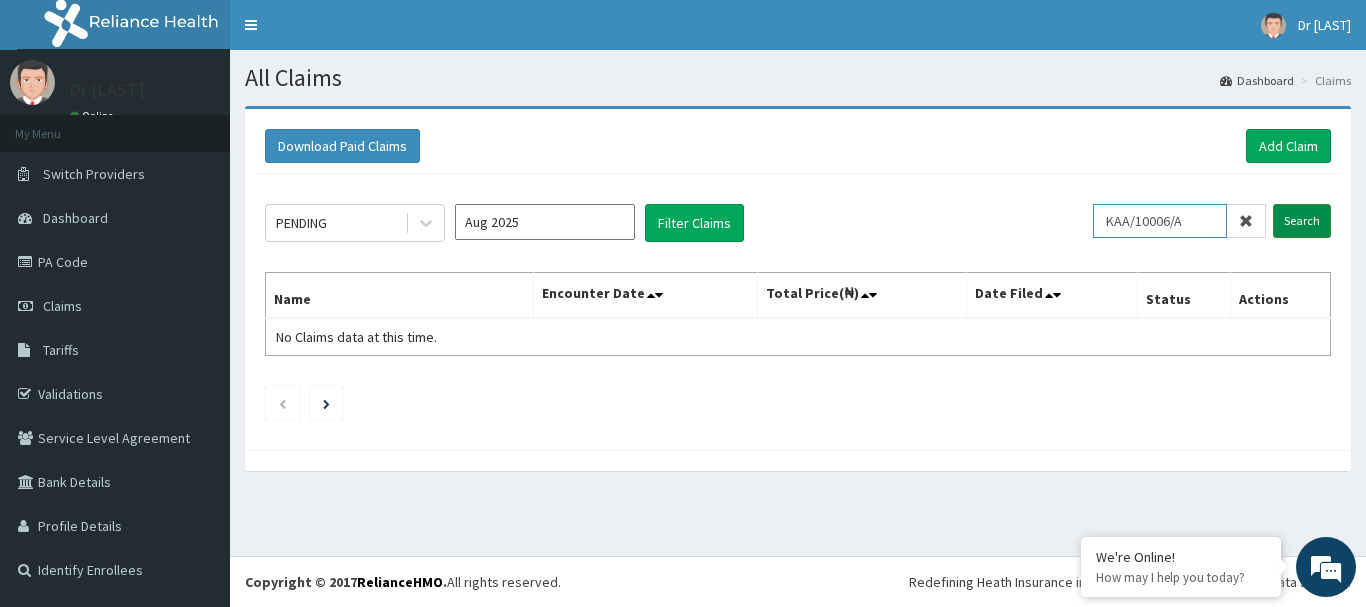 type on "KAA/10006/A" 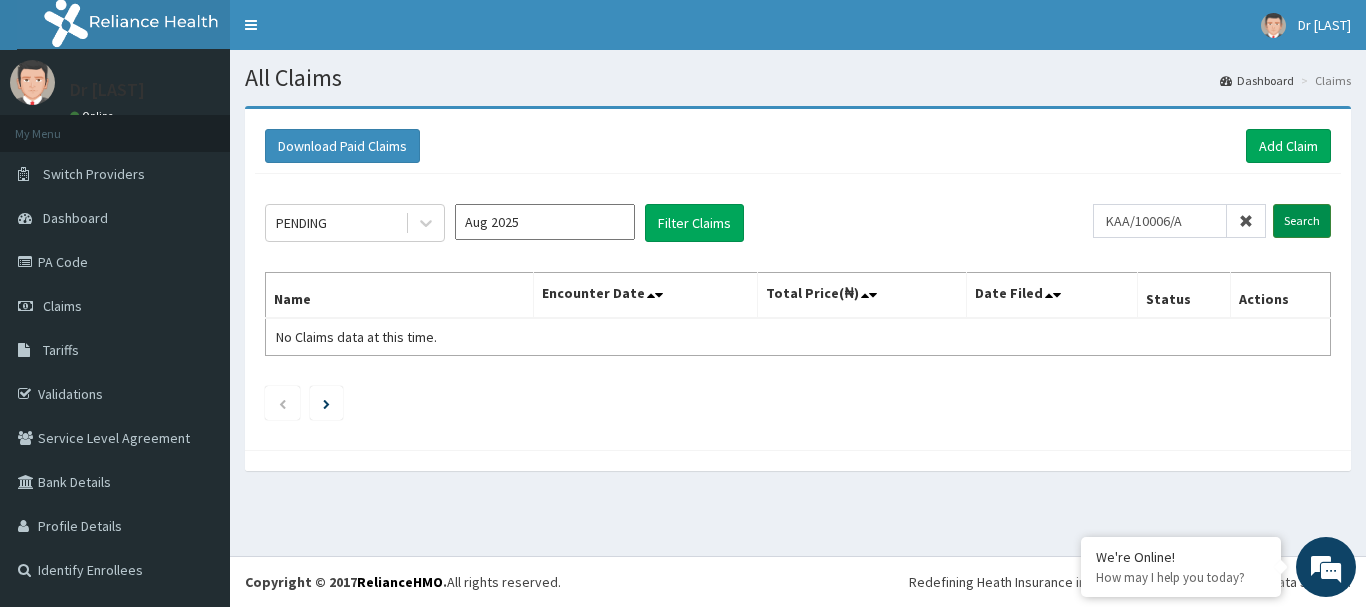 click on "Search" at bounding box center (1302, 221) 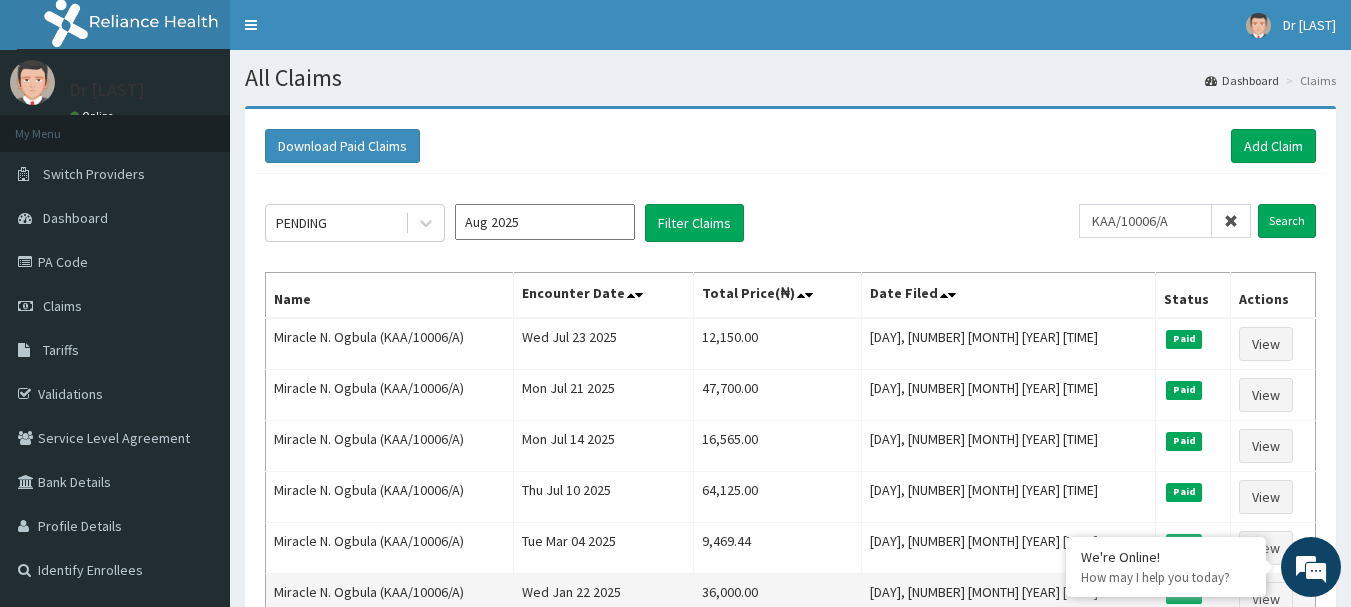 scroll, scrollTop: 0, scrollLeft: 0, axis: both 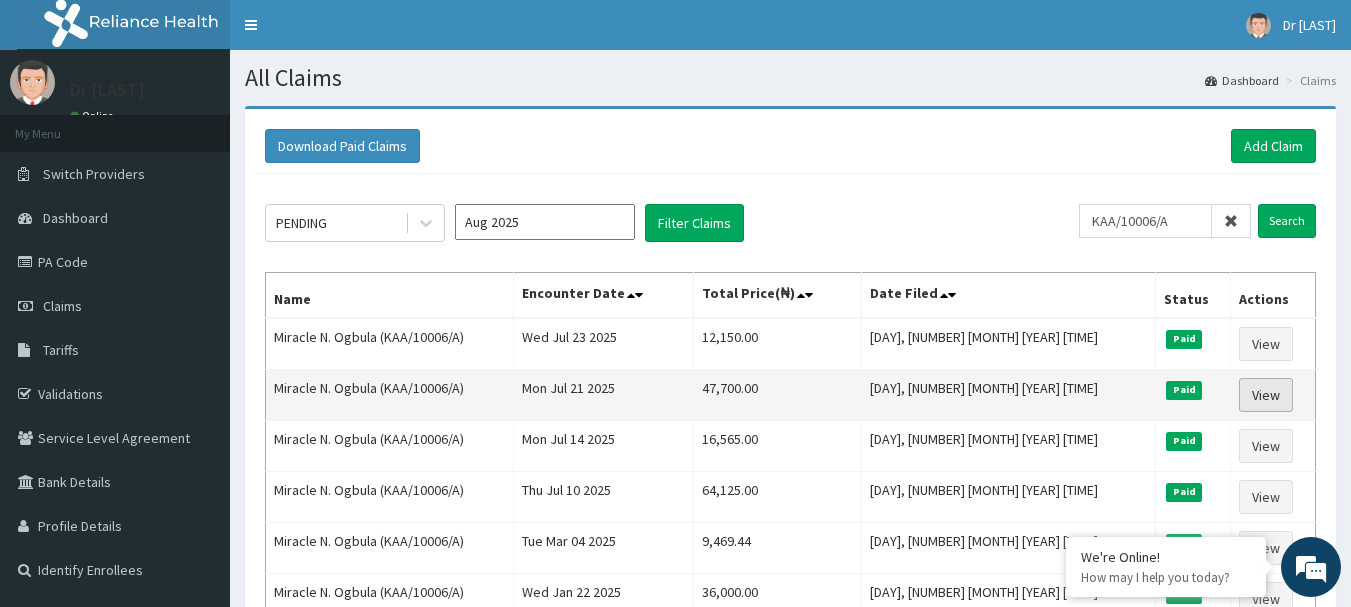 click on "View" at bounding box center (1266, 395) 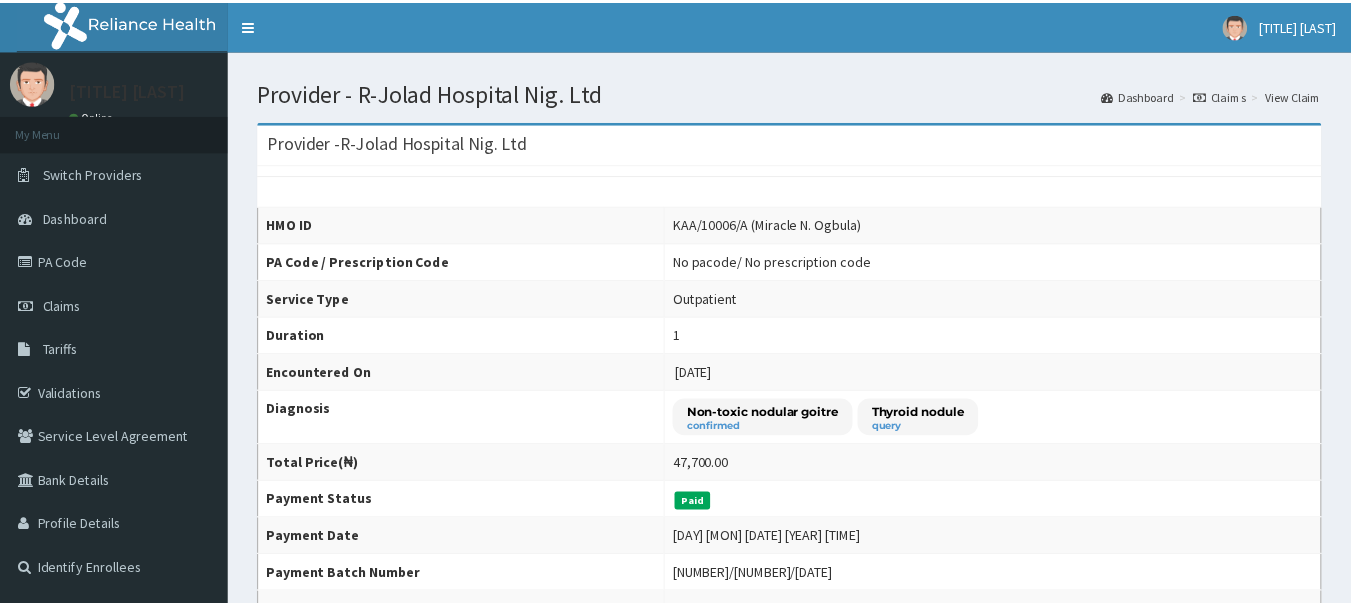 scroll, scrollTop: 0, scrollLeft: 0, axis: both 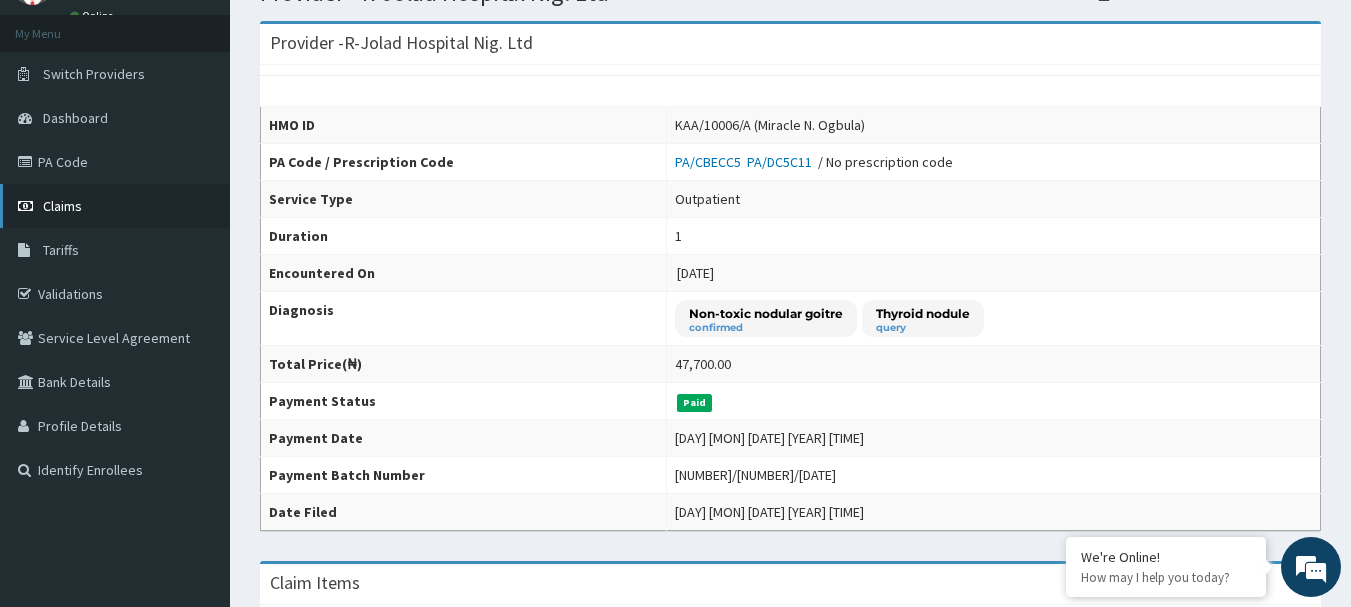 click on "Claims" at bounding box center (62, 206) 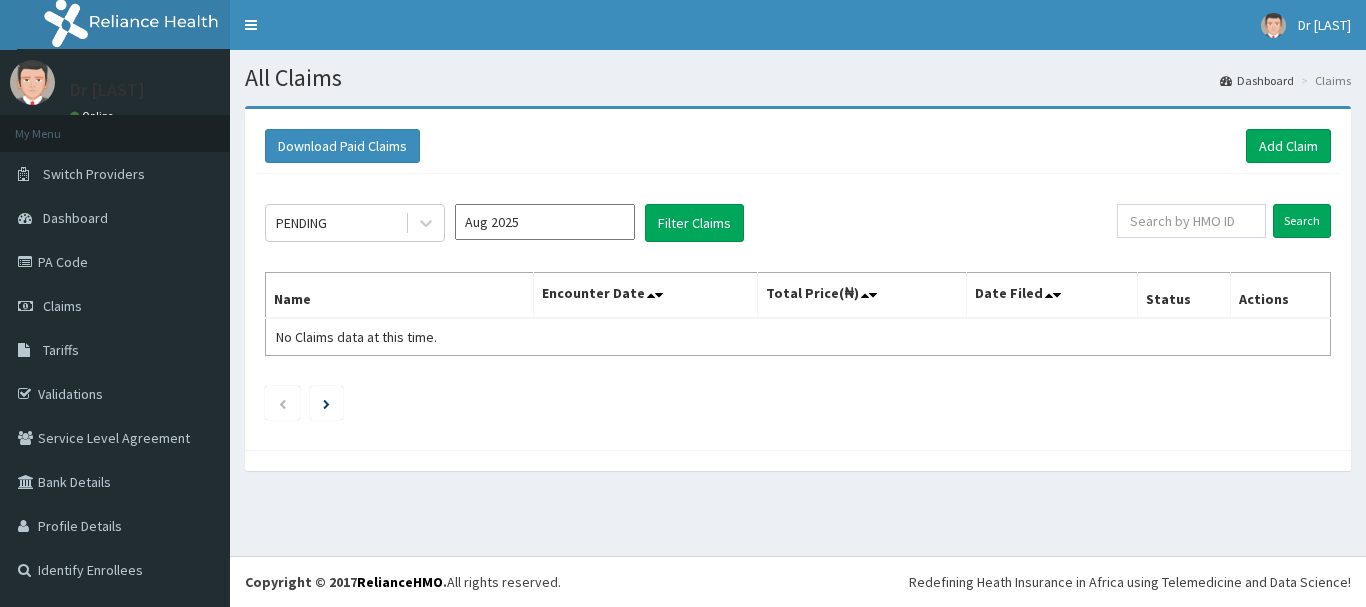 scroll, scrollTop: 0, scrollLeft: 0, axis: both 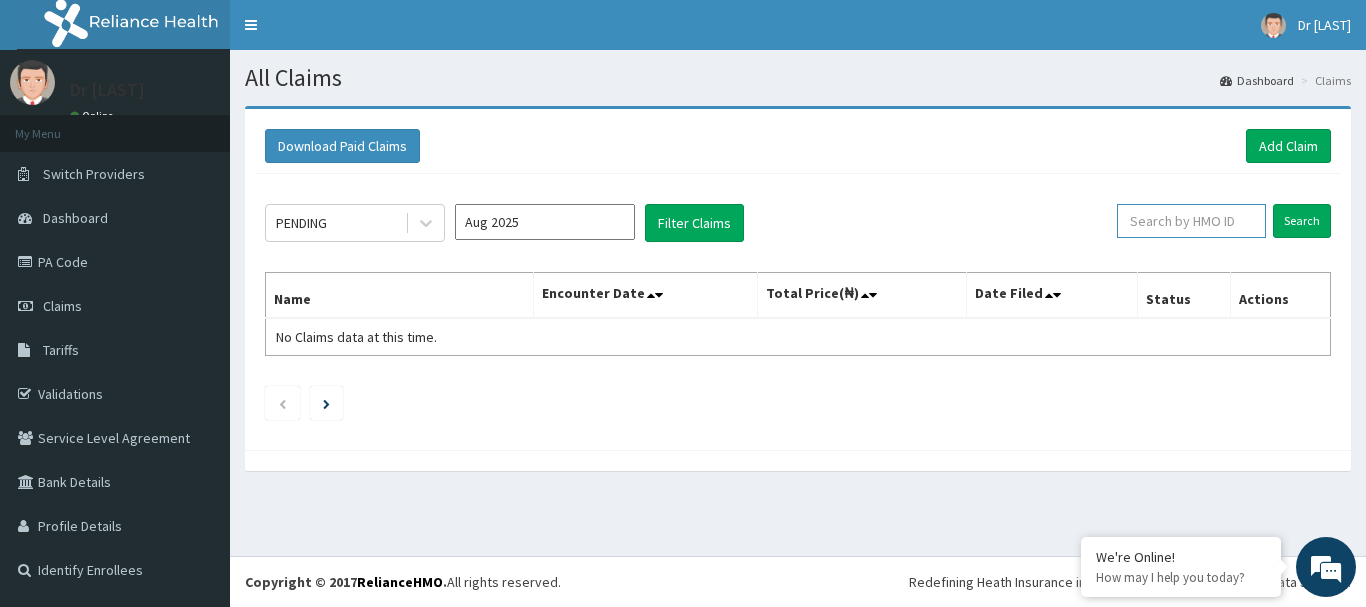 click at bounding box center [1191, 221] 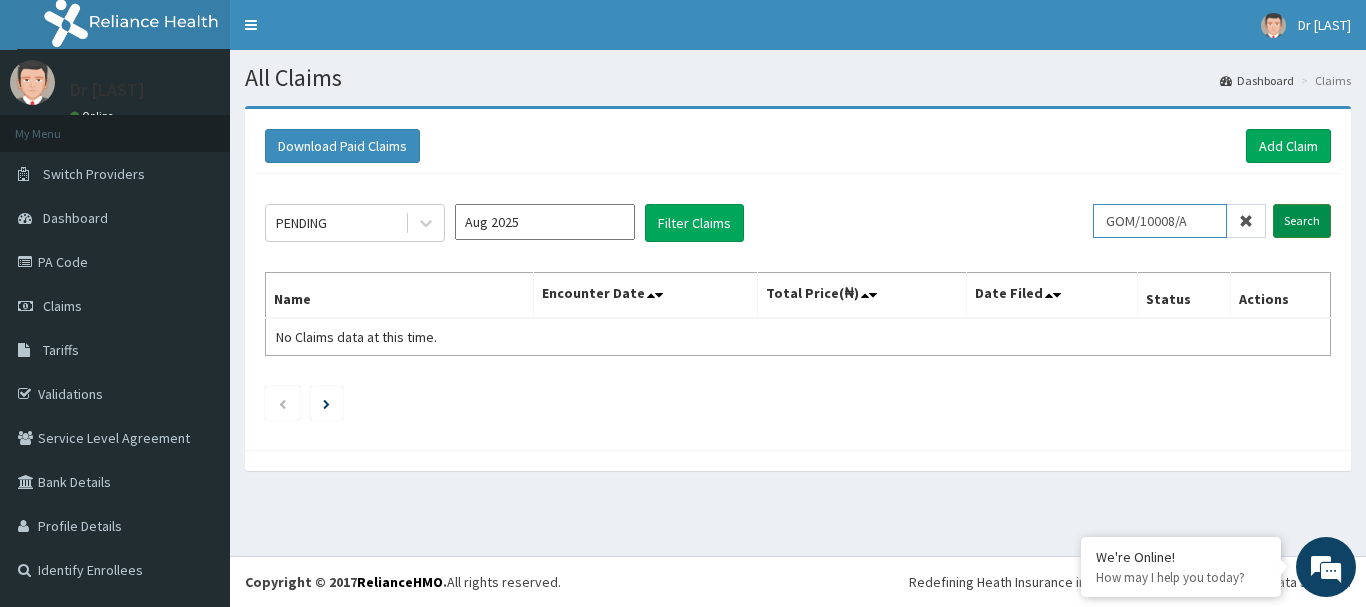 type on "GOM/10008/A" 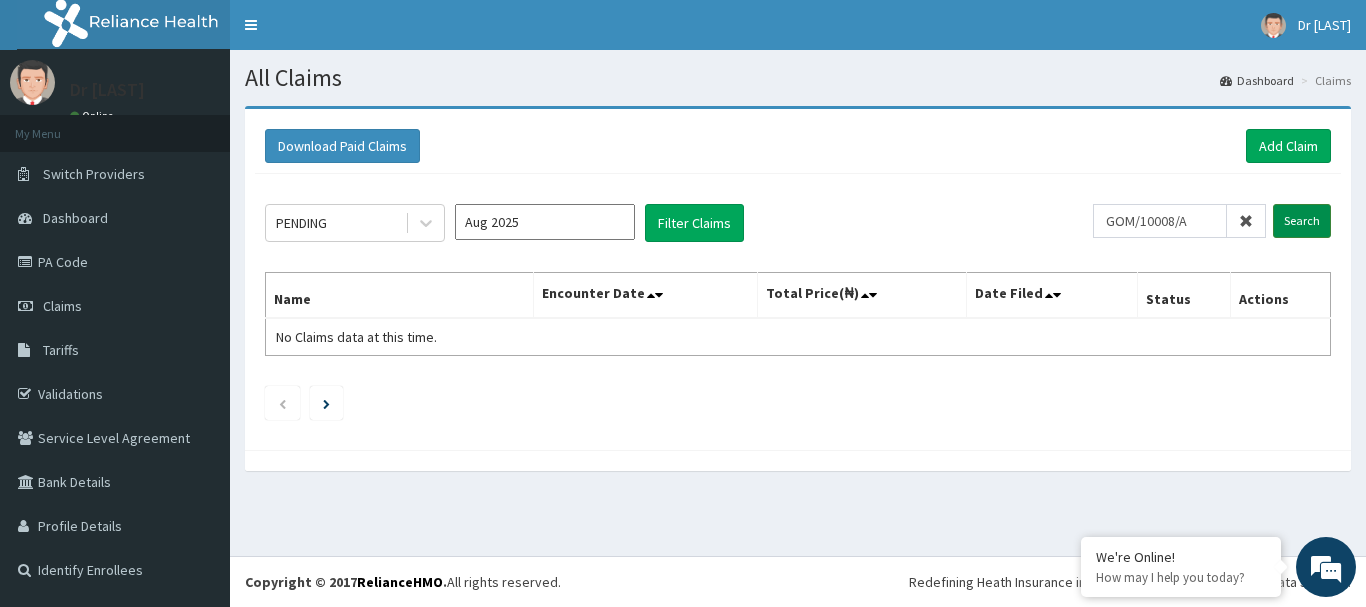 click on "Search" at bounding box center (1302, 221) 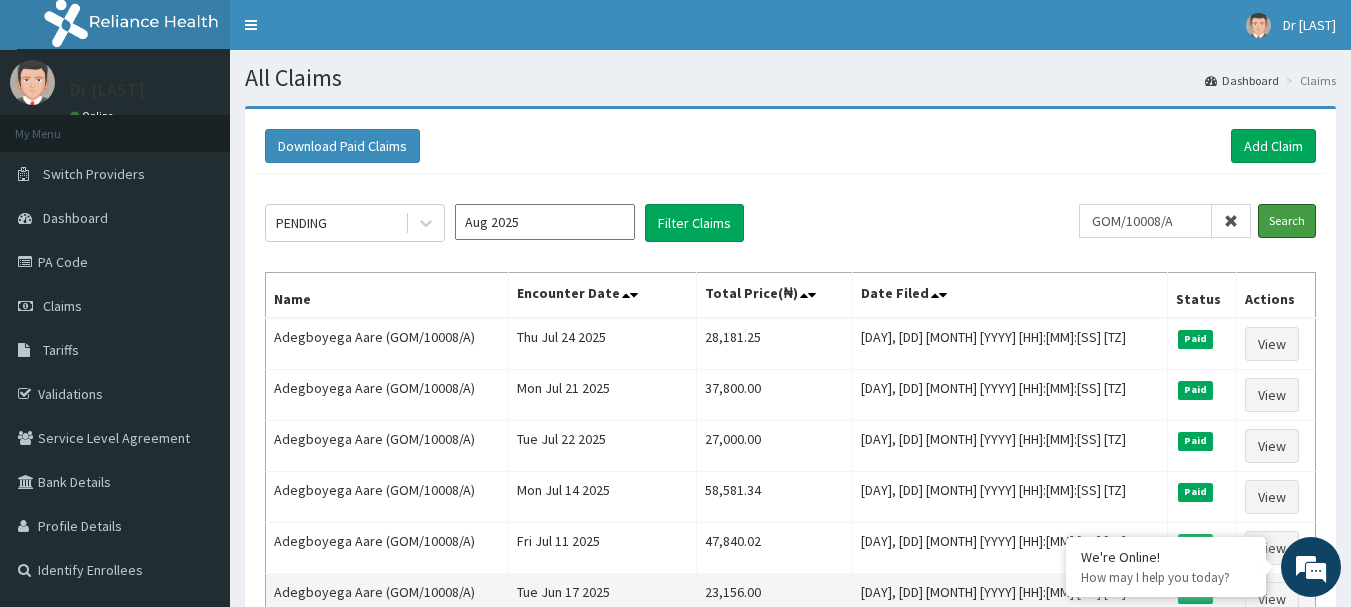 scroll, scrollTop: 0, scrollLeft: 0, axis: both 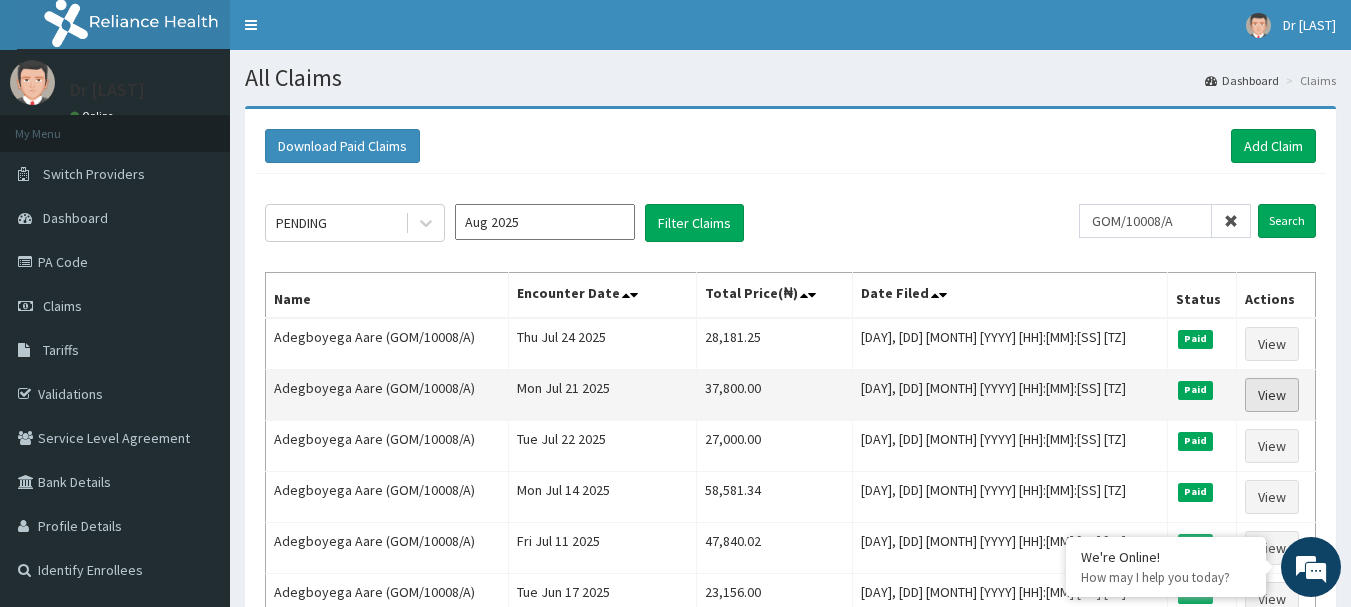 click on "View" at bounding box center (1272, 395) 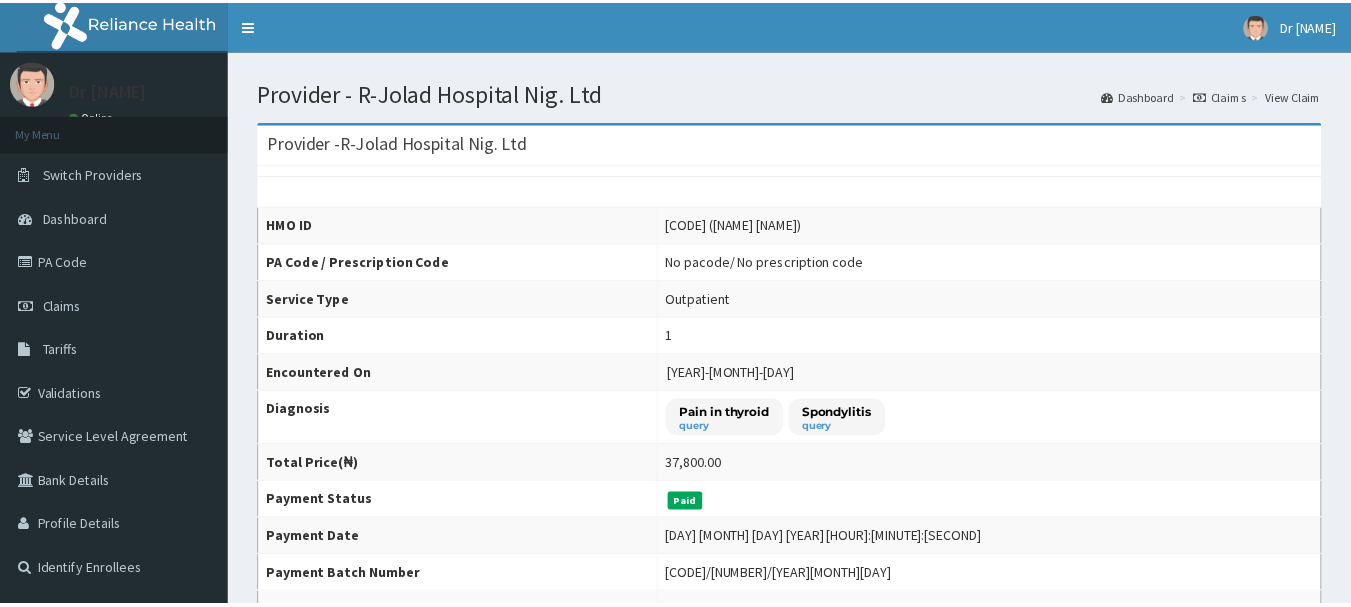 scroll, scrollTop: 0, scrollLeft: 0, axis: both 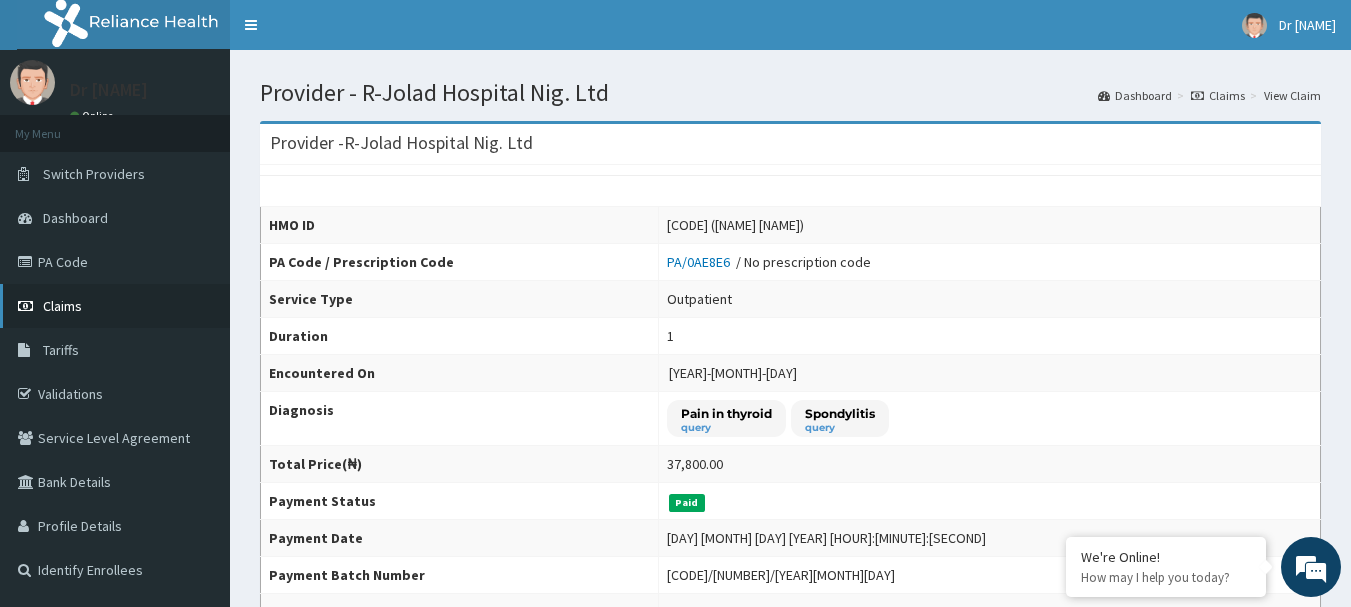 click on "Claims" at bounding box center [115, 306] 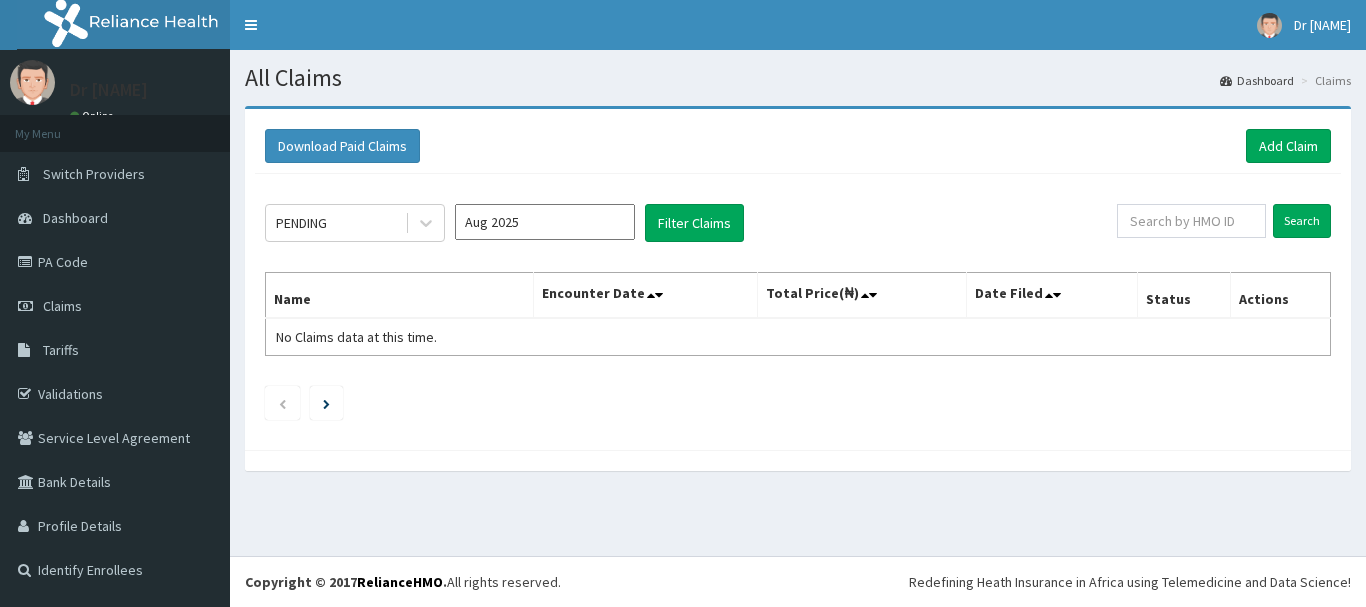 scroll, scrollTop: 0, scrollLeft: 0, axis: both 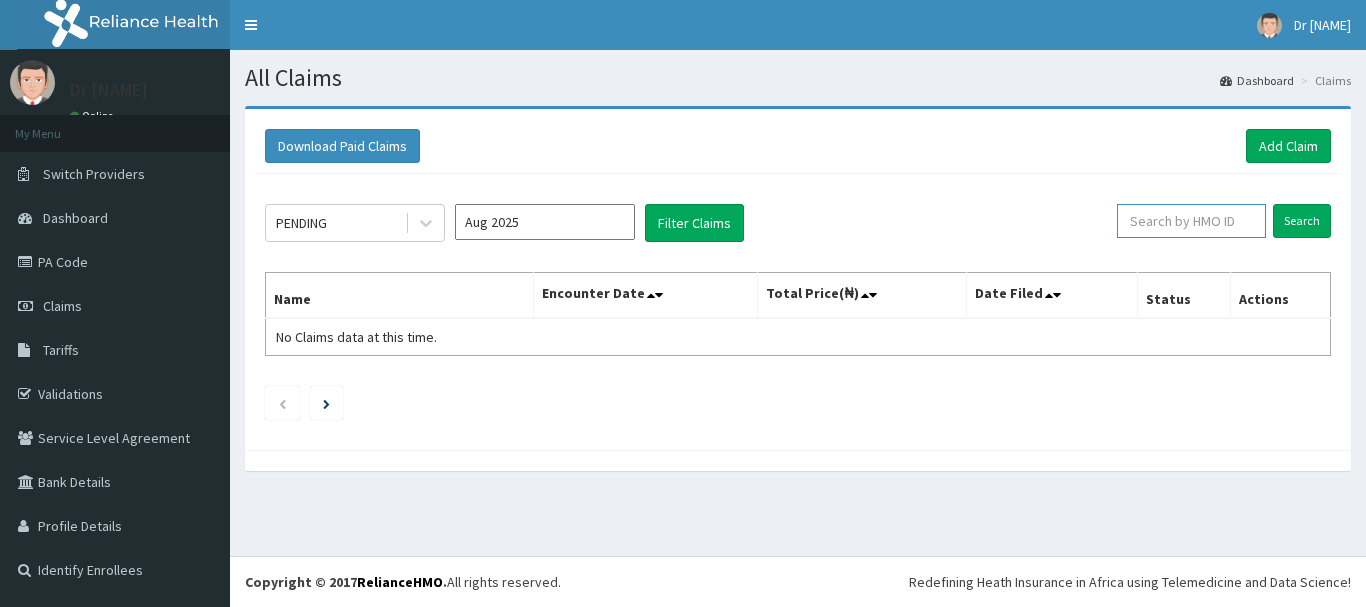 click at bounding box center (1191, 221) 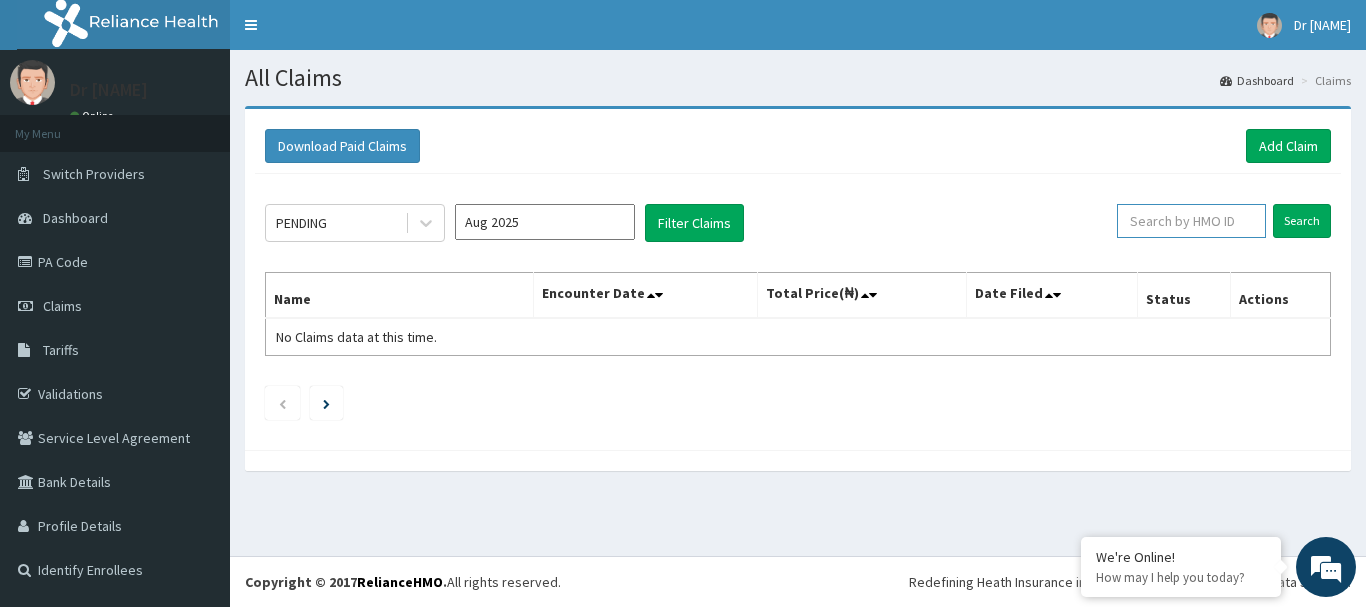 paste on "SDM/10017/A" 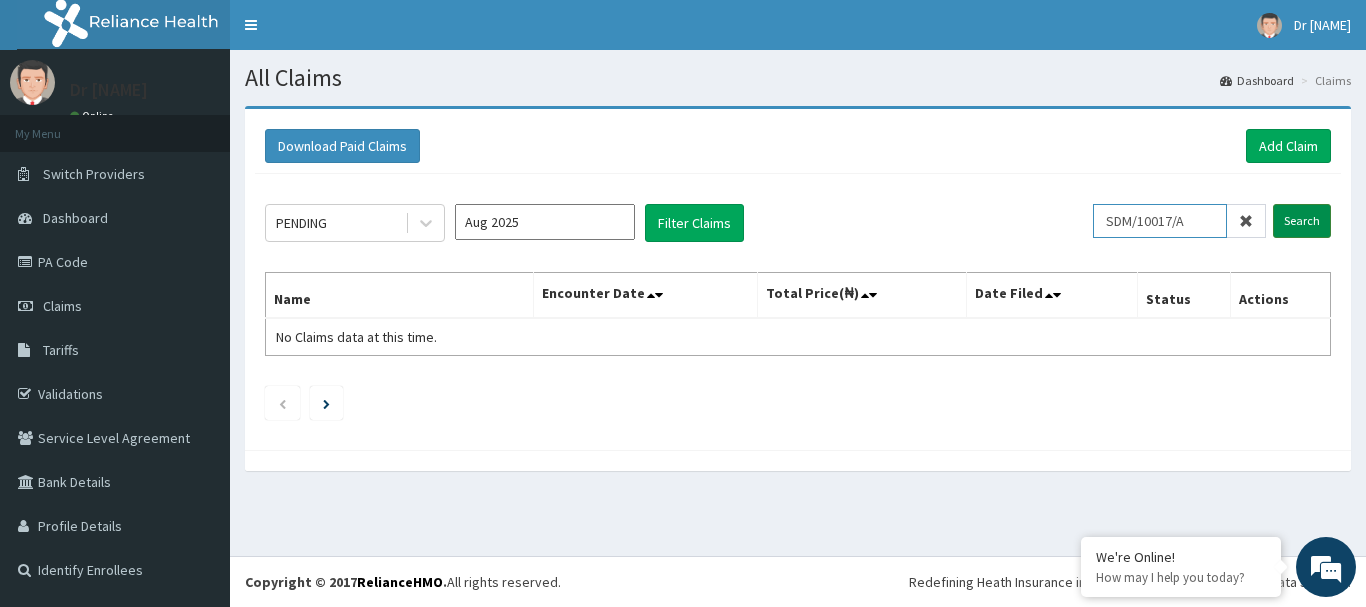 type on "SDM/10017/A" 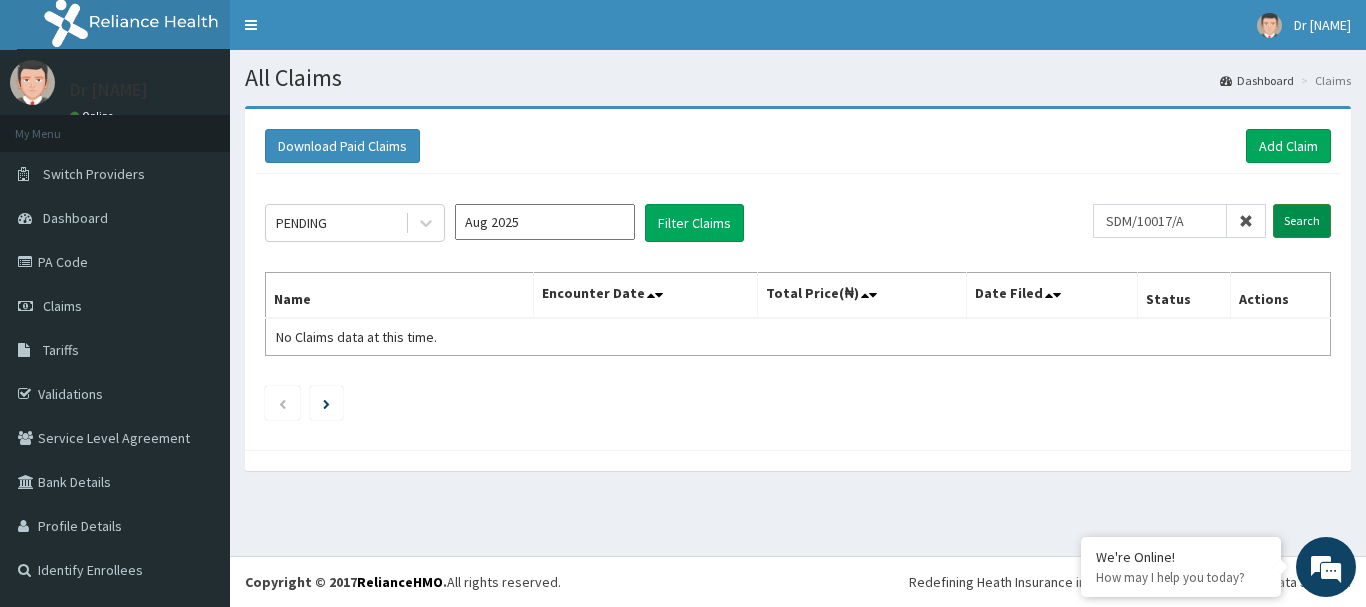 click on "Search" at bounding box center (1302, 221) 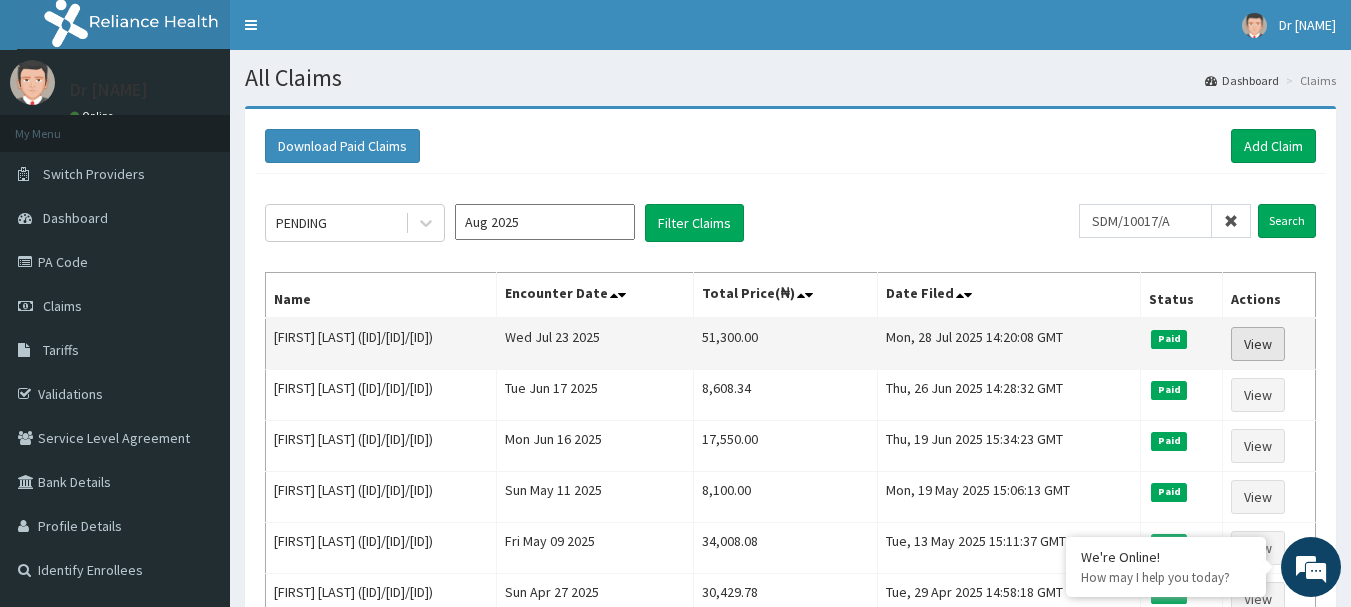 click on "View" at bounding box center [1258, 344] 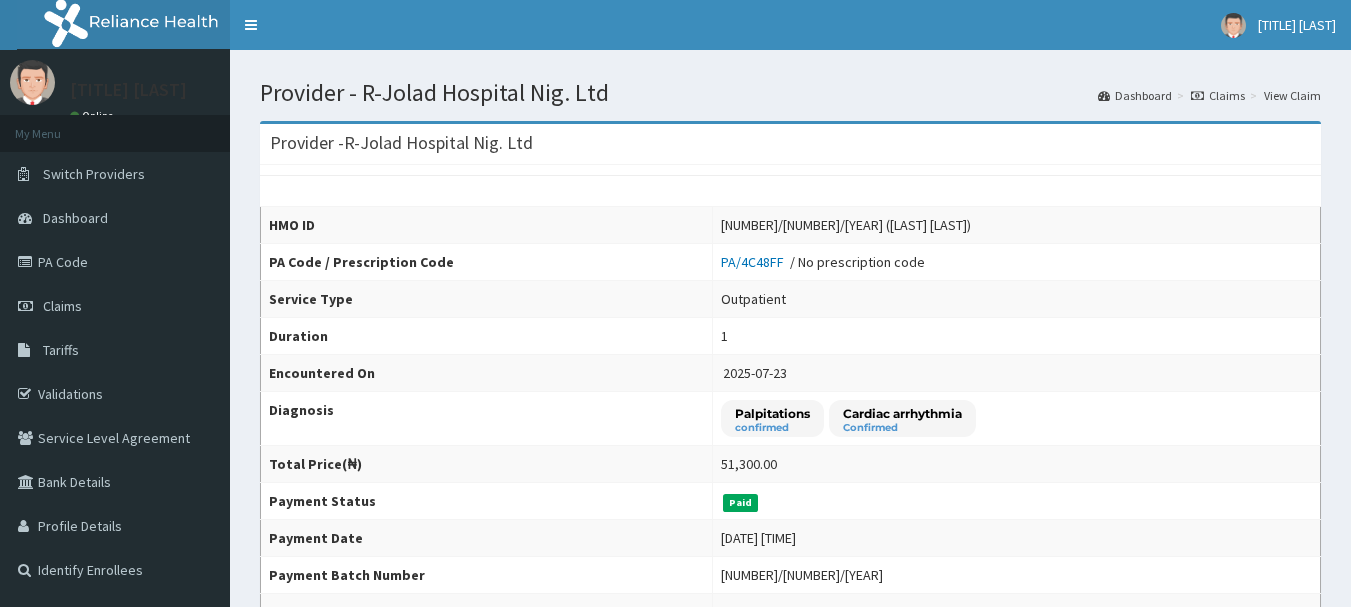 scroll, scrollTop: 0, scrollLeft: 0, axis: both 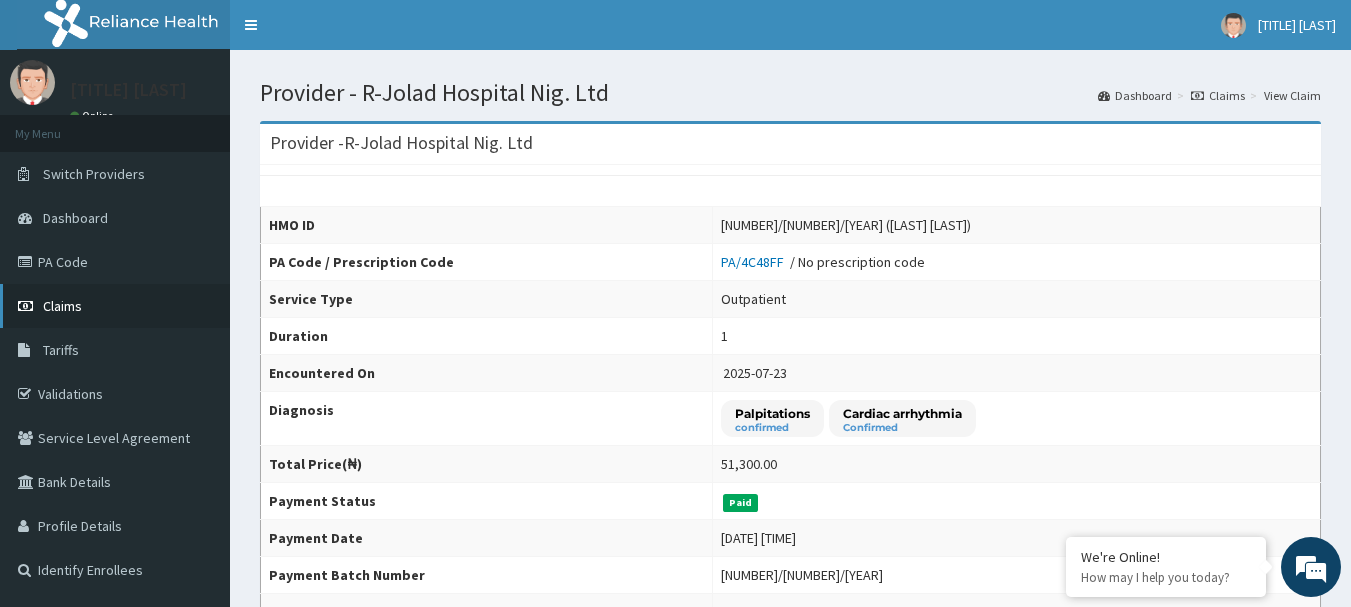 click on "Claims" at bounding box center [62, 306] 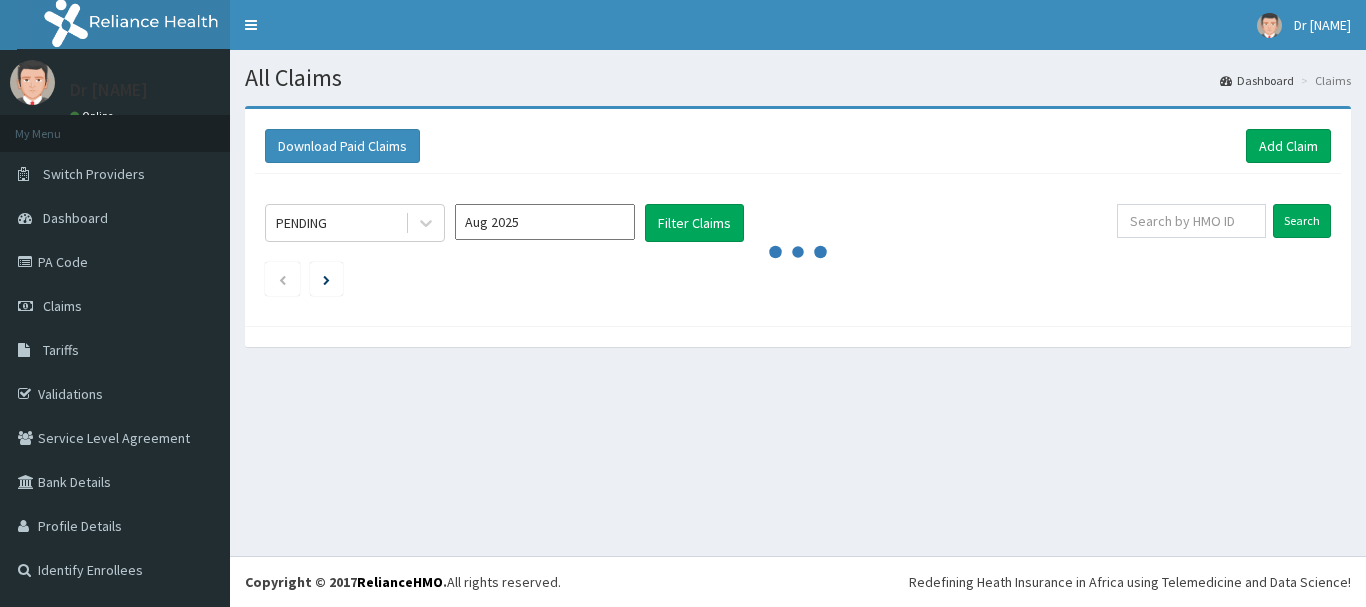 scroll, scrollTop: 0, scrollLeft: 0, axis: both 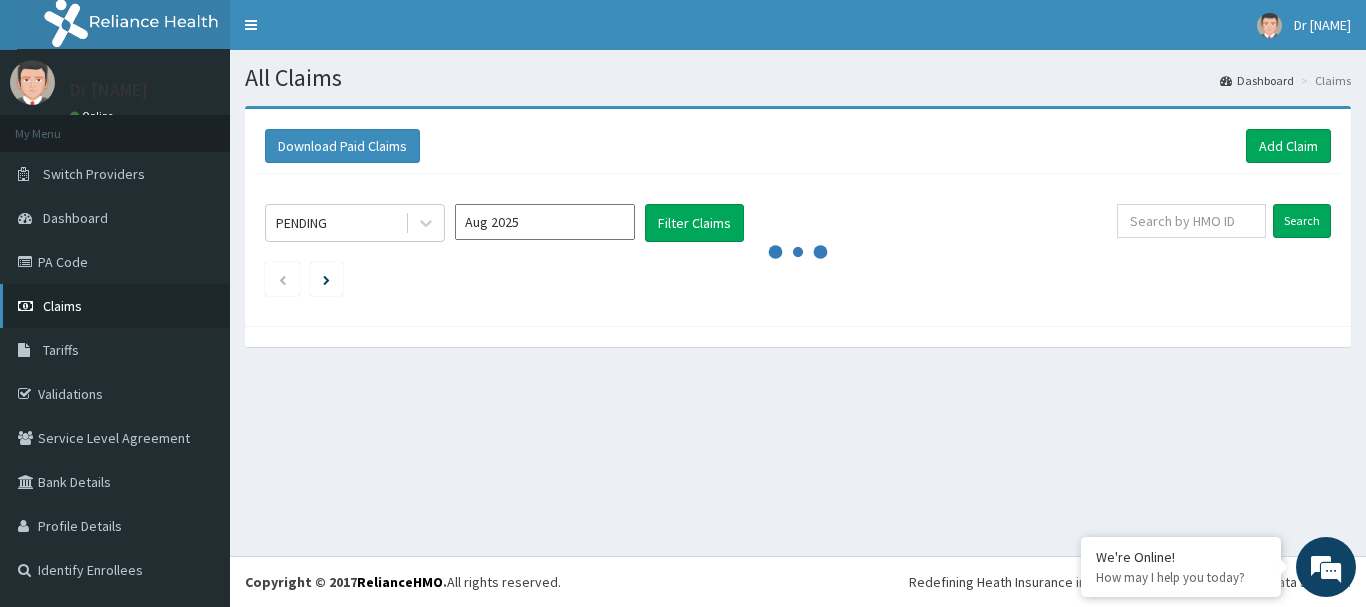click on "Claims" at bounding box center [115, 306] 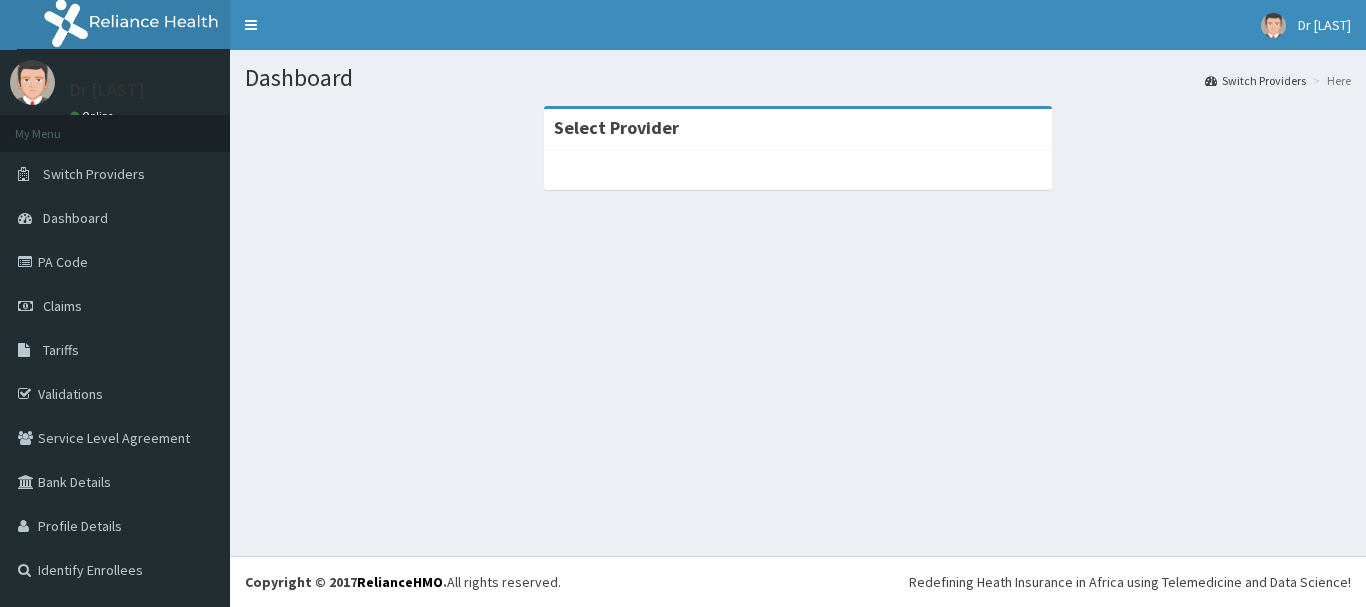 scroll, scrollTop: 0, scrollLeft: 0, axis: both 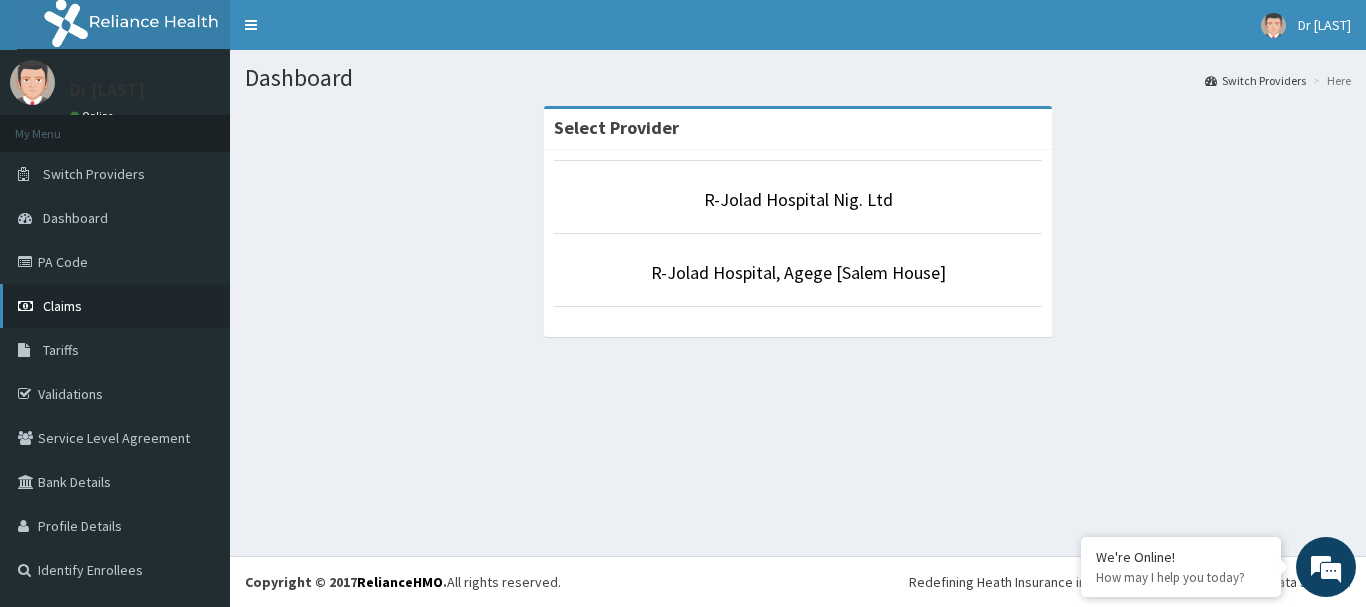 click on "Claims" at bounding box center [62, 306] 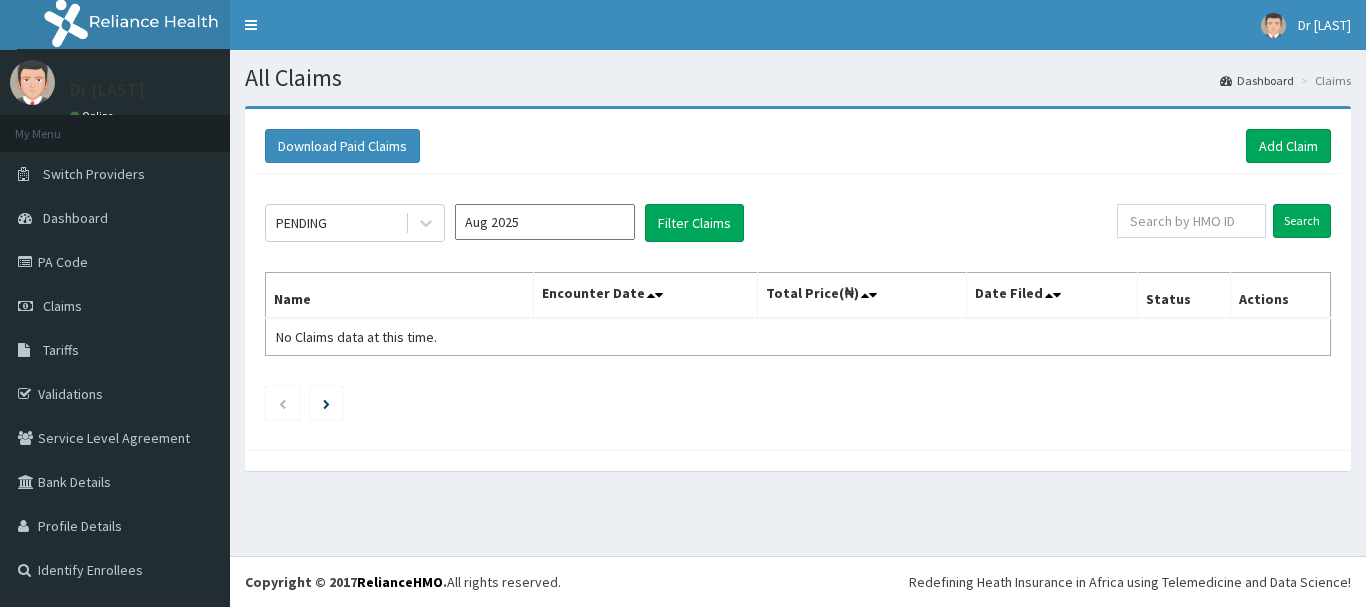 scroll, scrollTop: 0, scrollLeft: 0, axis: both 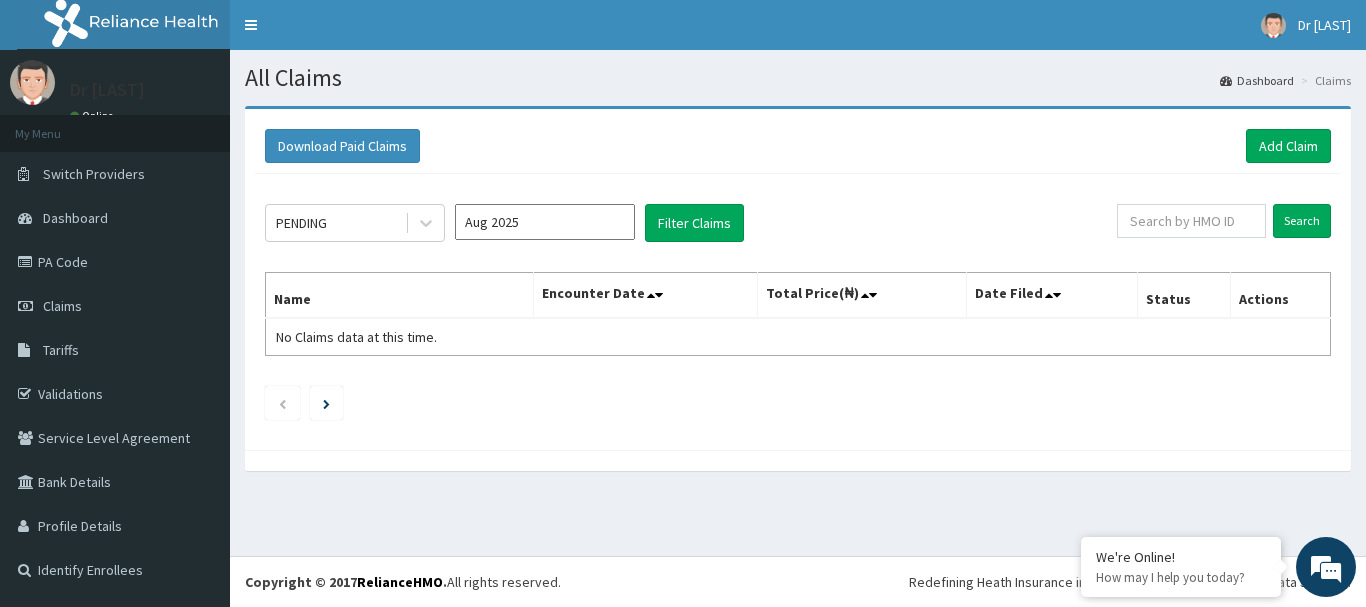 click on "Aug 2025" at bounding box center (545, 222) 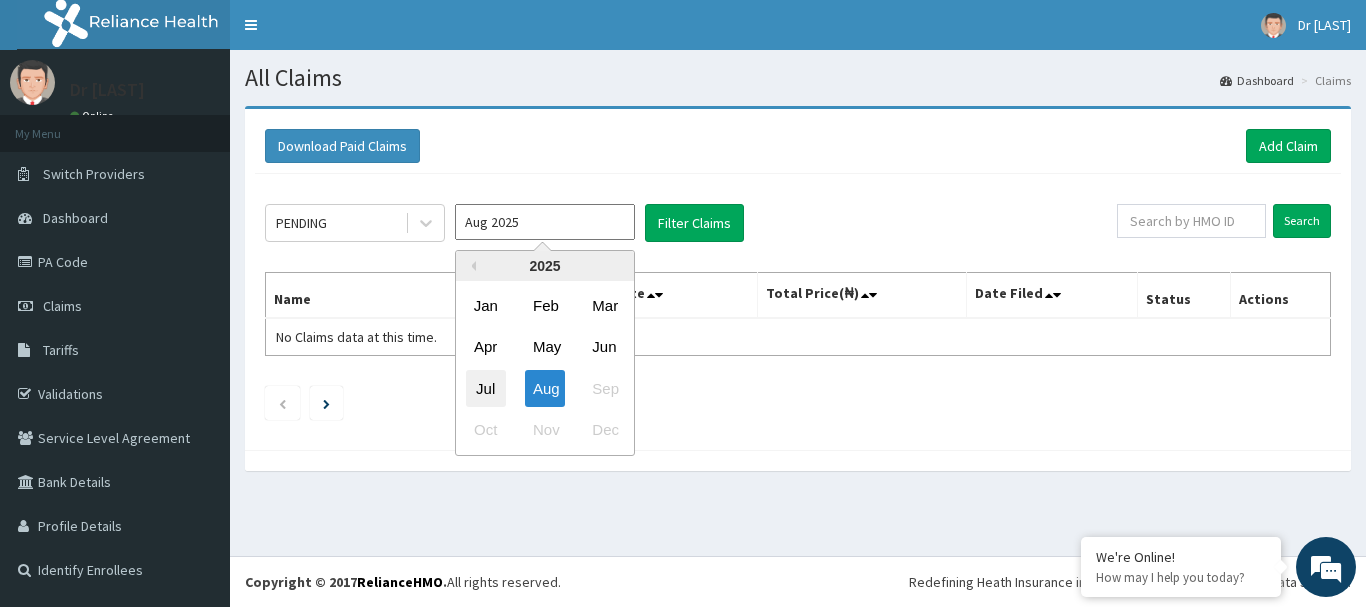 click on "Jul" at bounding box center [486, 388] 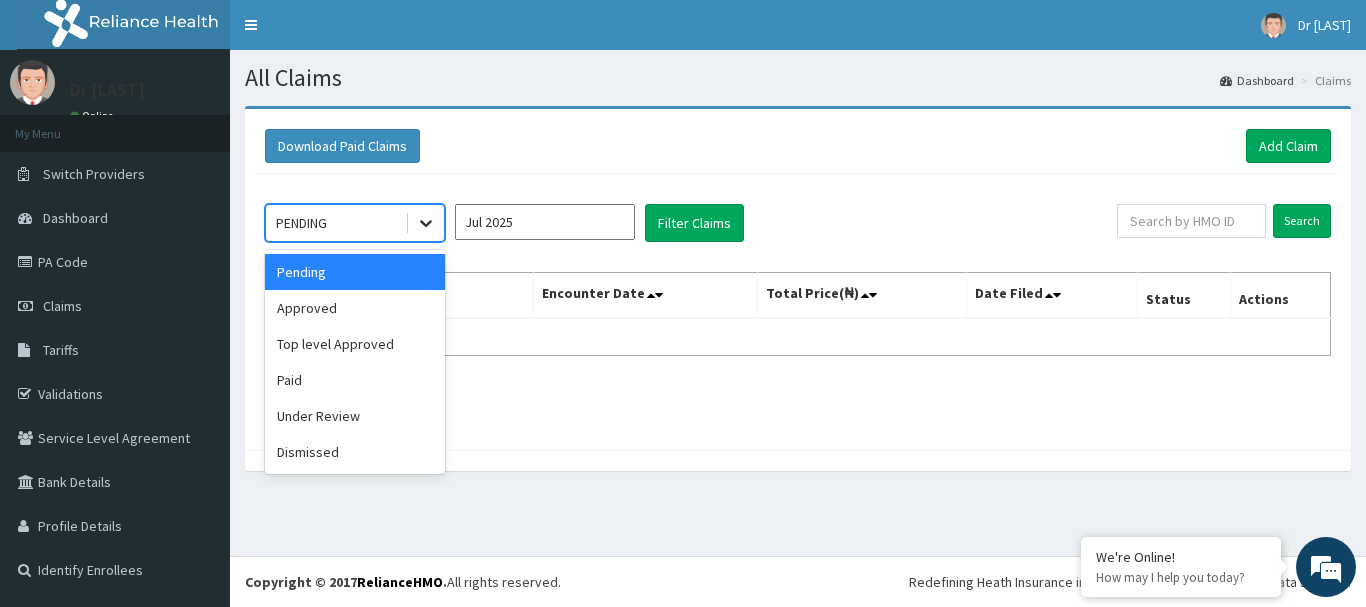 click 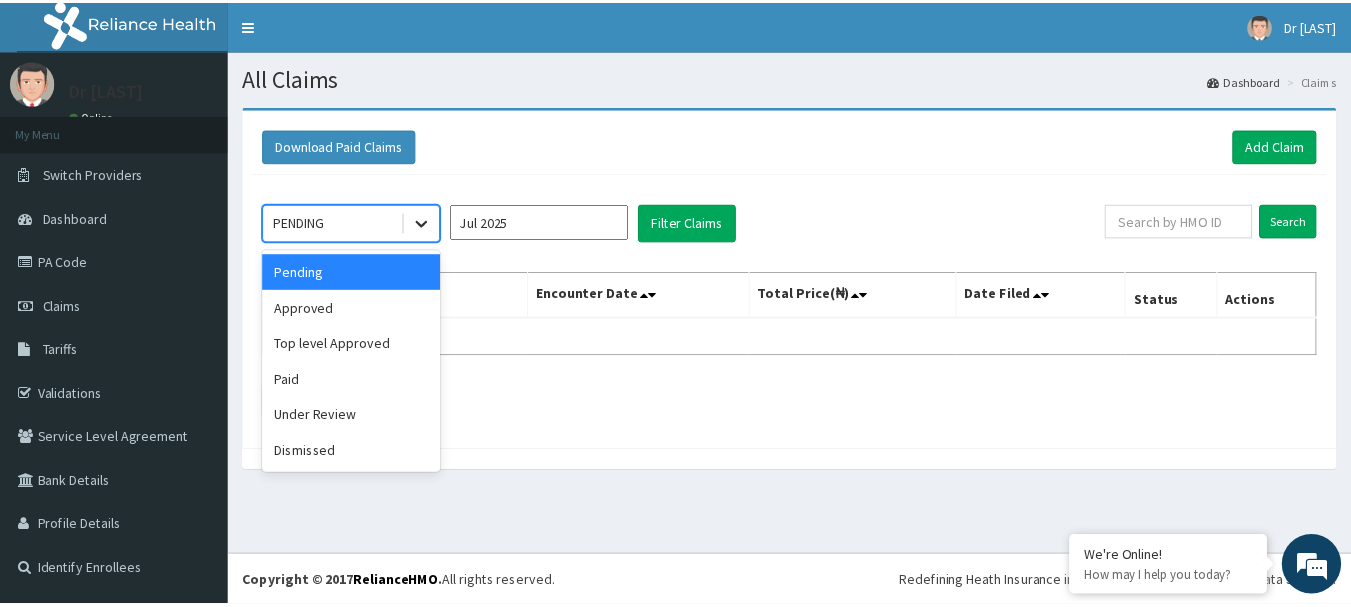 scroll, scrollTop: 0, scrollLeft: 0, axis: both 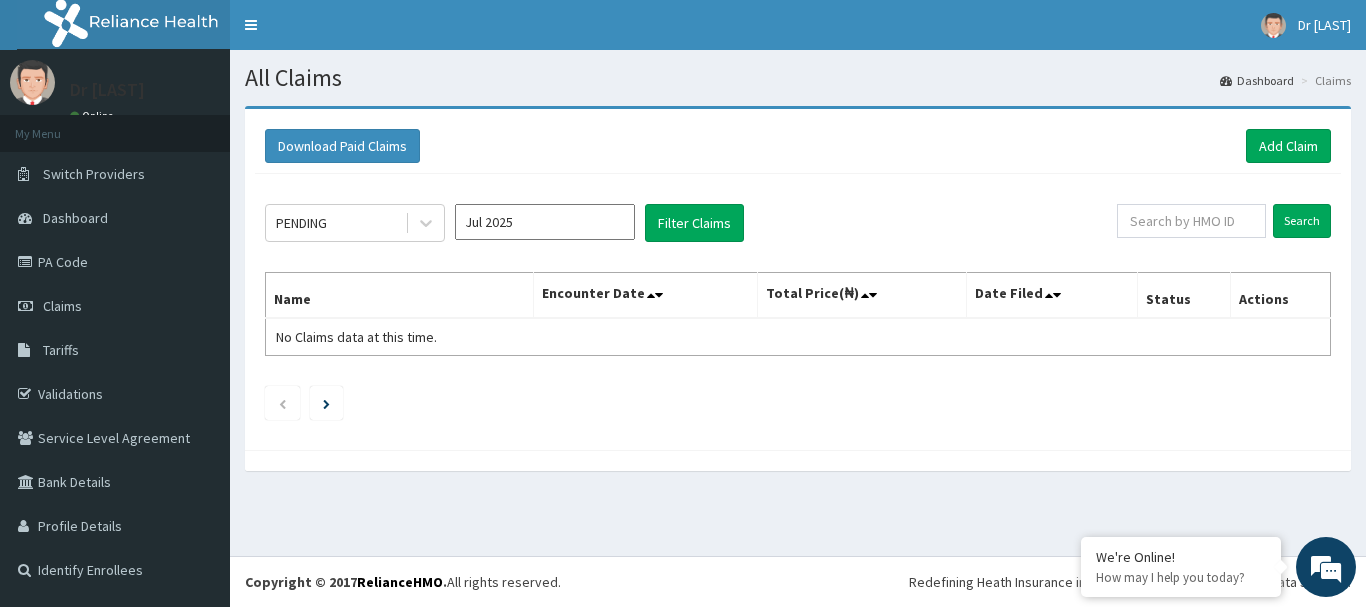 click on "PENDING Jul 2025 Filter Claims Search Name Encounter Date Total Price(₦) Date Filed Status Actions No Claims data at this time." 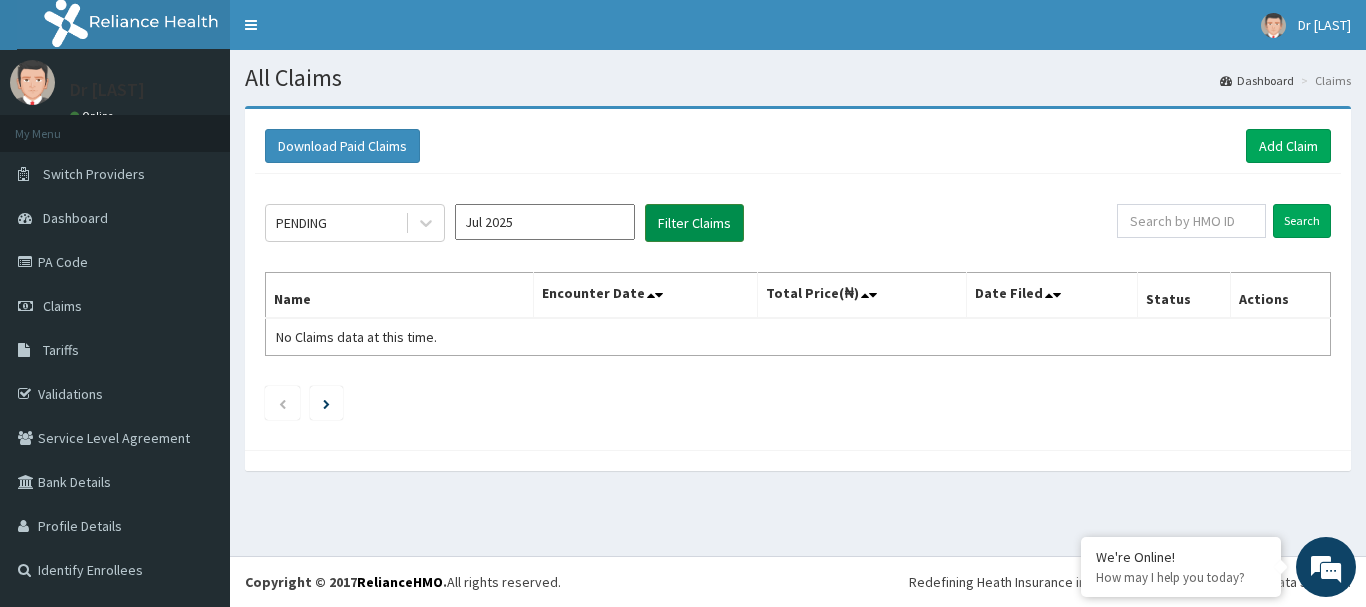 click on "Filter Claims" at bounding box center [694, 223] 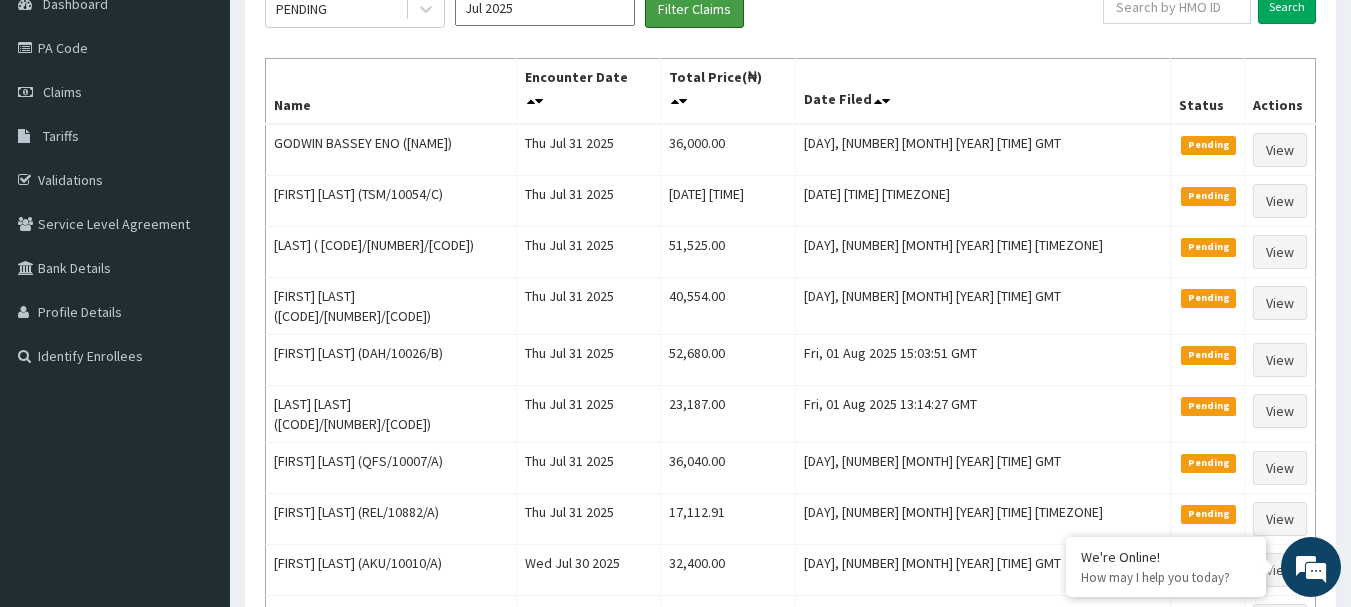 scroll, scrollTop: 204, scrollLeft: 0, axis: vertical 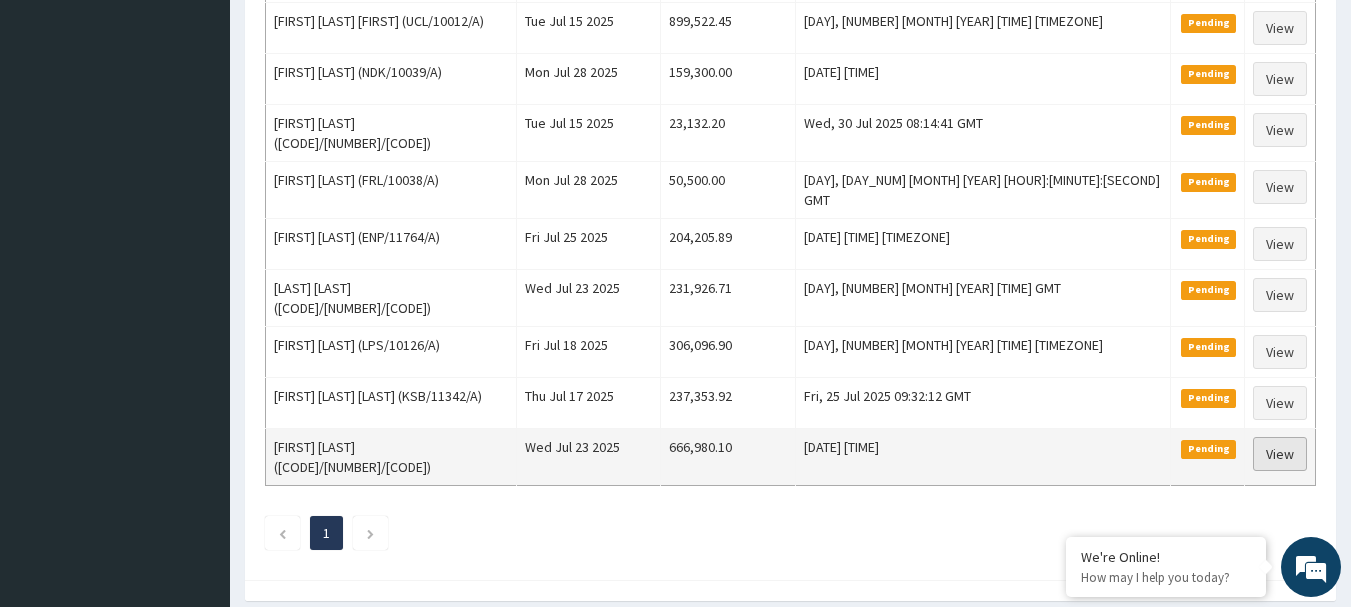 drag, startPoint x: 268, startPoint y: 76, endPoint x: 1287, endPoint y: 397, distance: 1068.3641 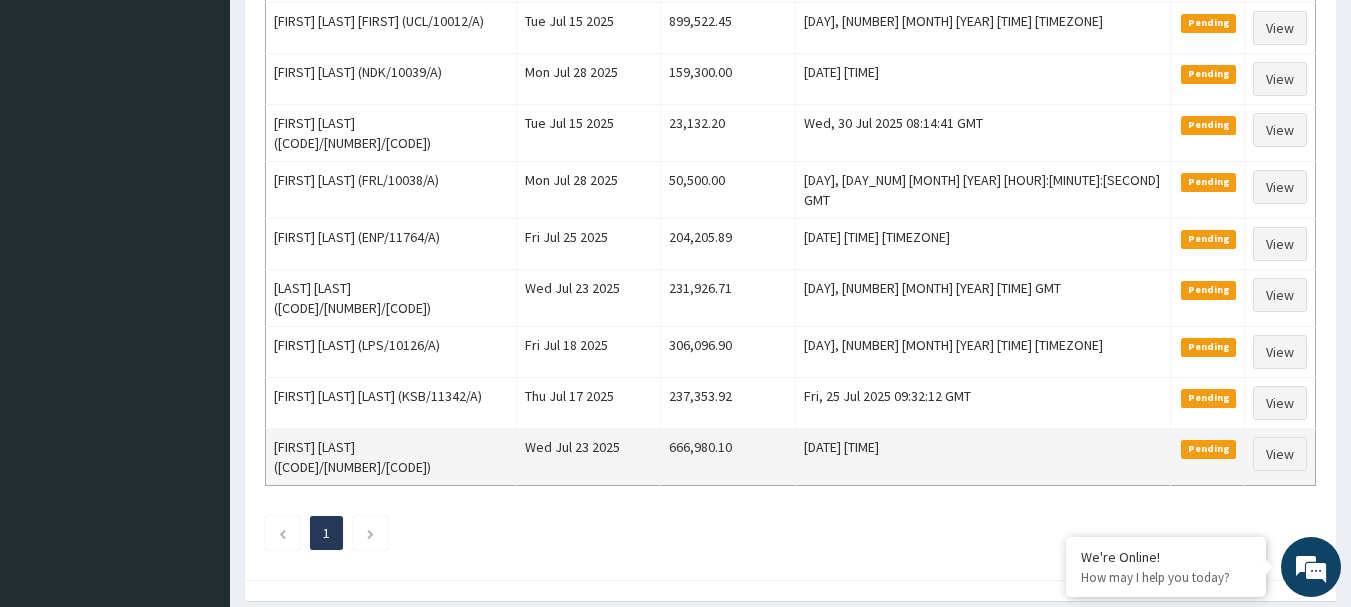 copy 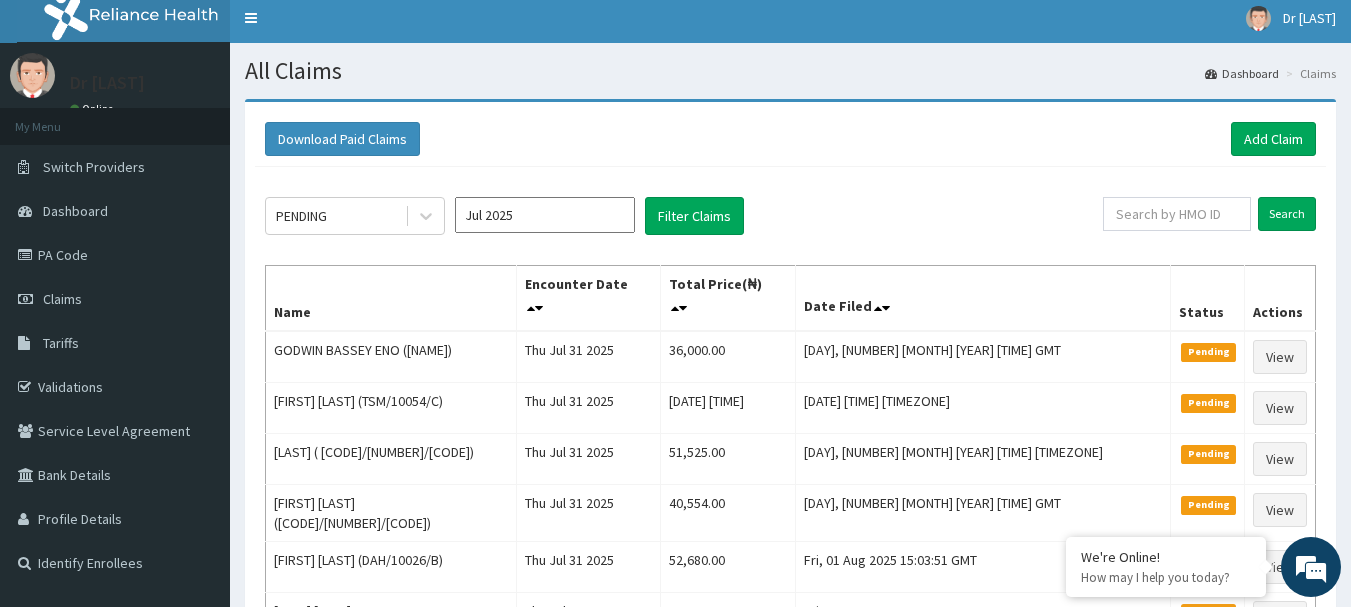 scroll, scrollTop: 0, scrollLeft: 0, axis: both 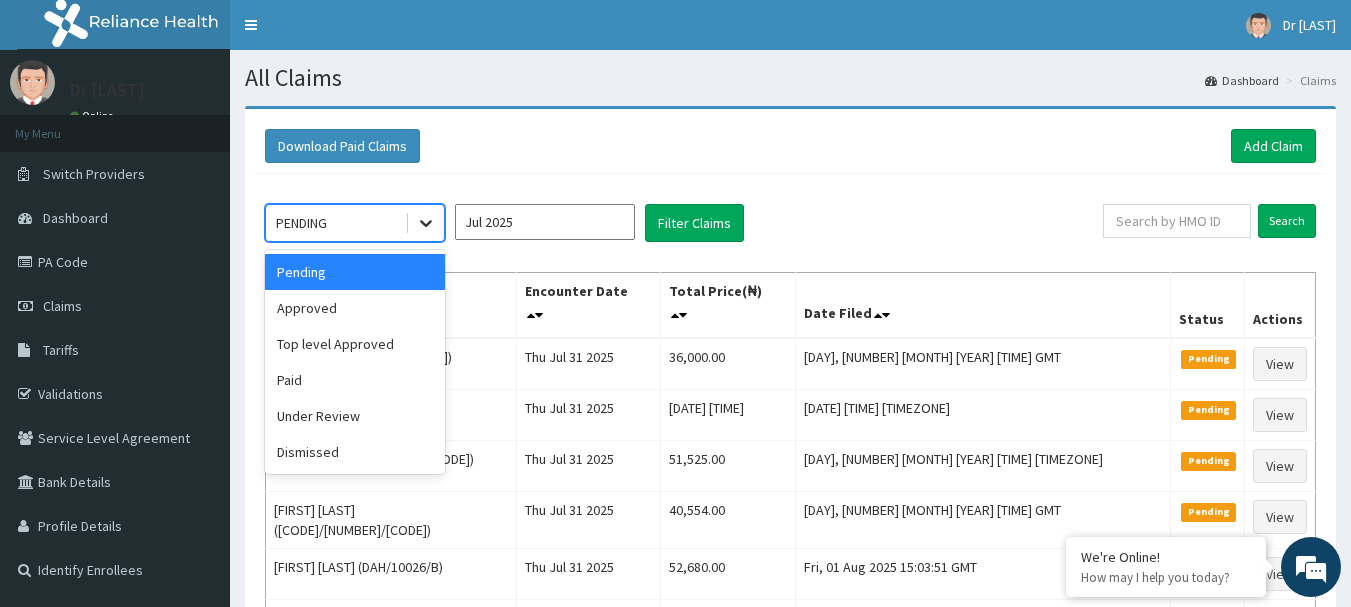 click 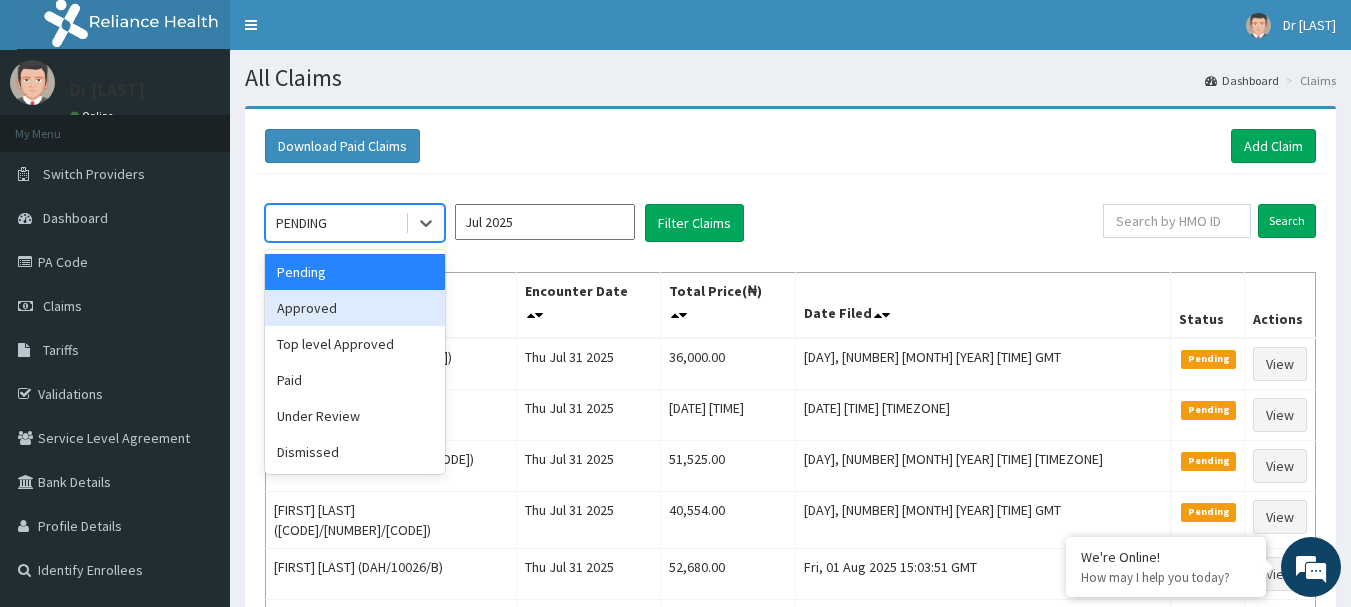 click on "Approved" at bounding box center (355, 308) 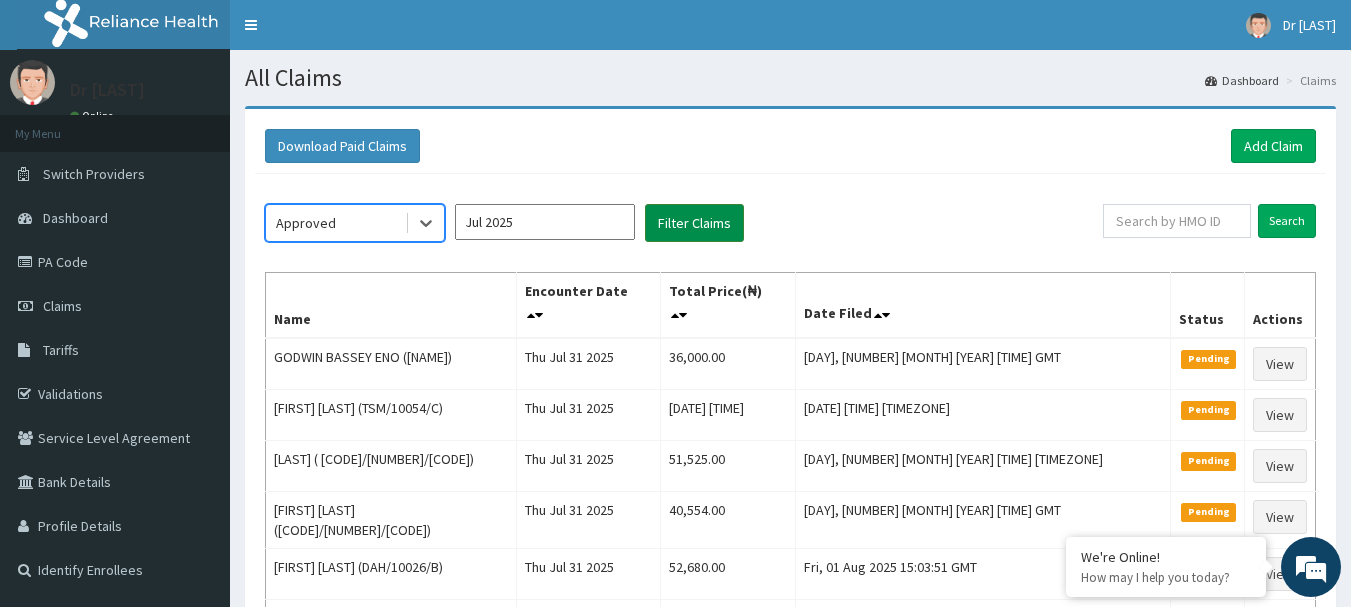 click on "Filter Claims" at bounding box center [694, 223] 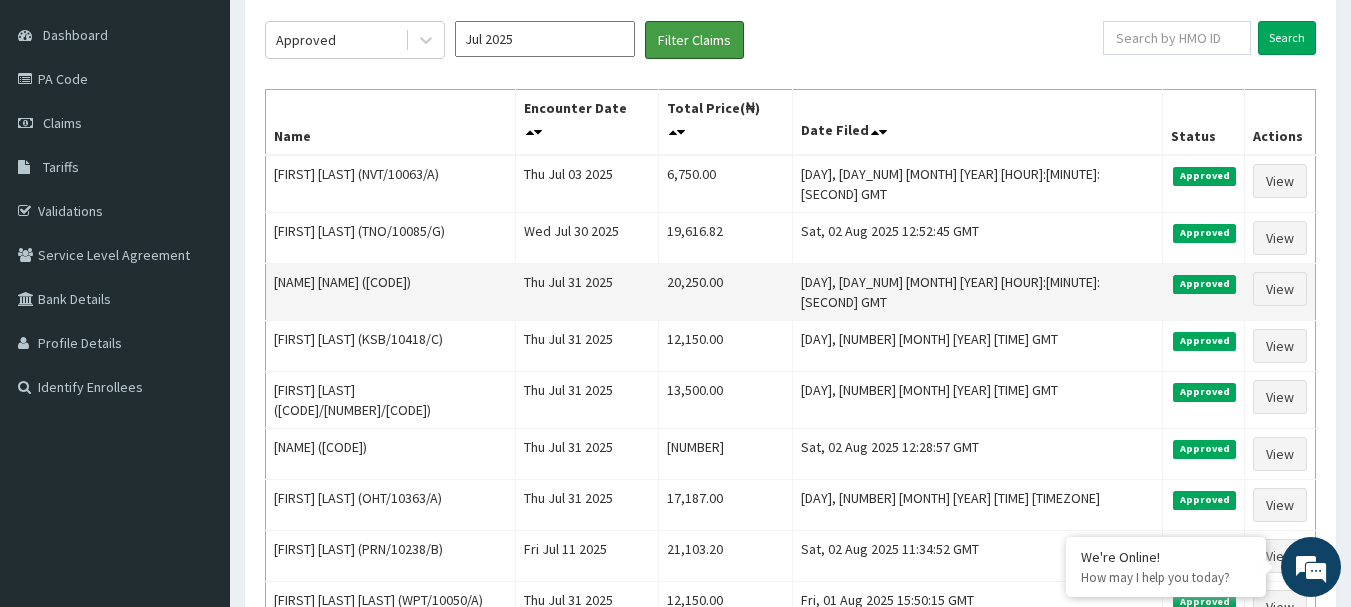 scroll, scrollTop: 200, scrollLeft: 0, axis: vertical 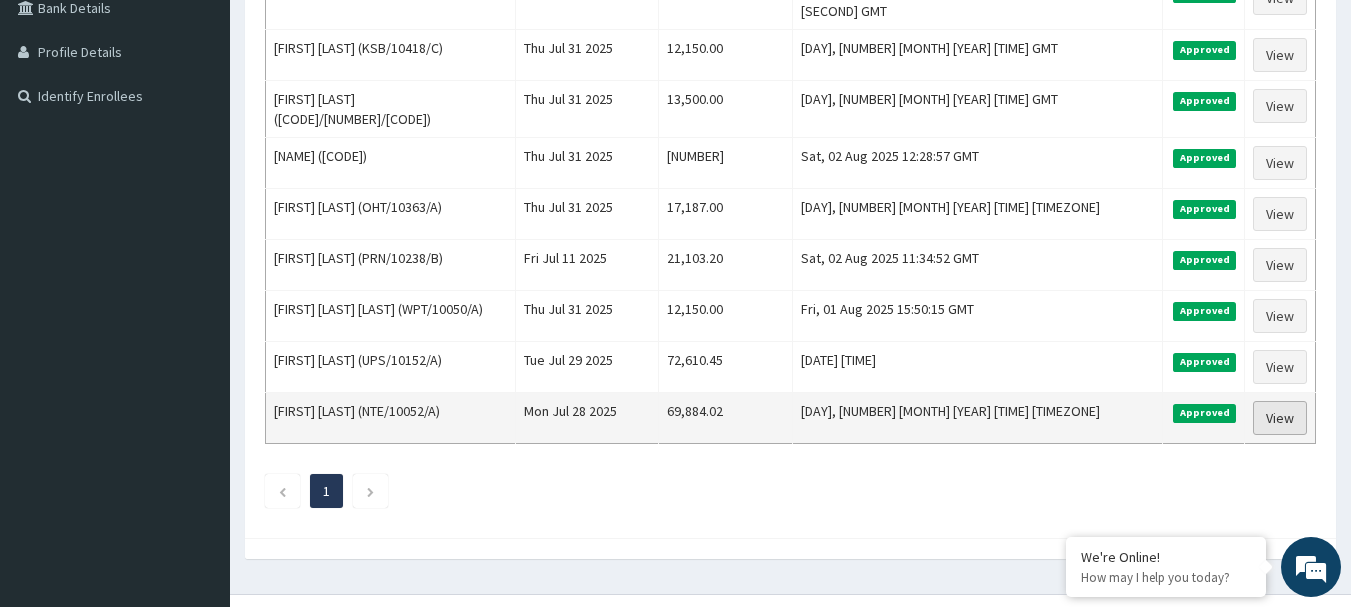 drag, startPoint x: 266, startPoint y: 75, endPoint x: 1243, endPoint y: 379, distance: 1023.2033 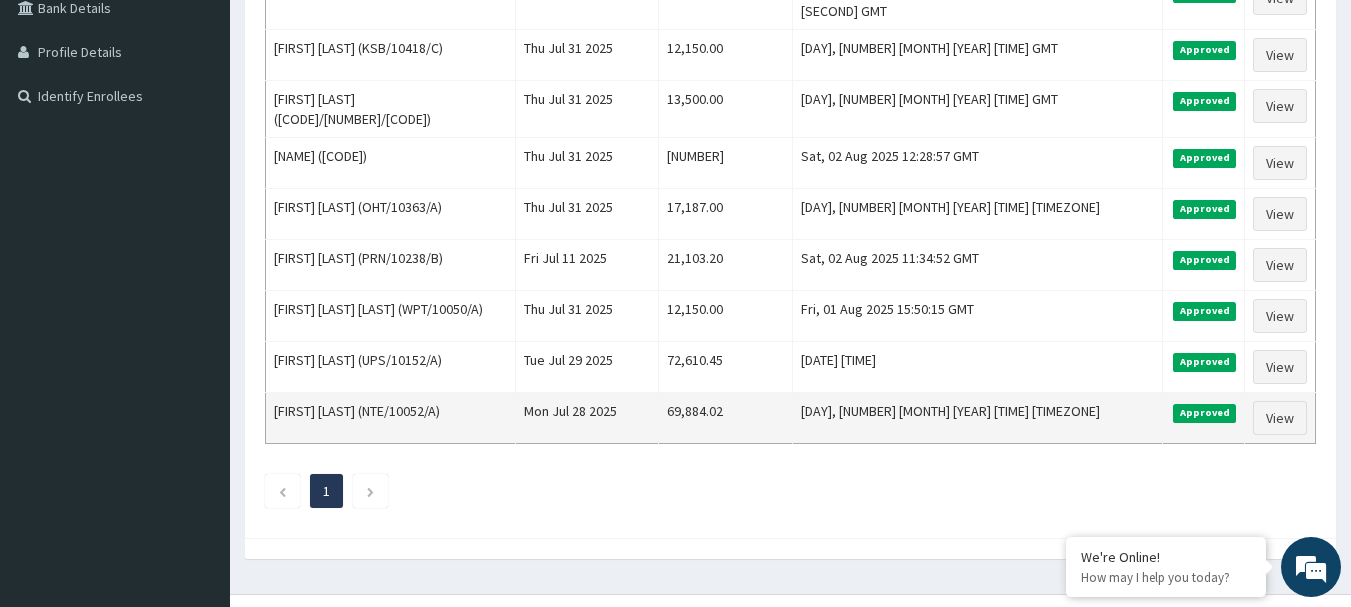copy 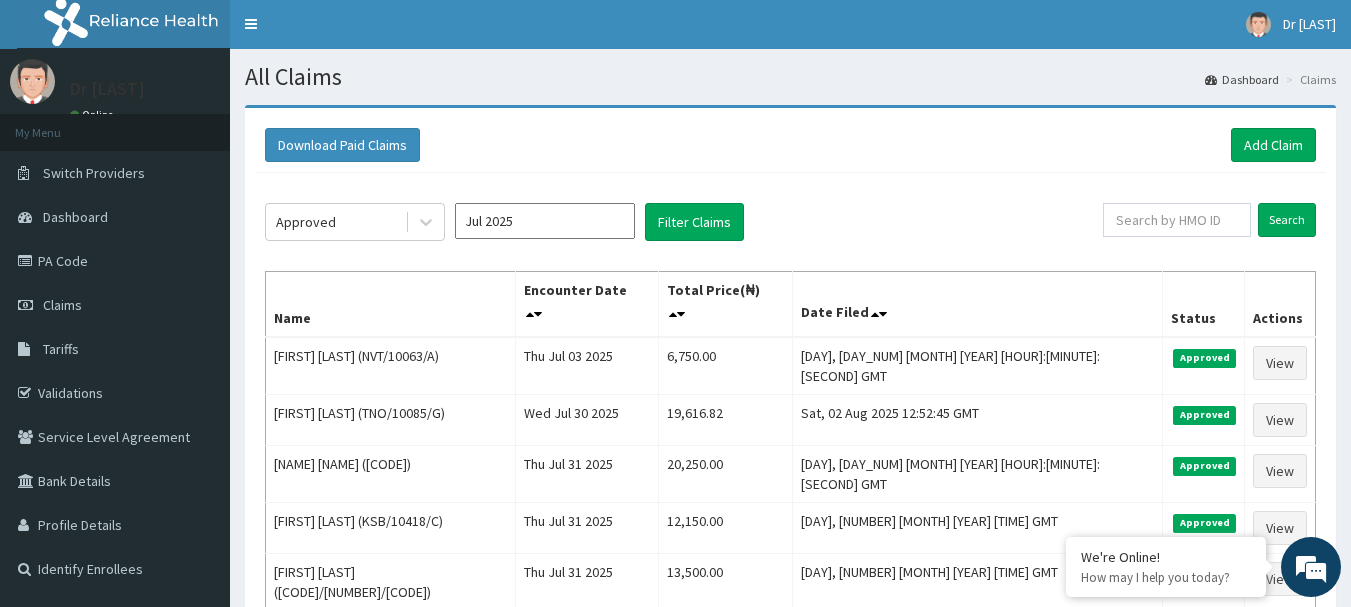 scroll, scrollTop: 0, scrollLeft: 0, axis: both 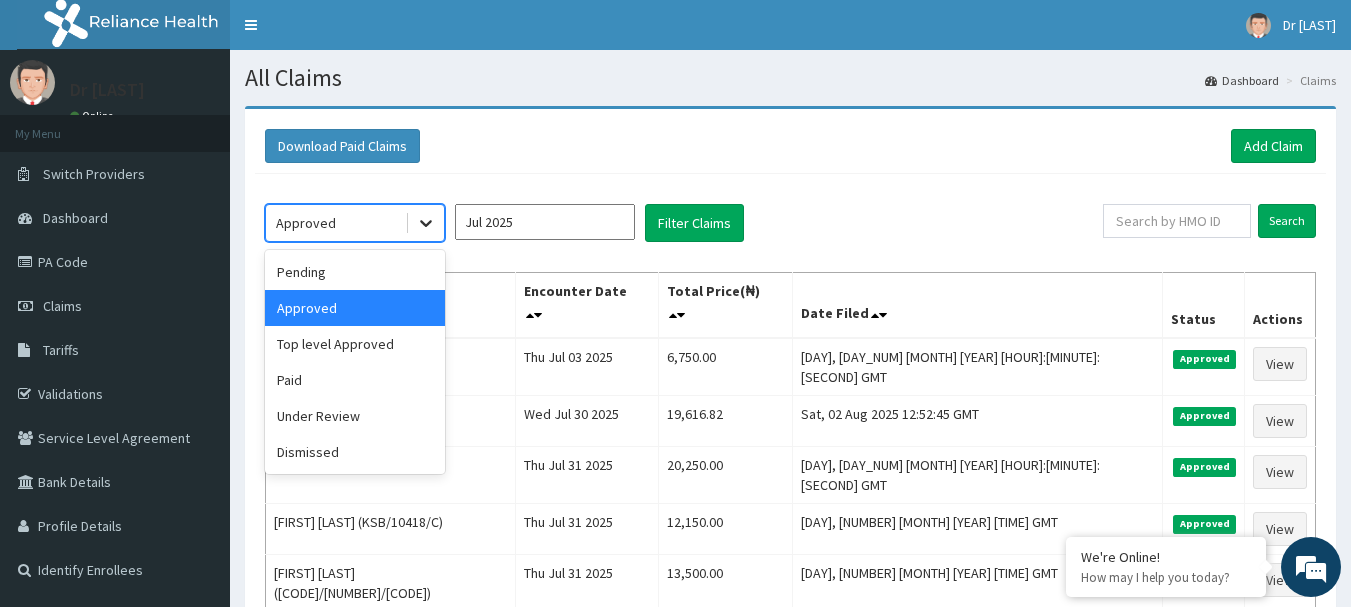 click 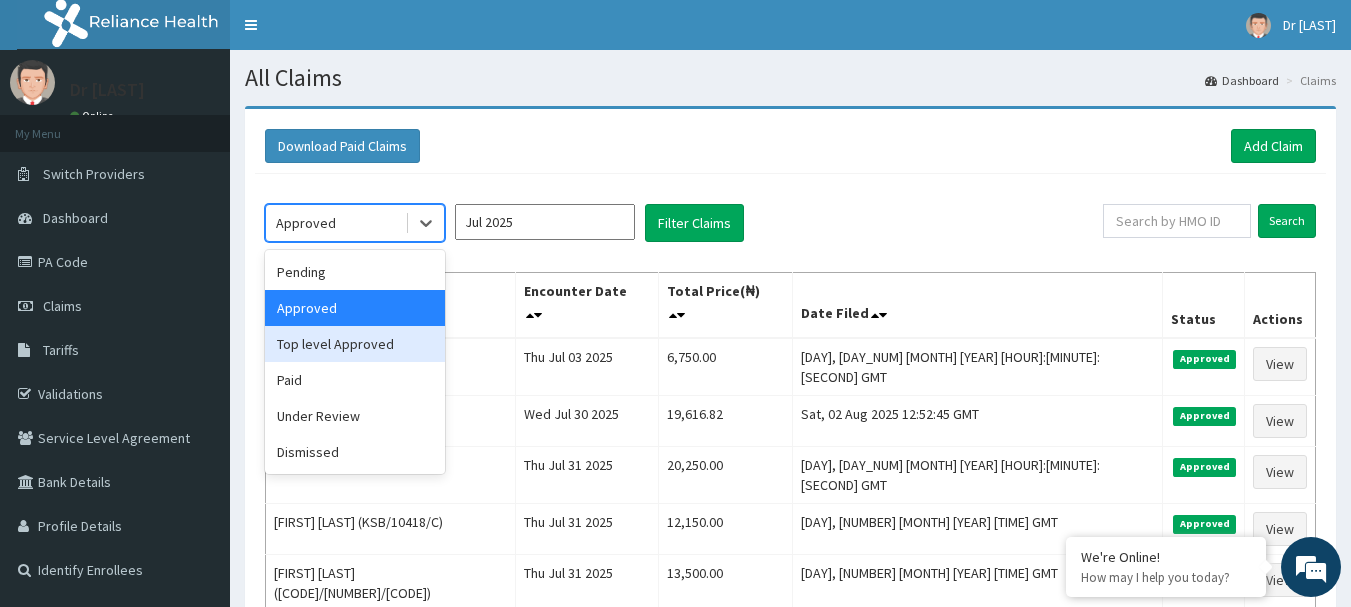 click on "Top level Approved" at bounding box center (355, 344) 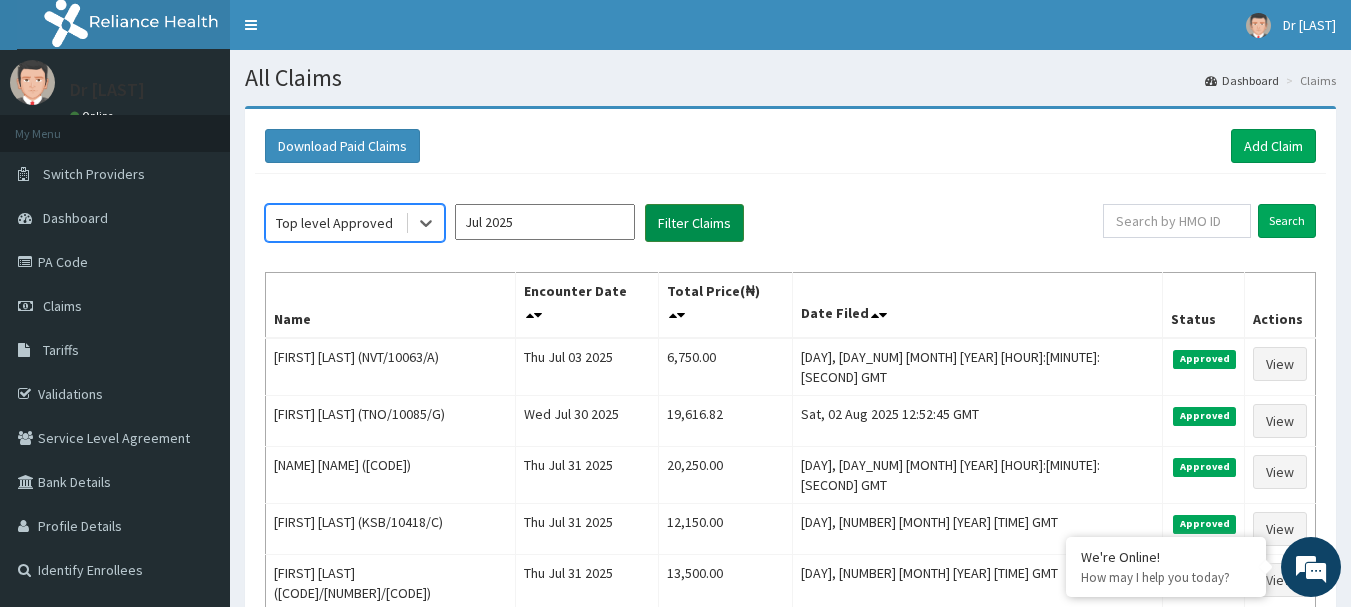 click on "Filter Claims" at bounding box center [694, 223] 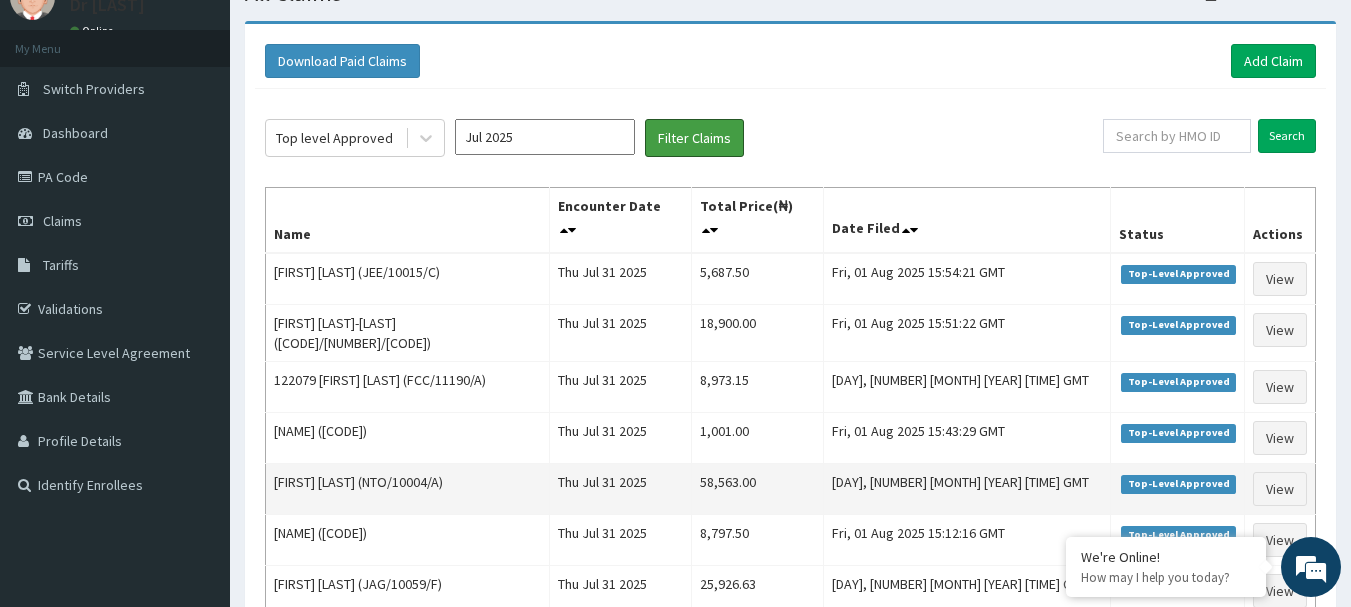 scroll, scrollTop: 84, scrollLeft: 0, axis: vertical 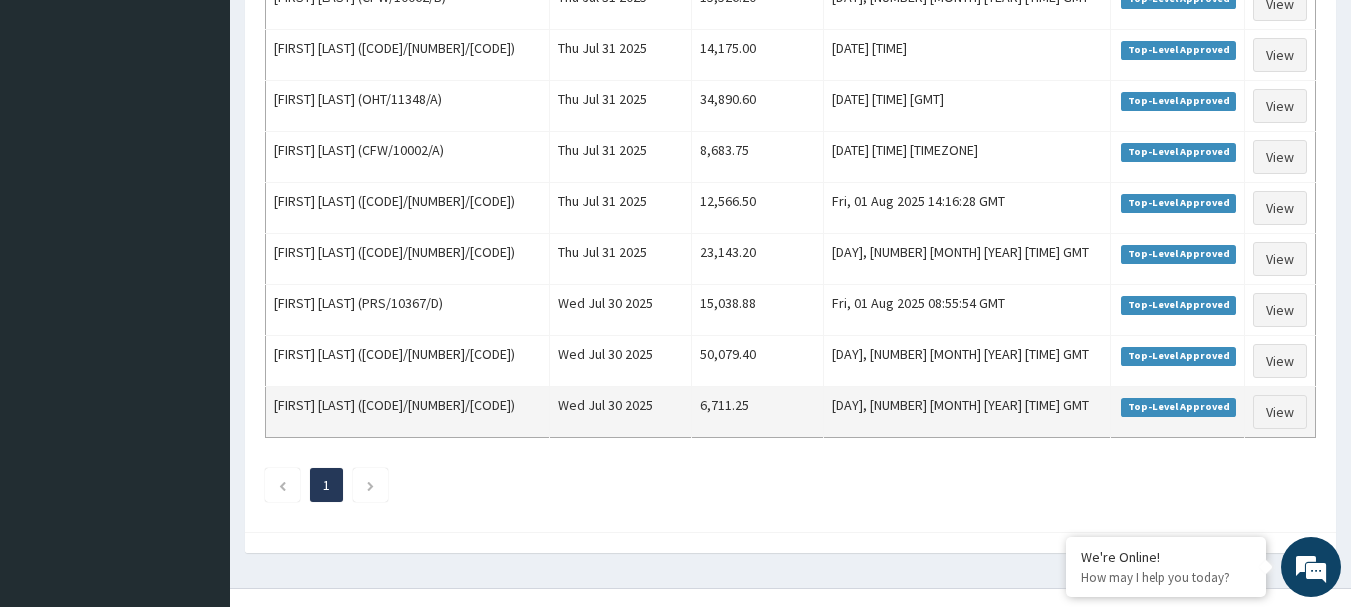 drag, startPoint x: 264, startPoint y: 192, endPoint x: 1251, endPoint y: 400, distance: 1008.67883 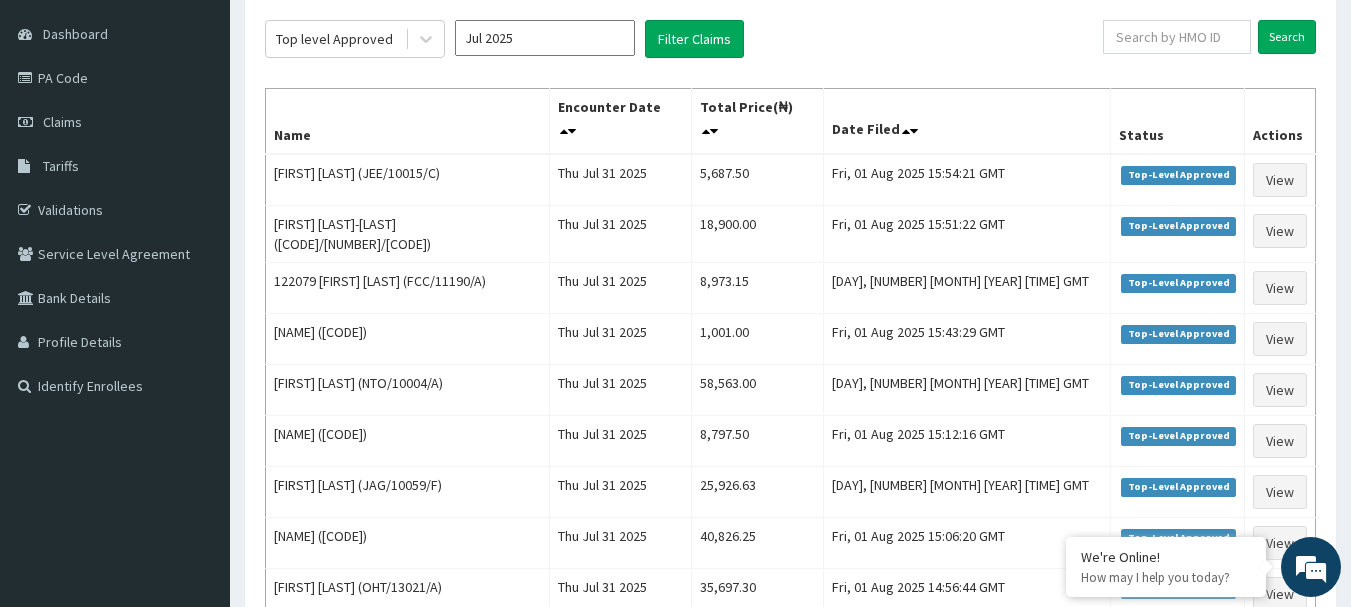 scroll, scrollTop: 0, scrollLeft: 0, axis: both 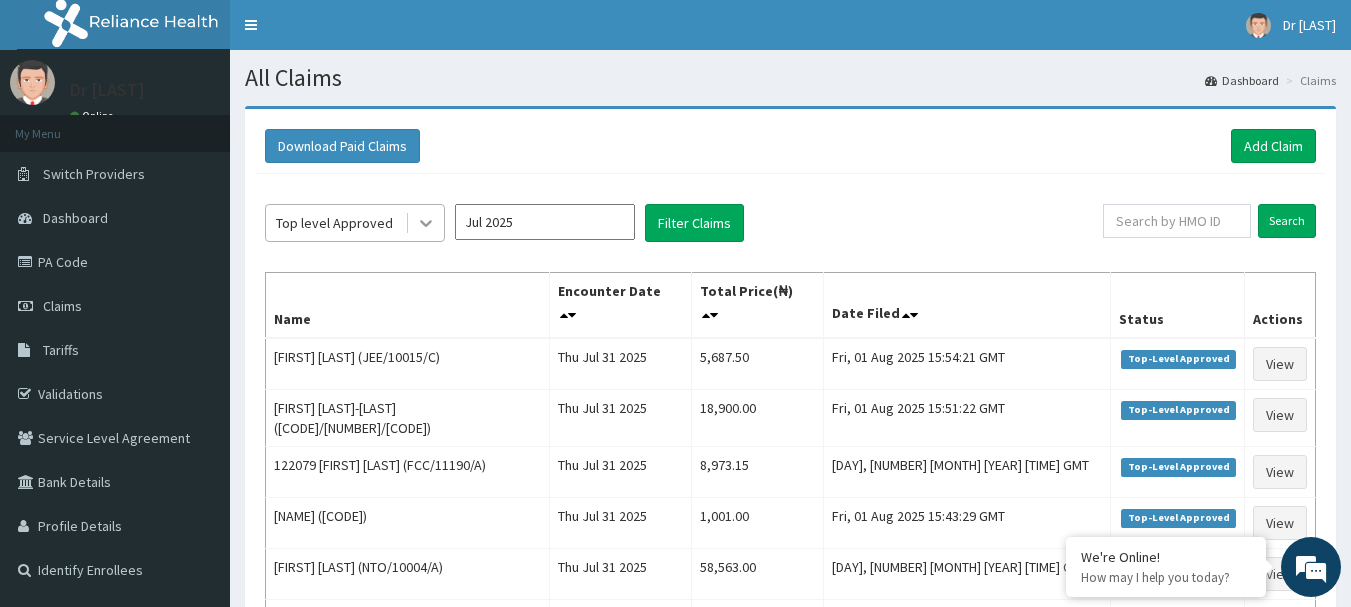 click 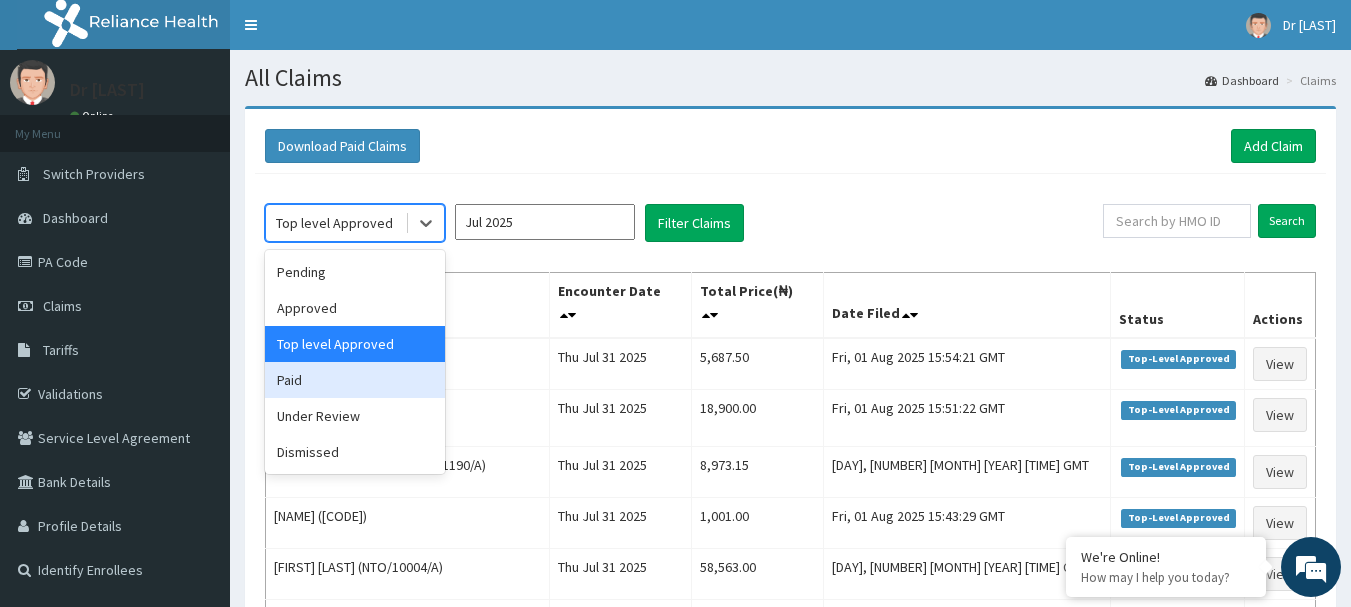 click on "Paid" at bounding box center [355, 380] 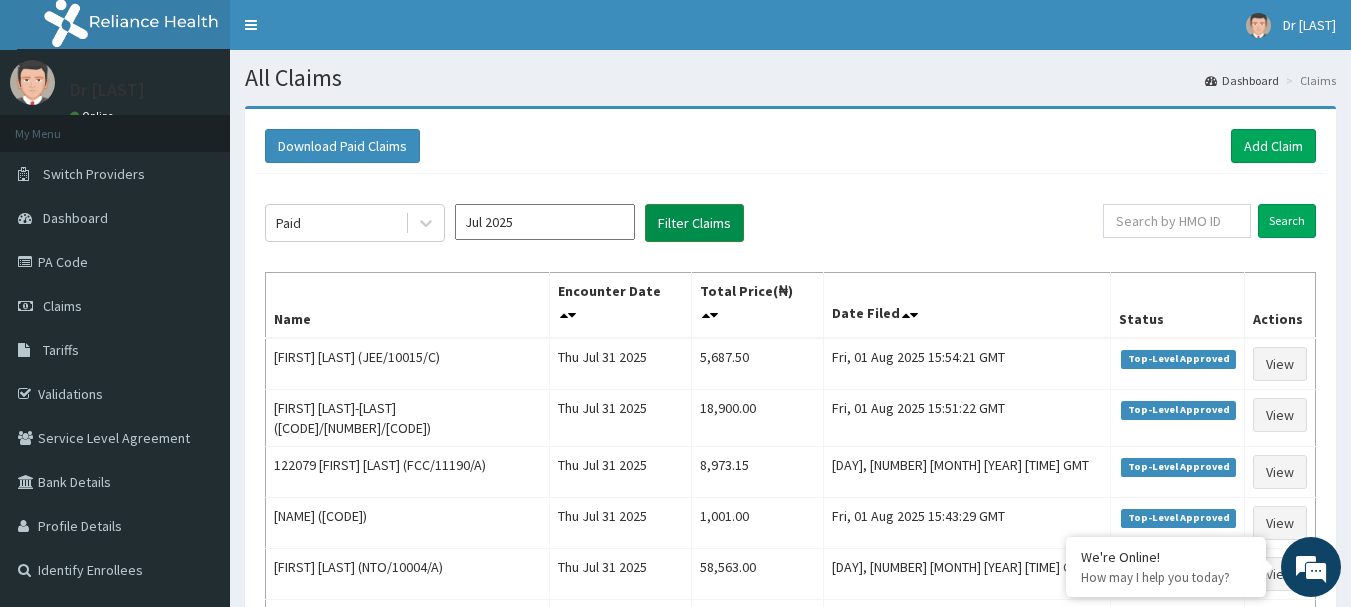 click on "Filter Claims" at bounding box center (694, 223) 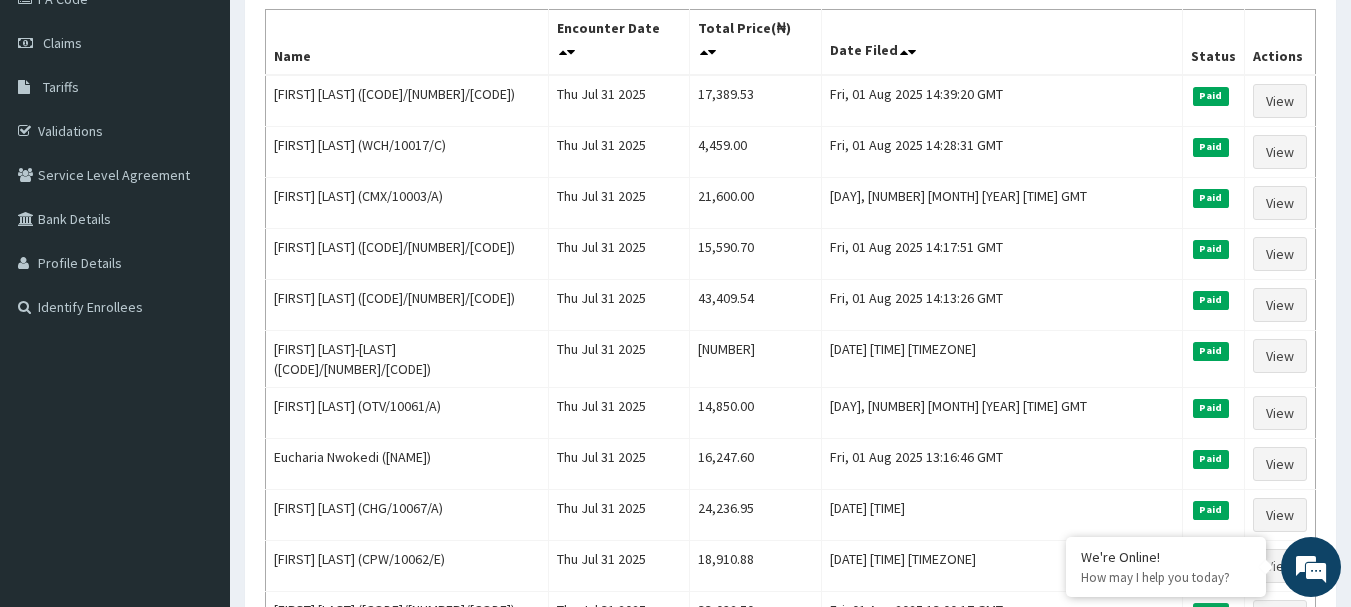 scroll, scrollTop: 163, scrollLeft: 0, axis: vertical 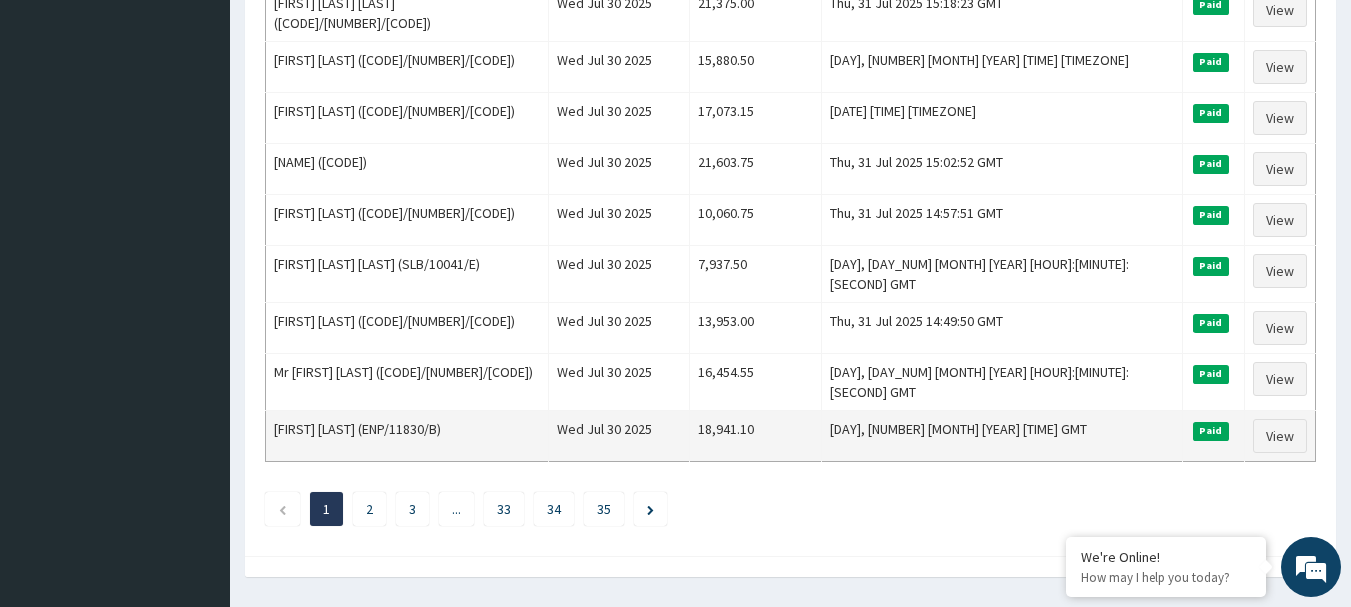 drag, startPoint x: 270, startPoint y: 115, endPoint x: 1235, endPoint y: 402, distance: 1006.77405 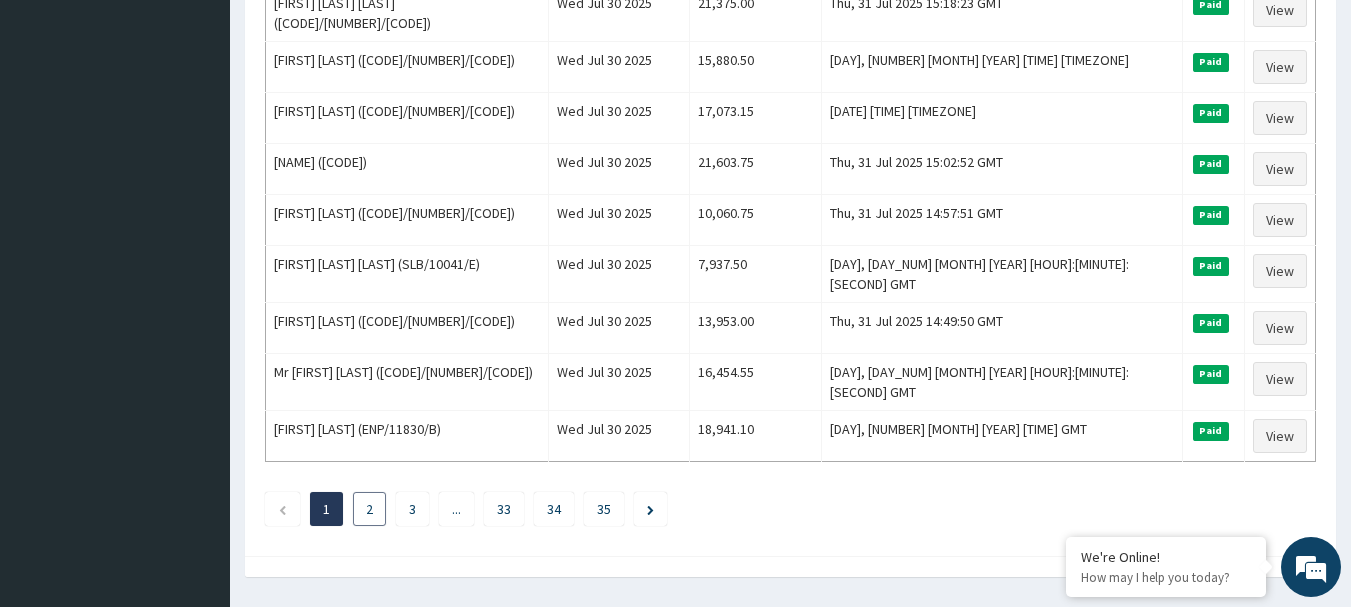 click on "2" at bounding box center [369, 509] 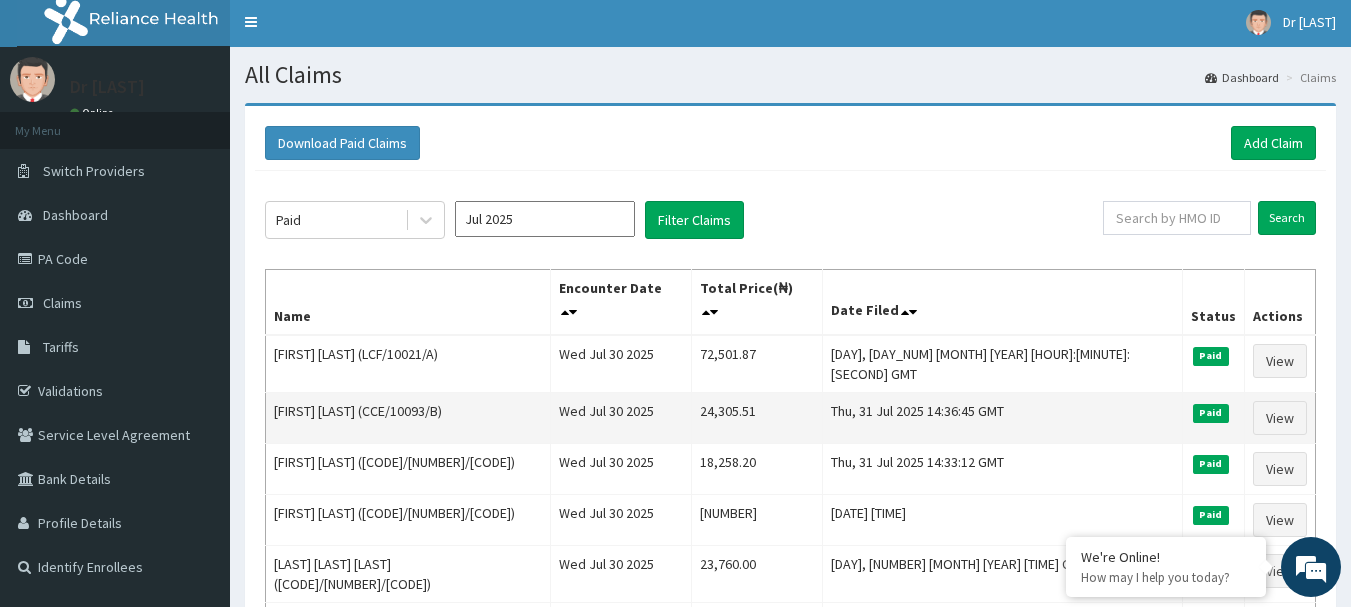 scroll, scrollTop: 0, scrollLeft: 0, axis: both 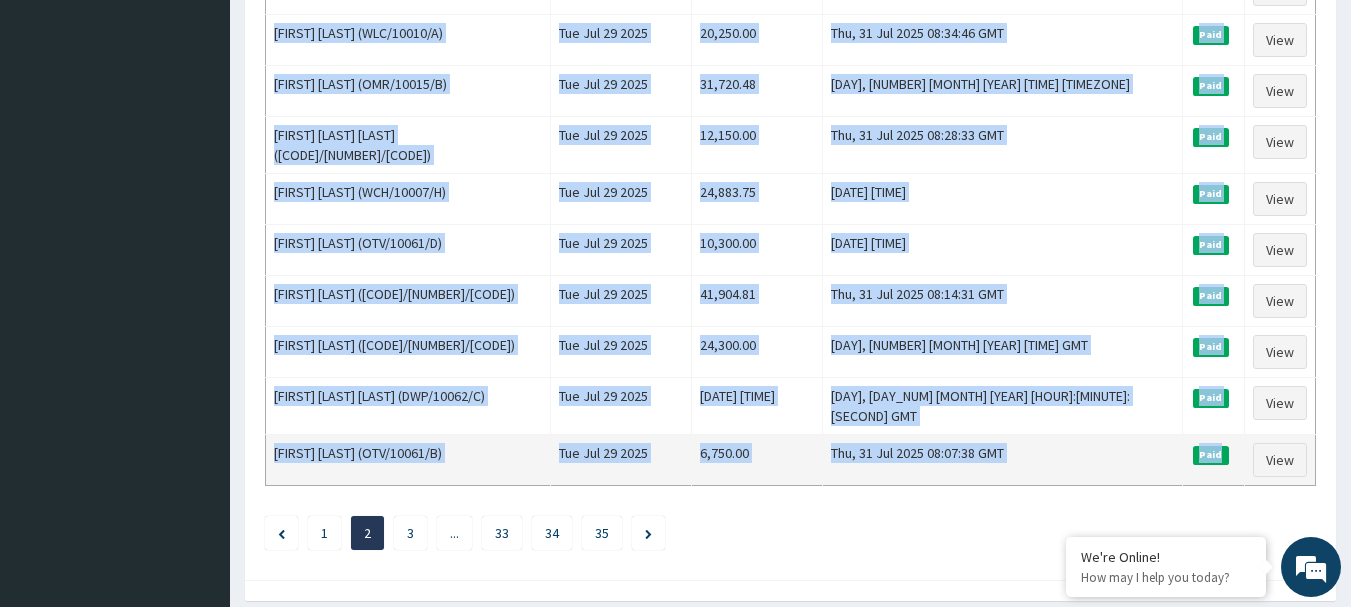drag, startPoint x: 267, startPoint y: 276, endPoint x: 1222, endPoint y: 382, distance: 960.8647 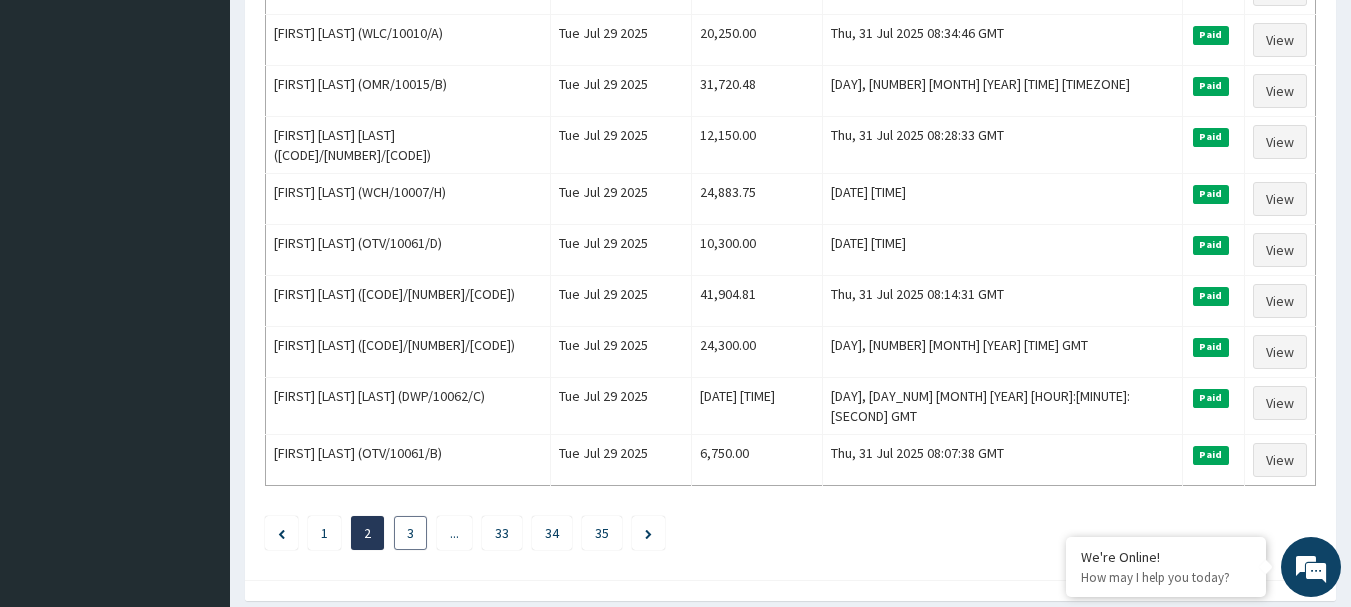 click on "3" at bounding box center (410, 533) 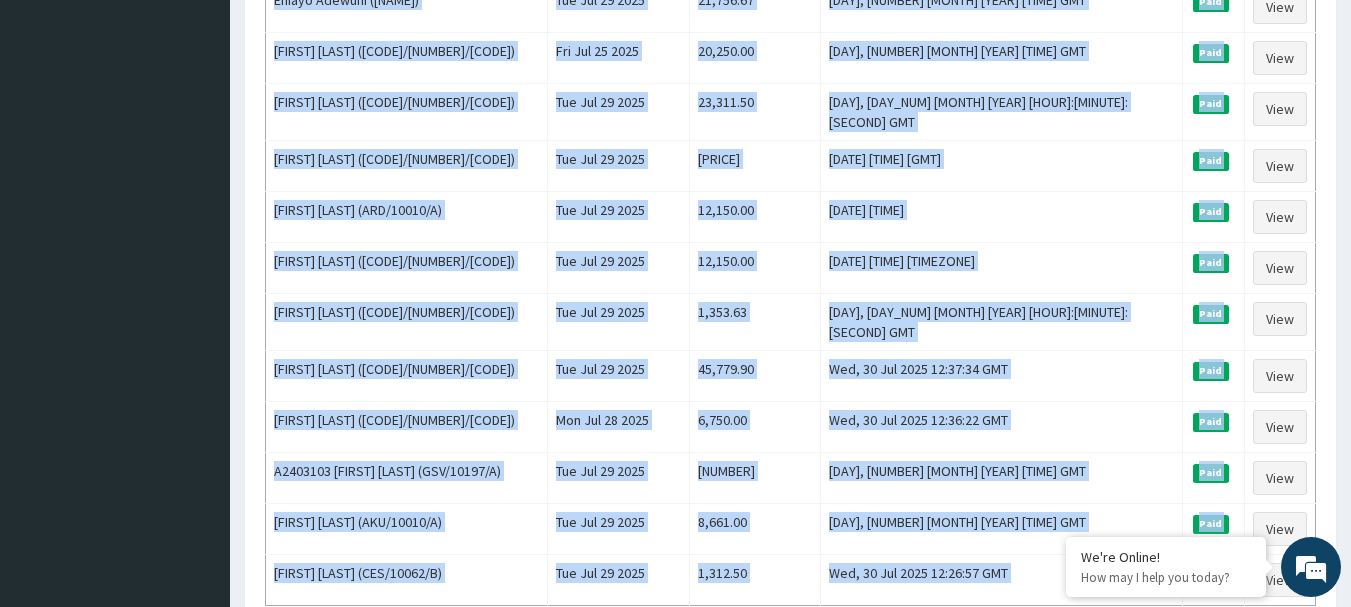 scroll, scrollTop: 2463, scrollLeft: 0, axis: vertical 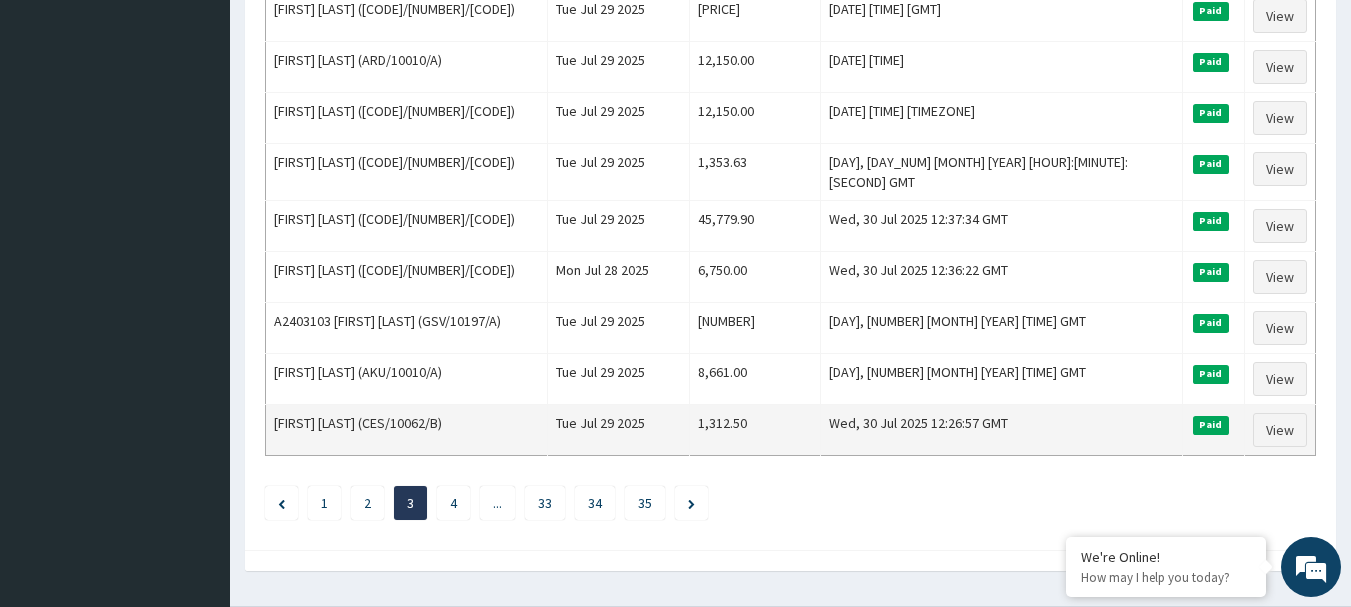 drag, startPoint x: 272, startPoint y: 276, endPoint x: 1231, endPoint y: 400, distance: 966.98346 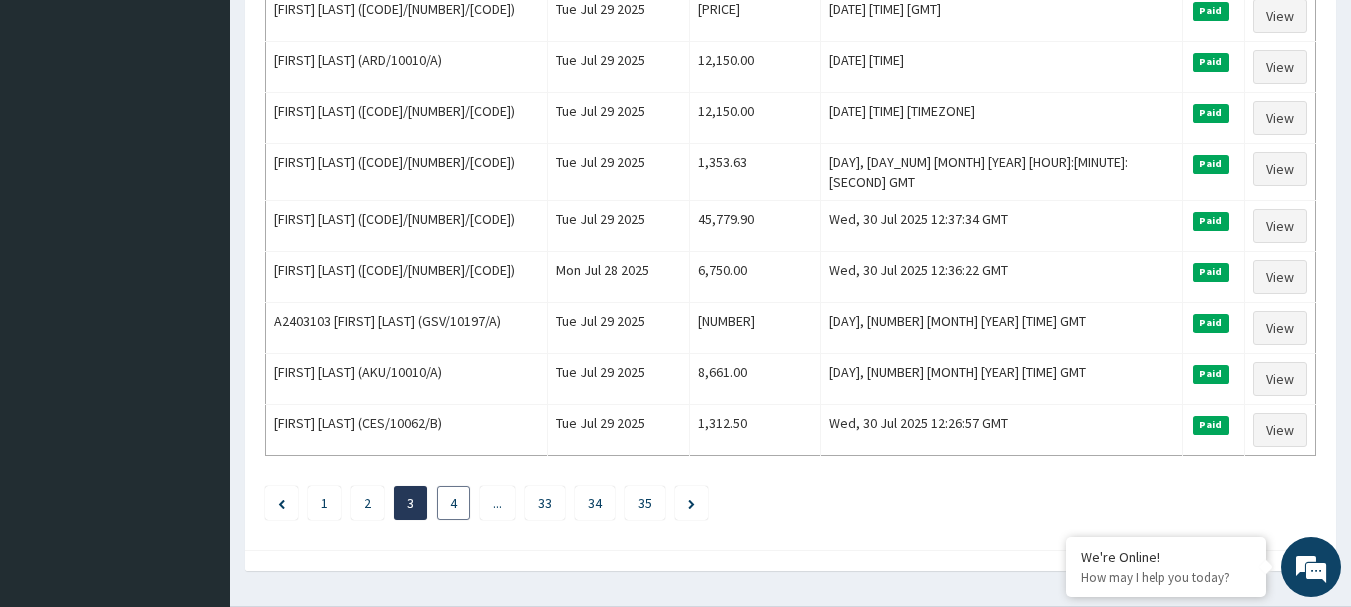 click on "4" at bounding box center [453, 503] 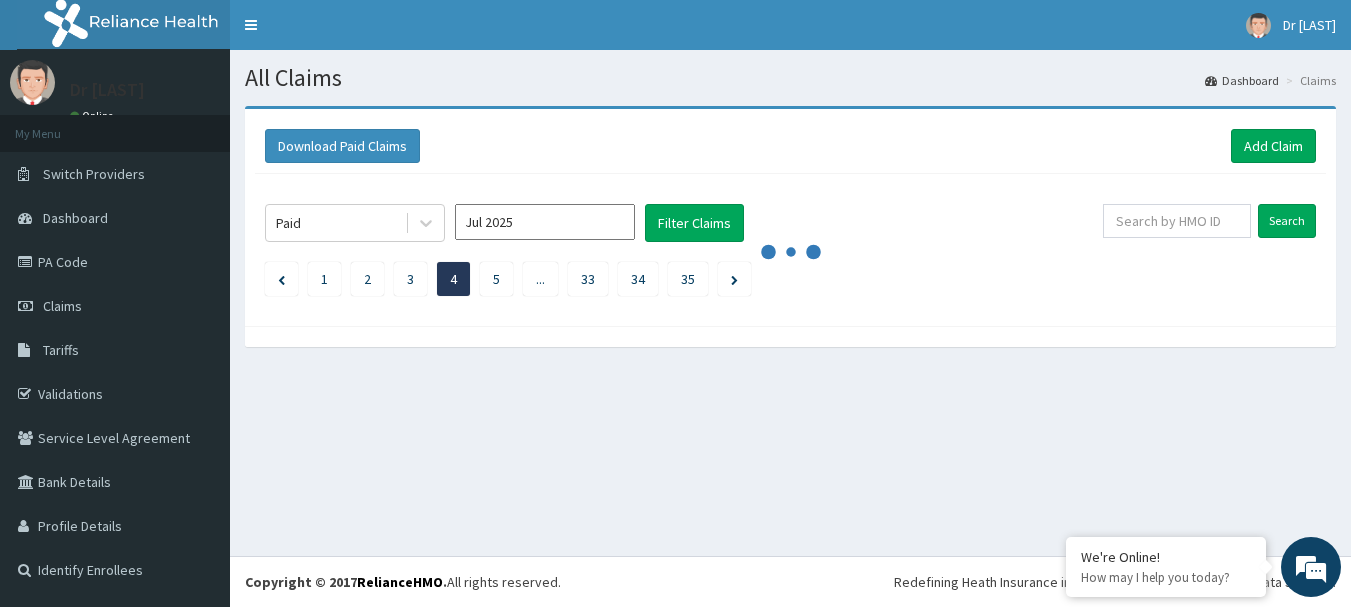 scroll, scrollTop: 0, scrollLeft: 0, axis: both 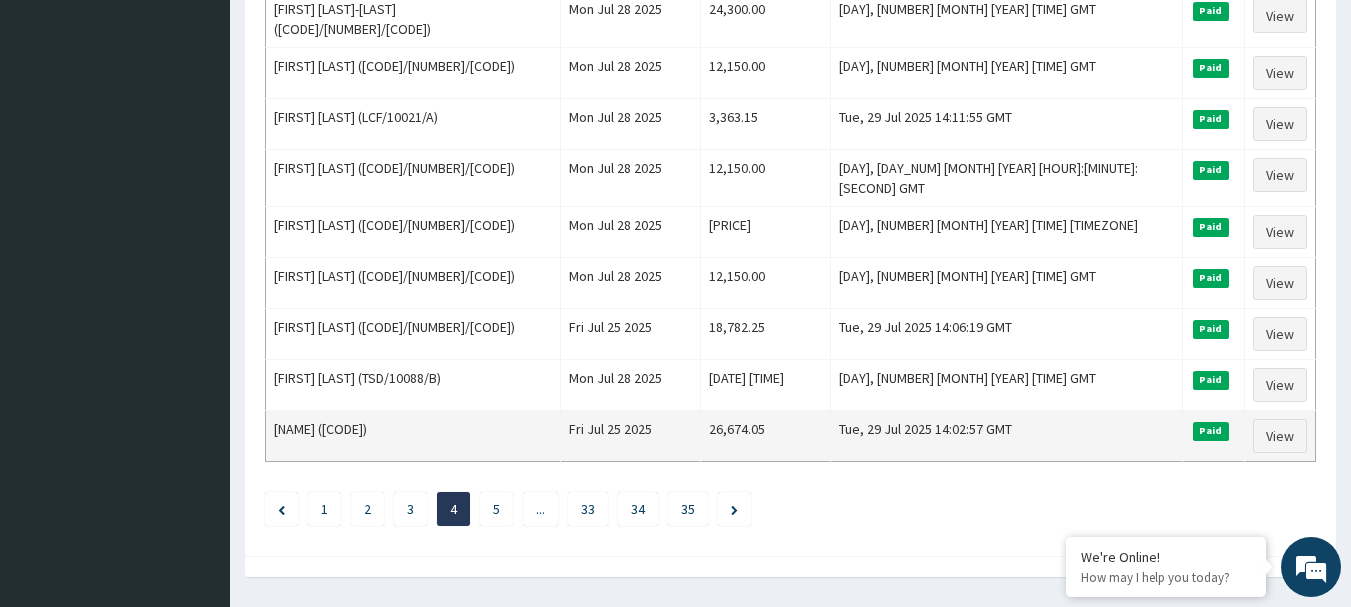 drag, startPoint x: 269, startPoint y: 278, endPoint x: 1235, endPoint y: 399, distance: 973.54865 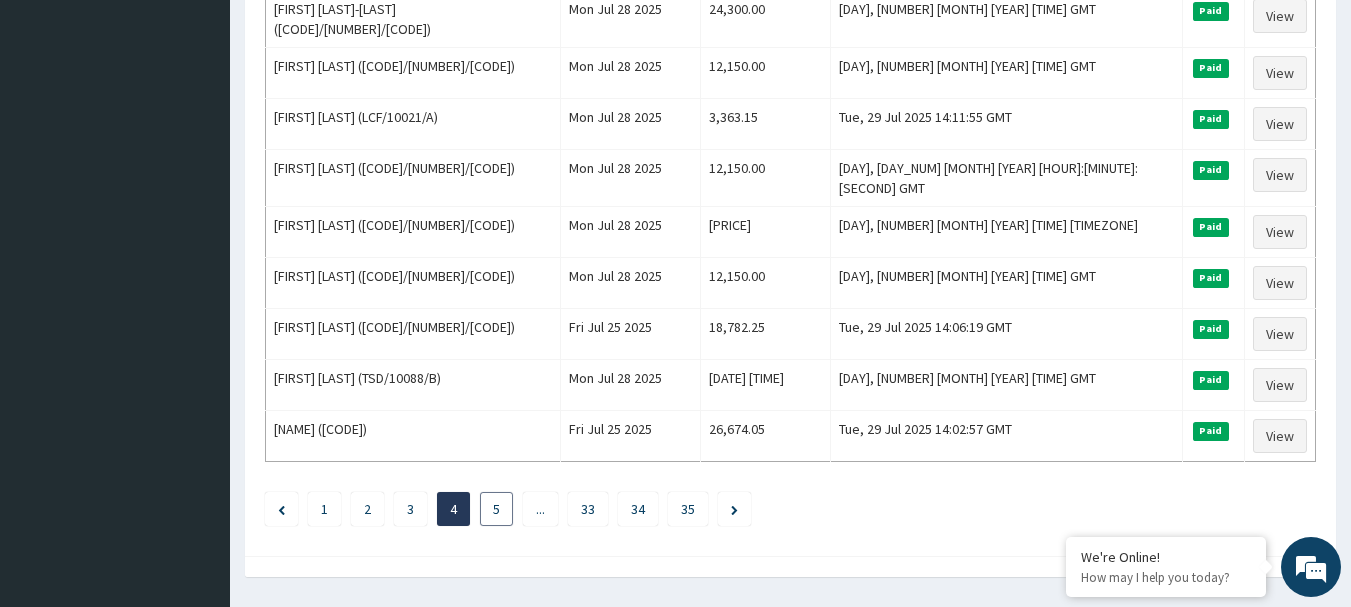 click on "5" at bounding box center (496, 509) 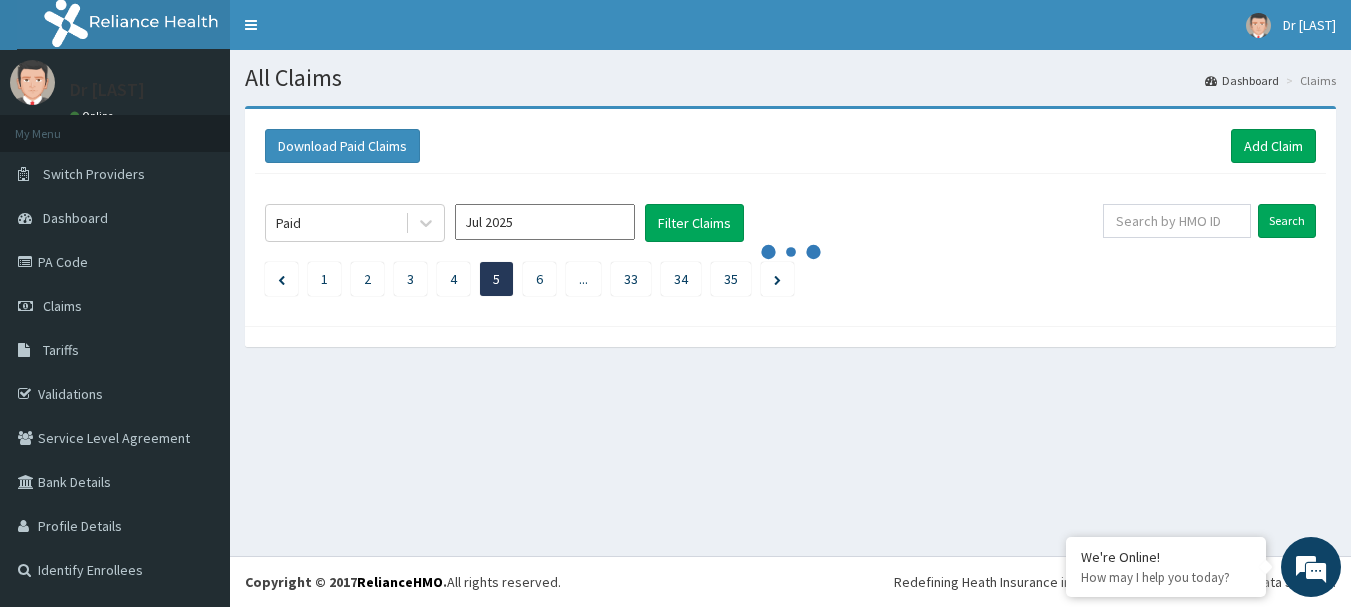 scroll, scrollTop: 0, scrollLeft: 0, axis: both 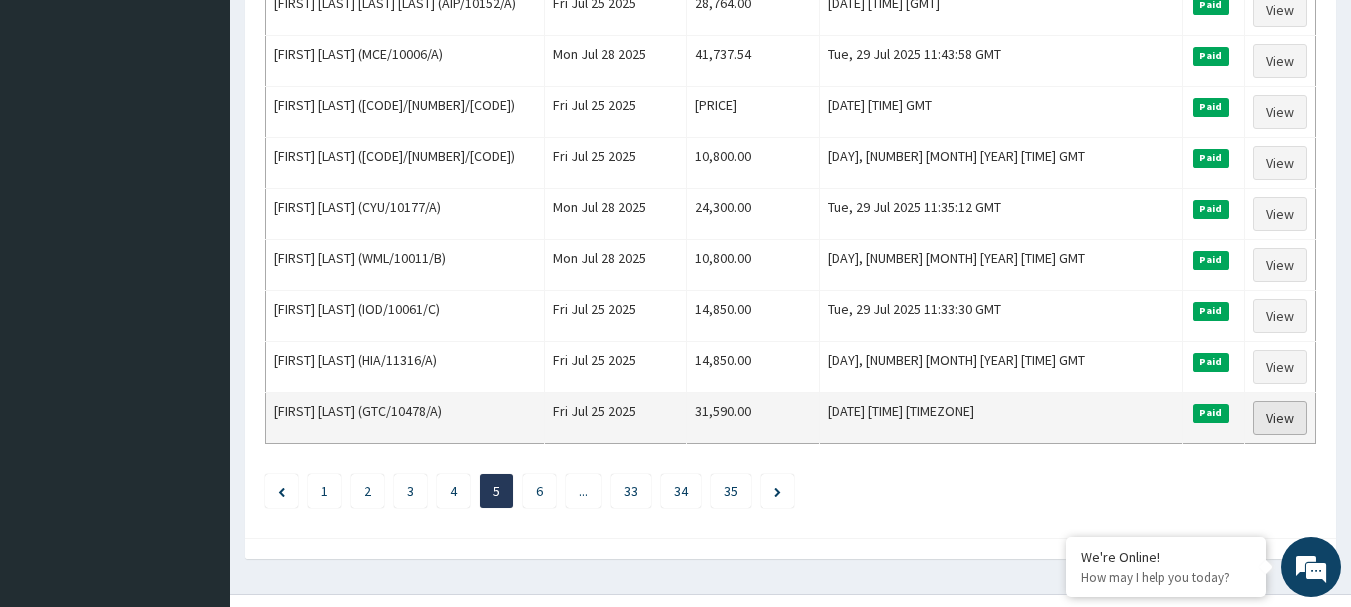 drag, startPoint x: 266, startPoint y: 274, endPoint x: 1245, endPoint y: 387, distance: 985.4999 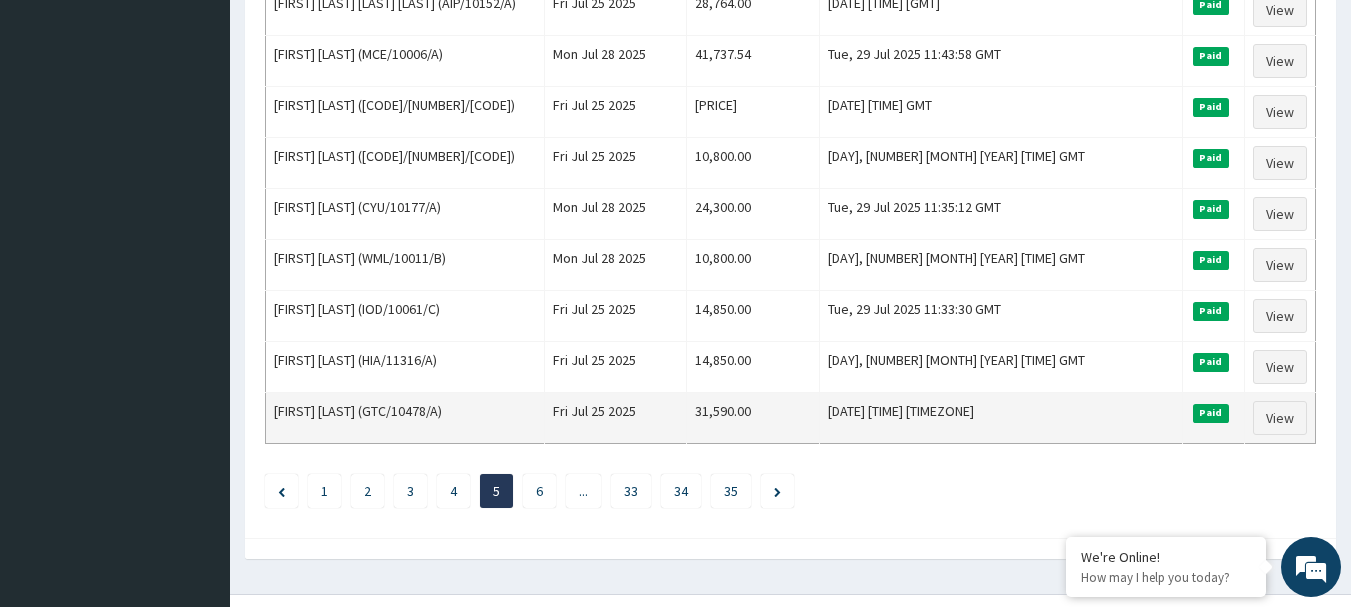 copy 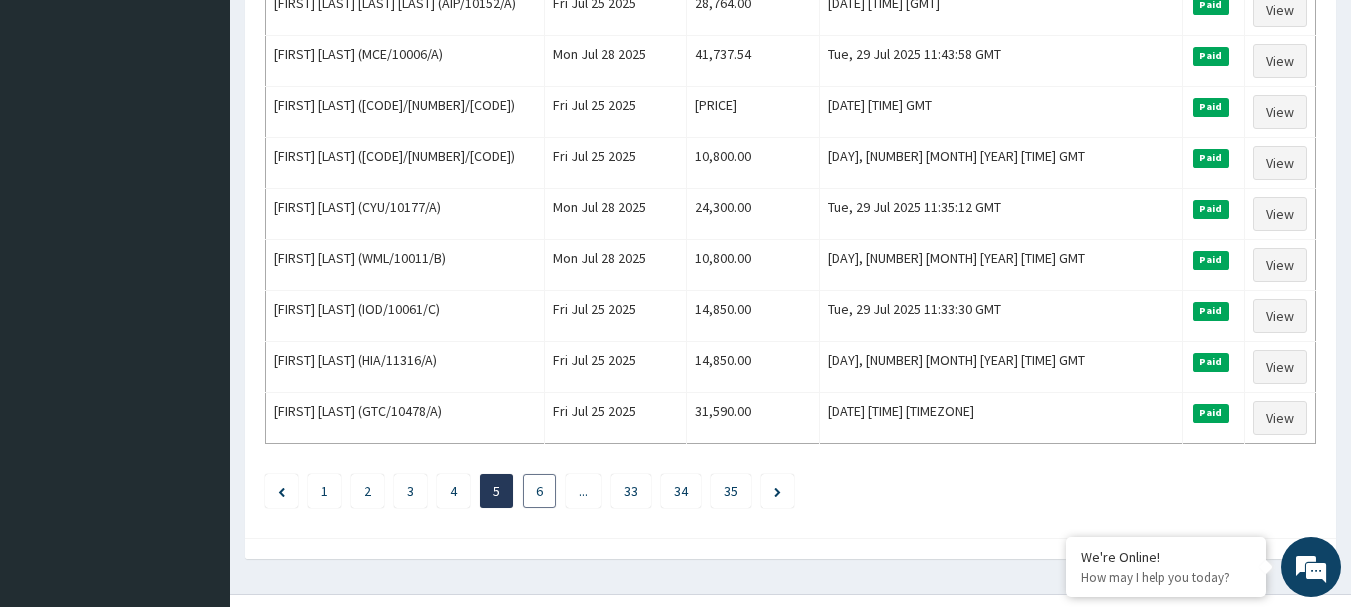 click on "6" at bounding box center [539, 491] 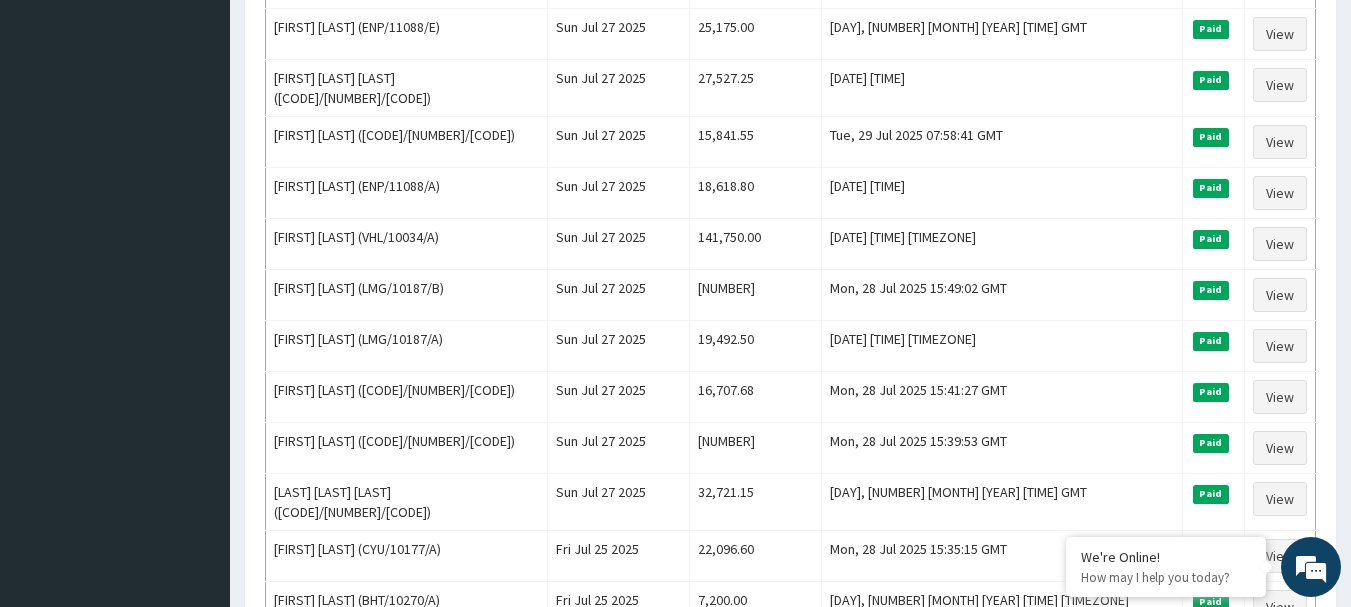 scroll, scrollTop: 2463, scrollLeft: 0, axis: vertical 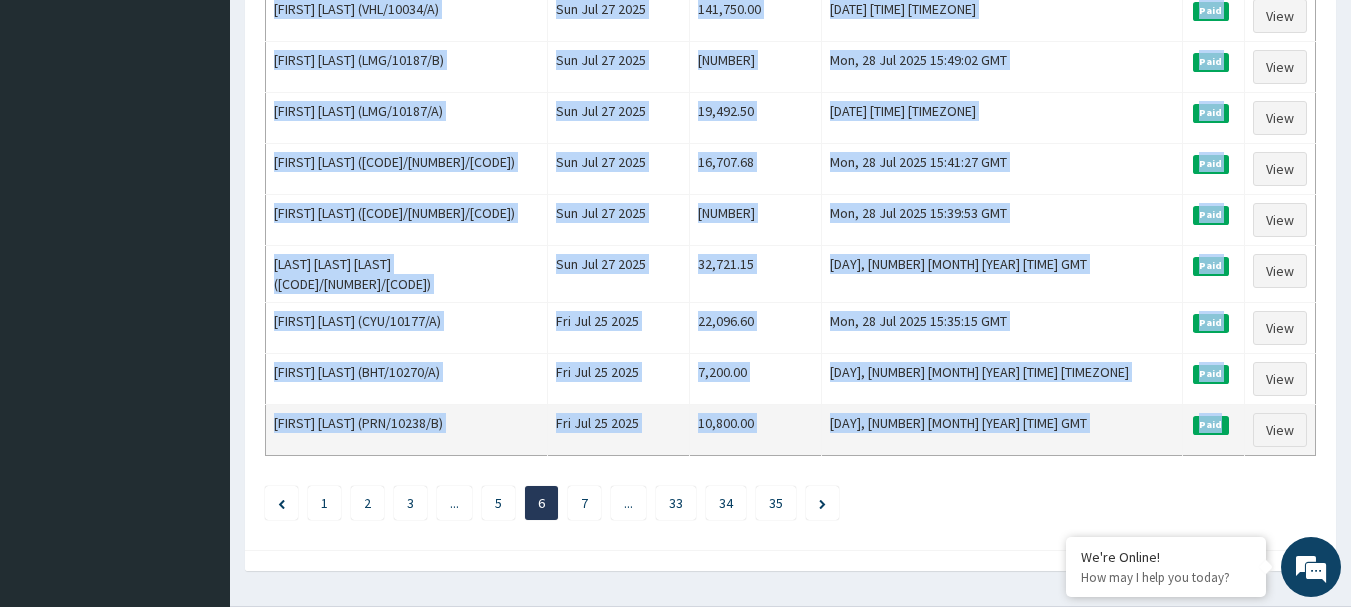 drag, startPoint x: 268, startPoint y: 278, endPoint x: 1224, endPoint y: 387, distance: 962.19385 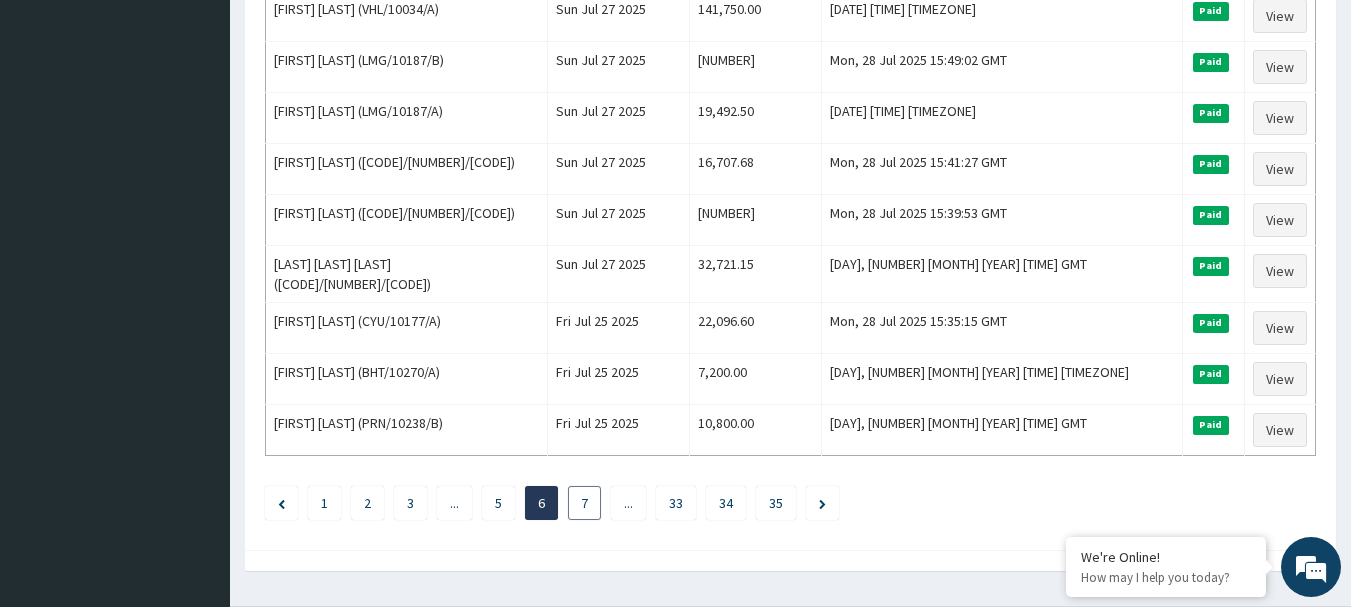 click on "7" at bounding box center [584, 503] 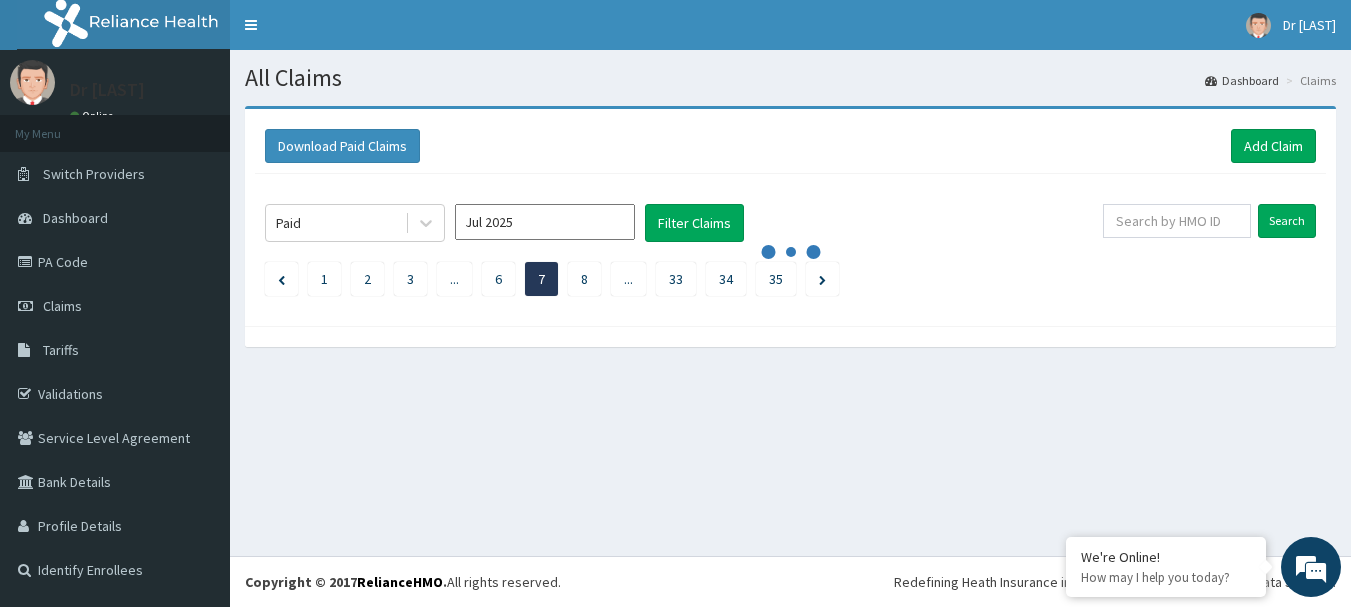 scroll, scrollTop: 0, scrollLeft: 0, axis: both 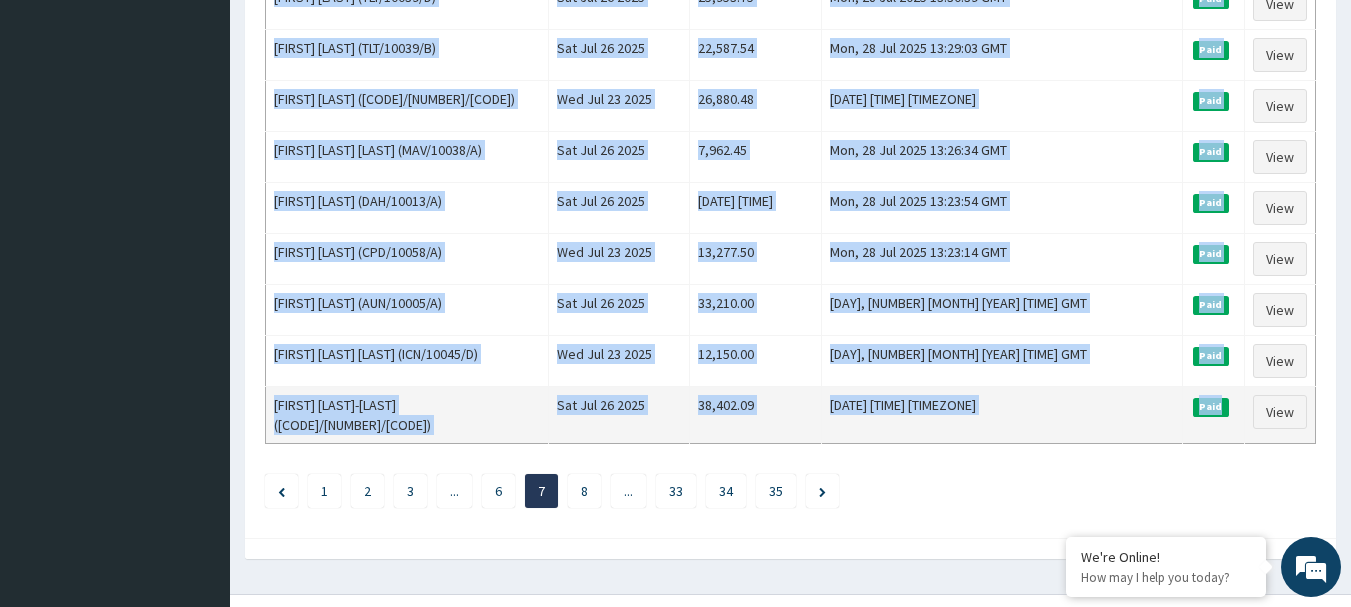 drag, startPoint x: 270, startPoint y: 276, endPoint x: 1222, endPoint y: 394, distance: 959.28516 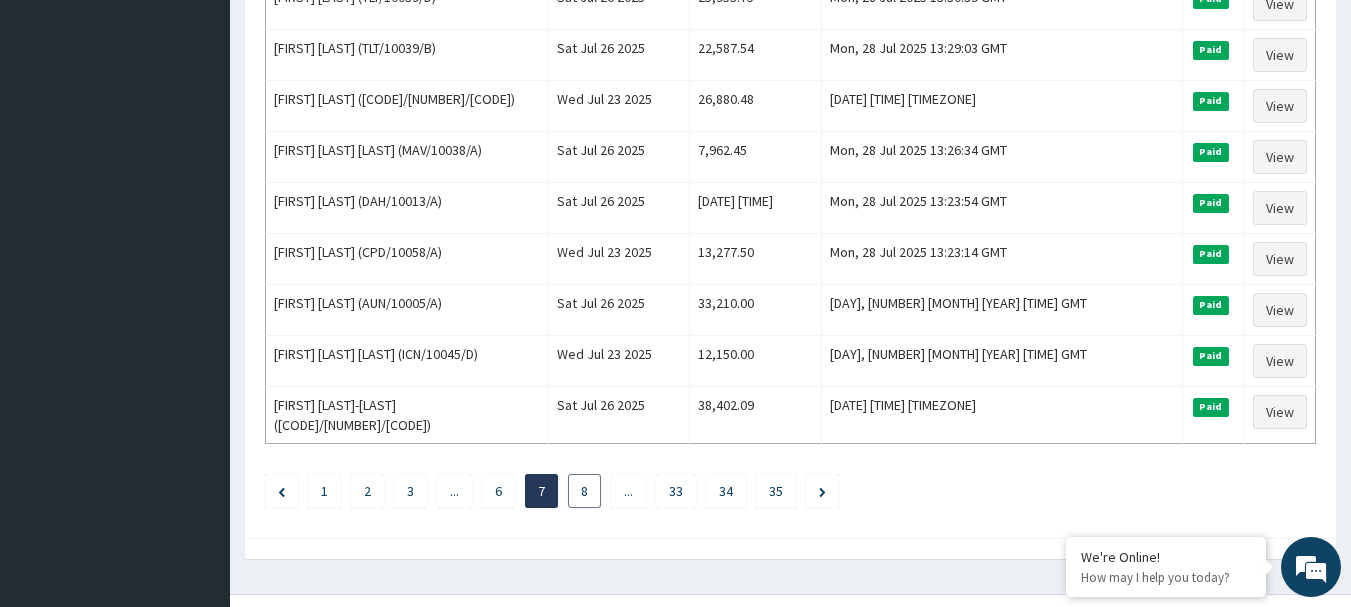click on "8" at bounding box center [584, 491] 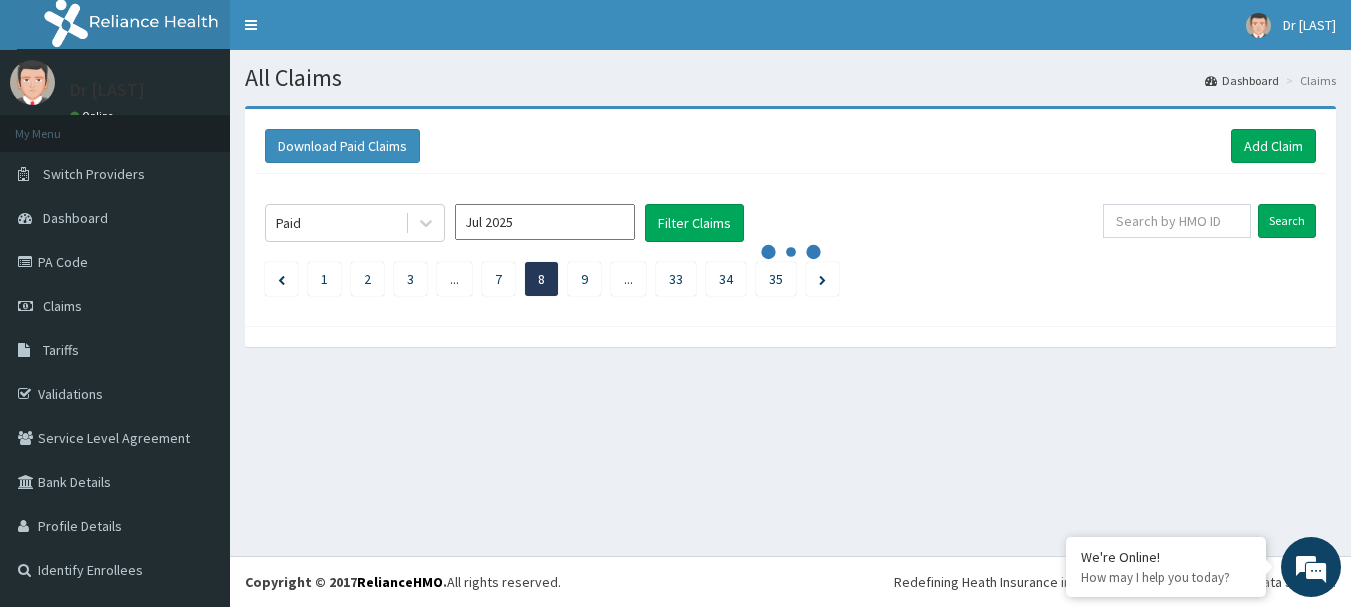 scroll, scrollTop: 0, scrollLeft: 0, axis: both 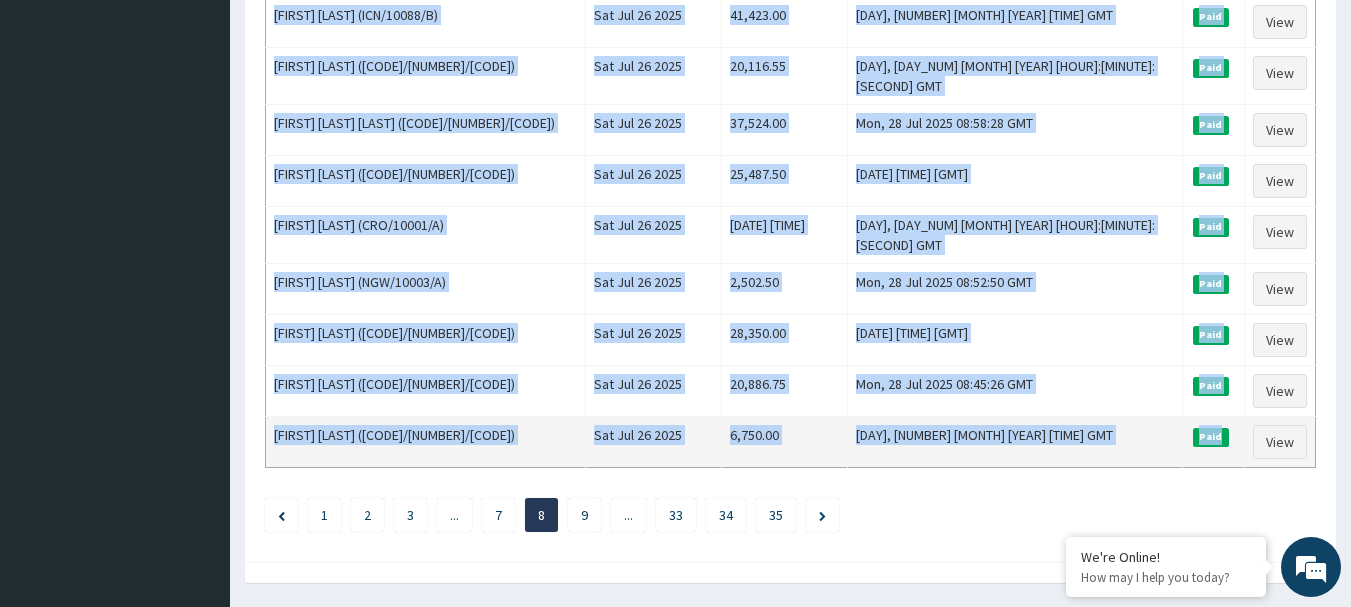 drag, startPoint x: 266, startPoint y: 278, endPoint x: 1210, endPoint y: 400, distance: 951.8508 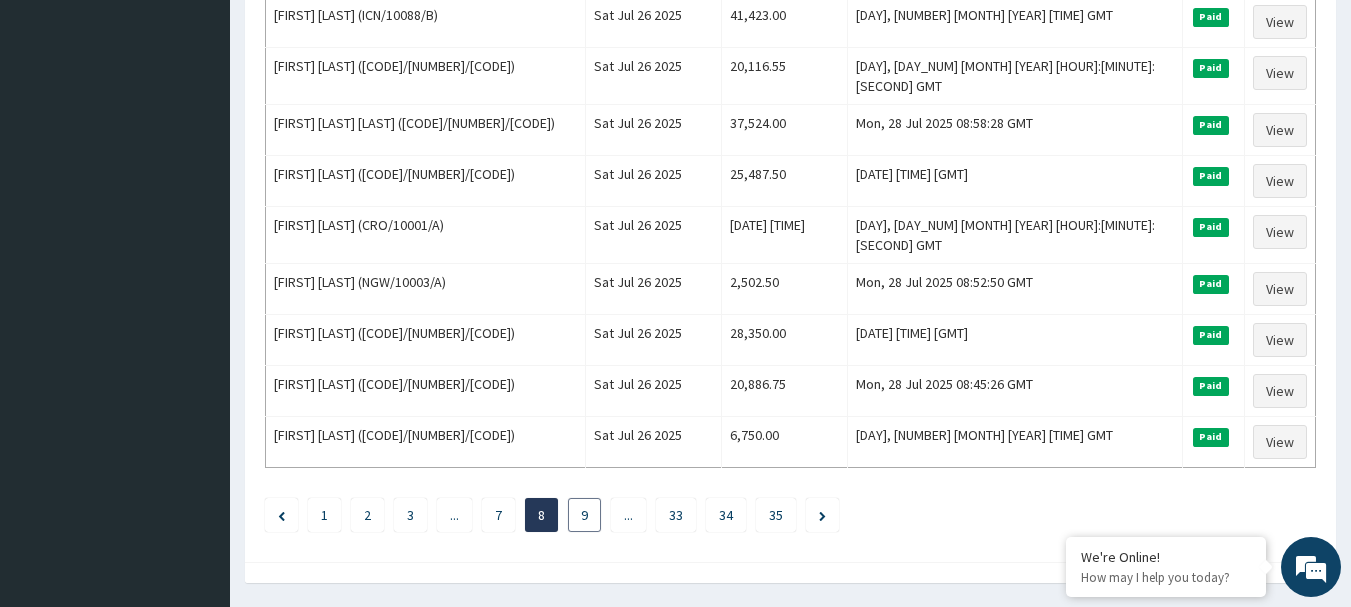 click on "9" at bounding box center [584, 515] 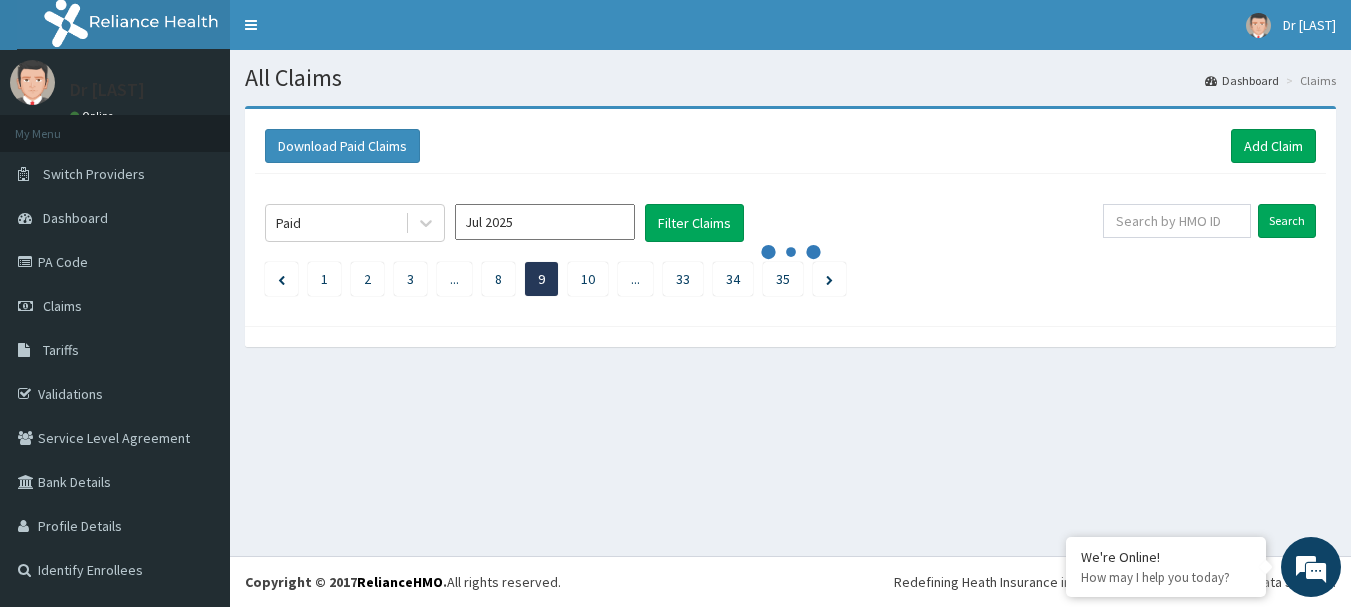 scroll, scrollTop: 0, scrollLeft: 0, axis: both 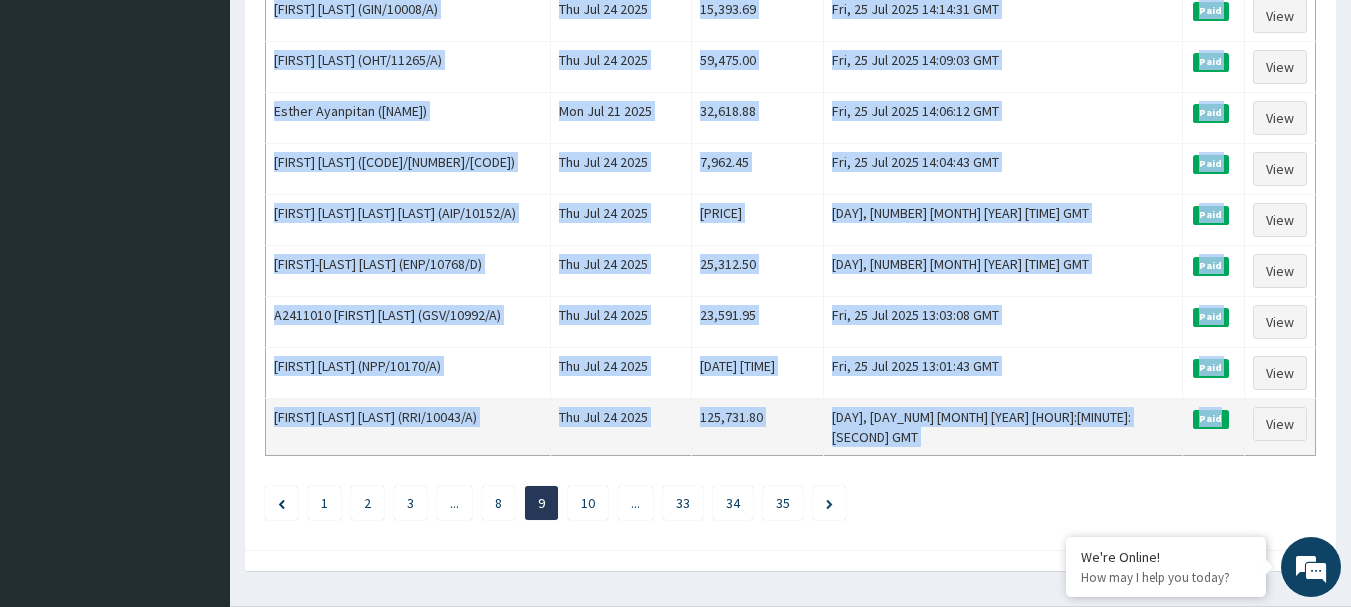 drag, startPoint x: 269, startPoint y: 277, endPoint x: 1226, endPoint y: 396, distance: 964.37024 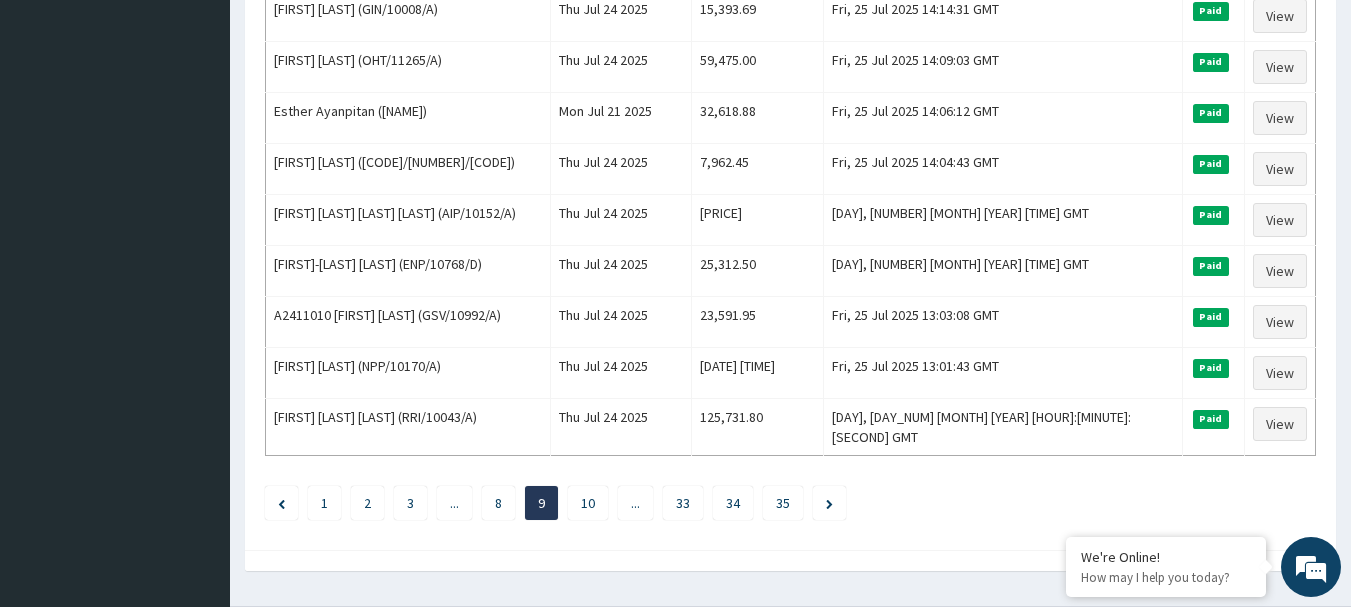click on "Paid [MONTH] [YEAR] Filter Claims Search Name Encounter Date Total Price(₦) Date Filed Status Actions [FIRST] [LAST] ([CODE]/[NUMBER]/[CODE]) [DAY] [MONTH] [NUMBER] [YEAR] [PRICE] [DAY], [NUMBER] [MONTH] [YEAR] [TIME] GMT Paid View [FIRST] [LAST] ([CODE]/[NUMBER]/[CODE]) [DAY] [MONTH] [NUMBER] [YEAR] [PRICE] [DAY], [NUMBER] [MONTH] [YEAR] [TIME] GMT Paid View [FIRST] [LAST] ([CODE]/[NUMBER]/[CODE]) [DAY] [MONTH] [NUMBER] [YEAR] [PRICE] [DAY], [NUMBER] [MONTH] [YEAR] [TIME] GMT Paid View [FIRST] [LAST] ([CODE]/[NUMBER]/[CODE]) [DAY] [MONTH] [NUMBER] [YEAR] [PRICE] [DAY], [NUMBER] [MONTH] [YEAR] [TIME] GMT Paid View [FIRST] [LAST] ([CODE]/[NUMBER]/[CODE]) [DAY] [MONTH] [NUMBER] [YEAR] [PRICE] [DAY], [NUMBER] [MONTH] [YEAR] [TIME] GMT Paid View [FIRST] [LAST] ([CODE]/[NUMBER]/[CODE]) [DAY] [MONTH] [NUMBER] [YEAR] [PRICE] [DAY], [NUMBER] [MONTH] [YEAR] [TIME] GMT Paid View [FIRST] [LAST] ([CODE]/[NUMBER]/[CODE]) [DAY] [MONTH] [NUMBER] [YEAR] [PRICE] [DAY], [NUMBER] [MONTH] [YEAR] [TIME] GMT Paid View [FIRST] [LAST] ([CODE]/[NUMBER]/[CODE]) [DAY] [MONTH] [NUMBER] [YEAR] [PRICE] [DAY], [NUMBER] [MONTH] [YEAR] [TIME] GMT Paid View [FIRST] [LAST] ([CODE]/[NUMBER]/[CODE]) [DAY] [MONTH] [NUMBER] [YEAR] [PRICE] [DAY], [NUMBER] [MONTH] [YEAR] [TIME] GMT Paid View [FIRST] [LAST] ([CODE]/[NUMBER]/[CODE]) [DAY] [MONTH] [NUMBER] [YEAR] [PRICE] [DAY], [NUMBER] [MONTH] [YEAR] [TIME] GMT Paid View [FIRST] [LAST] ([CODE]/[NUMBER]/[CODE]) [DAY] [MONTH] [NUMBER] [YEAR] [PRICE] [DAY], [NUMBER] [MONTH] [YEAR] [TIME] GMT Paid View" 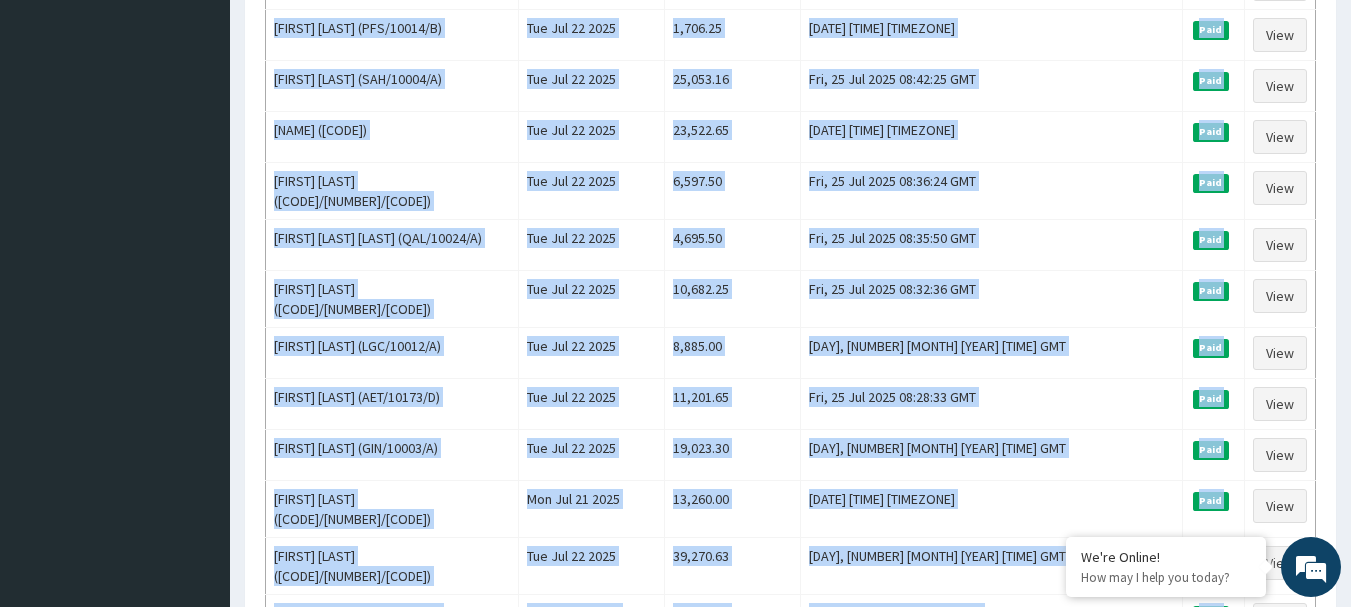 scroll, scrollTop: 2463, scrollLeft: 0, axis: vertical 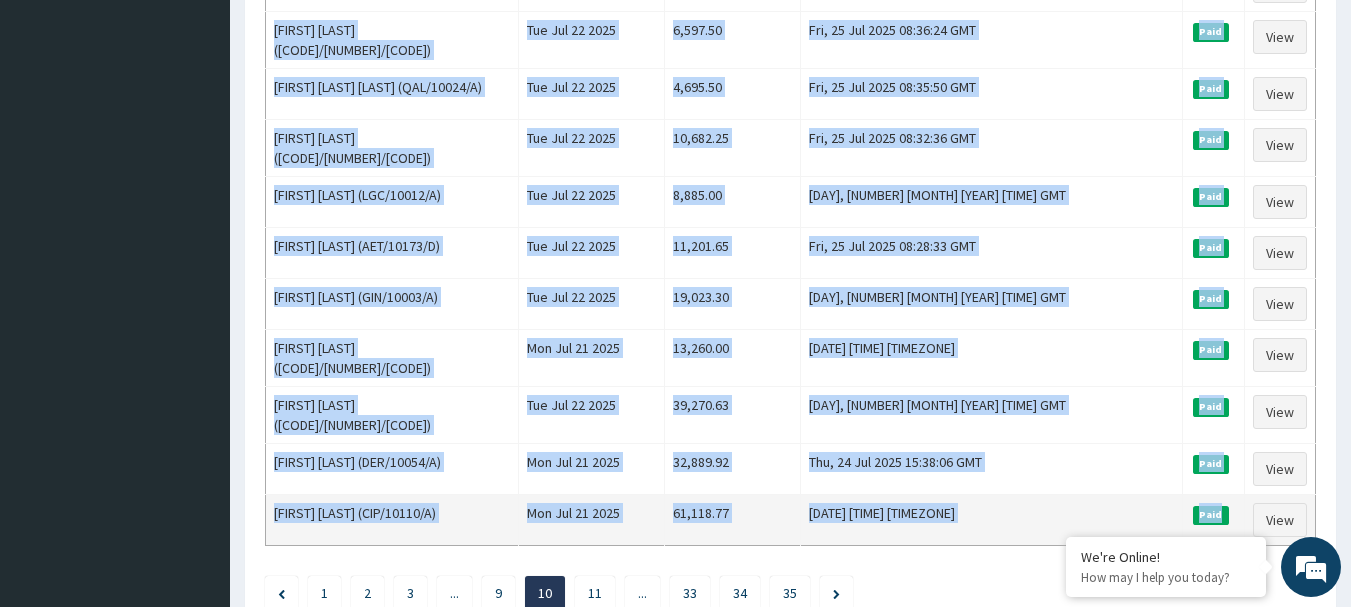 drag, startPoint x: 271, startPoint y: 276, endPoint x: 1224, endPoint y: 395, distance: 960.40094 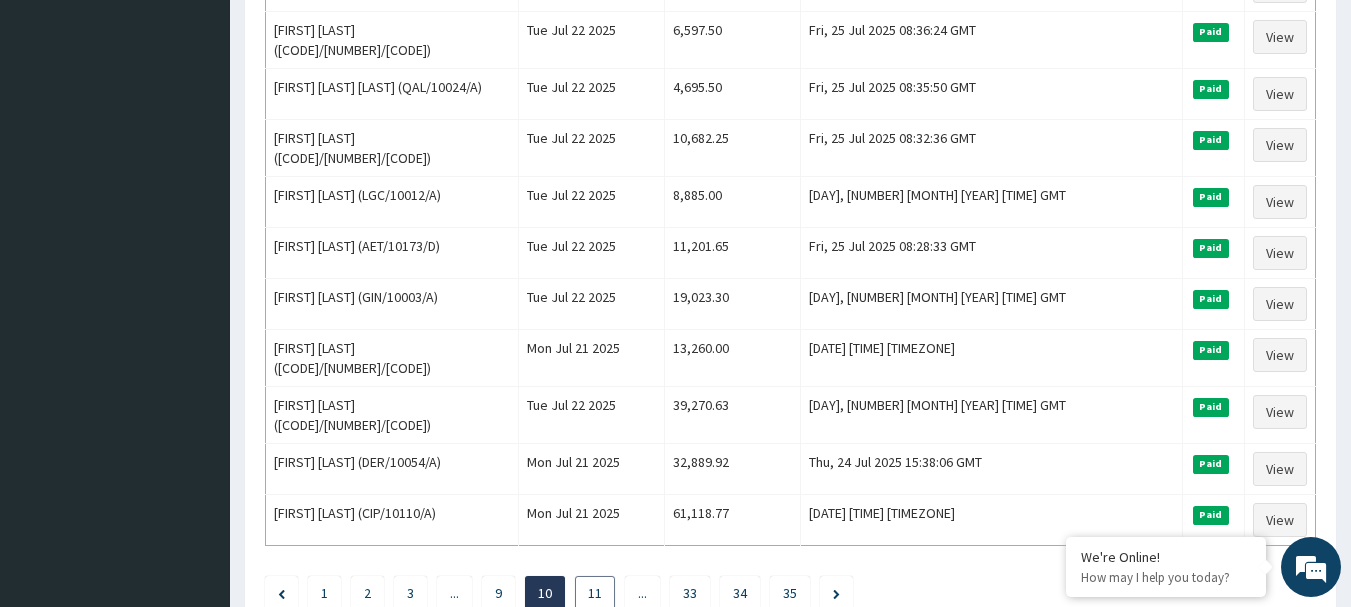 click on "11" at bounding box center (595, 593) 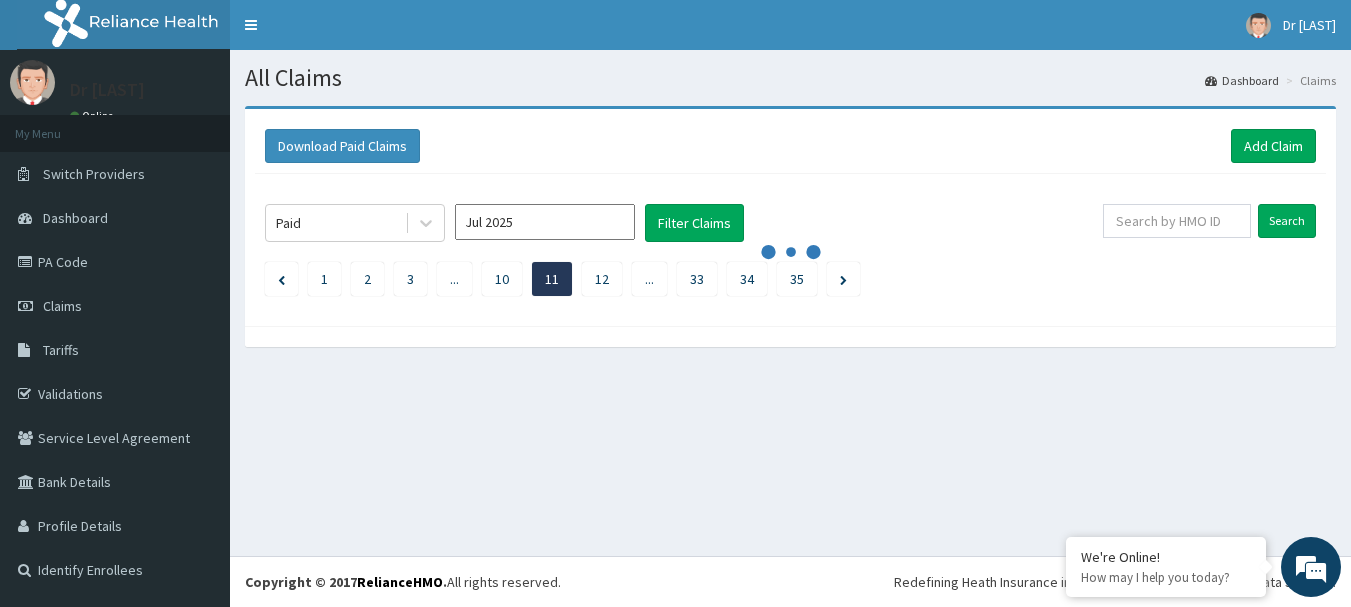 scroll, scrollTop: 0, scrollLeft: 0, axis: both 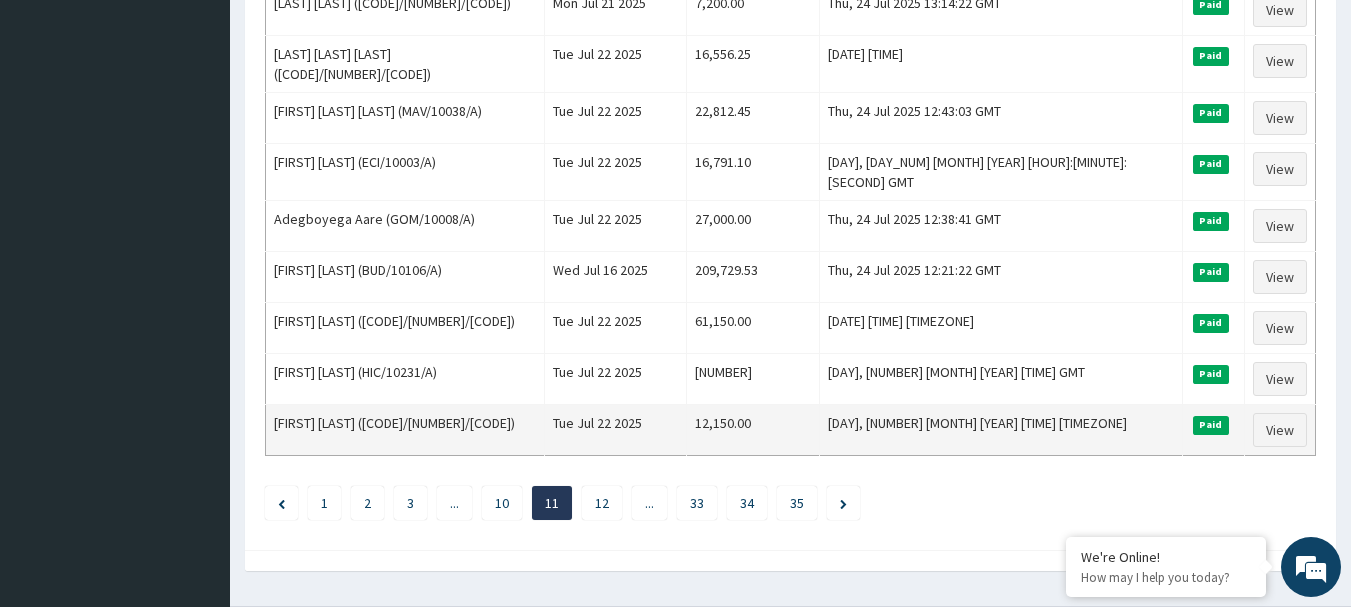 drag, startPoint x: 268, startPoint y: 277, endPoint x: 1246, endPoint y: 399, distance: 985.58 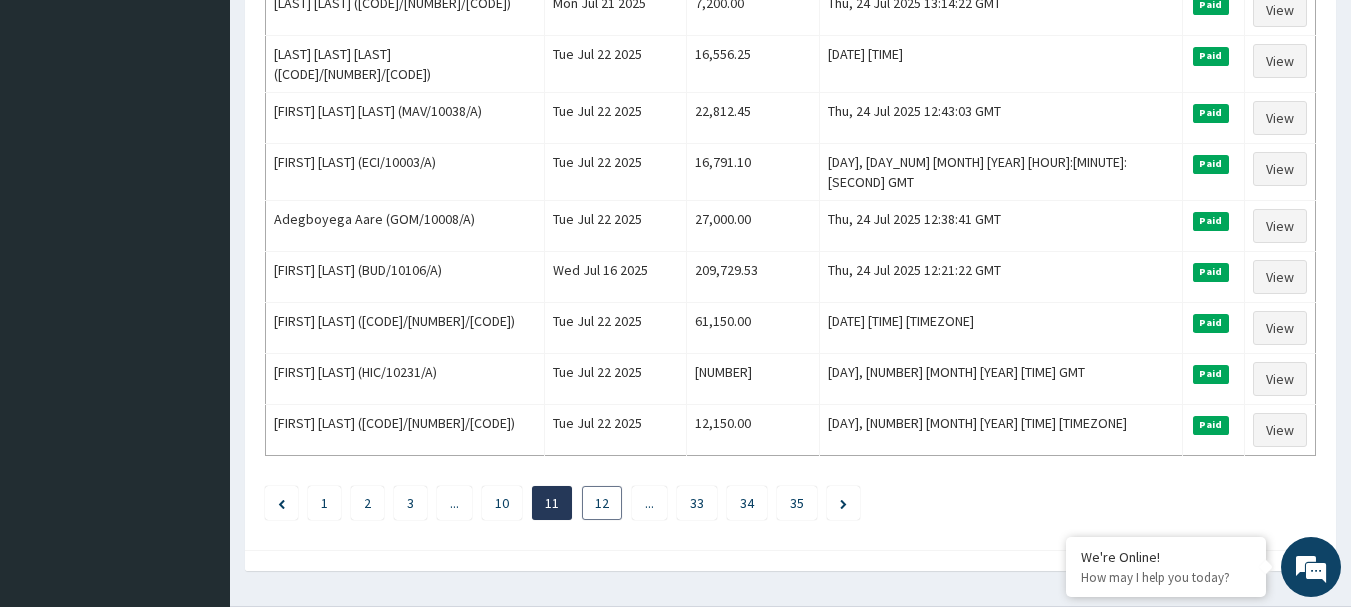 click on "12" at bounding box center [602, 503] 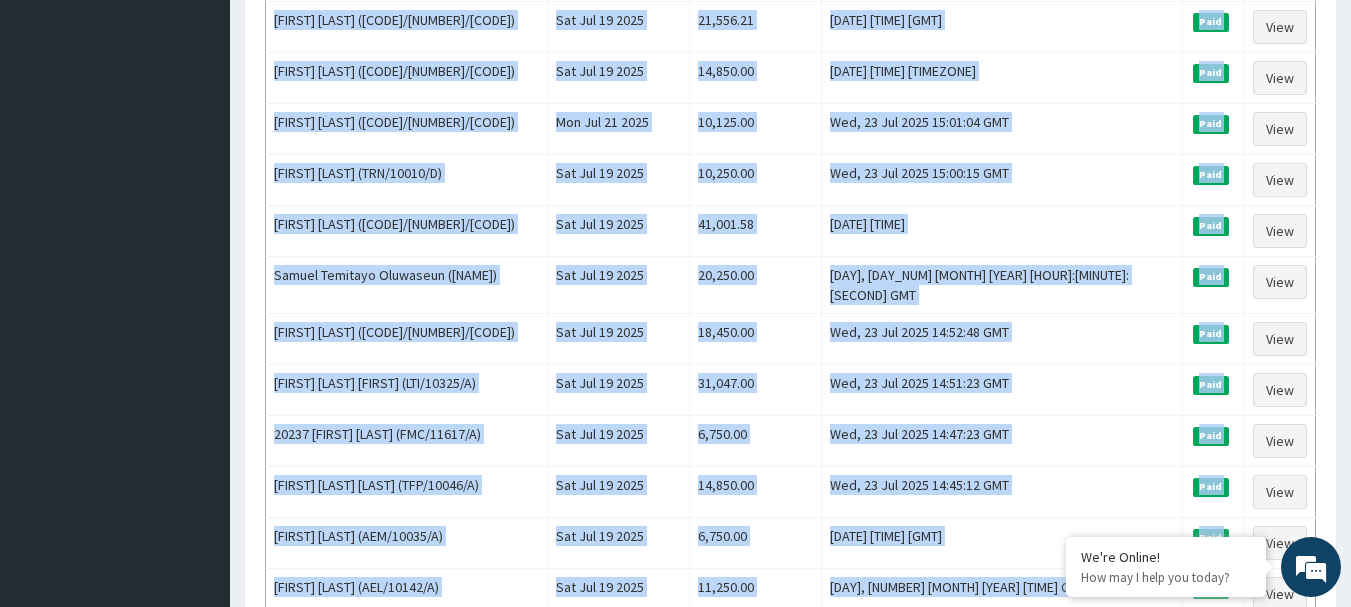 scroll, scrollTop: 2463, scrollLeft: 0, axis: vertical 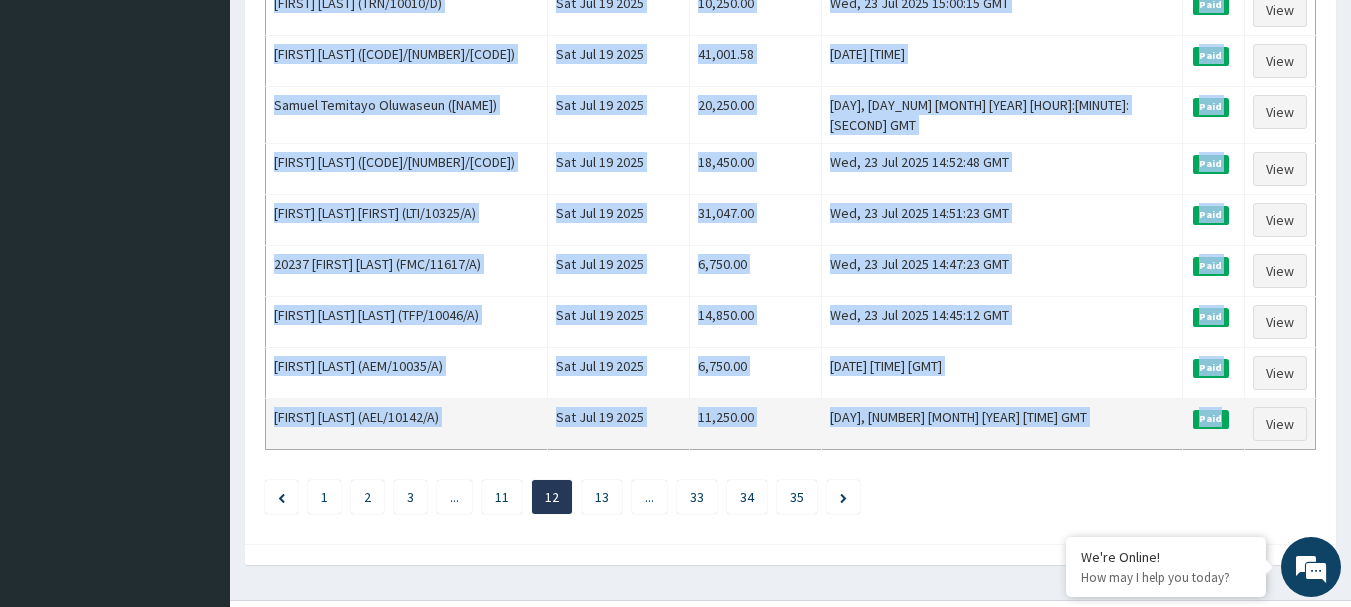 drag, startPoint x: 267, startPoint y: 275, endPoint x: 1206, endPoint y: 390, distance: 946.01587 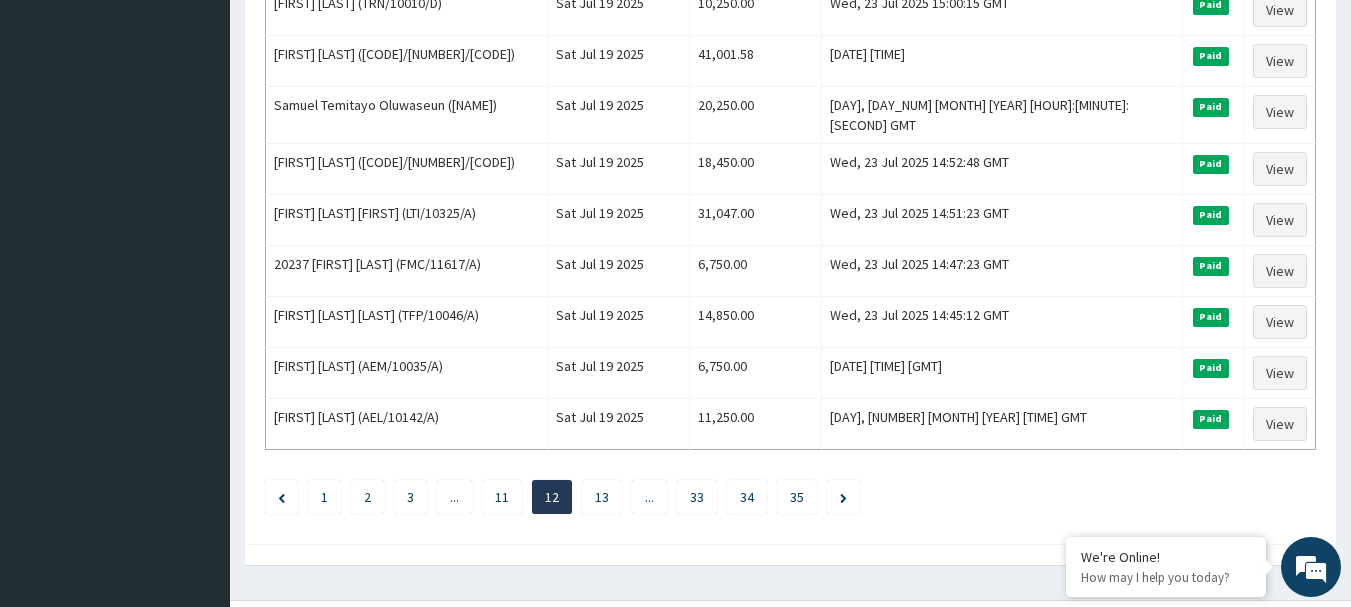 click on "Paid [MONTH] [YEAR] Filter Claims Search Name Encounter Date Total Price(₦) Date Filed Status Actions [FIRST] [LAST] ([CODE]/[NUMBER]/[CODE]) [DATE] [TIME] [TIMEZONE] Paid View [FIRST] [LAST] ([CODE]/[NUMBER]/[CODE]) [DATE] [TIME] [TIMEZONE] Paid View [FIRST] [LAST] ([CODE]/[NUMBER]/[CODE]) [DATE] [TIME] [TIMEZONE] Paid View [FIRST] [LAST] ([CODE]/[NUMBER]/[CODE]) [DATE] [TIME] [TIMEZONE] Paid View [FIRST] [LAST] ([CODE]/[NUMBER]/[CODE]) [DATE] [TIME] [TIMEZONE] Paid View [FIRST] [LAST] ([CODE]/[NUMBER]/[CODE]) [DATE] [TIME] [TIMEZONE] Paid View [FIRST] [LAST] ([CODE]/[NUMBER]/[CODE]) [DATE] [TIME] [TIMEZONE] Paid View [FIRST] [LAST] ([CODE]/[NUMBER]/[CODE]) [DATE] [TIME] [TIMEZONE] Paid View [FIRST] [LAST] ([CODE]/[NUMBER]/[CODE]) [DATE] [TIME] [TIMEZONE] Paid View [FIRST] [LAST] ([CODE]/[NUMBER]/[CODE]) [DATE] [TIME] [TIMEZONE] Paid View [FIRST] [LAST] ([CODE]/[NUMBER]/[CODE]) [DATE] [TIME] [TIMEZONE] Paid View [FIRST] [LAST] ([CODE]/[NUMBER]/[CODE]) [DATE] [TIME] [TIMEZONE] Paid View" 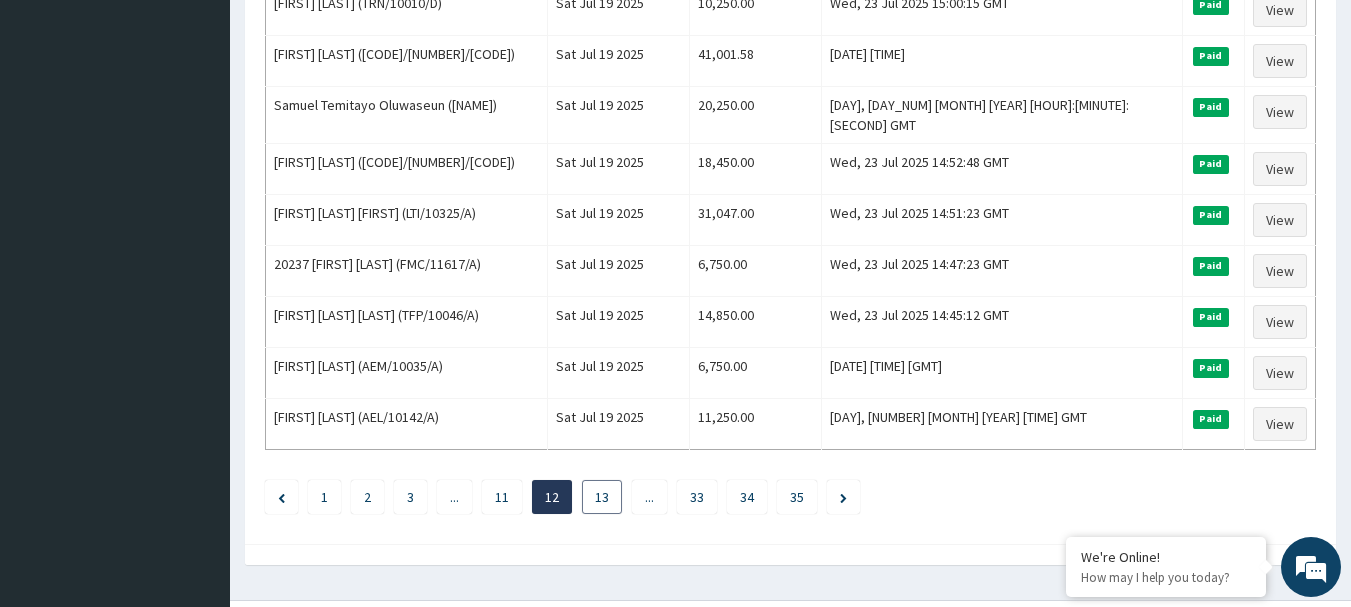 click on "13" at bounding box center [602, 497] 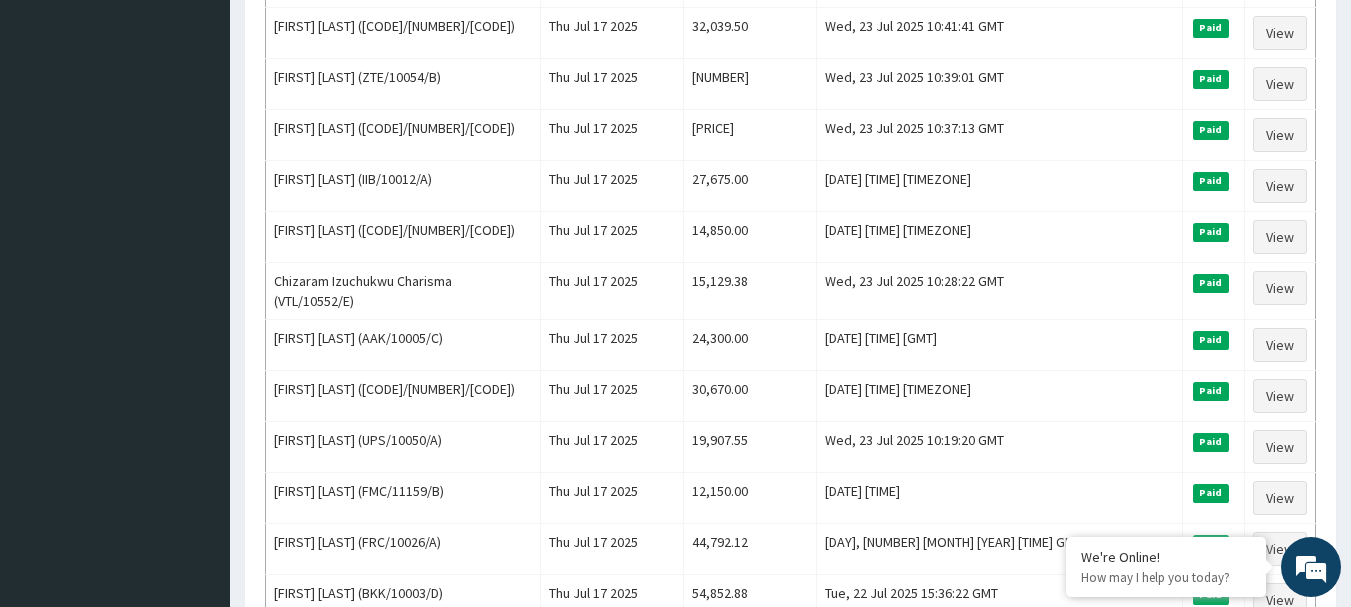 scroll, scrollTop: 2463, scrollLeft: 0, axis: vertical 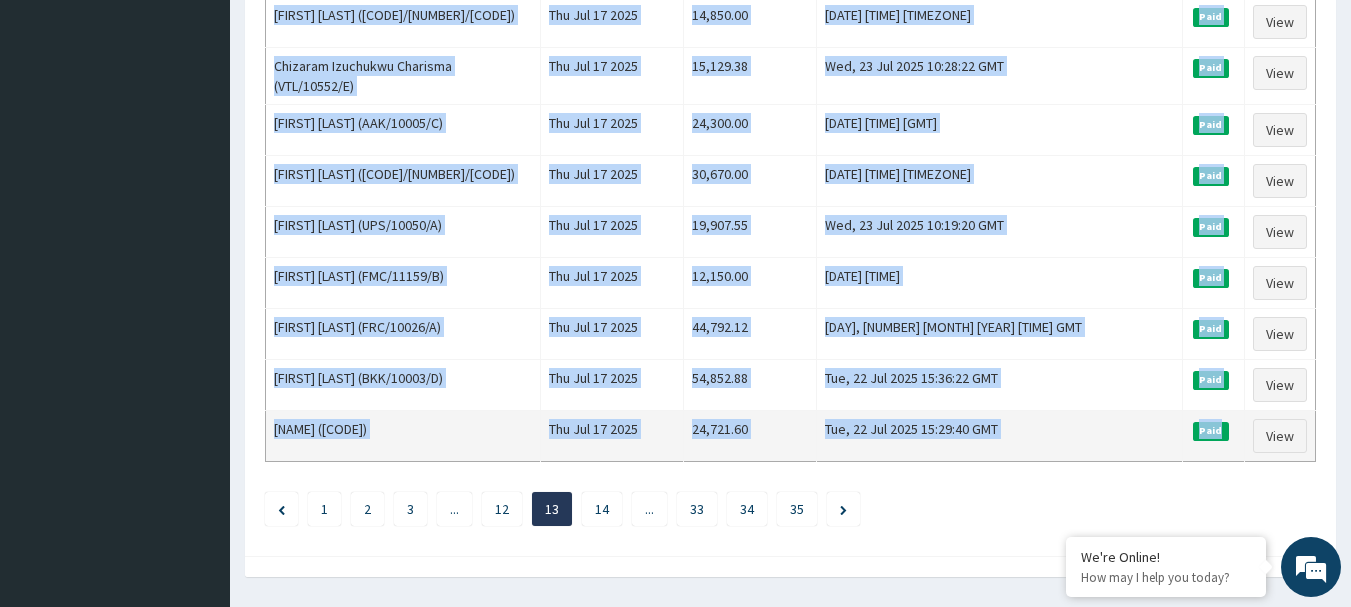 drag, startPoint x: 268, startPoint y: 276, endPoint x: 1232, endPoint y: 382, distance: 969.8103 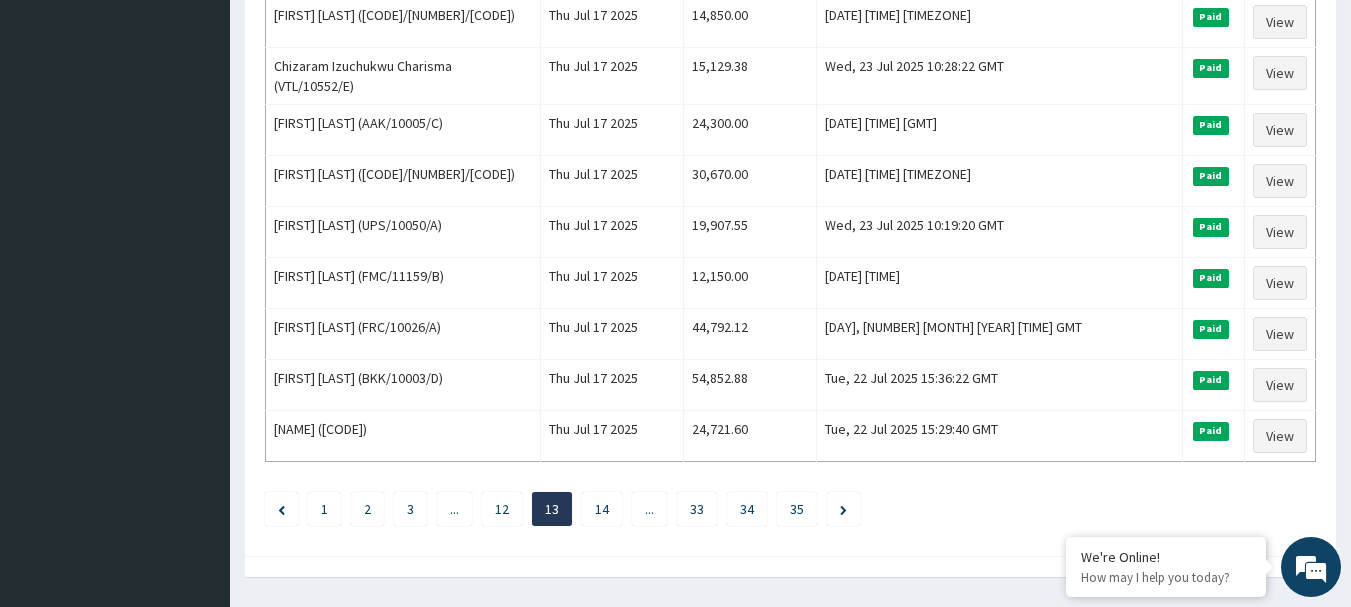 click on "Paid [MONTH] [YEAR] Filter Claims Search Name Encounter Date Total Price(₦) Date Filed Status Actions [FIRST] [LAST] ([CODE]/[NUMBER]/[CODE]) [DATE] [TIME] [TIMEZONE] Paid View [FIRST] [LAST] ([CODE]/[NUMBER]/[CODE]) [DATE] [TIME] [TIMEZONE] Paid View [FIRST] [LAST] ([CODE]/[NUMBER]/[CODE]) [DATE] [TIME] [TIMEZONE] Paid View [FIRST] [LAST] ([CODE]/[NUMBER]/[CODE]) [DATE] [TIME] [TIMEZONE] Paid View [FIRST] [LAST] ([CODE]/[NUMBER]/[CODE]) [DATE] [TIME] [TIMEZONE] Paid View [FIRST] [LAST] ([CODE]/[NUMBER]/[CODE]) [DATE] [TIME] [TIMEZONE] Paid View [FIRST] [LAST] ([CODE]/[NUMBER]/[CODE]) [DATE] [TIME] [TIMEZONE] Paid View [FIRST] [LAST] ([CODE]/[NUMBER]/[CODE]) [DATE] [TIME] [TIMEZONE] Paid View [FIRST] [LAST] ([CODE]/[NUMBER]/[CODE]) [DATE] [TIME] [TIMEZONE] Paid View [FIRST] [LAST] ([CODE]/[NUMBER]/[CODE]) [DATE] [TIME] [TIMEZONE] Paid View [FIRST] [LAST] ([CODE]/[NUMBER]/[CODE]) [DATE] [TIME] [TIMEZONE] Paid View [FIRST] [LAST] ([CODE]/[NUMBER]/[CODE]) [DATE] [TIME] [TIMEZONE] Paid View" 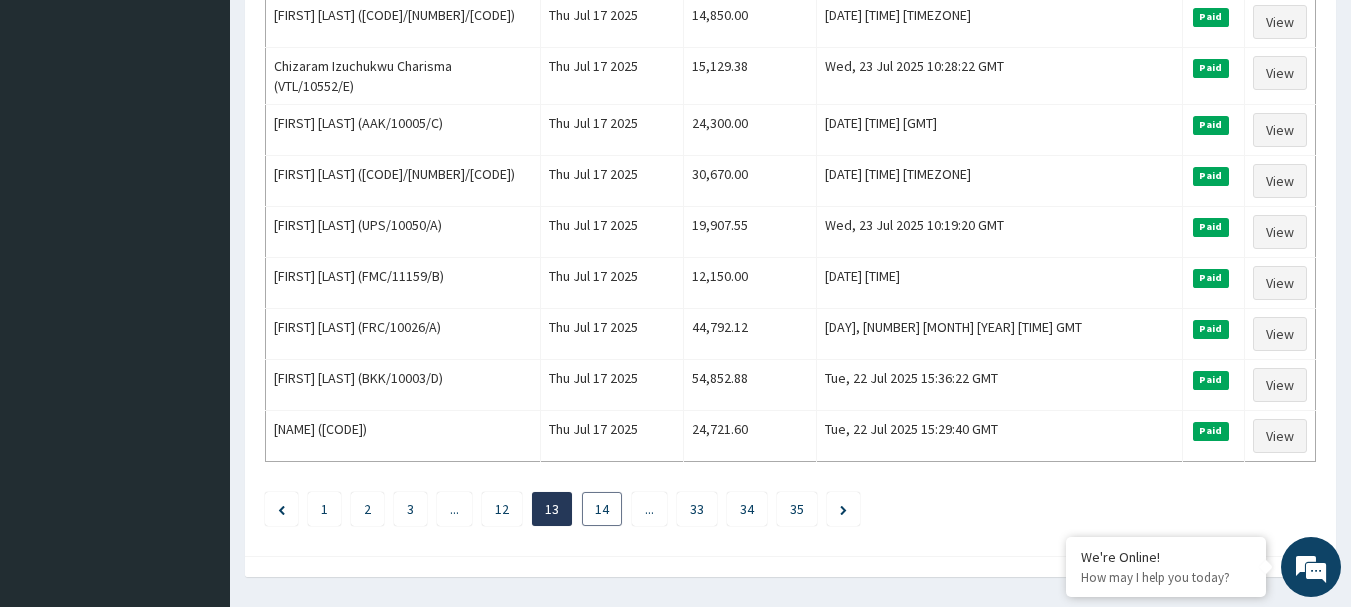 click on "14" at bounding box center [602, 509] 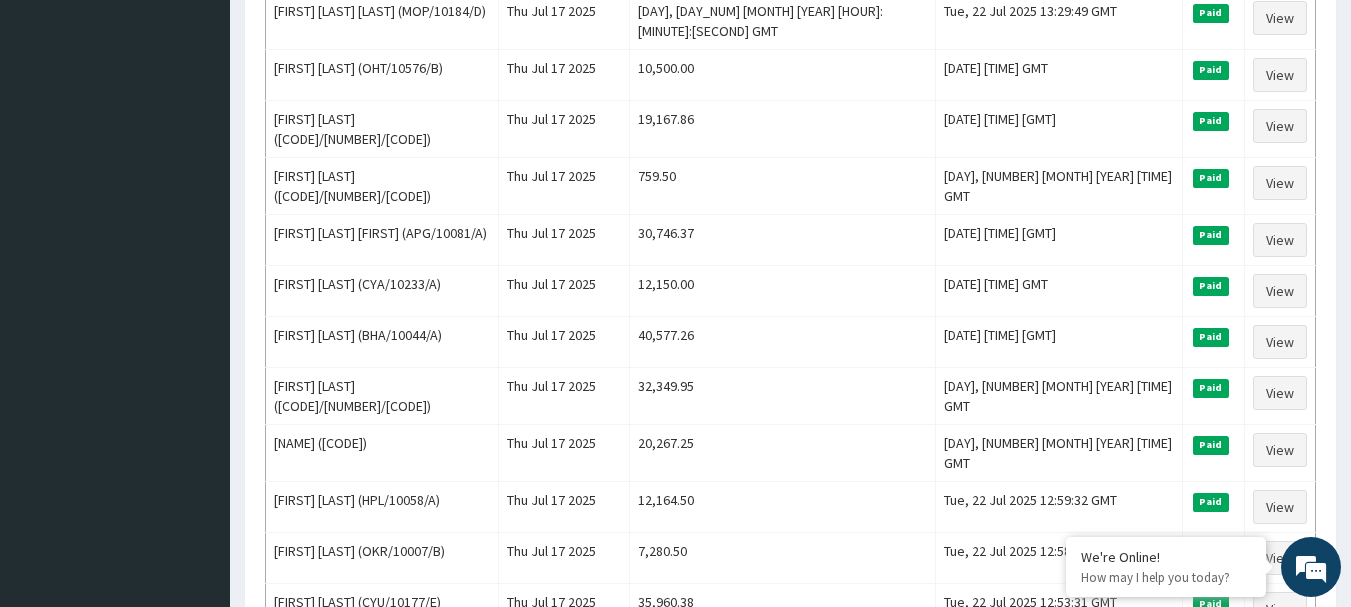 scroll, scrollTop: 2463, scrollLeft: 0, axis: vertical 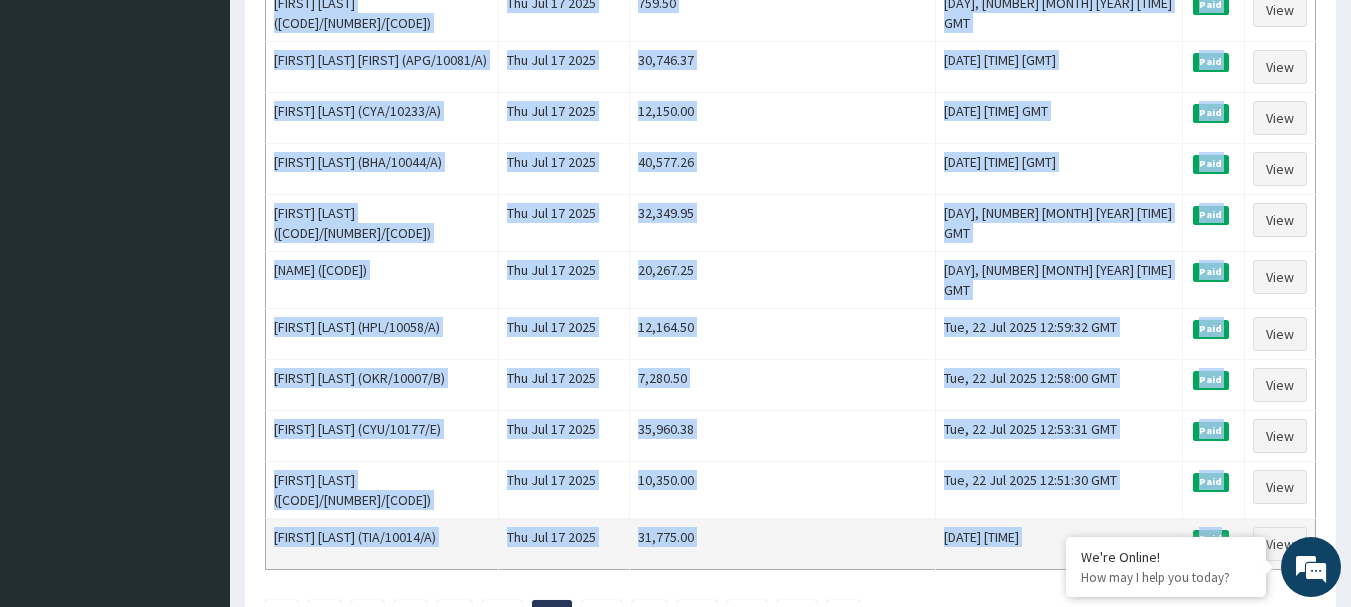 drag, startPoint x: 269, startPoint y: 278, endPoint x: 1213, endPoint y: 400, distance: 951.8508 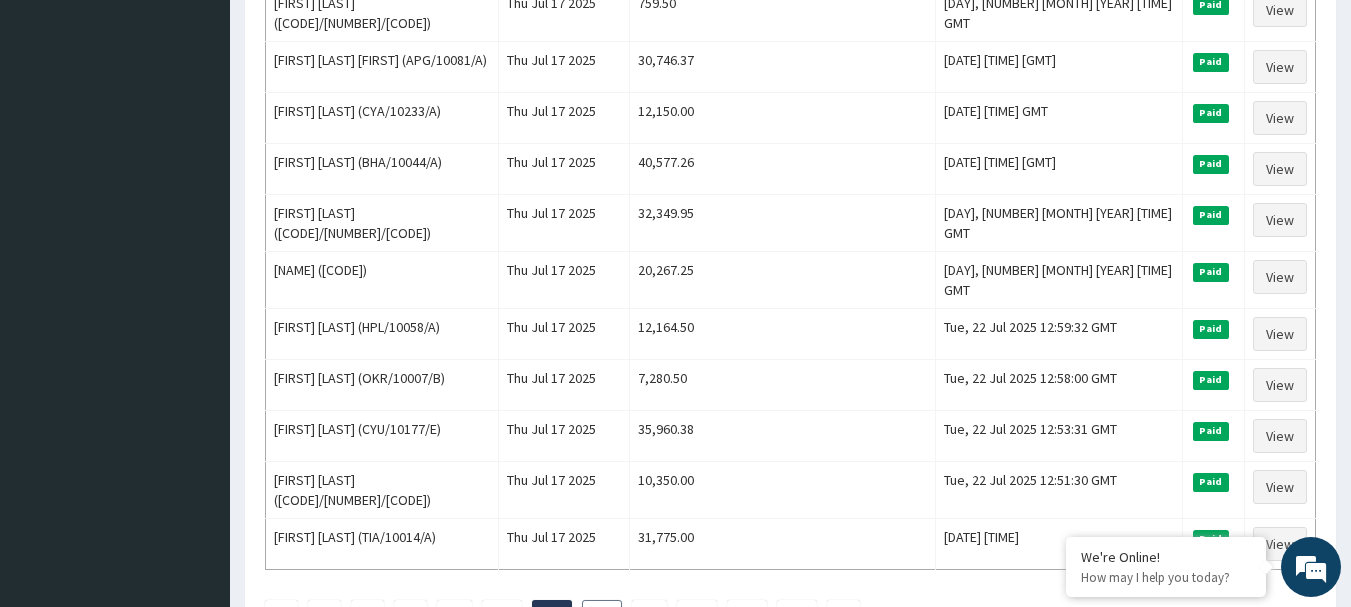 click on "15" at bounding box center [602, 617] 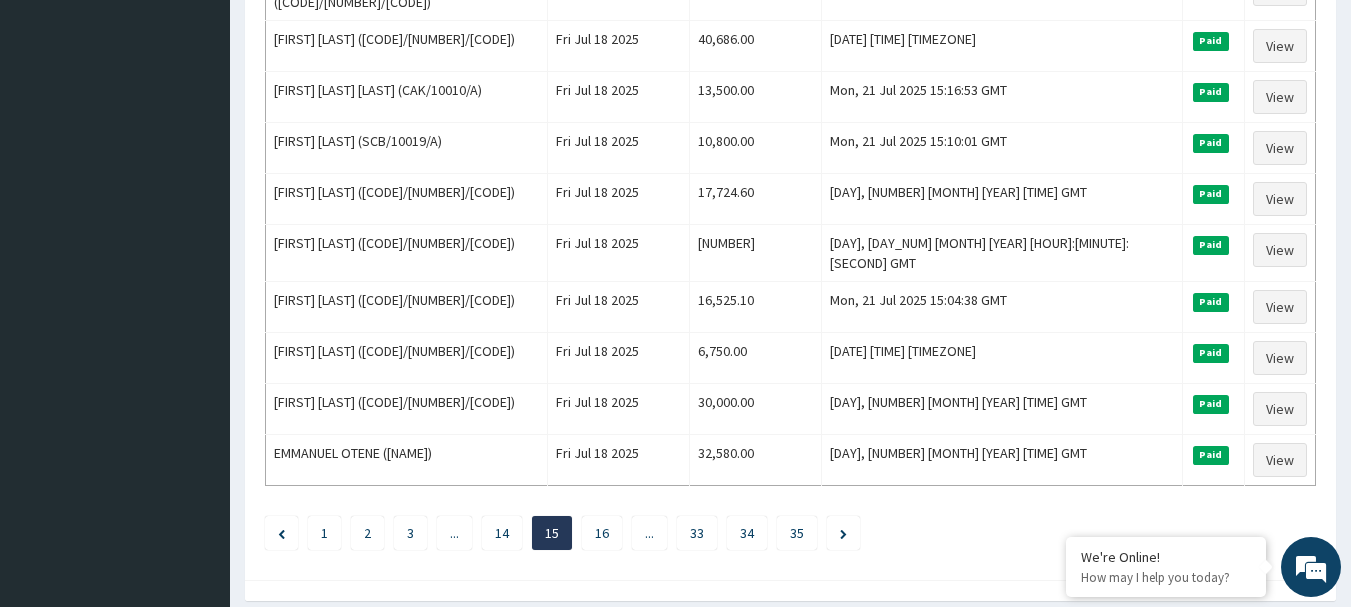 scroll, scrollTop: 2463, scrollLeft: 0, axis: vertical 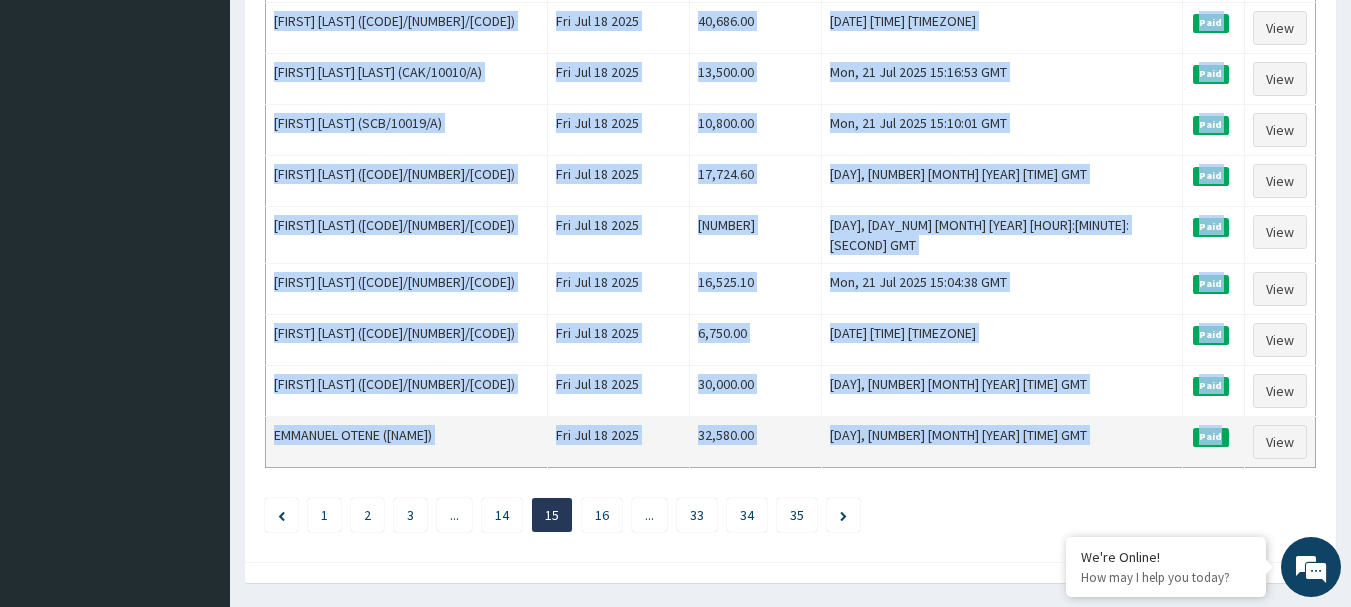 drag, startPoint x: 270, startPoint y: 276, endPoint x: 1221, endPoint y: 390, distance: 957.8084 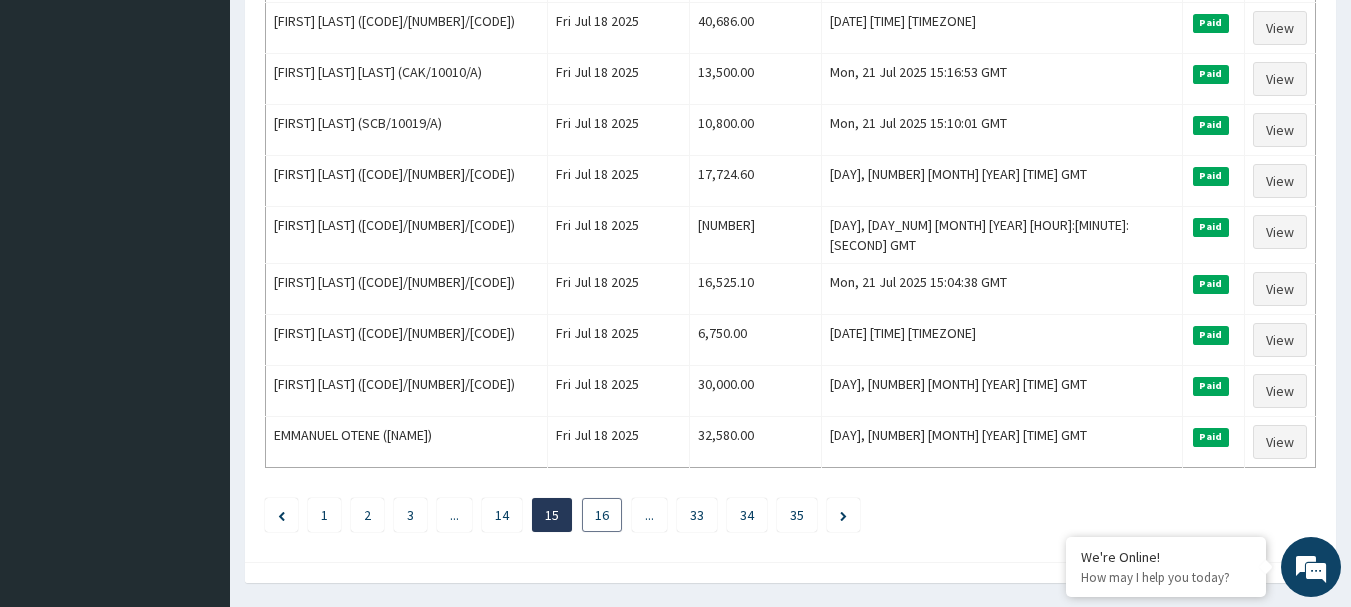 click on "16" at bounding box center (602, 515) 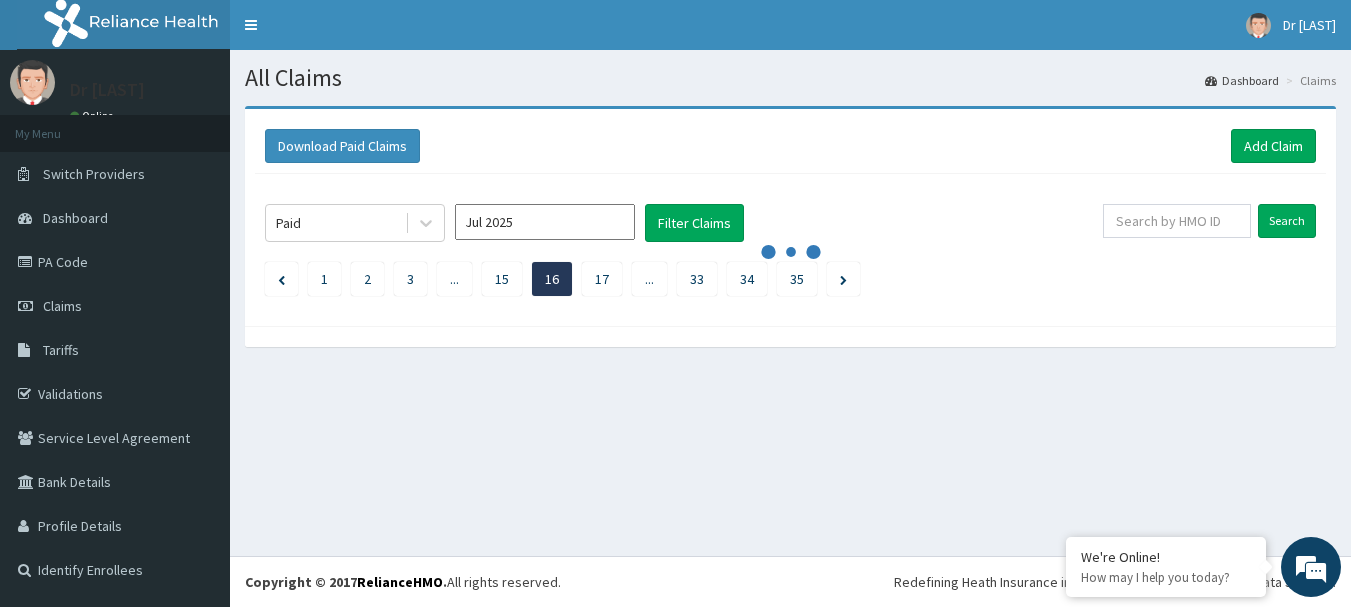 scroll, scrollTop: 0, scrollLeft: 0, axis: both 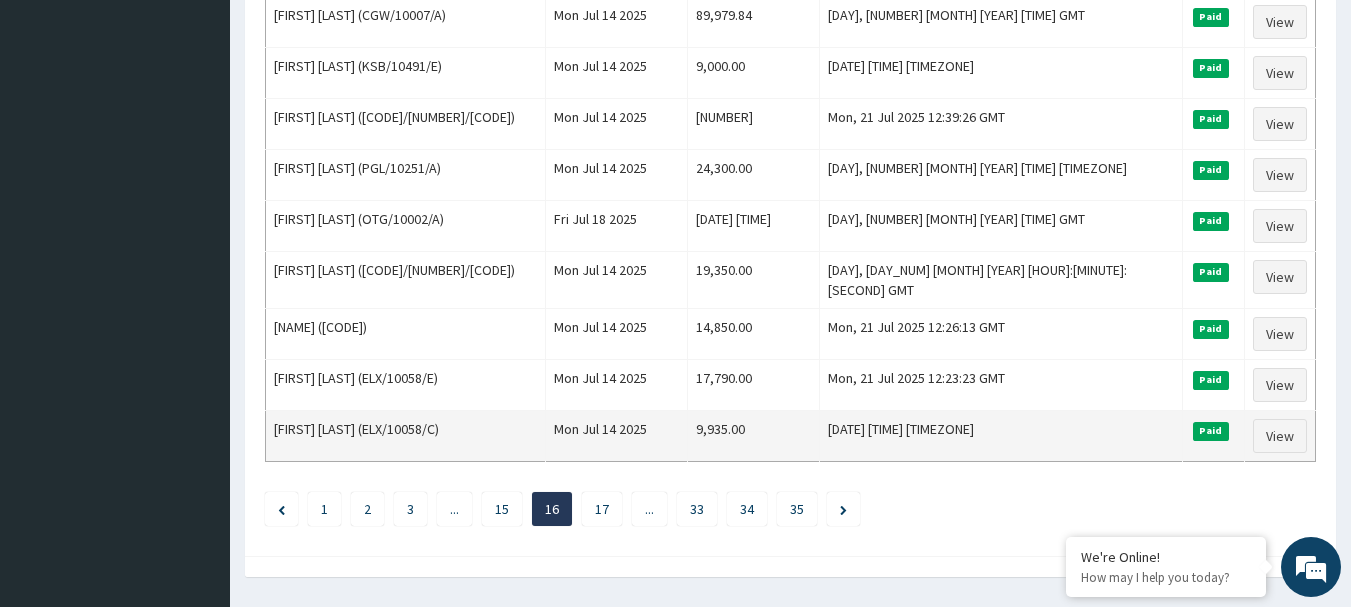 drag, startPoint x: 268, startPoint y: 276, endPoint x: 1235, endPoint y: 395, distance: 974.2946 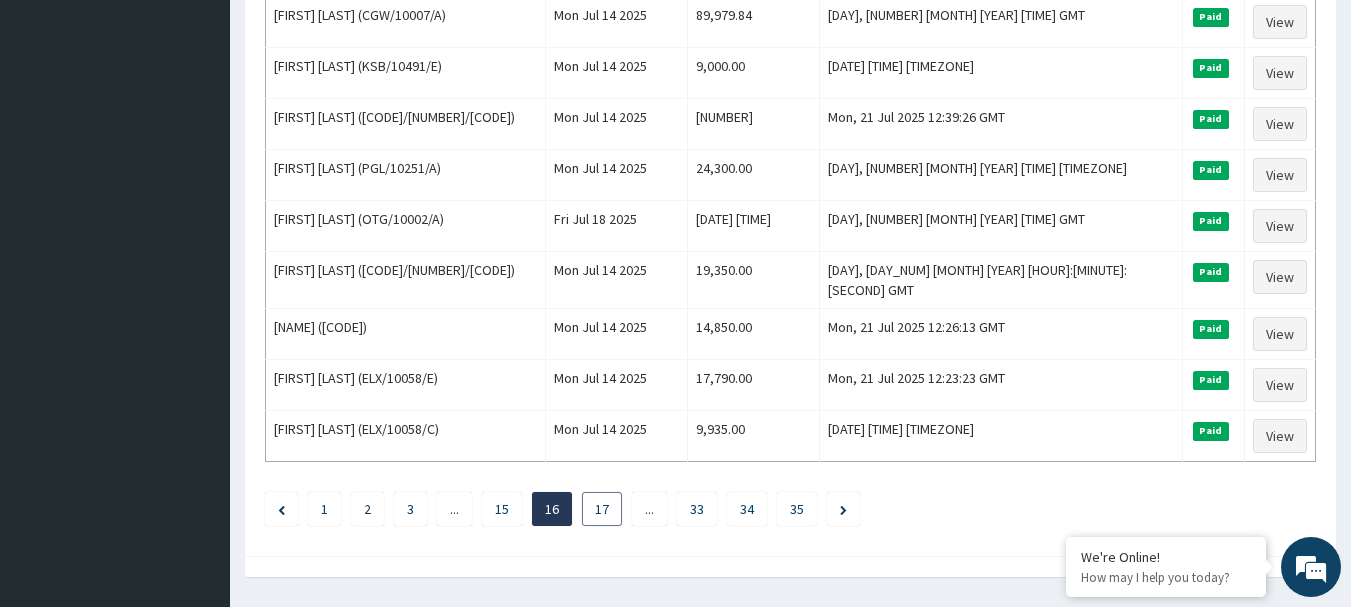 click on "17" at bounding box center (602, 509) 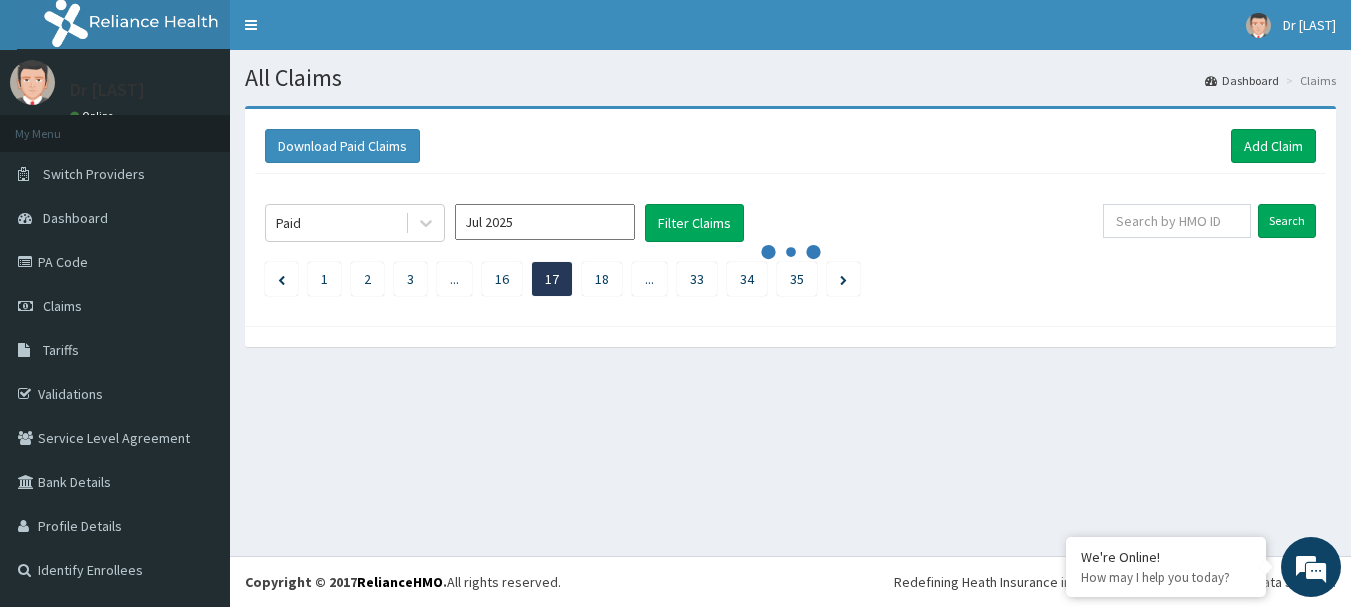 scroll, scrollTop: 0, scrollLeft: 0, axis: both 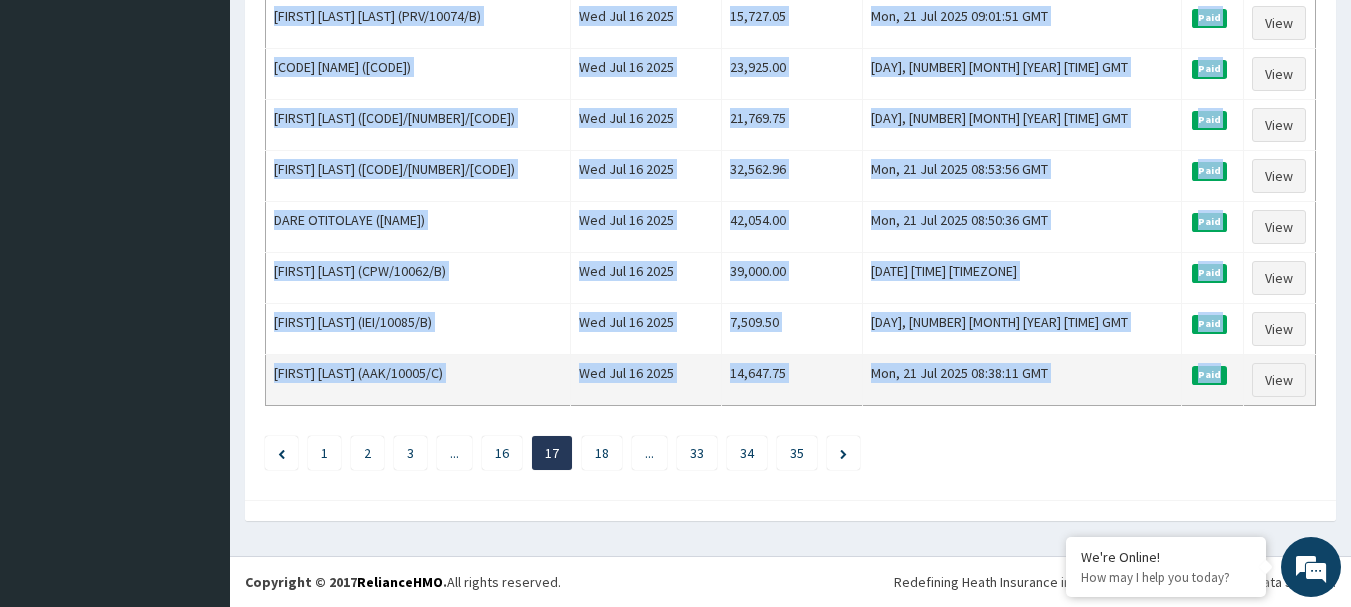 drag, startPoint x: 266, startPoint y: 276, endPoint x: 1231, endPoint y: 378, distance: 970.3757 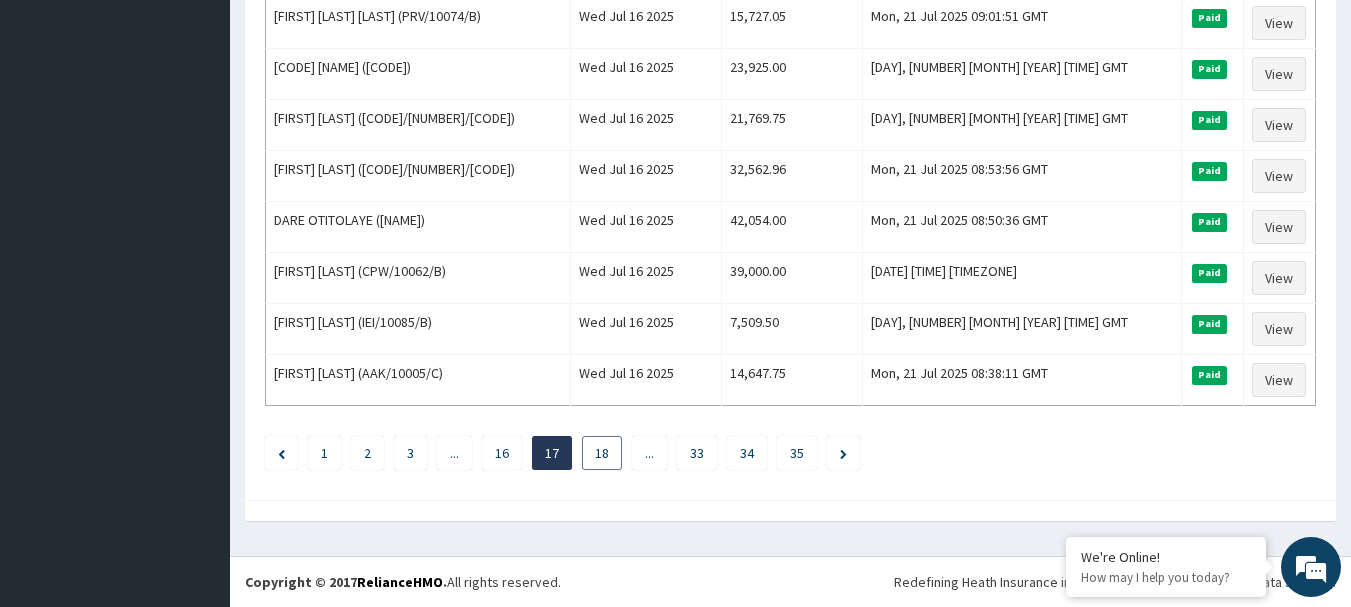 click on "18" at bounding box center [602, 453] 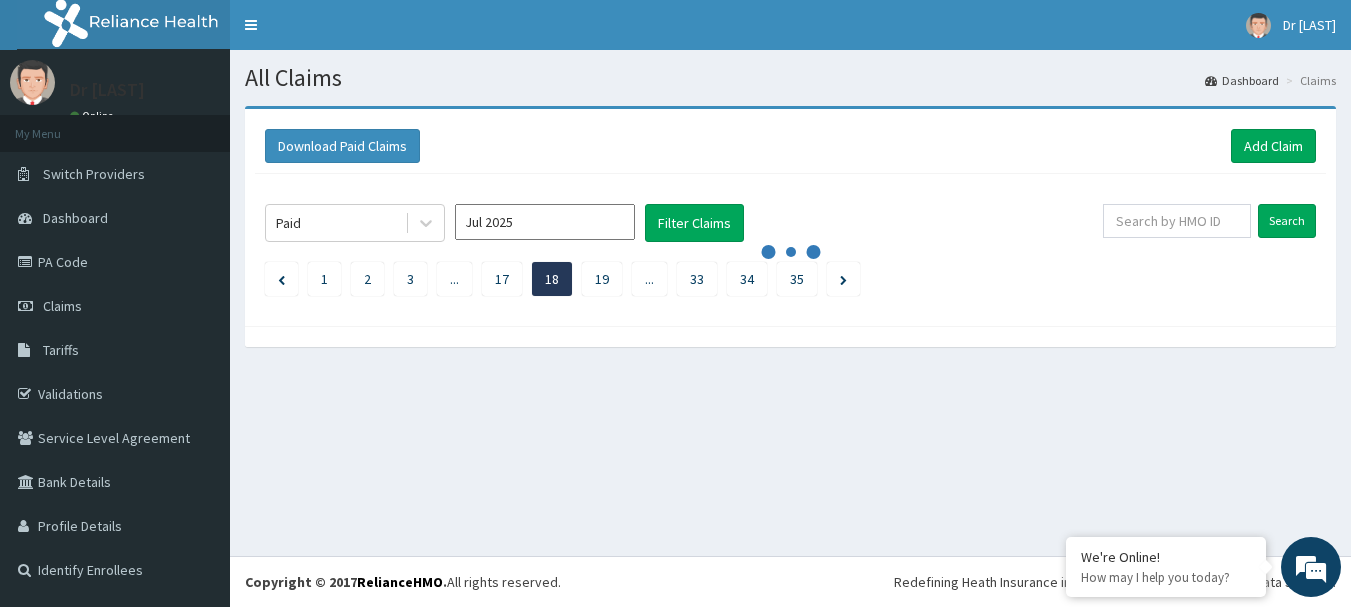 scroll, scrollTop: 0, scrollLeft: 0, axis: both 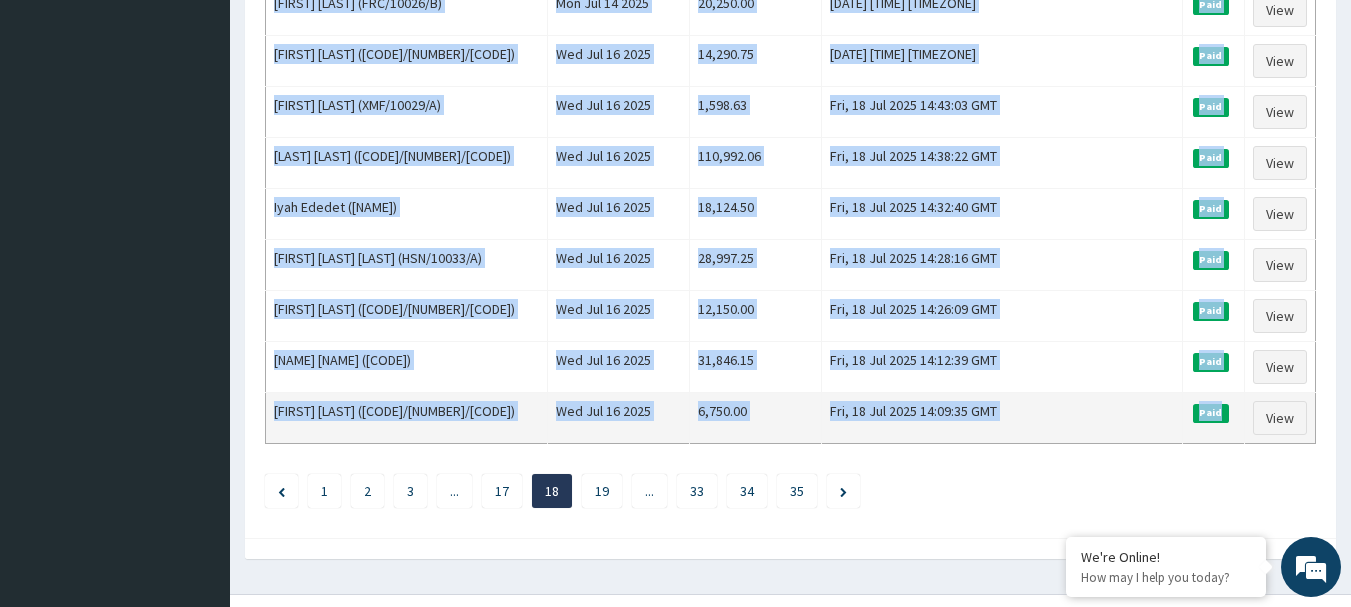 drag, startPoint x: 268, startPoint y: 277, endPoint x: 1221, endPoint y: 393, distance: 960.0339 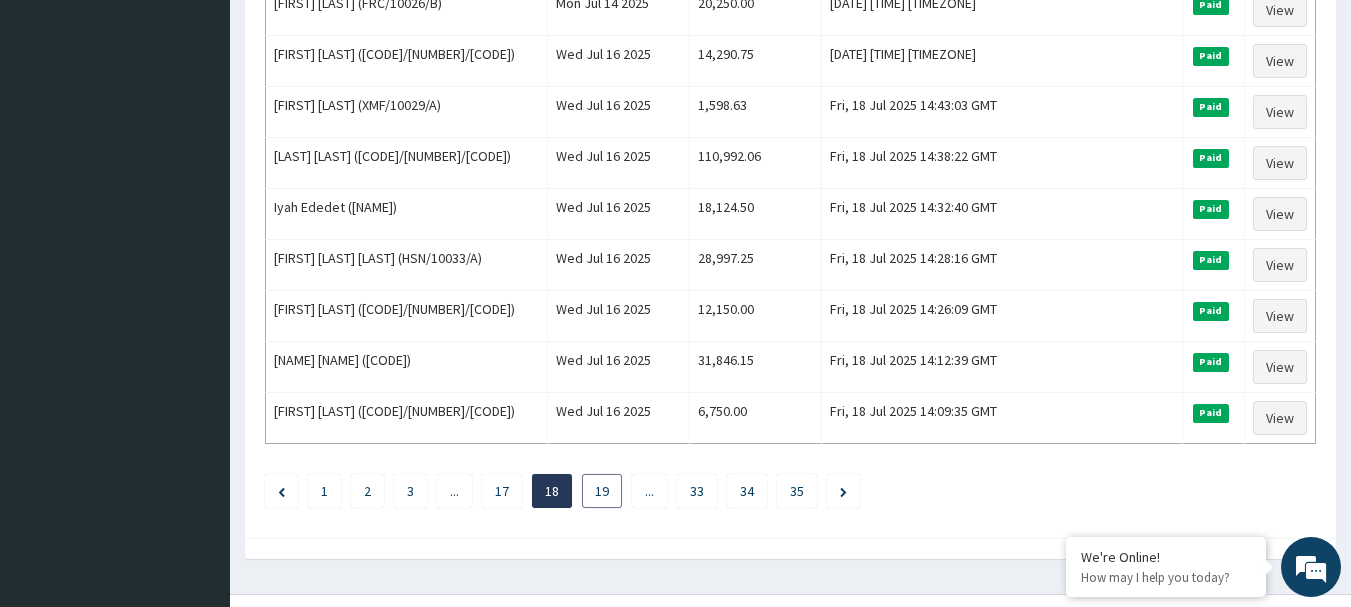 click on "19" at bounding box center (602, 491) 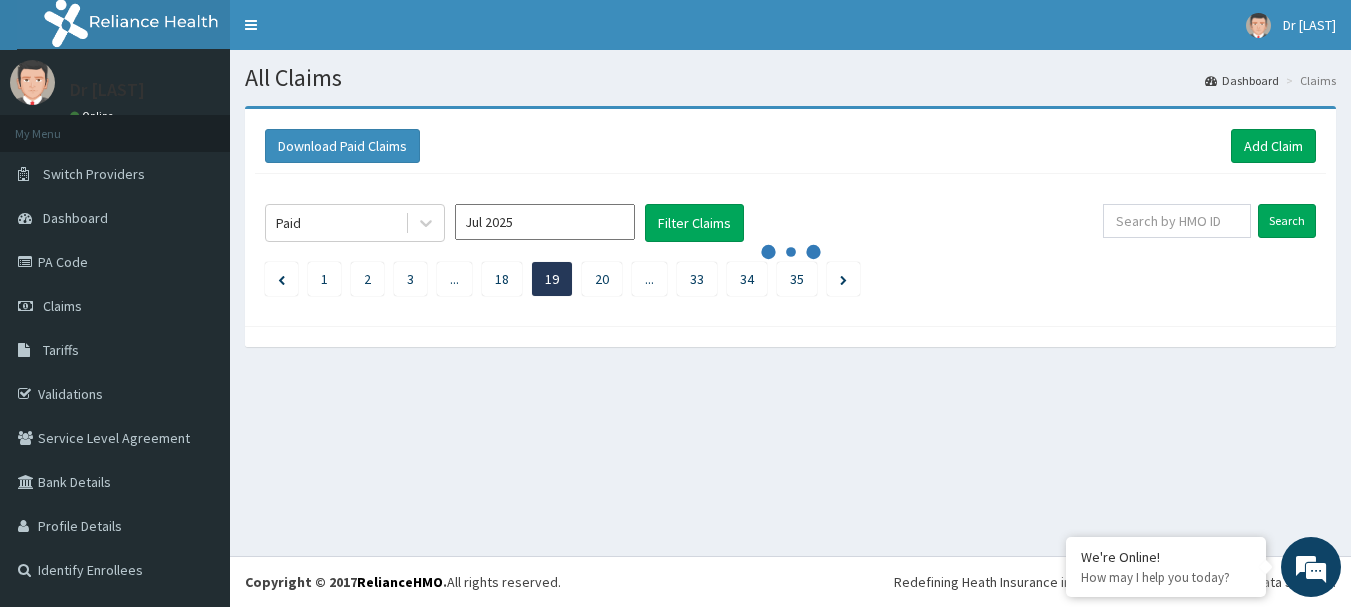 scroll, scrollTop: 0, scrollLeft: 0, axis: both 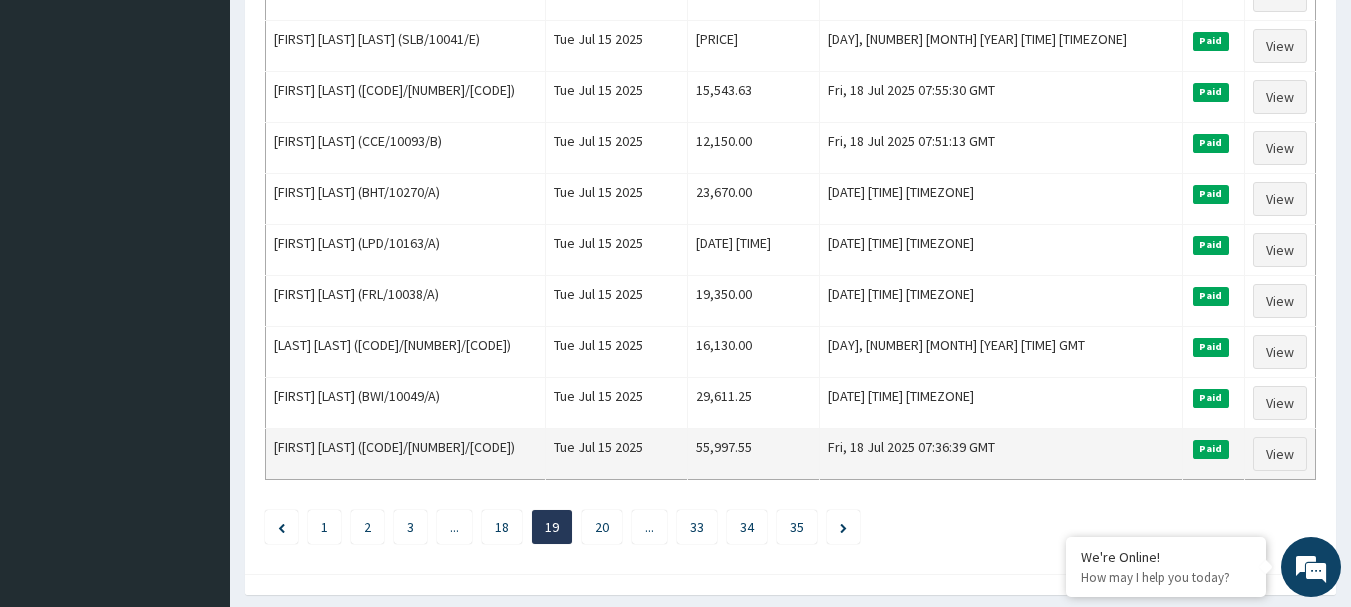 drag, startPoint x: 270, startPoint y: 276, endPoint x: 1230, endPoint y: 391, distance: 966.86346 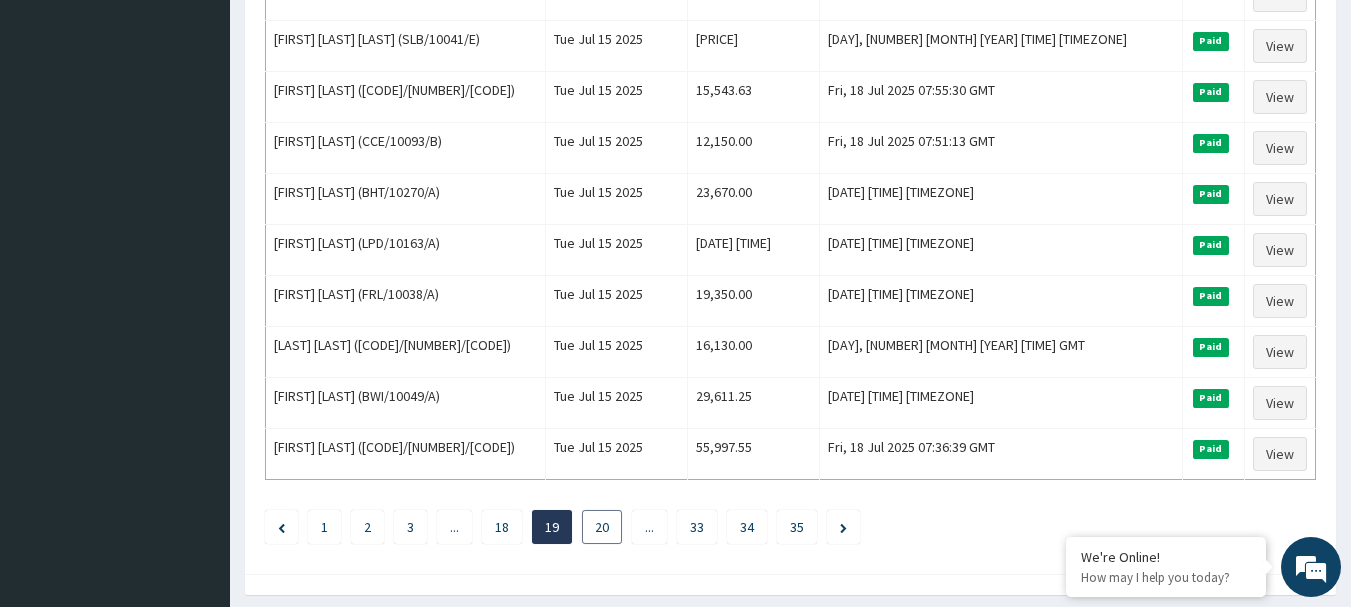 click on "20" at bounding box center [602, 527] 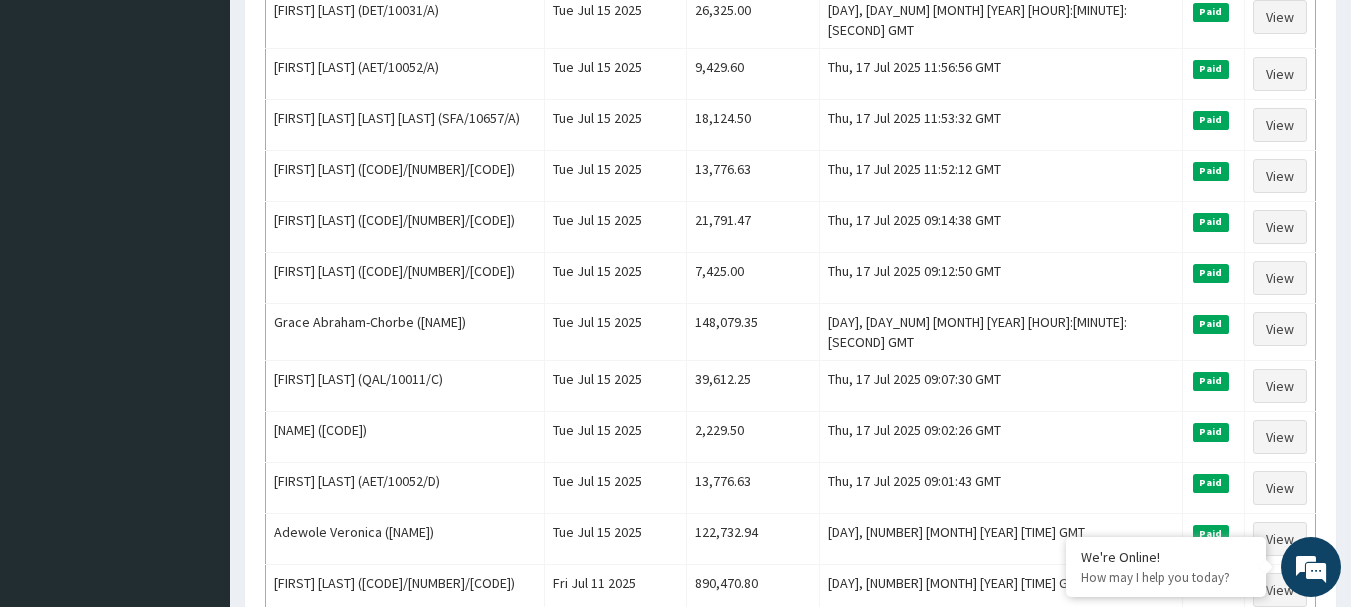 scroll, scrollTop: 2463, scrollLeft: 0, axis: vertical 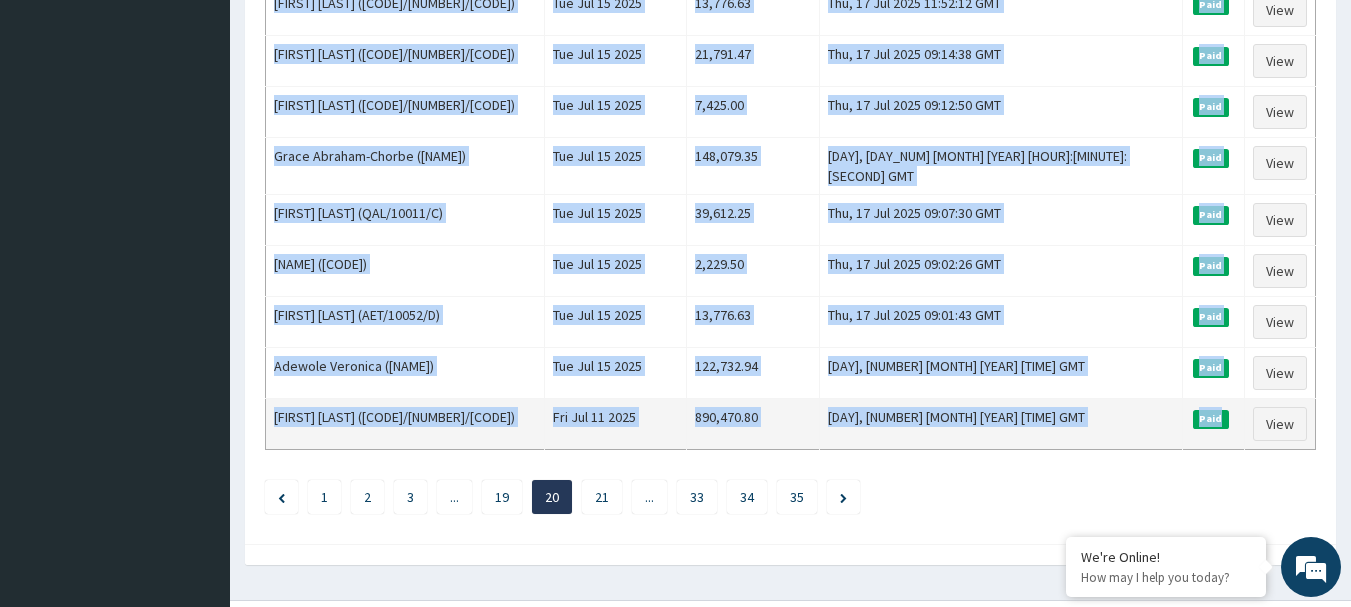 drag, startPoint x: 267, startPoint y: 276, endPoint x: 1231, endPoint y: 380, distance: 969.59375 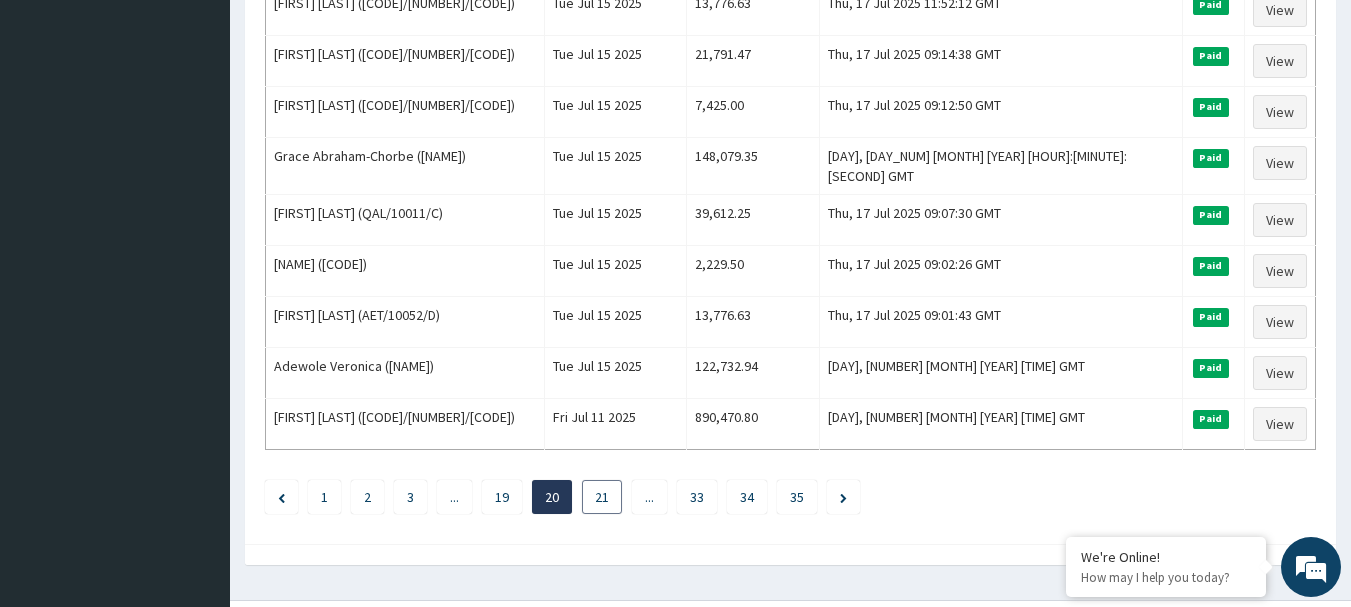 click on "21" at bounding box center [602, 497] 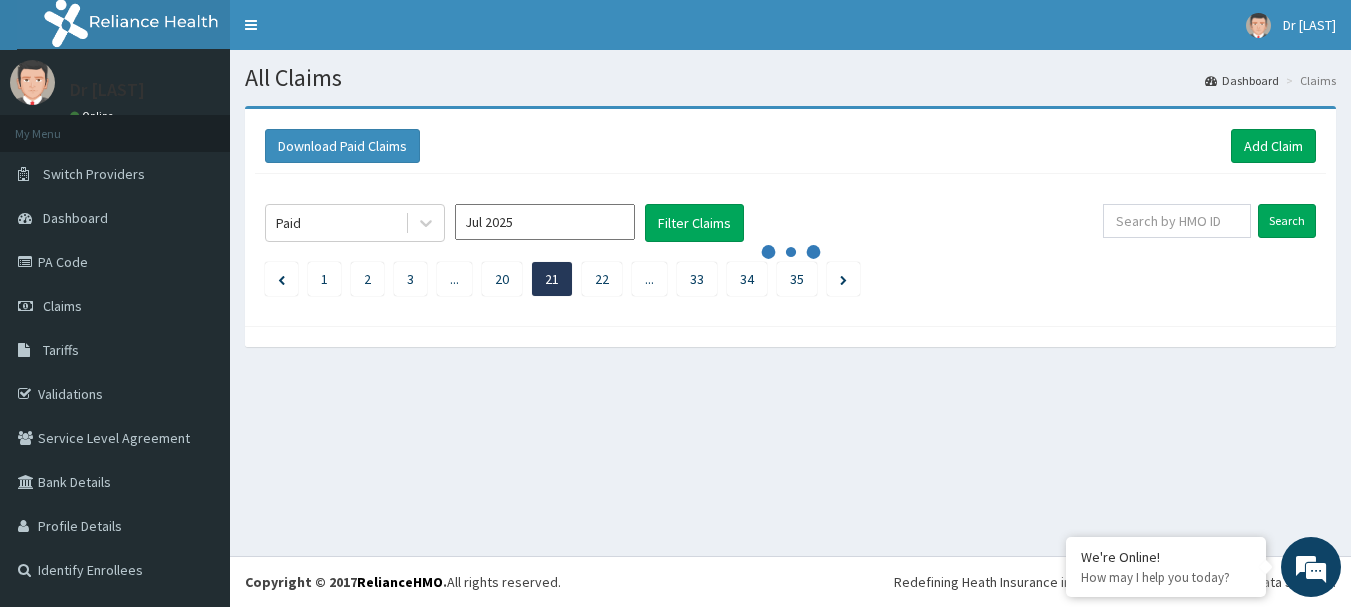 scroll, scrollTop: 0, scrollLeft: 0, axis: both 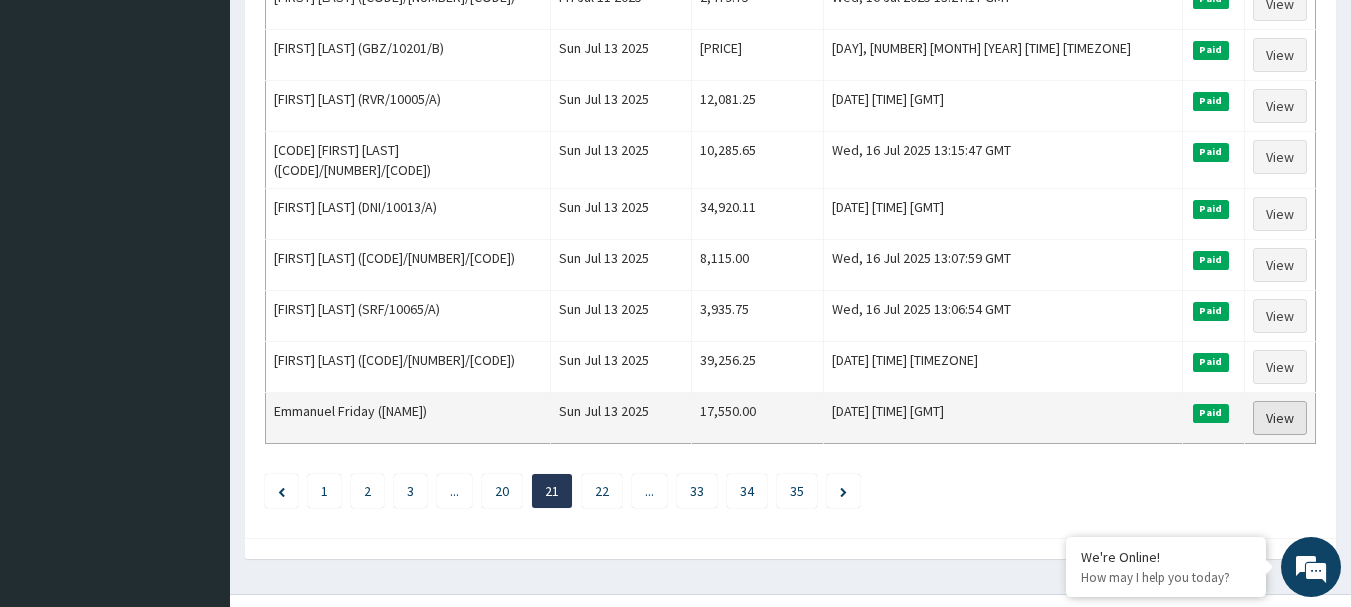drag, startPoint x: 269, startPoint y: 276, endPoint x: 1251, endPoint y: 377, distance: 987.1803 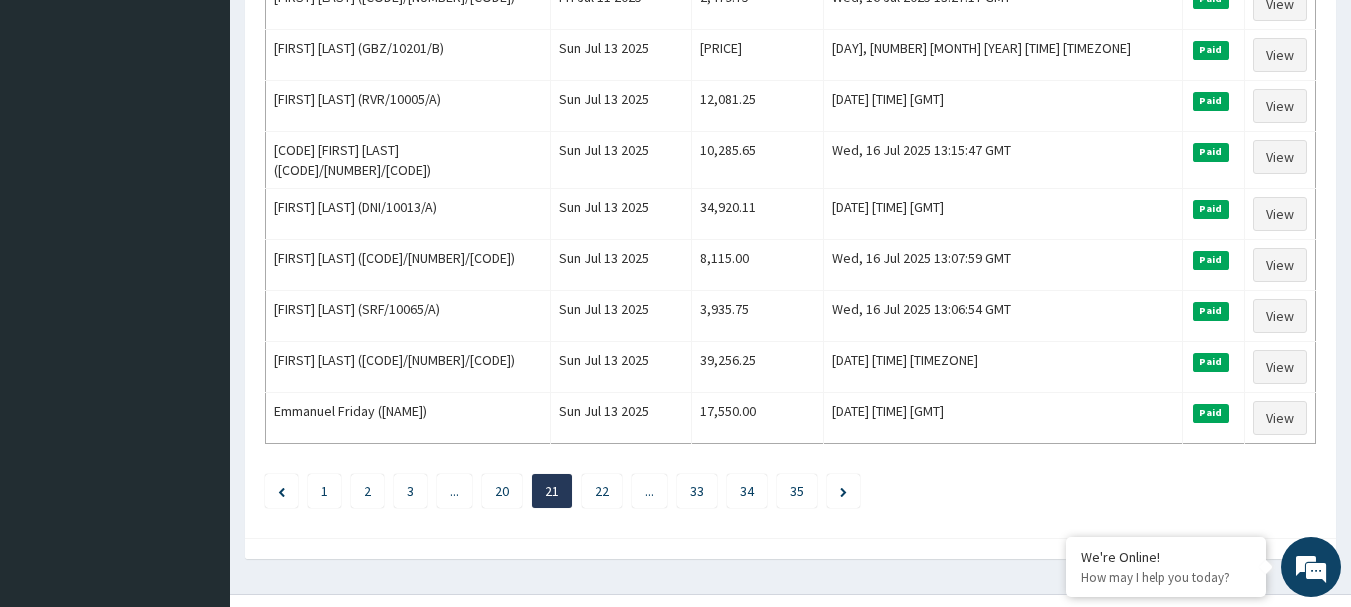 click on "Paid Jul 2025 Filter Claims Search Name Encounter Date Total Price(₦) Date Filed Status Actions [LAST] [LAST] (CES/10062/B) Tue Jul 15 2025 24,300.00 Thu, 17 Jul 2025 08:39:35 GMT Paid View 24061 [FIRST] [LAST] (FMC/11159/A) Tue Jul 15 2025 44,000.00 Thu, 17 Jul 2025 08:39:03 GMT Paid View [FIRST] [LAST] (BTO/10003/A) Tue Jul 15 2025 27,817.12 Thu, 17 Jul 2025 08:34:01 GMT Paid View [FIRST] [LAST] (AVL/10311/A) Tue Jul 15 2025 10,731.25 Thu, 17 Jul 2025 08:31:03 GMT Paid View [FIRST] [LAST] (GMT/10204/C) Tue Jul 15 2025 17,187.00 Thu, 17 Jul 2025 08:26:57 GMT Paid View [FIRST] [LAST] [LAST] (KSB/11490/A) Tue Jul 15 2025 33,299.47 Thu, 17 Jul 2025 08:25:55 GMT Paid View [FIRST] [LAST] (BAH/10068/B) Tue Jul 15 2025 119,737.50 Thu, 17 Jul 2025 08:15:15 GMT Paid View [FIRST] [LAST] (ONT/10014/D) Tue Jul 15 2025 20,382.75 Thu, 17 Jul 2025 08:13:26 GMT Paid View [FIRST] [LAST] (AKG/10006/A) Tue Jul 15 2025 12,165.00 Thu, 17 Jul 2025 08:09:00 GMT Paid View [FIRST] [LAST] (SFX/10001/A) Tue Jul 15 2025 24,259.20 Paid" 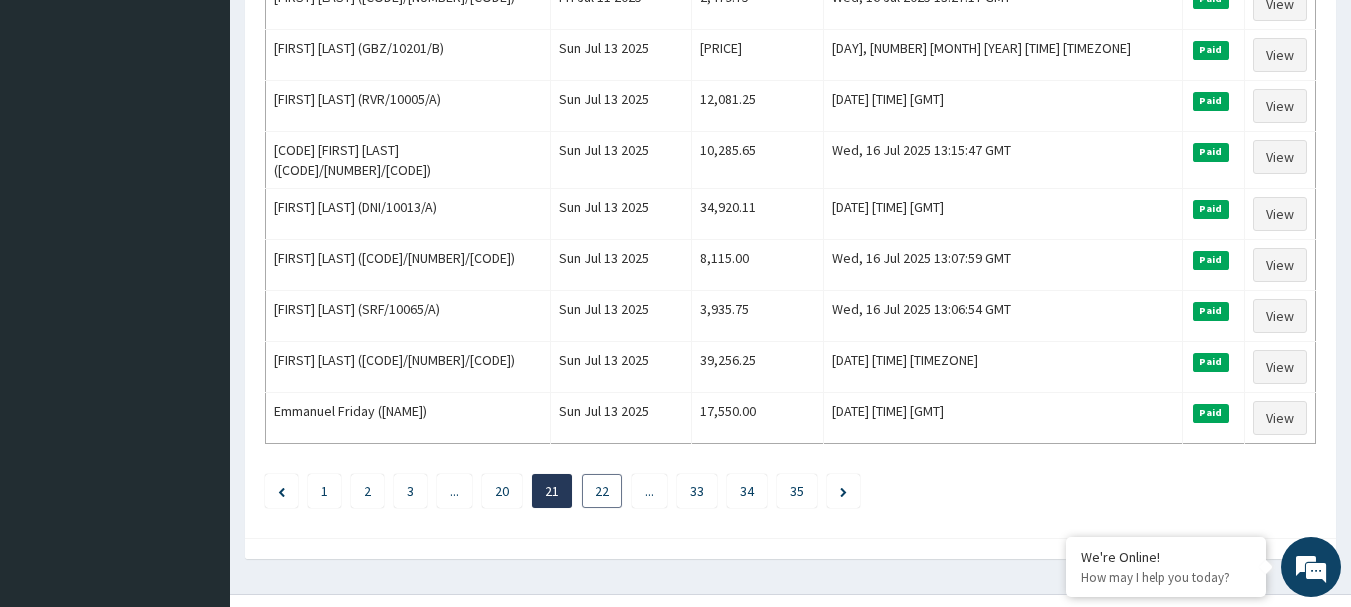 click on "22" at bounding box center [602, 491] 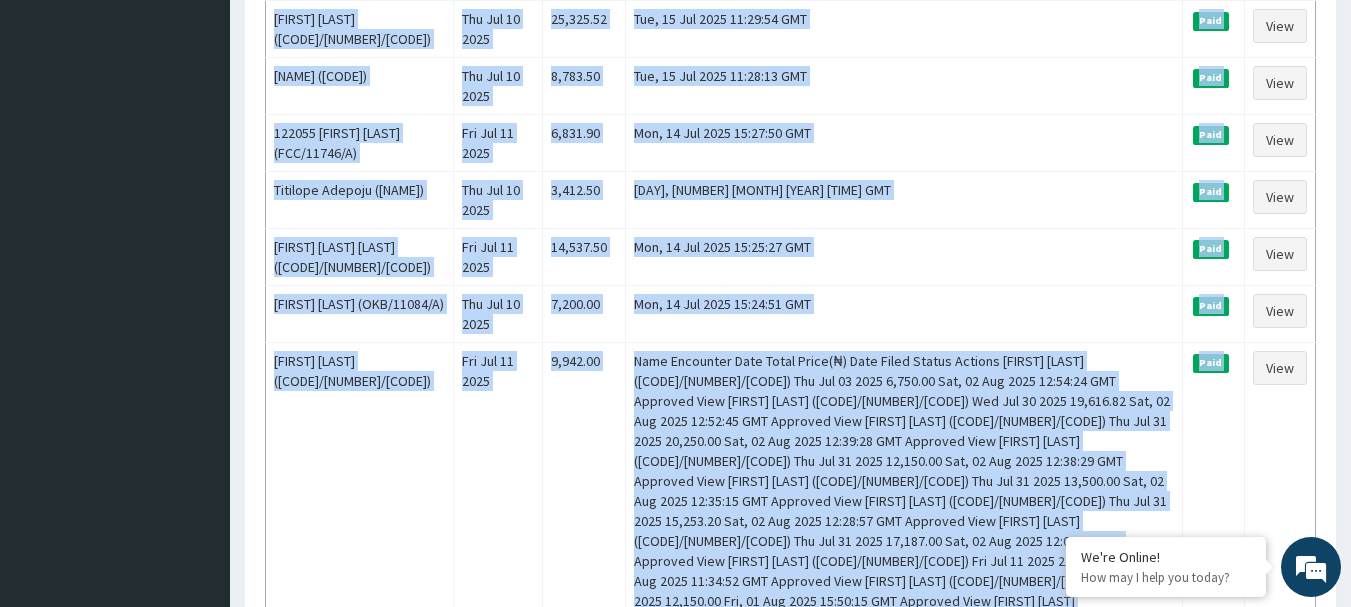 scroll, scrollTop: 2463, scrollLeft: 0, axis: vertical 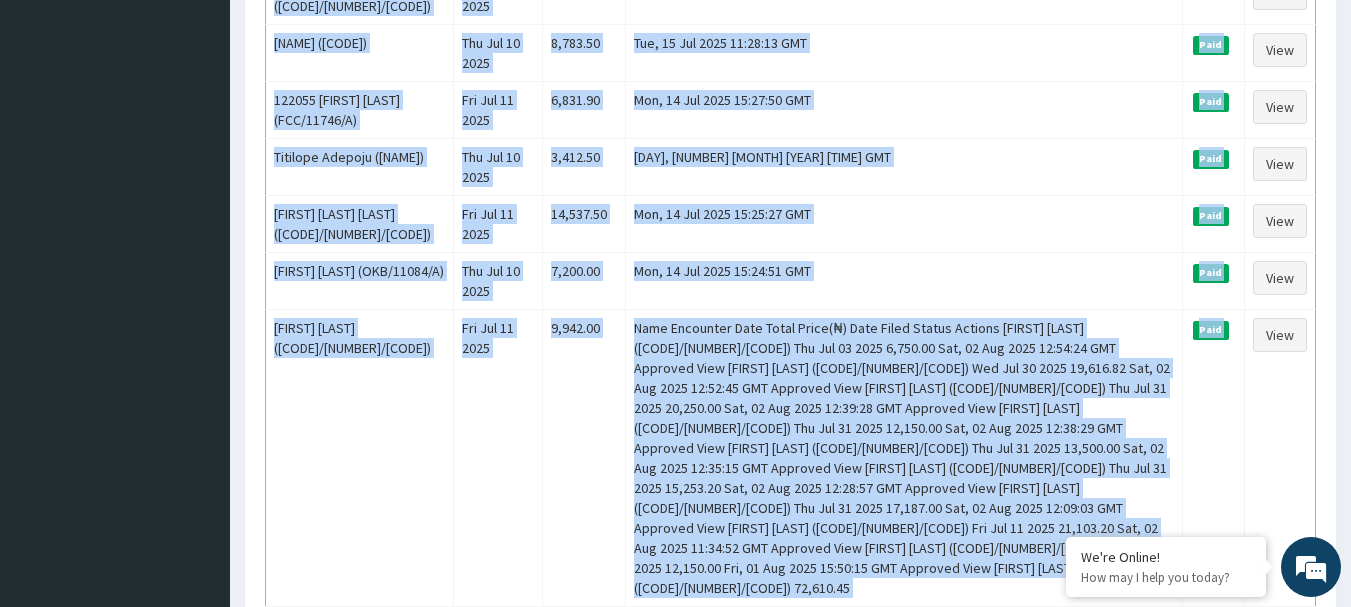 drag, startPoint x: 266, startPoint y: 273, endPoint x: 1224, endPoint y: 394, distance: 965.6112 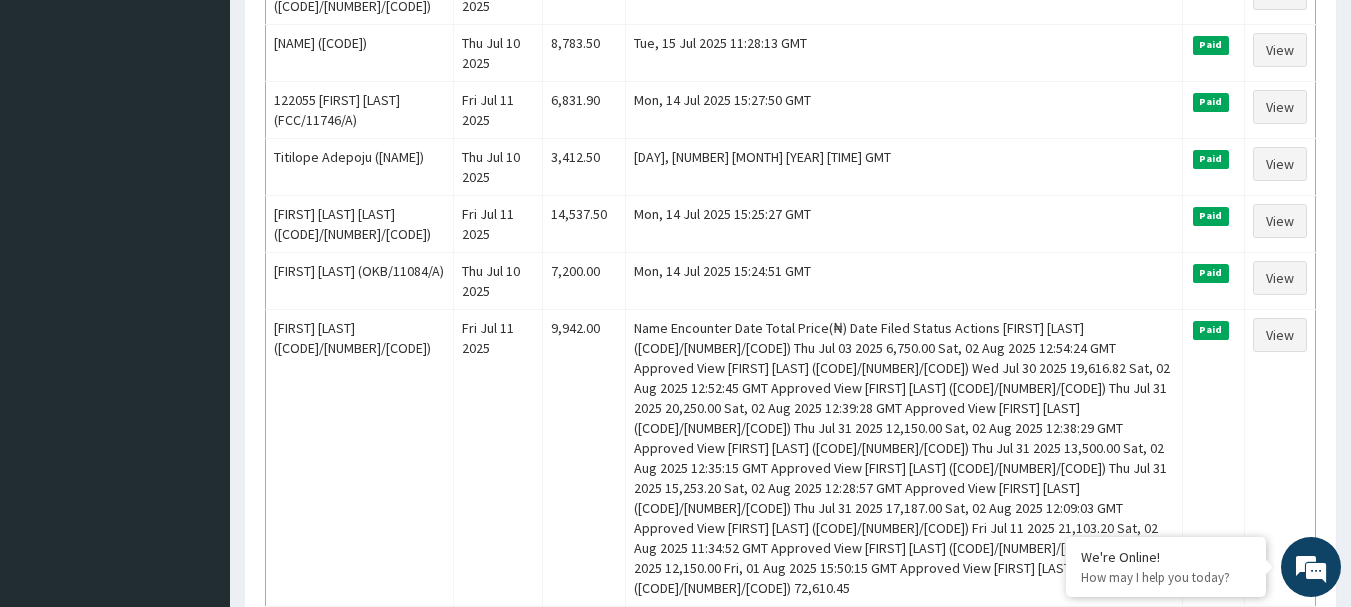 click on "23" at bounding box center [602, 1053] 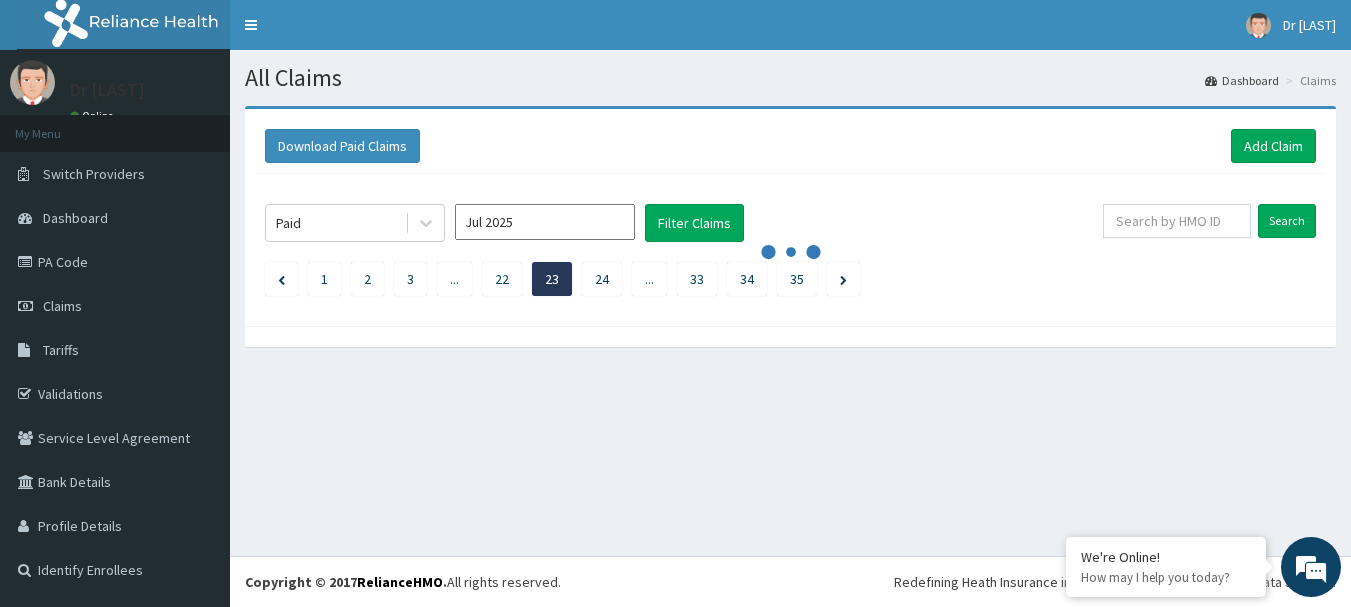 scroll, scrollTop: 0, scrollLeft: 0, axis: both 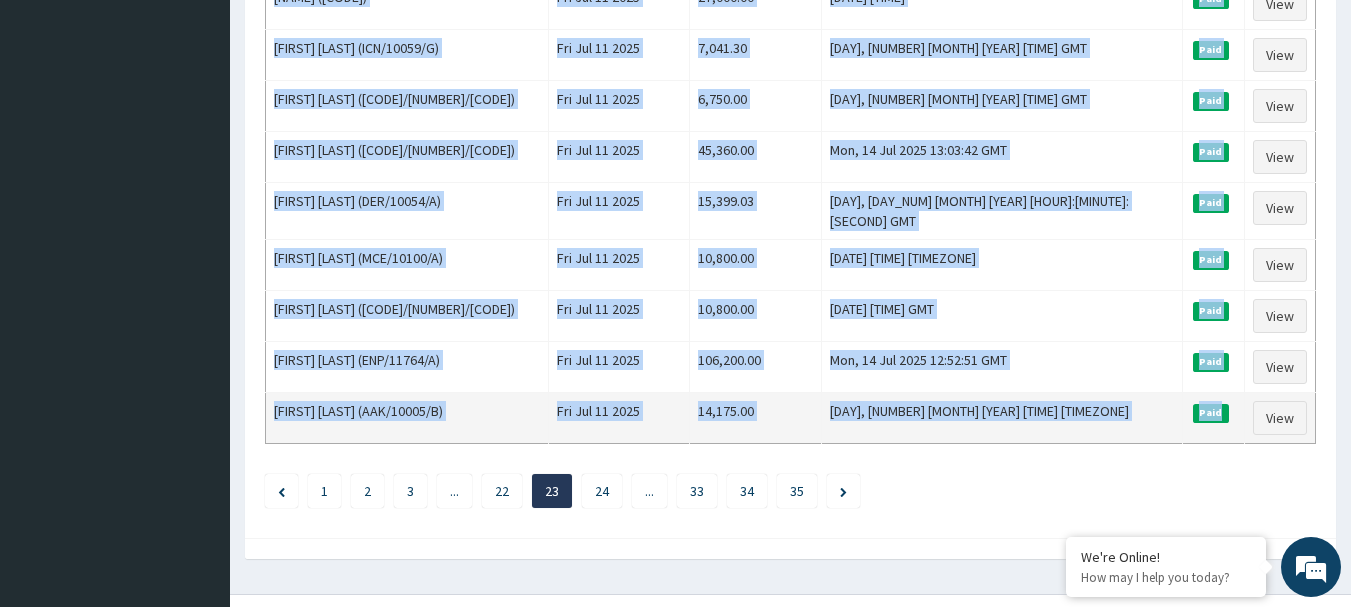 drag, startPoint x: 268, startPoint y: 276, endPoint x: 1207, endPoint y: 393, distance: 946.26105 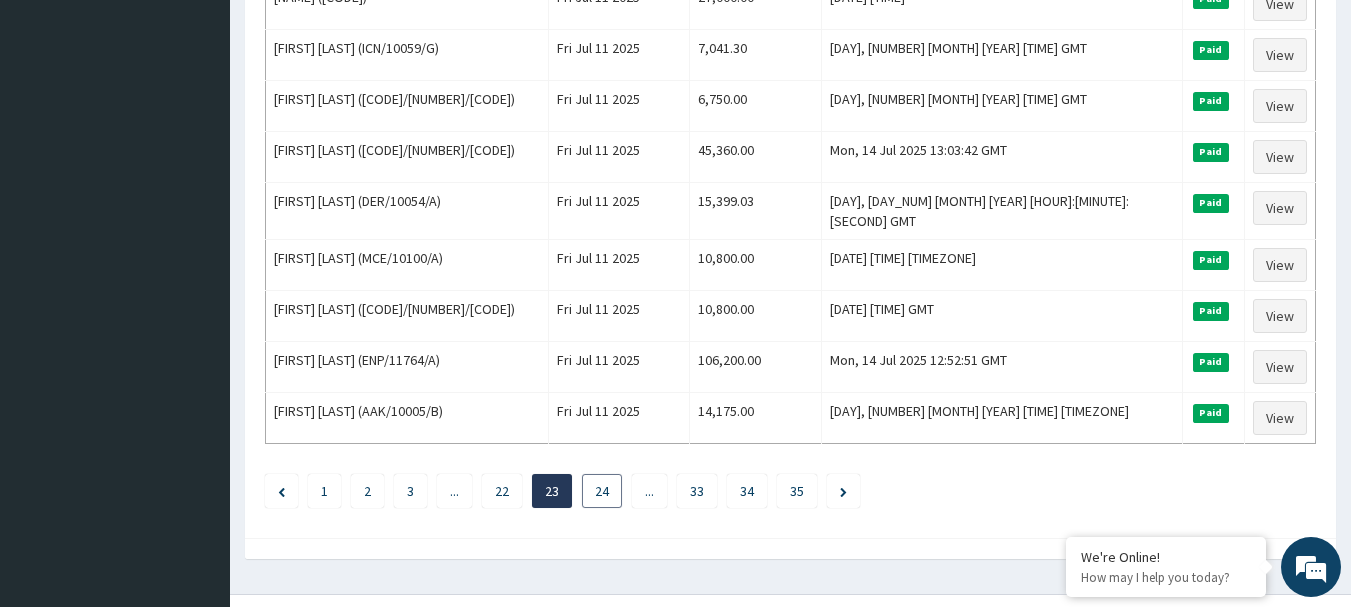 click on "24" at bounding box center [602, 491] 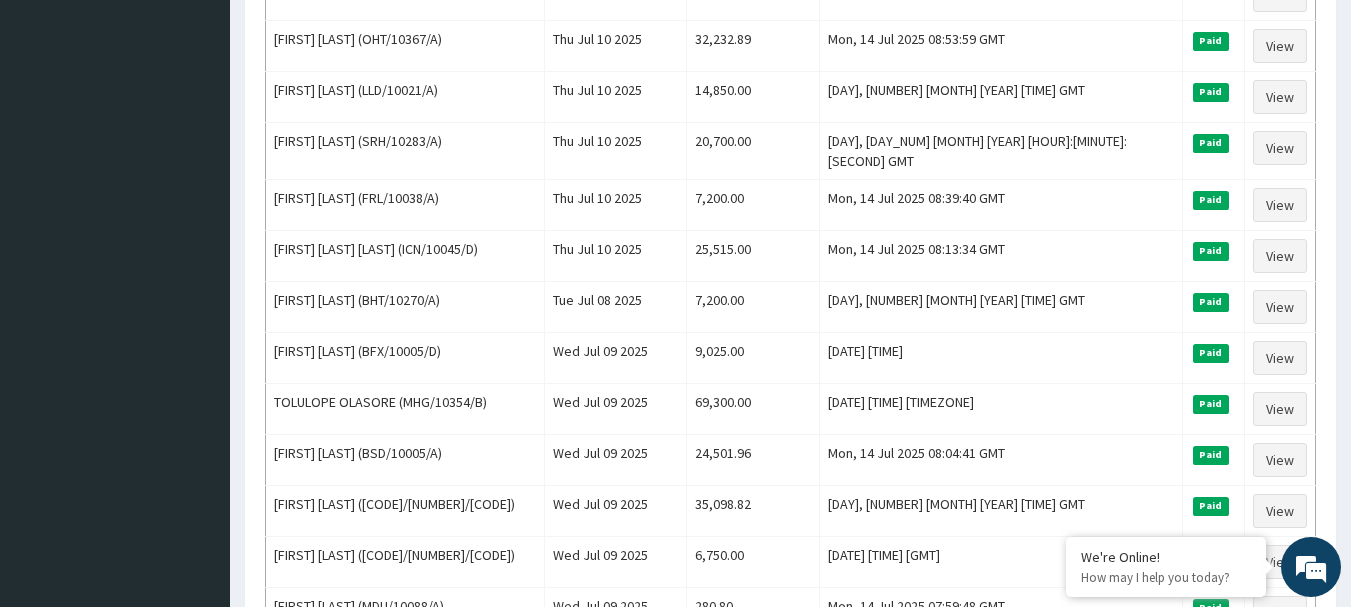 scroll, scrollTop: 2463, scrollLeft: 0, axis: vertical 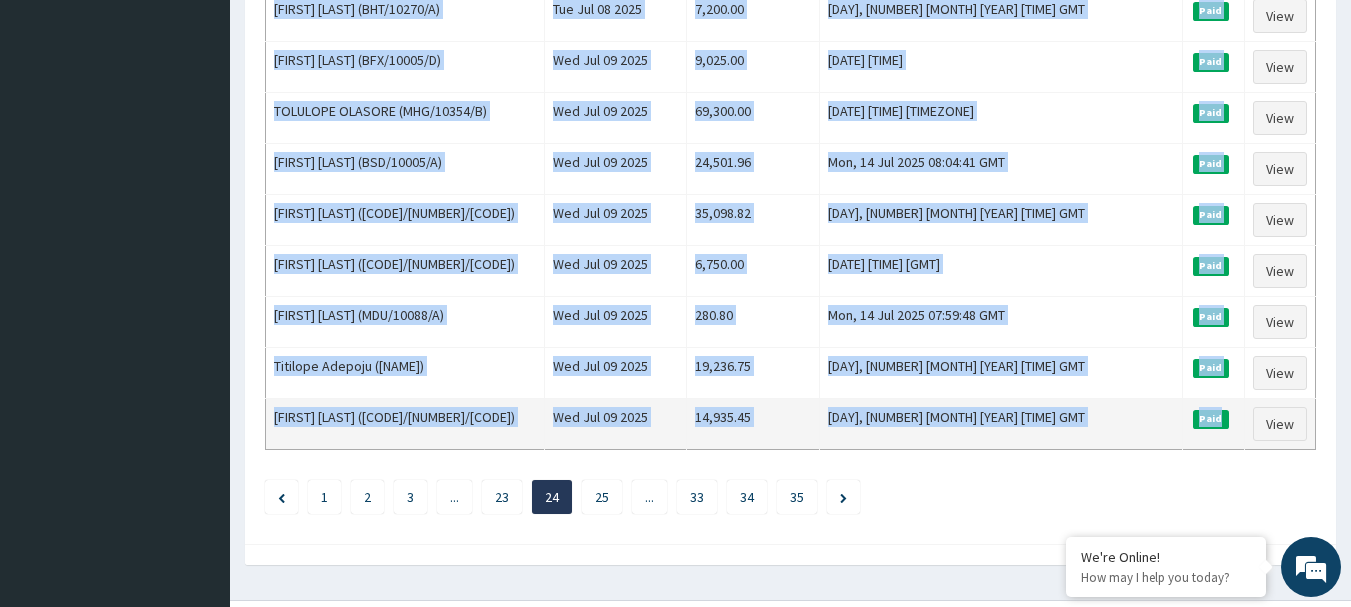 drag, startPoint x: 266, startPoint y: 275, endPoint x: 1230, endPoint y: 380, distance: 969.7015 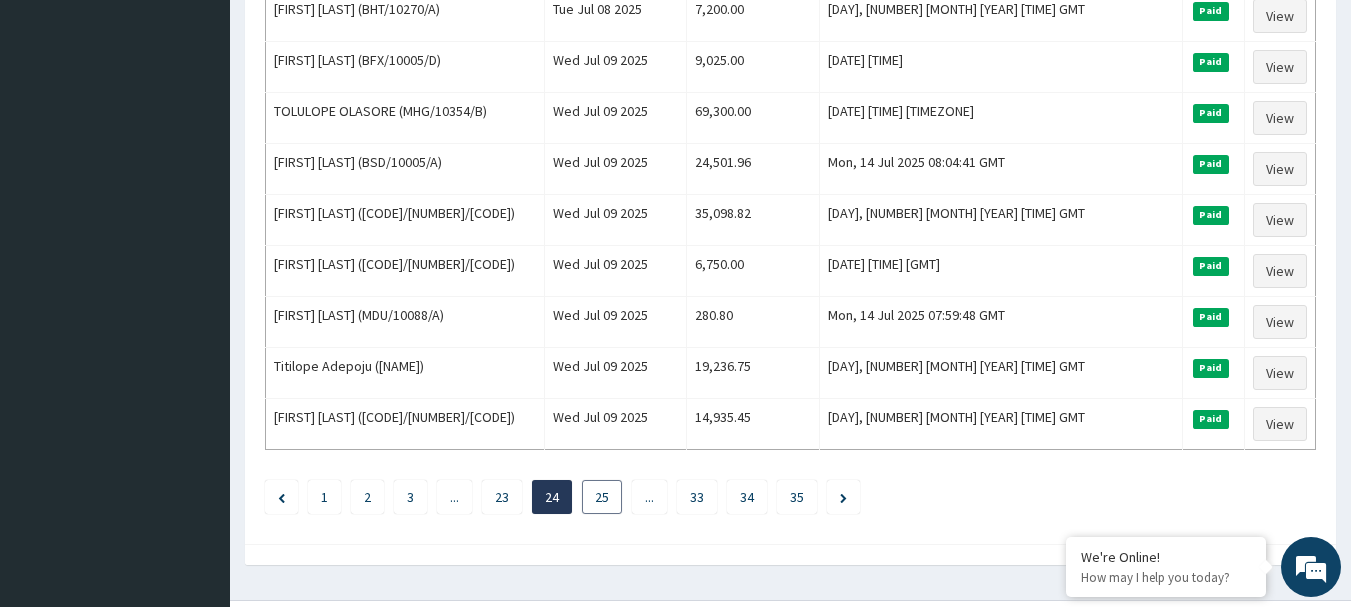 click on "25" at bounding box center [602, 497] 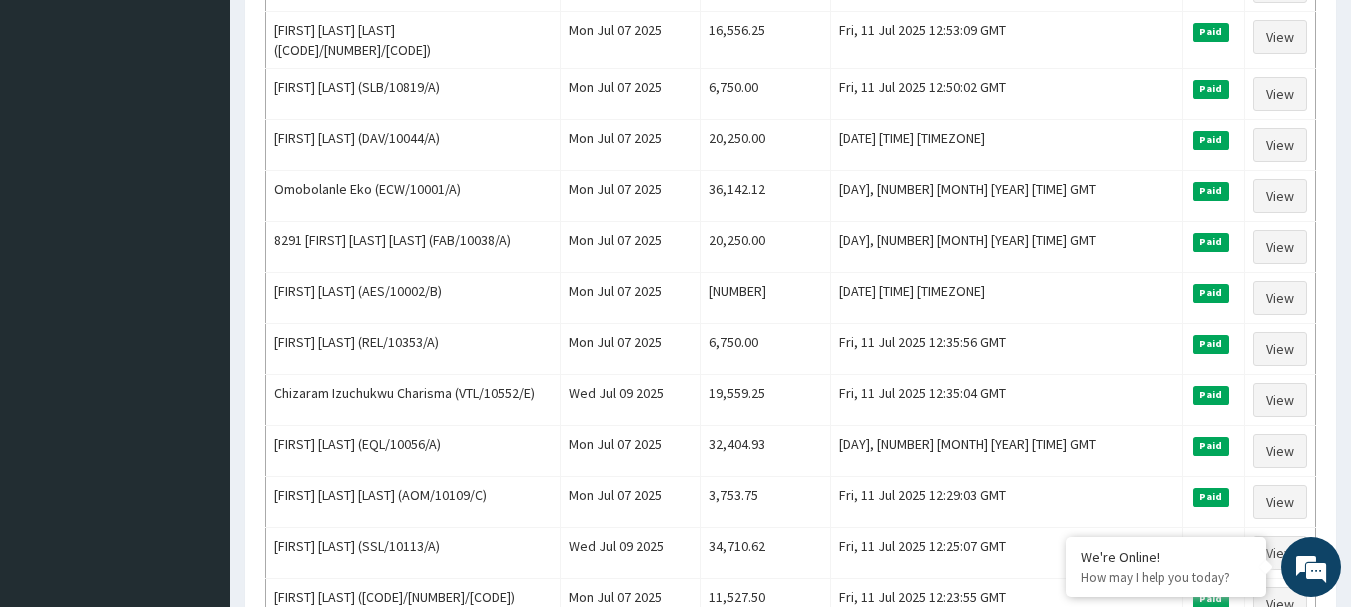 scroll, scrollTop: 2463, scrollLeft: 0, axis: vertical 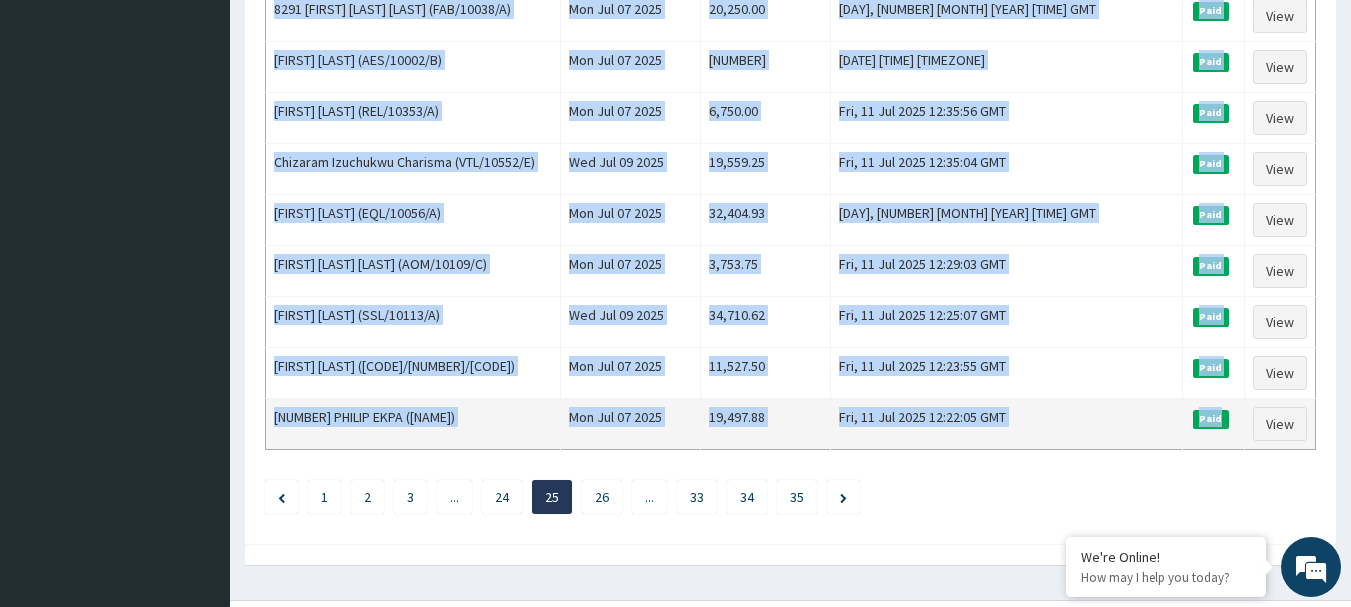 drag, startPoint x: 265, startPoint y: 274, endPoint x: 1222, endPoint y: 384, distance: 963.3011 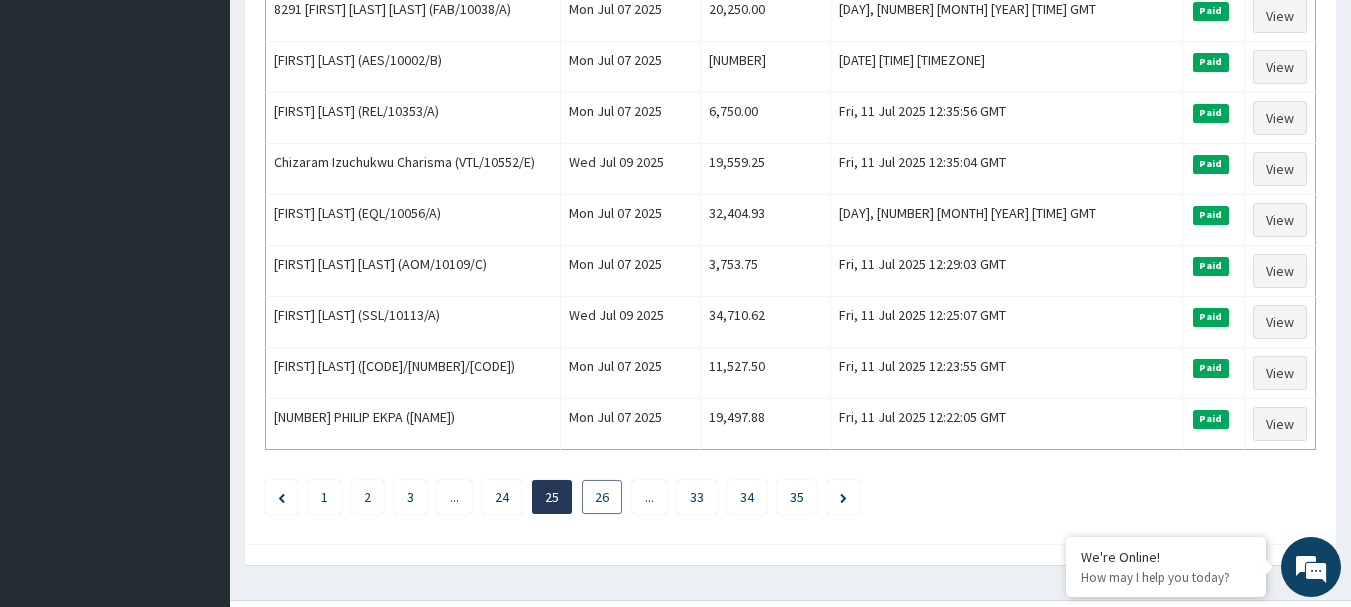 click on "26" at bounding box center [602, 497] 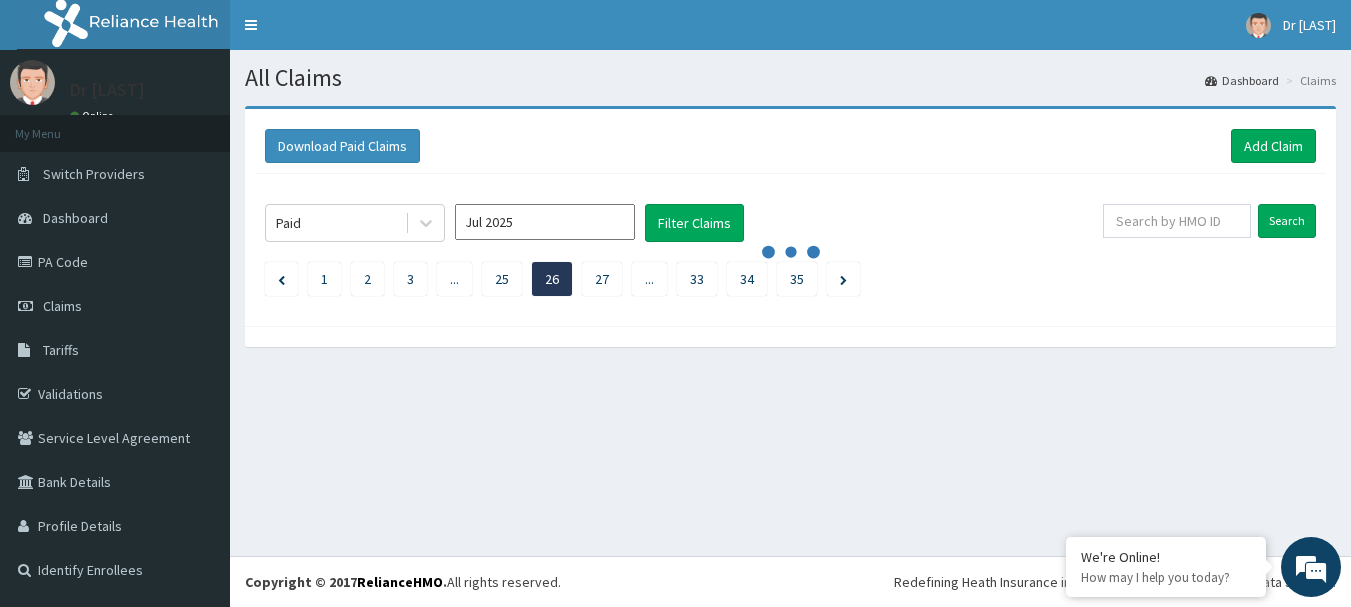 scroll, scrollTop: 0, scrollLeft: 0, axis: both 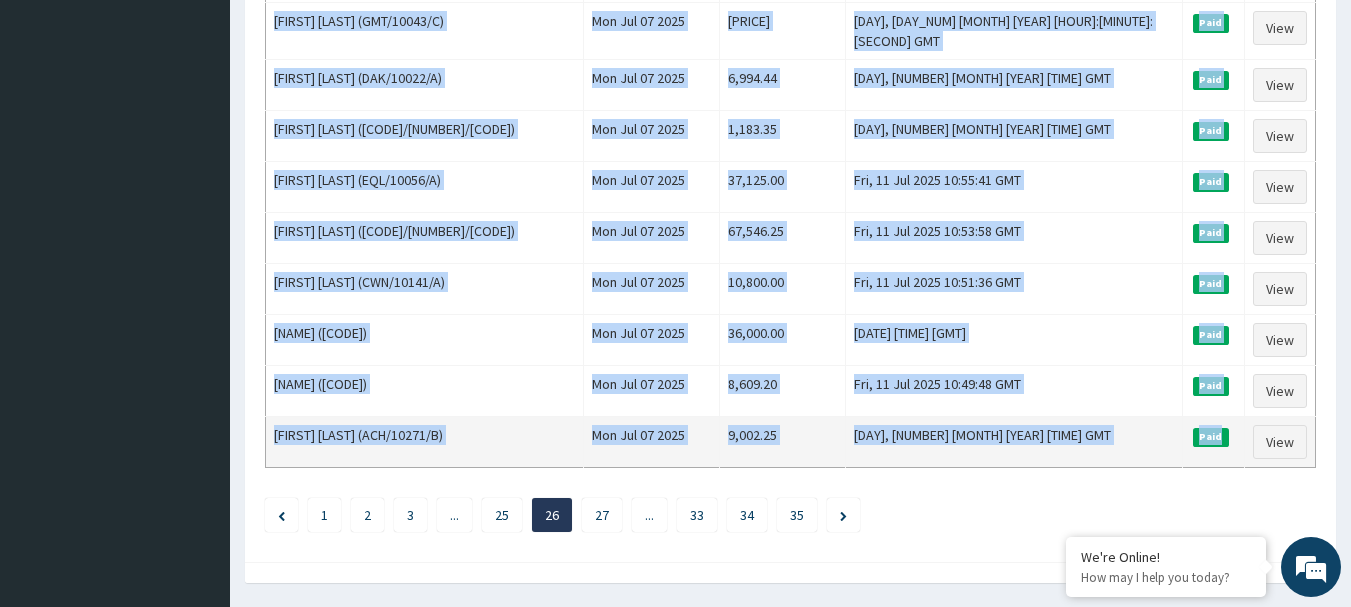 drag, startPoint x: 269, startPoint y: 278, endPoint x: 1230, endPoint y: 380, distance: 966.39795 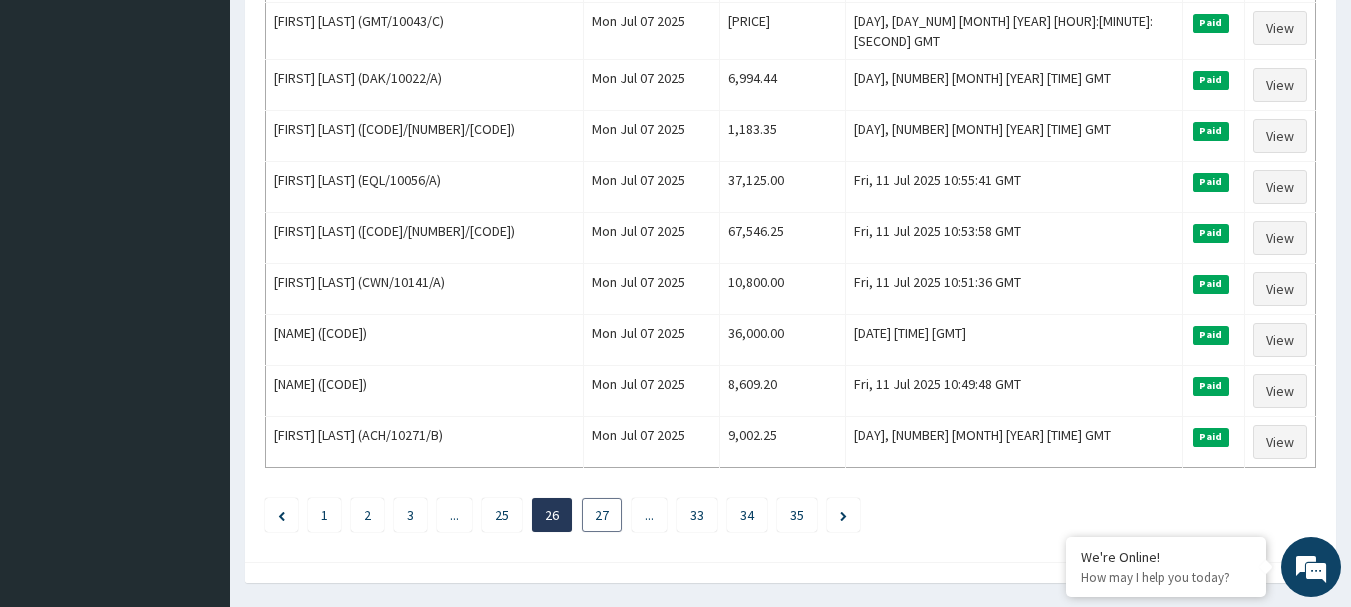 click on "27" at bounding box center (602, 515) 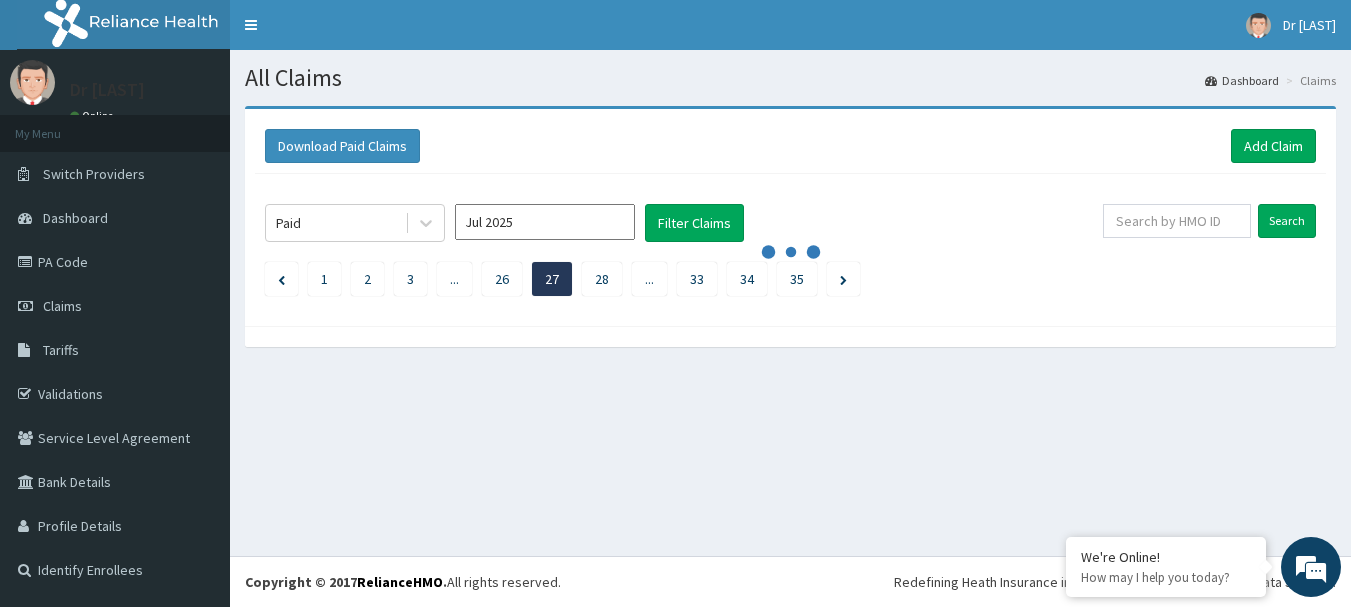 scroll, scrollTop: 0, scrollLeft: 0, axis: both 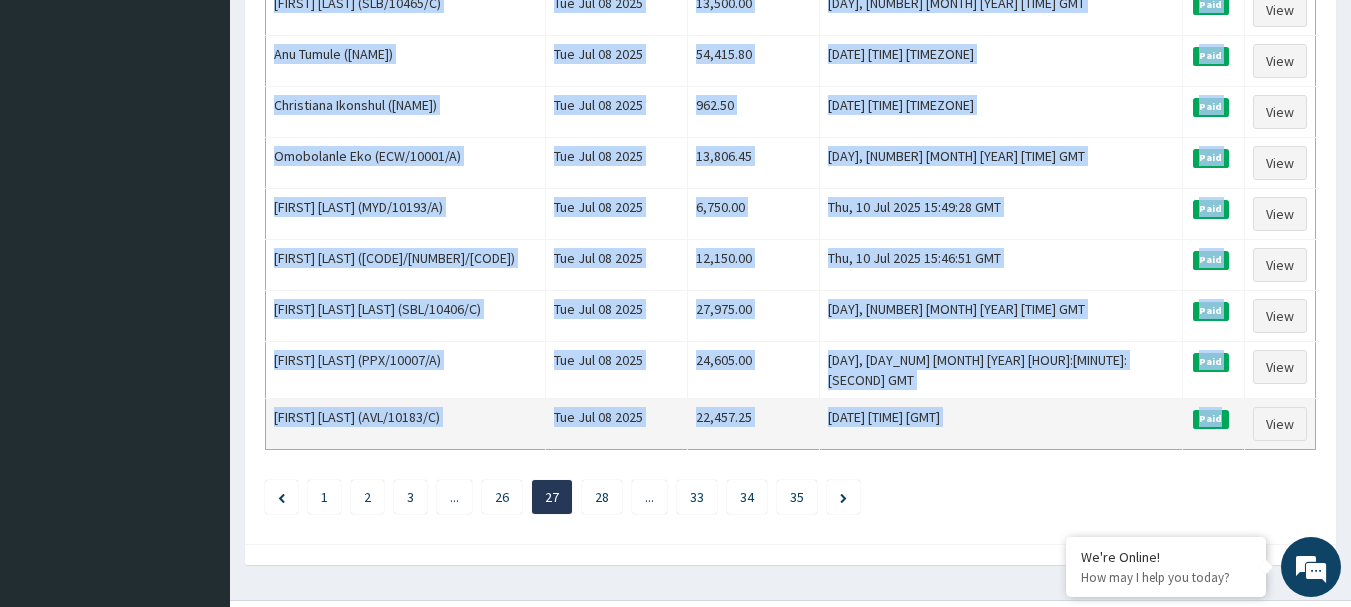 drag, startPoint x: 267, startPoint y: 274, endPoint x: 1223, endPoint y: 390, distance: 963.01196 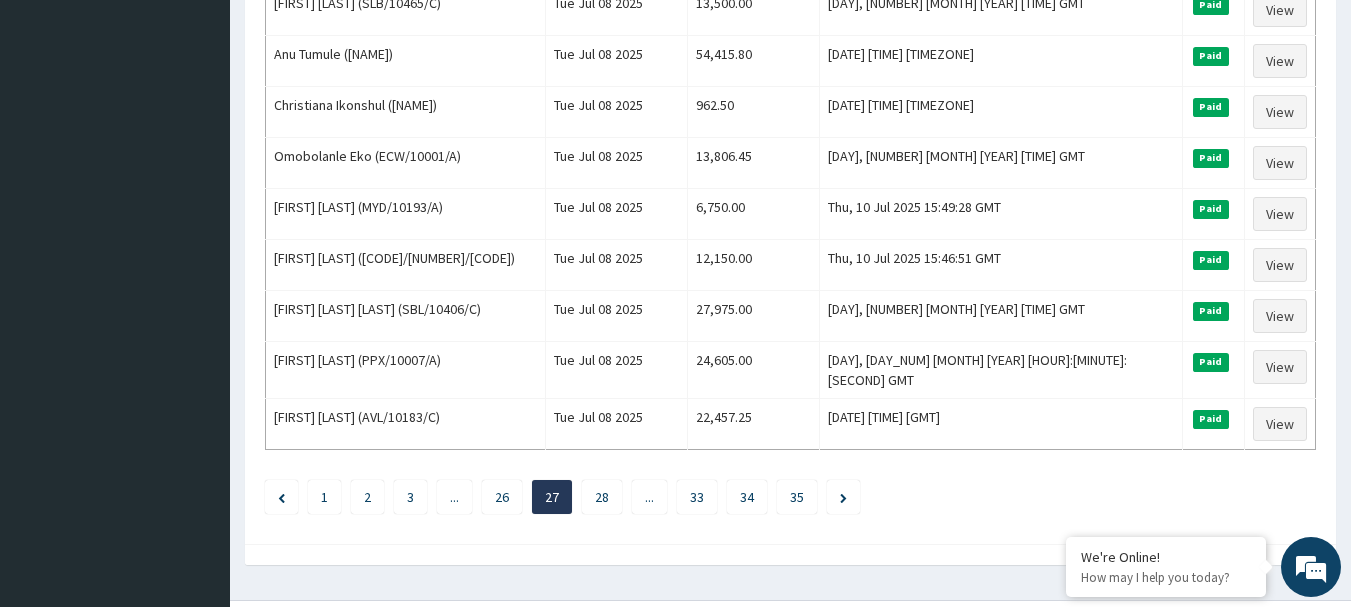 click on "Paid [MONTH] [YEAR] Filter Claims Search Name Encounter Date Total Price(₦) Date Filed Status Actions [FIRST] [LAST] (LPS/10090/C) [DAY] [MONTH] [YEAR] [PRICE] [DAY], [NUMBER] [MONTH] [YEAR] [TIME] GMT Paid View [FIRST] [LAST] (ASS/10059/A) [DAY] [MONTH] [YEAR] [PRICE] [DAY], [NUMBER] [MONTH] [YEAR] [TIME] GMT Paid View [FIRST] [LAST] (ENP/11889/C) [DAY] [MONTH] [YEAR] [PRICE] [DAY], [NUMBER] [MONTH] [YEAR] [TIME] GMT Paid View [FIRST] [LAST] (ETK/10006/A) [DAY] [MONTH] [YEAR] [PRICE] [DAY], [NUMBER] [MONTH] [YEAR] [TIME] GMT Paid View [FIRST] [LAST] (OTV/10242/A) [DAY] [MONTH] [YEAR] [PRICE] [DAY], [NUMBER] [MONTH] [YEAR] [TIME] GMT Paid View [FIRST] [LAST] (SFL/10470/A) [DAY] [MONTH] [YEAR] [PRICE] [DAY], [NUMBER] [MONTH] [YEAR] [TIME] GMT Paid View [FIRST] [LAST] (ICN/10059/A) [DAY] [MONTH] [YEAR] [PRICE] [DAY], [NUMBER] [MONTH] [YEAR] [TIME] GMT Paid View [FIRST] [LAST] (ICN/10059/G) [DAY] [MONTH] [YEAR] [PRICE] [DAY], [NUMBER] [MONTH] [YEAR] [TIME] GMT Paid View [FIRST] [LAST] (UPS/10152/F) [DAY] [MONTH] [YEAR] [PRICE] [DAY], [NUMBER] [MONTH] [YEAR] [TIME] GMT Paid View [FIRST] [LAST] (NGD/10022/A) [DAY] [MONTH] [YEAR]" 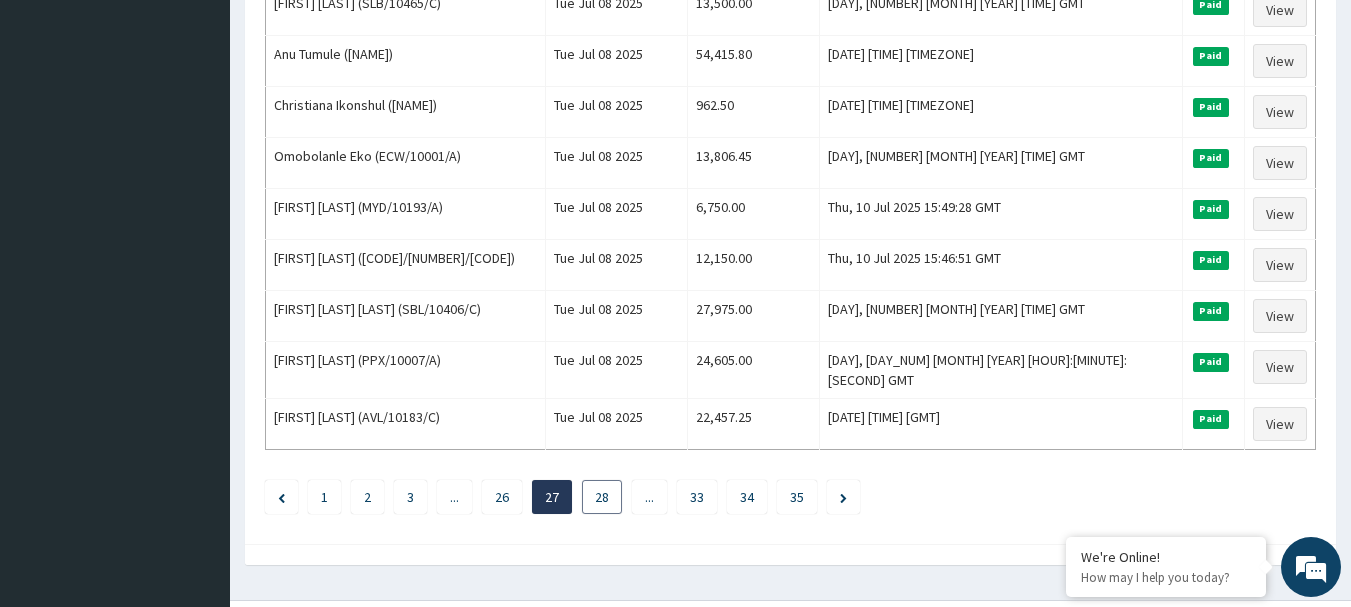 click on "28" at bounding box center (602, 497) 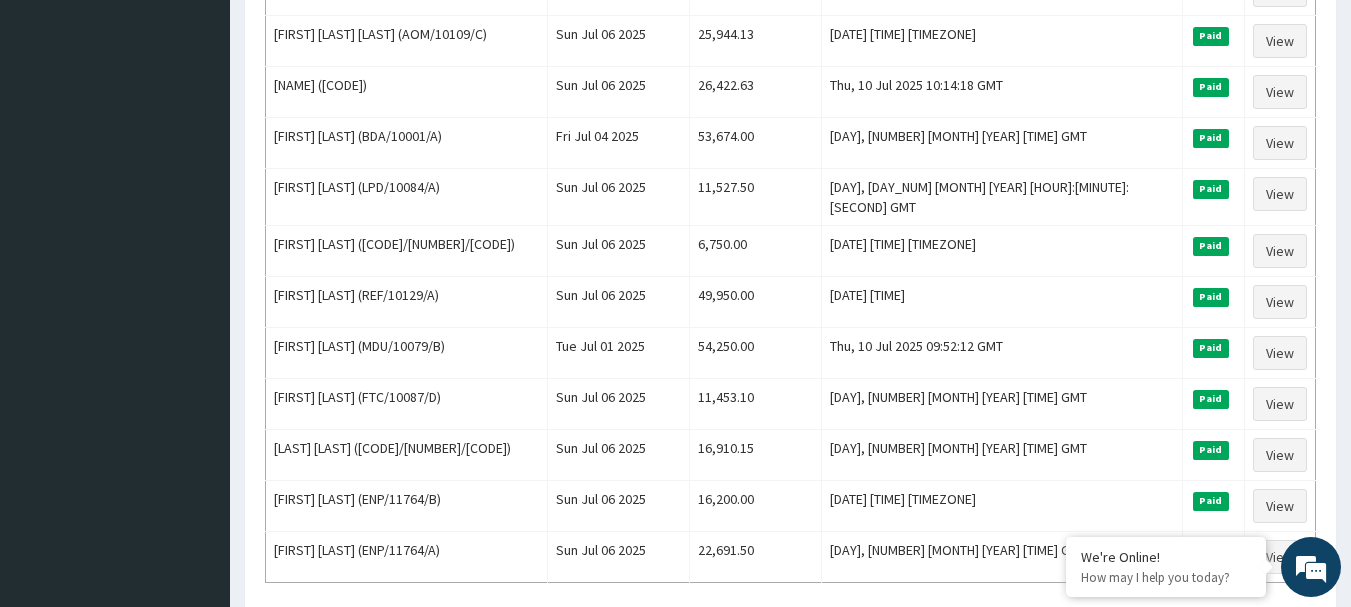 scroll, scrollTop: 2463, scrollLeft: 0, axis: vertical 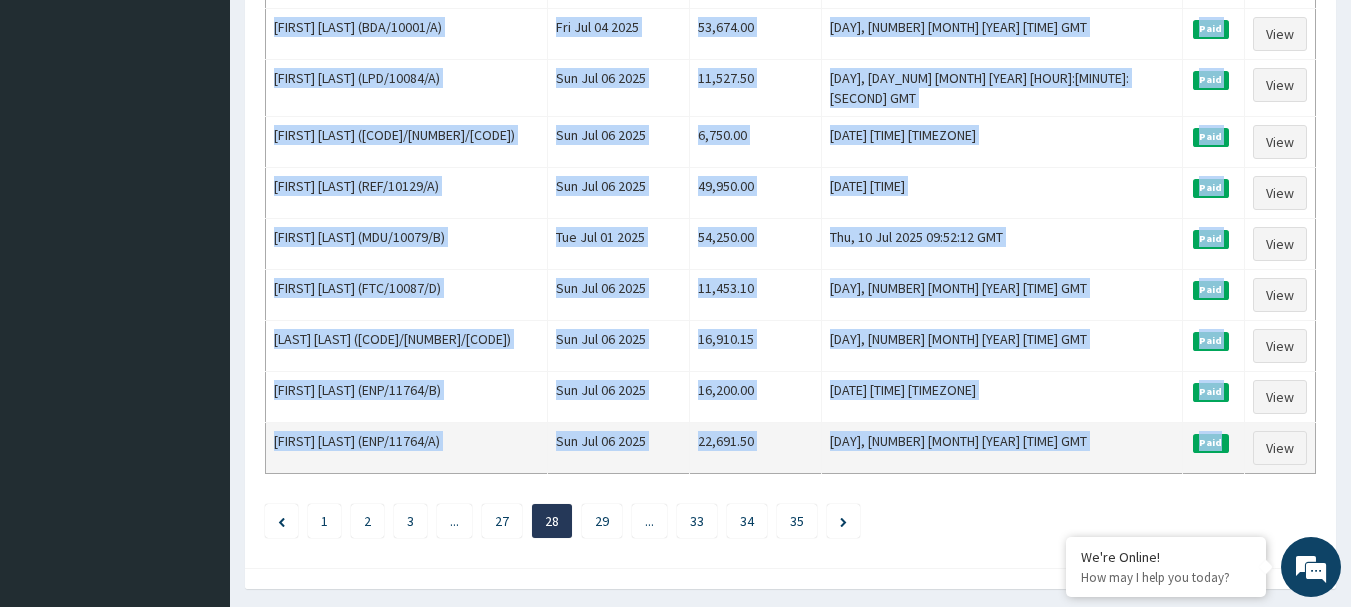 drag, startPoint x: 268, startPoint y: 278, endPoint x: 1219, endPoint y: 390, distance: 957.57245 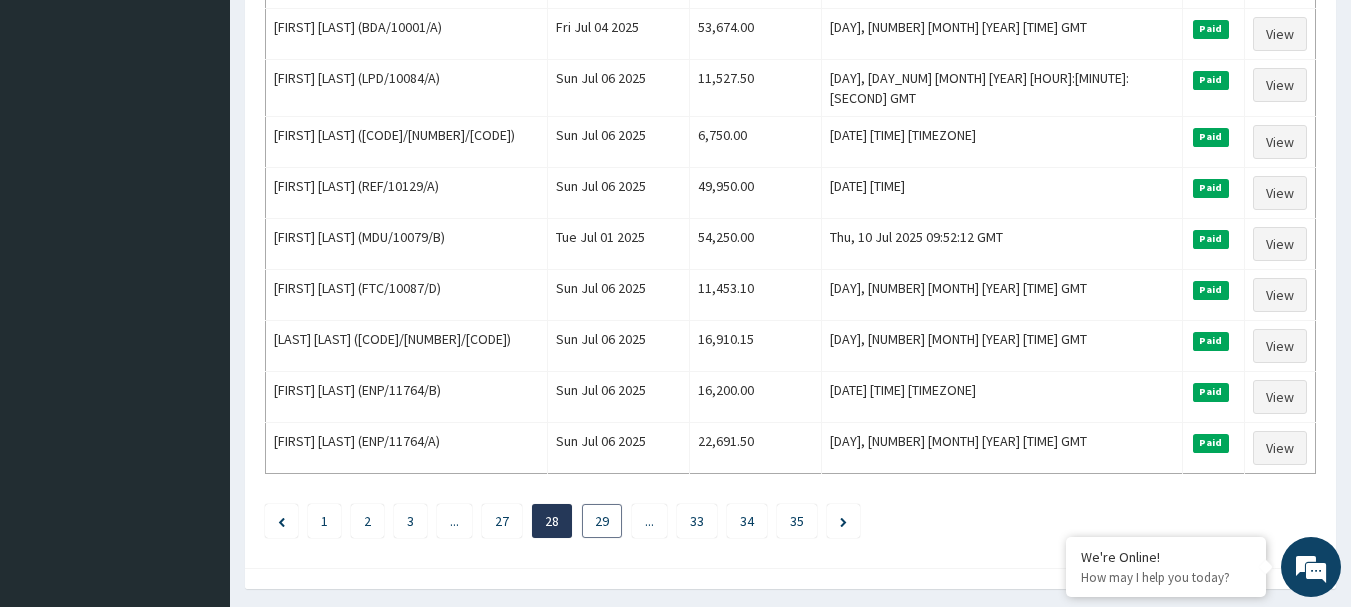 click on "29" at bounding box center [602, 521] 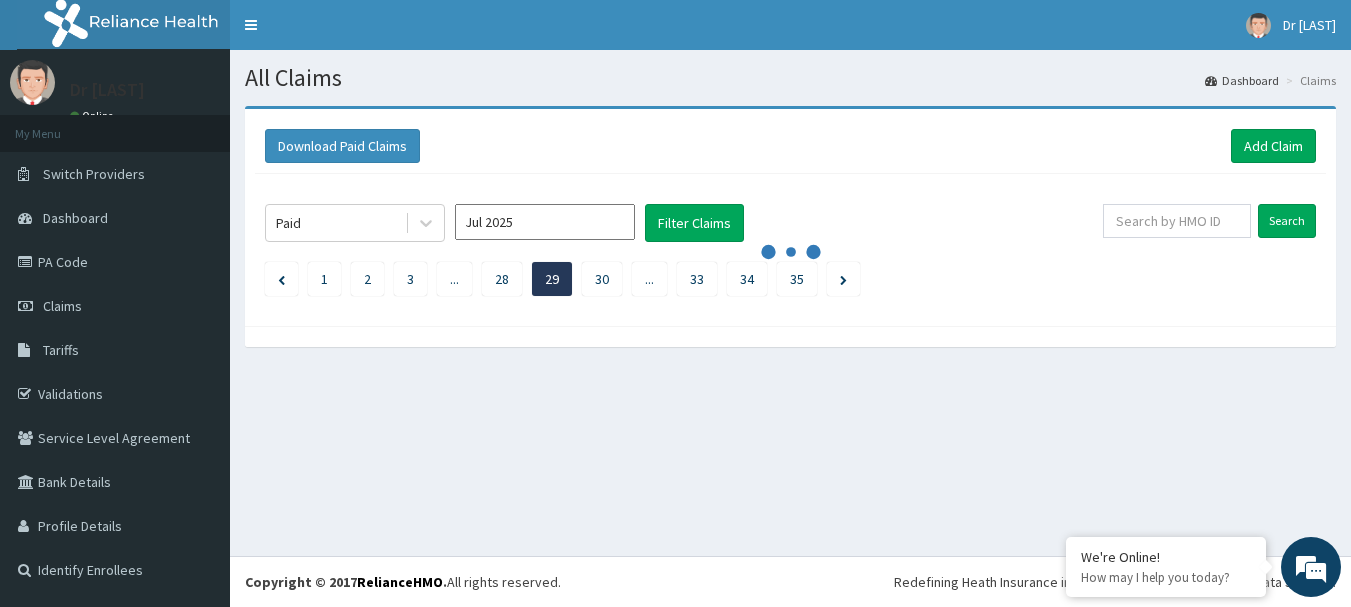 scroll, scrollTop: 0, scrollLeft: 0, axis: both 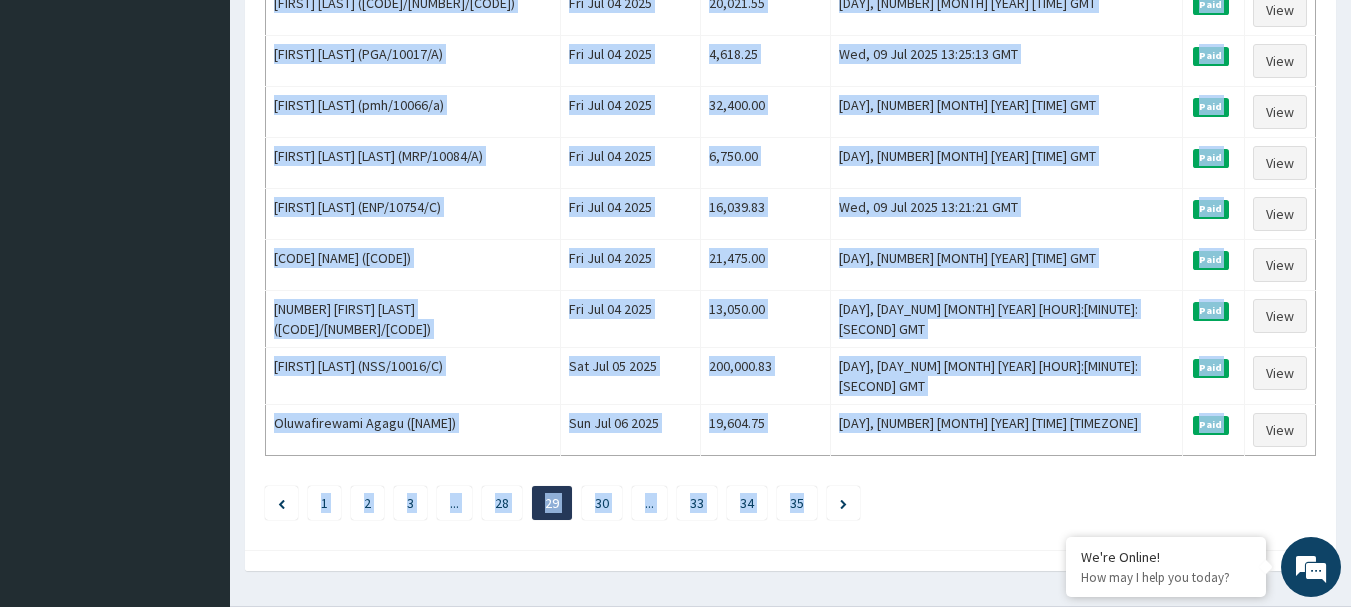 drag, startPoint x: 269, startPoint y: 277, endPoint x: 1236, endPoint y: 439, distance: 980.4759 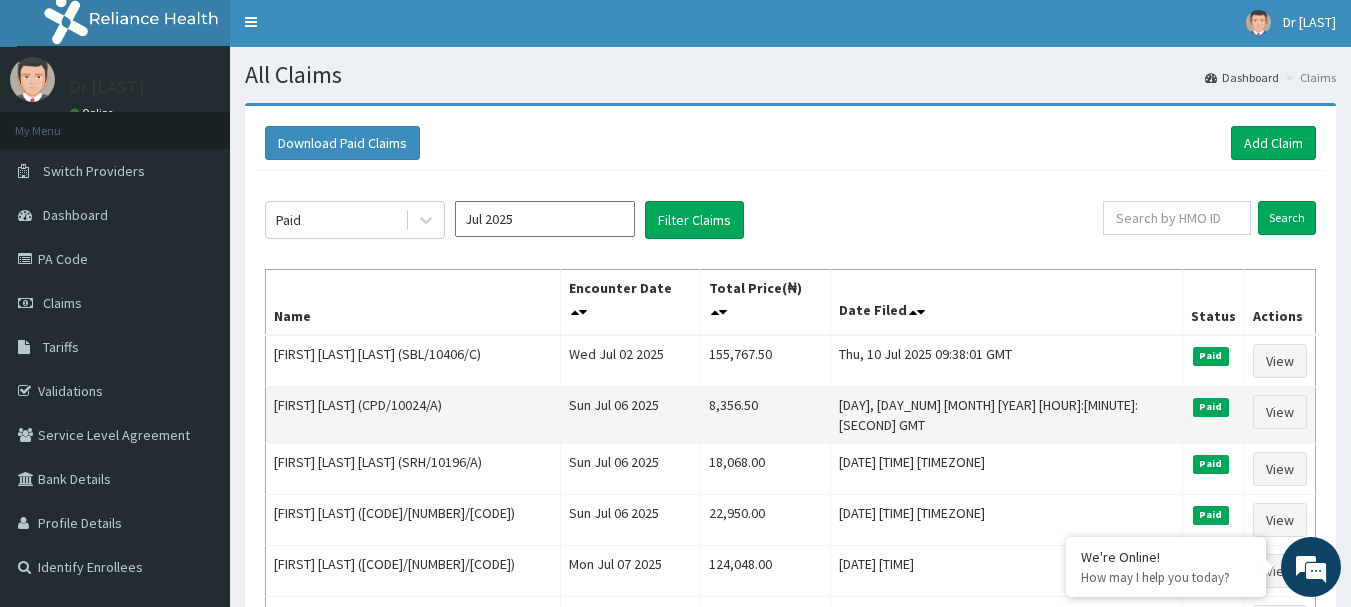 scroll, scrollTop: 0, scrollLeft: 0, axis: both 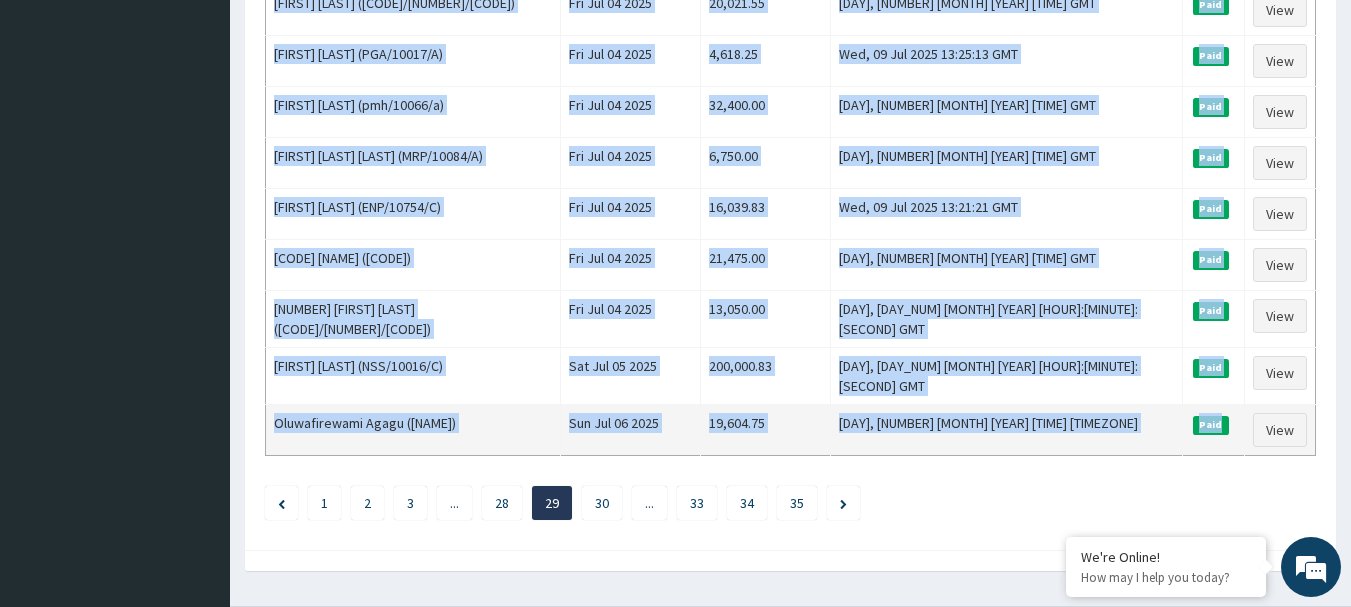 drag, startPoint x: 266, startPoint y: 277, endPoint x: 1225, endPoint y: 374, distance: 963.8931 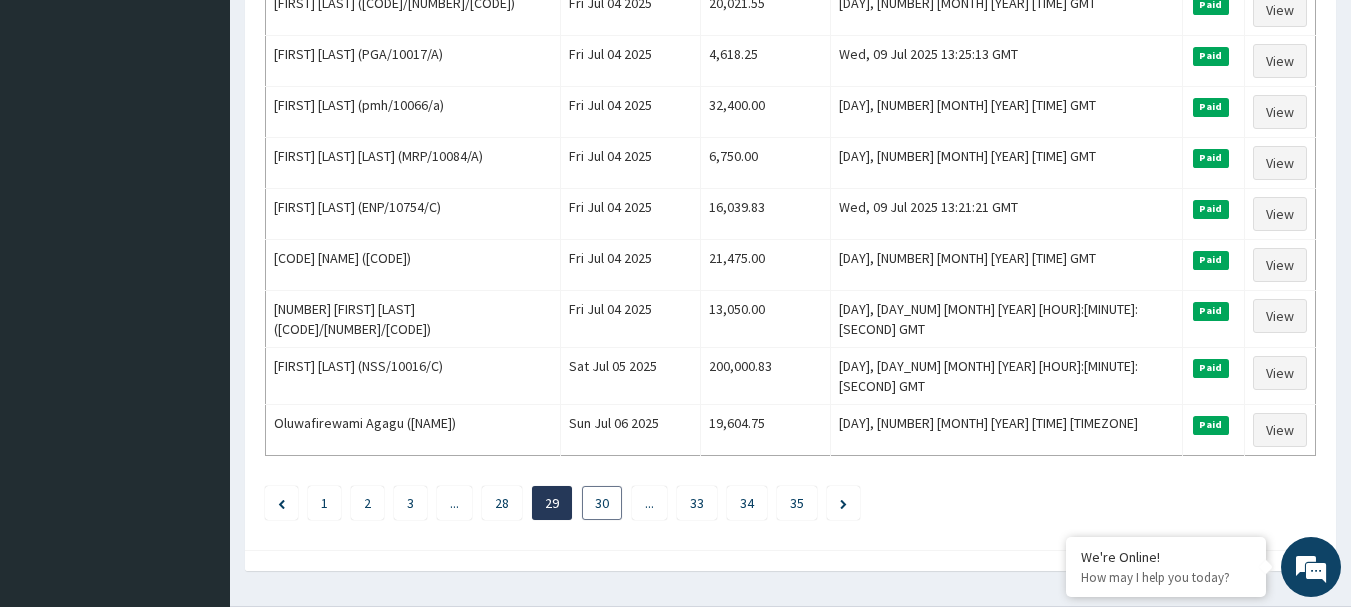click on "30" at bounding box center (602, 503) 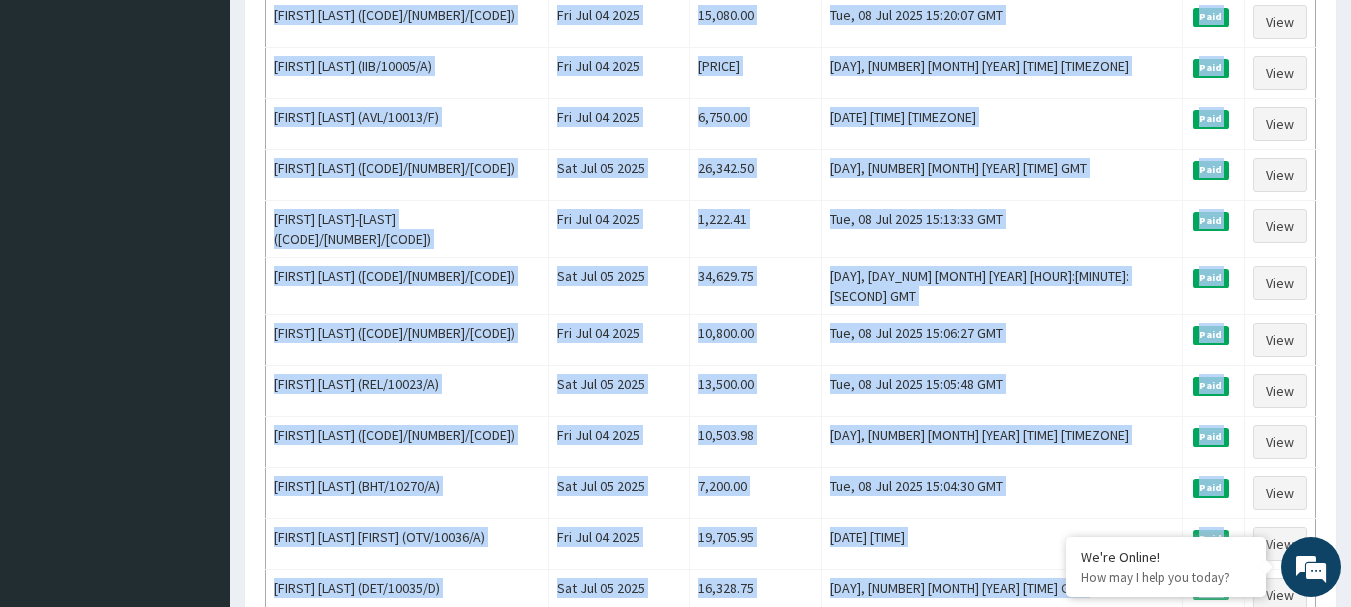 scroll, scrollTop: 2463, scrollLeft: 0, axis: vertical 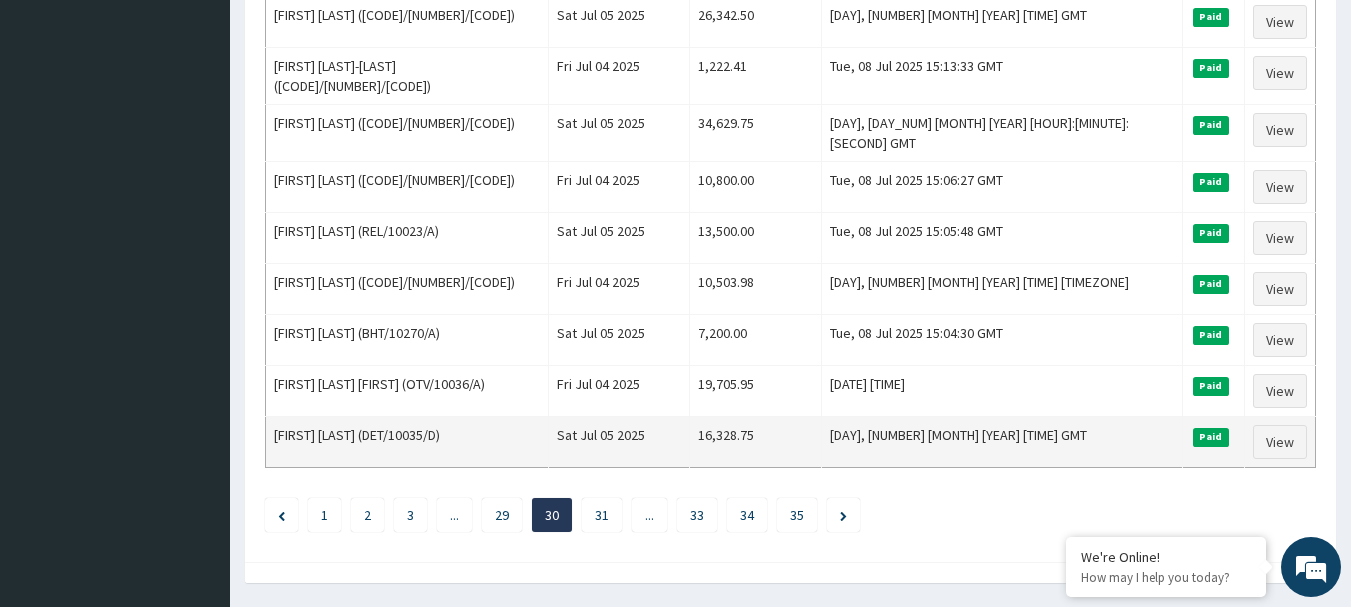 drag, startPoint x: 269, startPoint y: 276, endPoint x: 1234, endPoint y: 390, distance: 971.7103 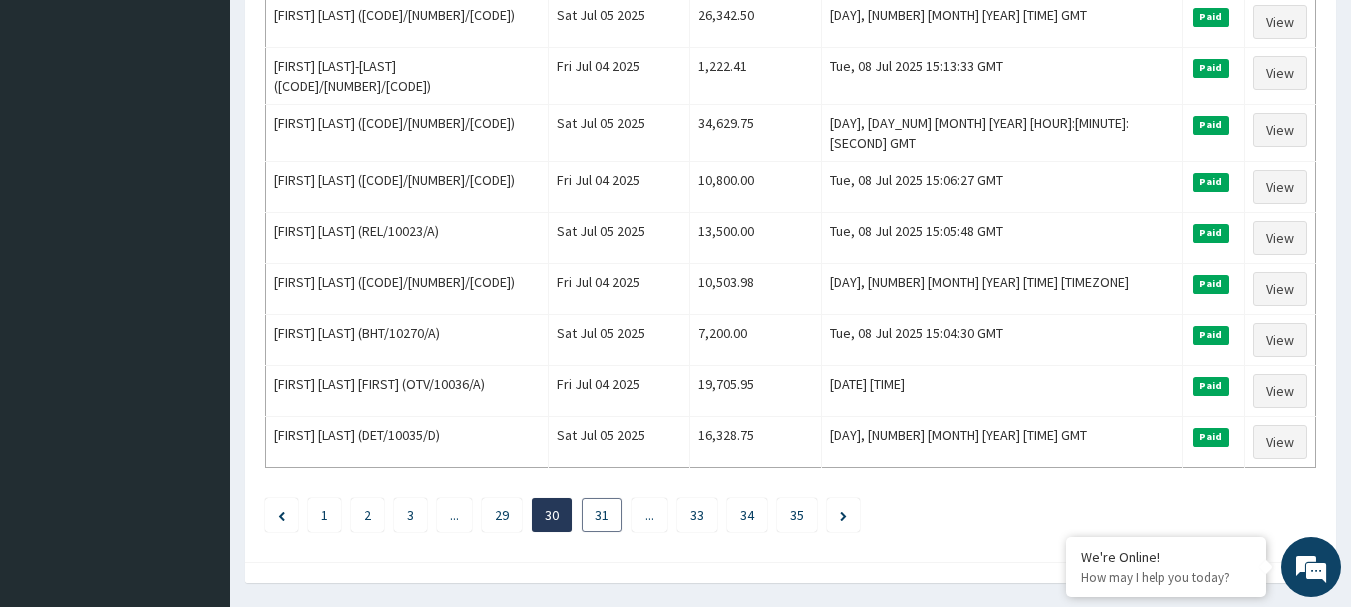 click on "31" at bounding box center [602, 515] 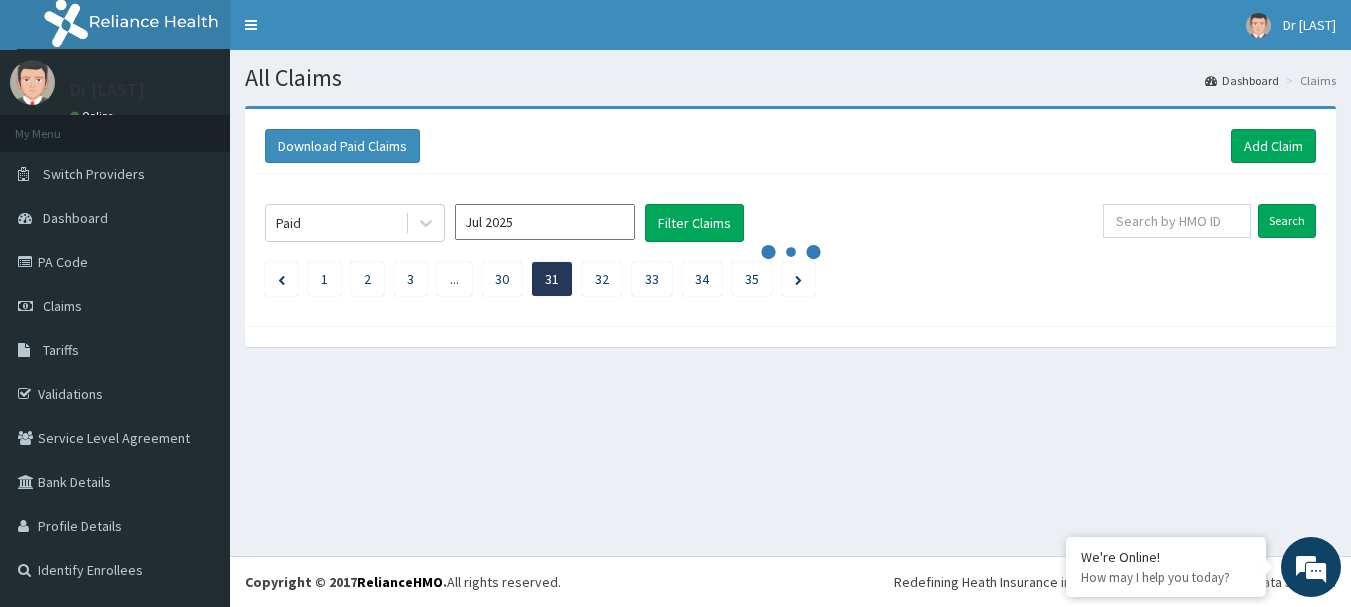 scroll, scrollTop: 0, scrollLeft: 0, axis: both 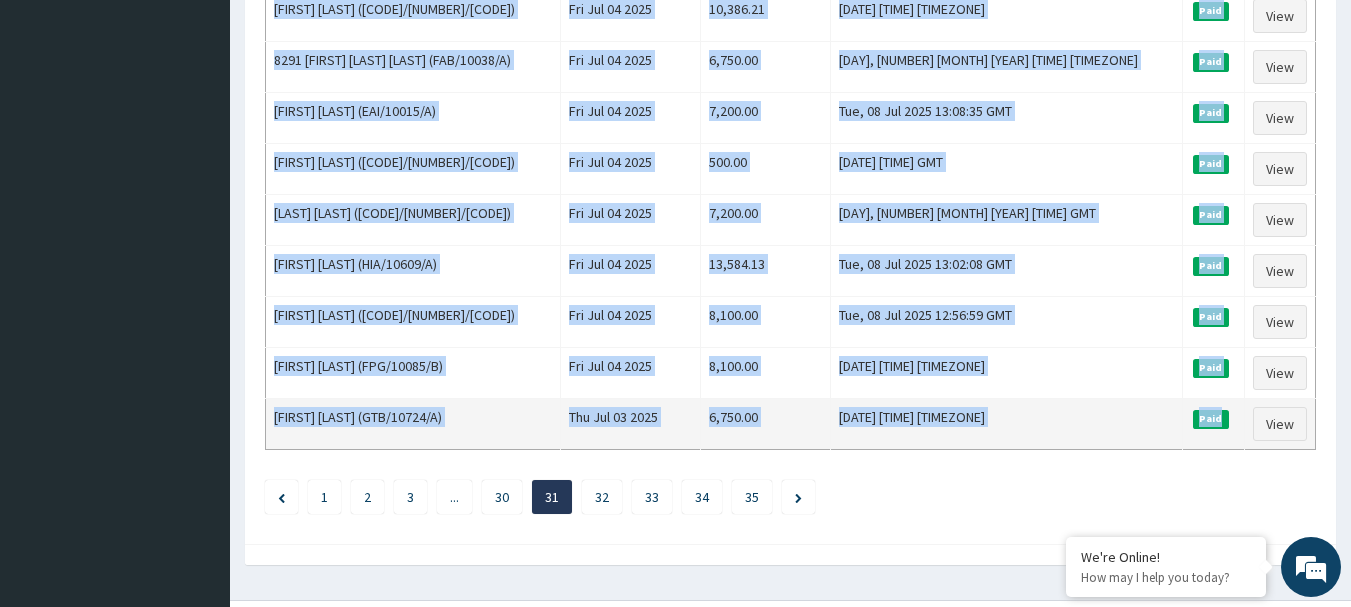 drag, startPoint x: 272, startPoint y: 274, endPoint x: 1215, endPoint y: 385, distance: 949.5104 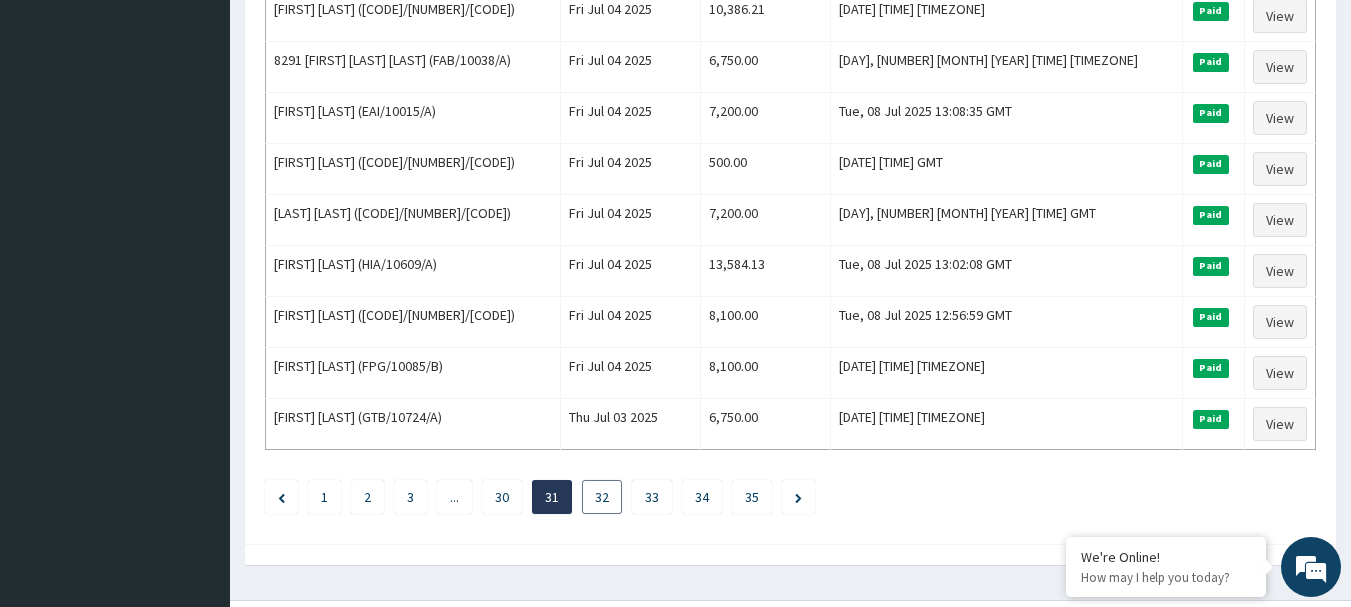 click on "32" at bounding box center (602, 497) 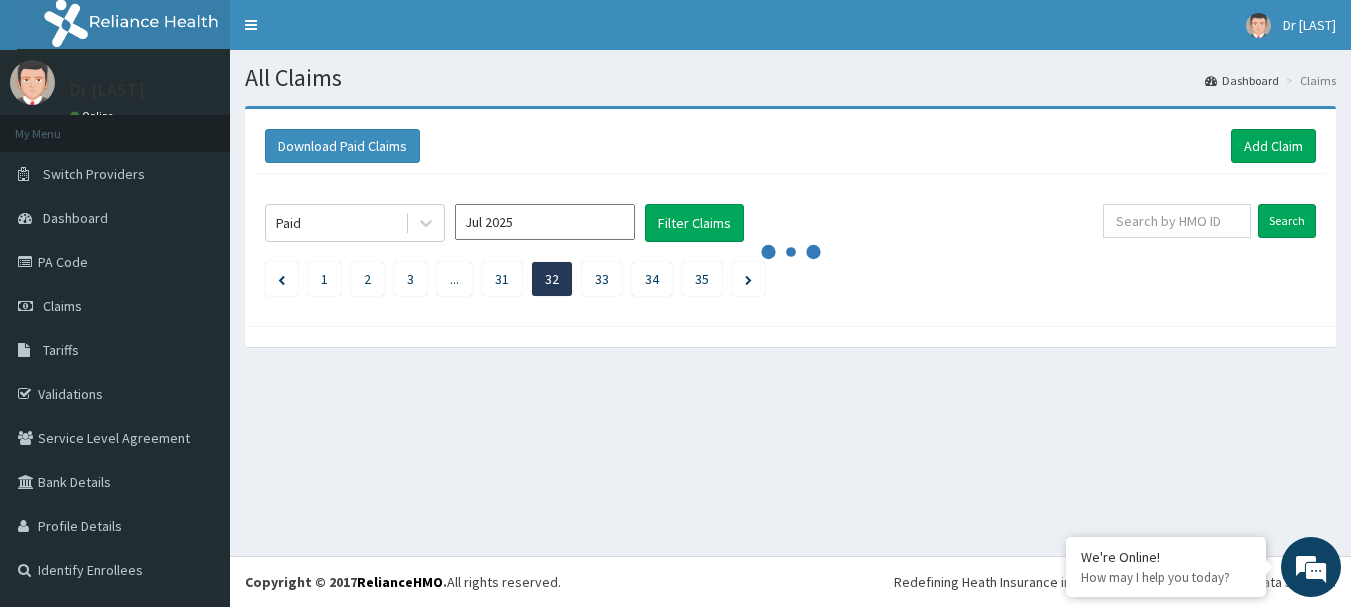 scroll, scrollTop: 0, scrollLeft: 0, axis: both 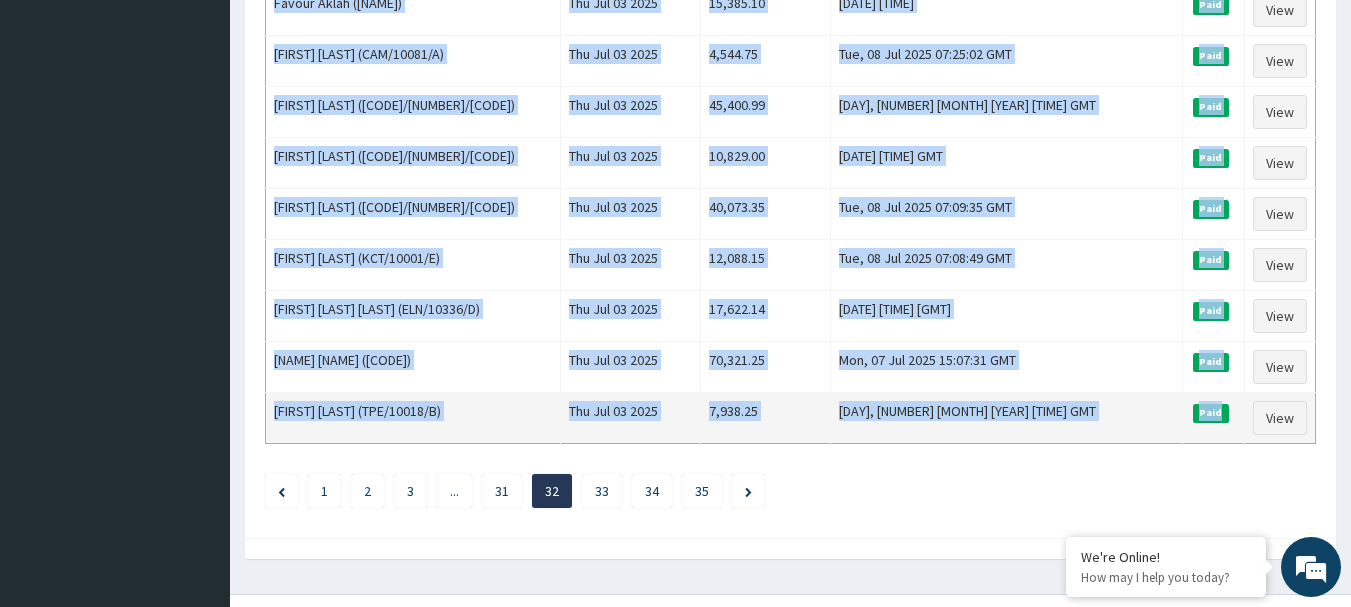 drag, startPoint x: 267, startPoint y: 277, endPoint x: 1205, endPoint y: 382, distance: 943.8586 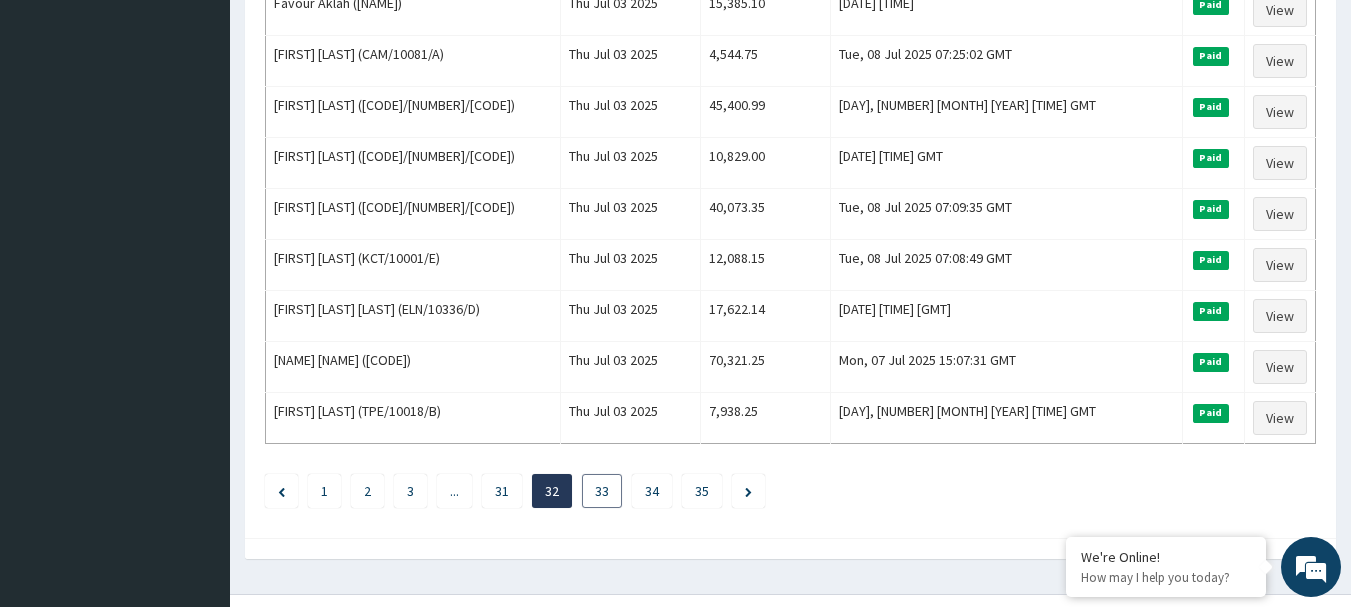 click on "33" at bounding box center (602, 491) 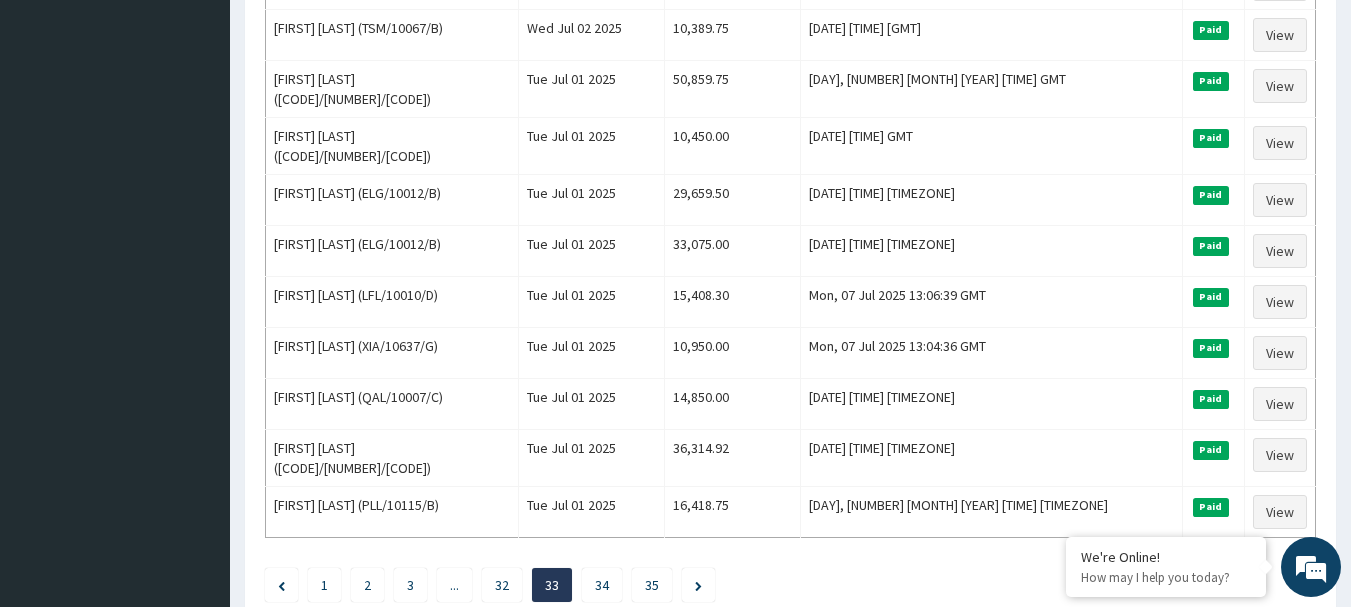 scroll, scrollTop: 2463, scrollLeft: 0, axis: vertical 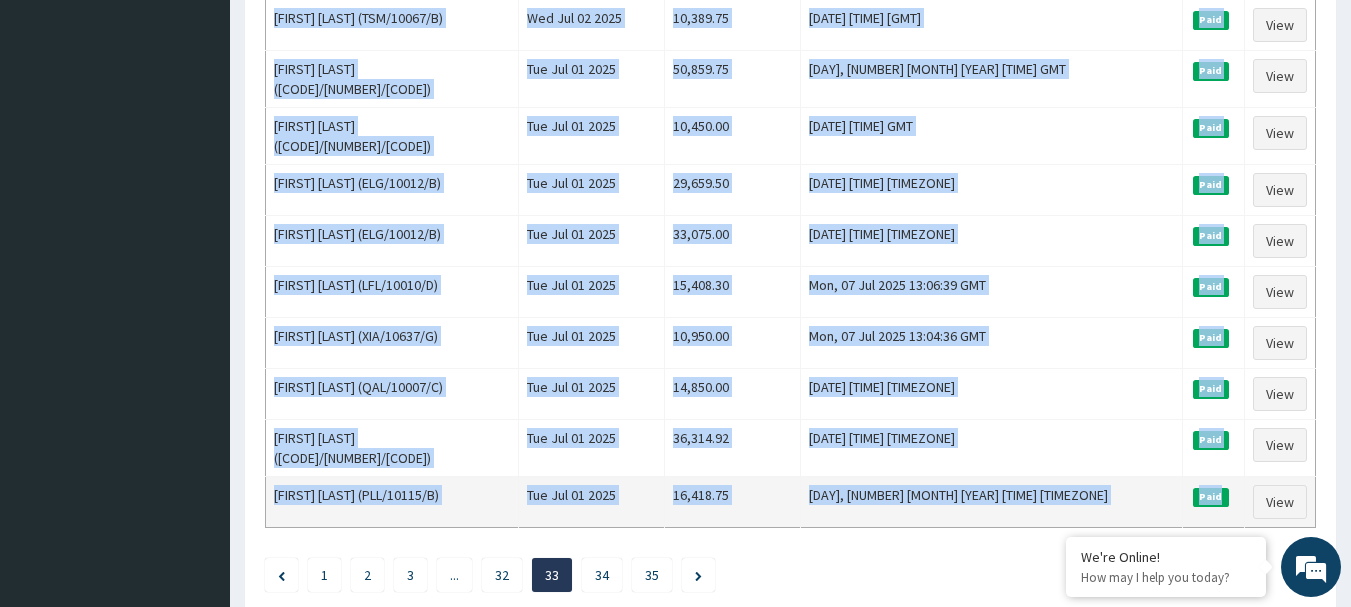 drag, startPoint x: 267, startPoint y: 276, endPoint x: 1222, endPoint y: 392, distance: 962.0192 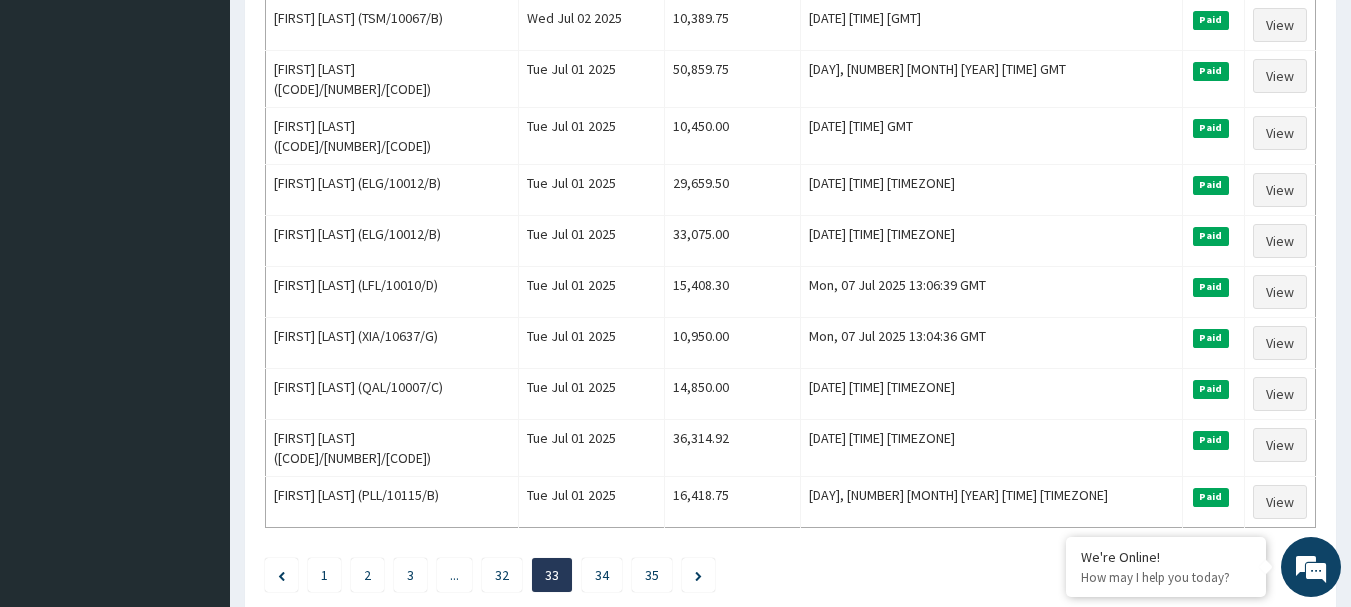 click on "Paid [MONTH] [YEAR] Filter Claims Search Name Encounter Date Total Price(₦) Date Filed Status Actions [FIRST] [LAST] (HIA/10609/A) [DAY] [MONTH] [YEAR] [PRICE] [DAY], [NUMBER] [MONTH] [YEAR] [TIME] GMT Paid View [FIRST] [LAST] (HIA/10609/A) [DAY] [MONTH] [YEAR] [PRICE] [DAY], [NUMBER] [MONTH] [YEAR] [TIME] GMT Paid View [FIRST] [LAST] (SUU/10092/A) [DAY] [MONTH] [YEAR] [PRICE] [DAY], [NUMBER] [MONTH] [YEAR] [TIME] GMT Paid View [FIRST] [LAST] (OKB/11084/A) [DAY] [MONTH] [YEAR] [PRICE] [DAY], [NUMBER] [MONTH] [YEAR] [TIME] GMT Paid View [FIRST] [LAST] (HIC/10297/A) [DAY] [MONTH] [YEAR] [PRICE] [DAY], [NUMBER] [MONTH] [YEAR] [TIME] GMT Paid View [FIRST] [LAST] (SRH/10244/A) [DAY] [MONTH] [YEAR] [PRICE] [DAY], [NUMBER] [MONTH] [YEAR] [TIME] GMT Paid View [FIRST] [LAST] (CYU/10378/A) [DAY] [MONTH] [YEAR] [PRICE] [DAY], [NUMBER] [MONTH] [YEAR] [TIME] GMT Paid View [FIRST] [LAST] (CYU/10378/A) [DAY] [MONTH] [YEAR] [PRICE] [DAY], [NUMBER] [MONTH] [YEAR] [TIME] GMT Paid View [FIRST] [LAST] (BIF/10037/C) [DAY] [MONTH] [YEAR] [PRICE] [DAY], [NUMBER] [MONTH] [YEAR] [TIME] GMT Paid View [FIRST] [LAST] Paid 1 2" 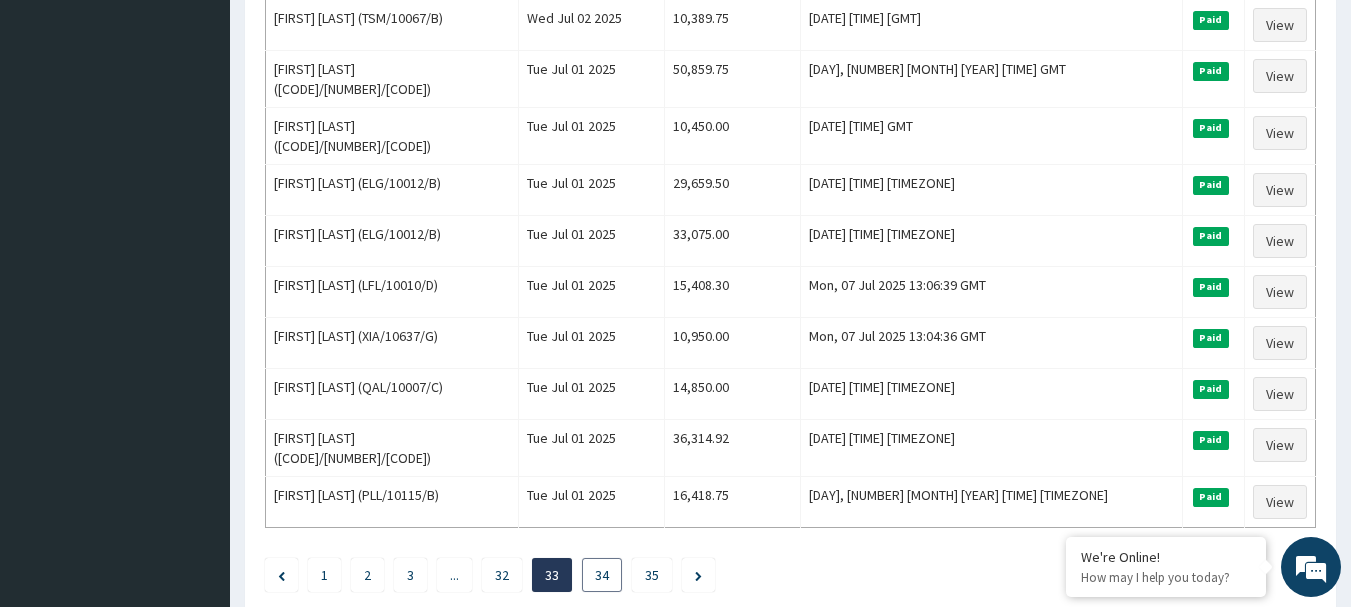 click on "34" at bounding box center (602, 575) 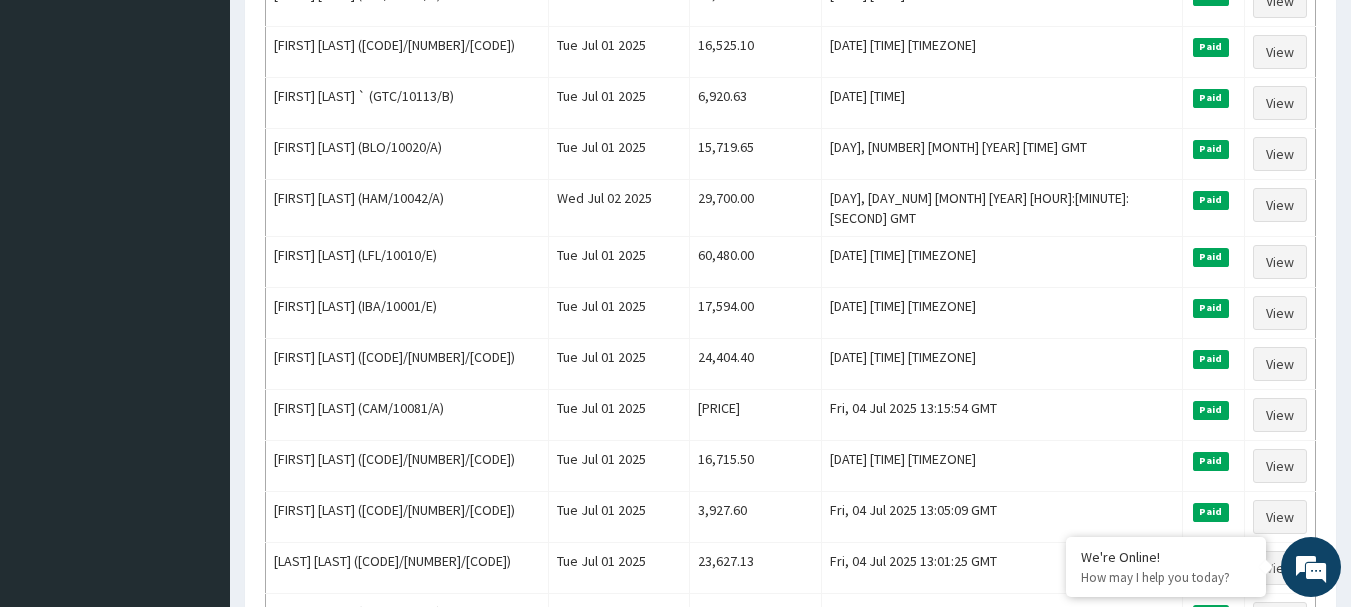 scroll, scrollTop: 2463, scrollLeft: 0, axis: vertical 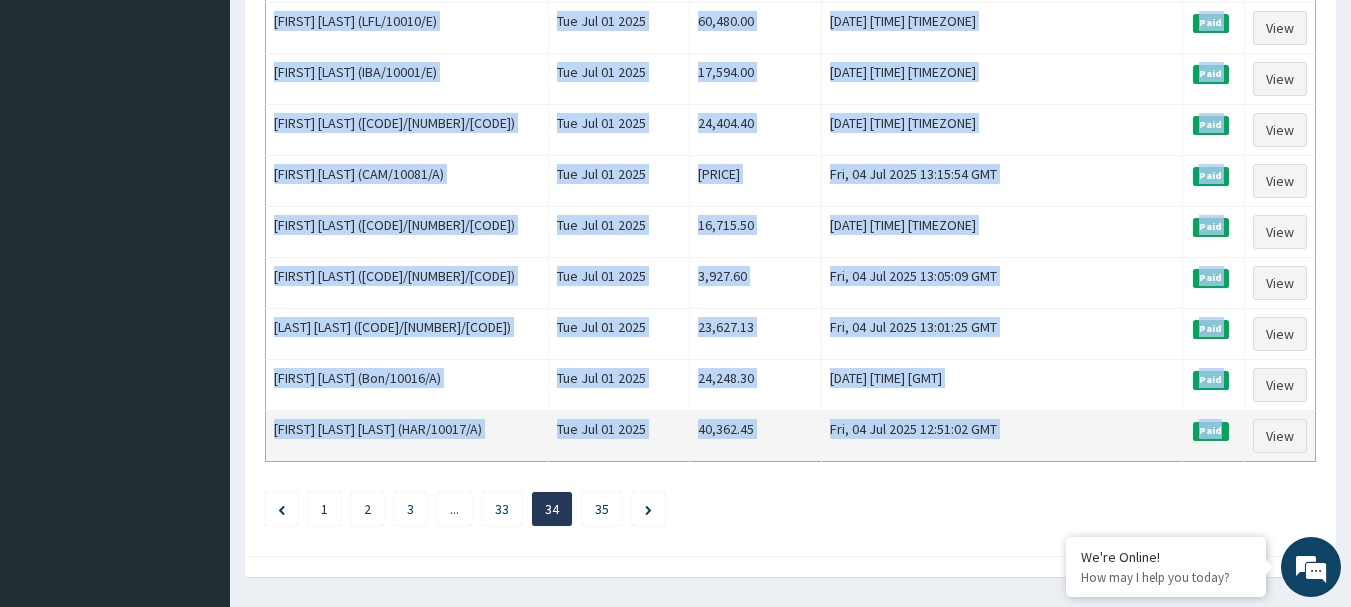 drag, startPoint x: 267, startPoint y: 277, endPoint x: 1207, endPoint y: 400, distance: 948.0132 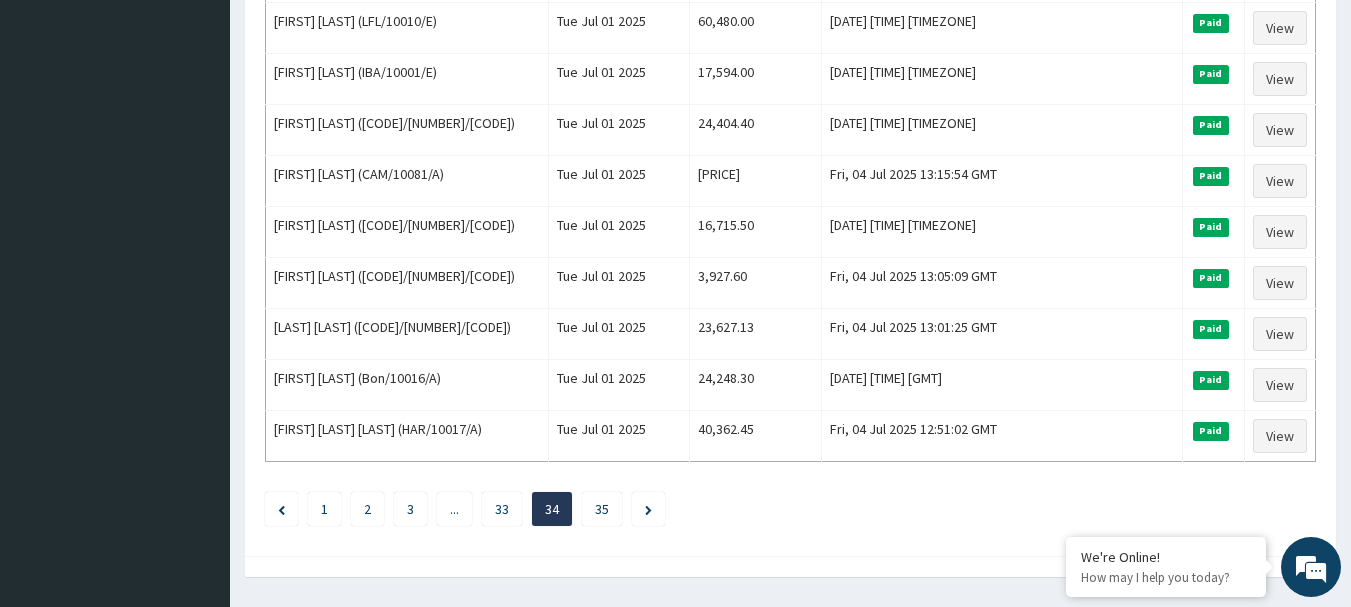 click on "Name Encounter Date Total Price(₦) Date Filed Status Actions [FIRST] [LAST] (ENP/10617/A) [DATE] [TIME] Paid View [FIRST] [LAST] (ELN/10670/E) [DATE] [TIME] Paid View [FIRST] [LAST] (CHL/10625/C) [DATE] [TIME] Paid View [FIRST] [LAST] (HTH/10005/C) [DATE] [TIME] Paid View [FIRST] [LAST] (SOG/10005/A) [DATE] [TIME] Paid View [FIRST] [LAST] (SPT/10003/A) [DATE] [TIME] Paid View [FIRST] [LAST] (LFL/10039/A) [DATE] [TIME] Paid View [FIRST] [LAST] (BIF/10037/A) [DATE] [TIME] Paid View [FIRST] [LAST] (CHL/10625/B) [DATE] [TIME] Paid View [FIRST] [LAST]" 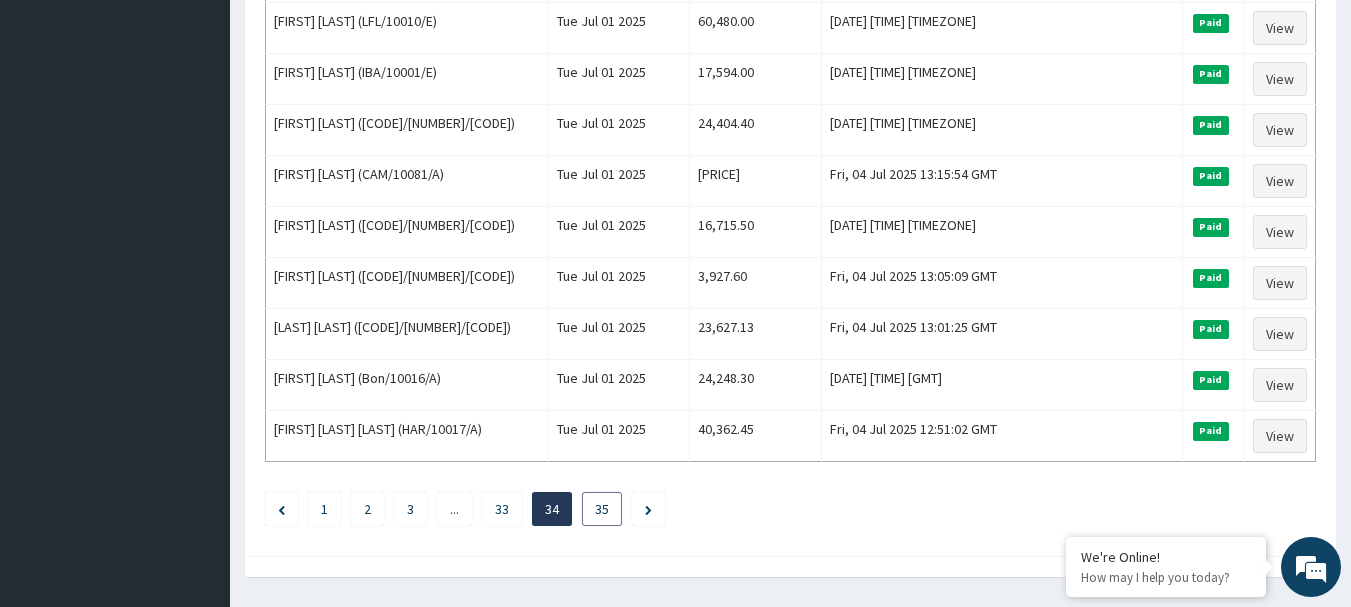 click on "35" at bounding box center [602, 509] 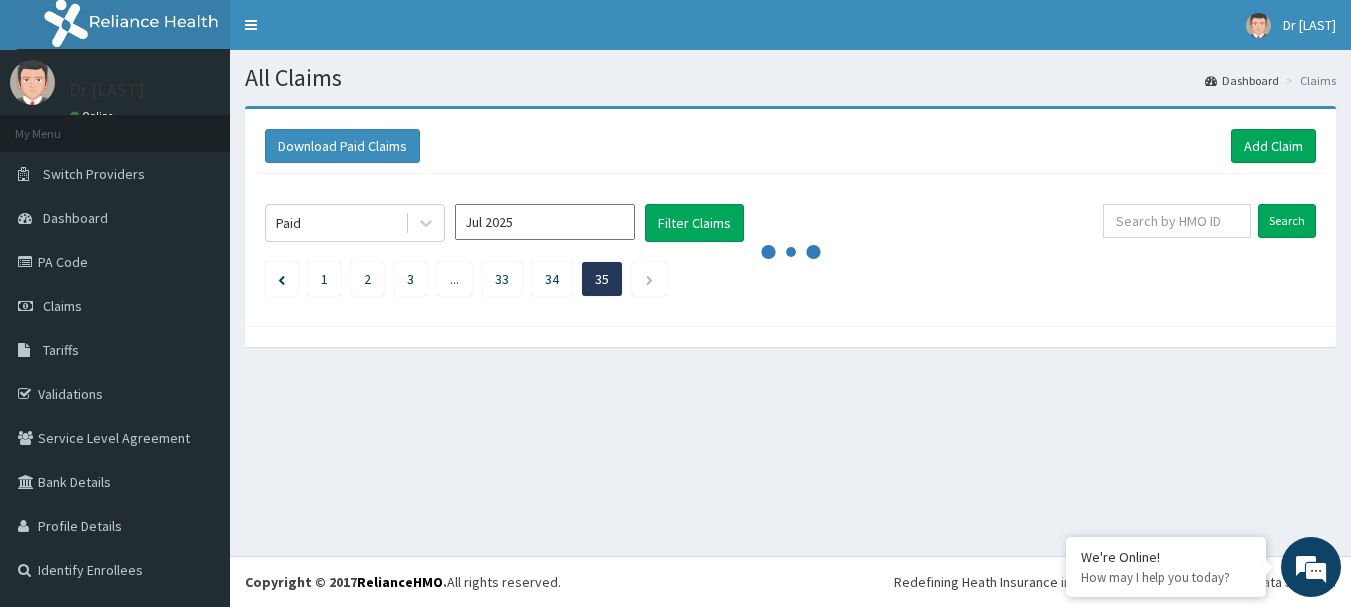 scroll, scrollTop: 0, scrollLeft: 0, axis: both 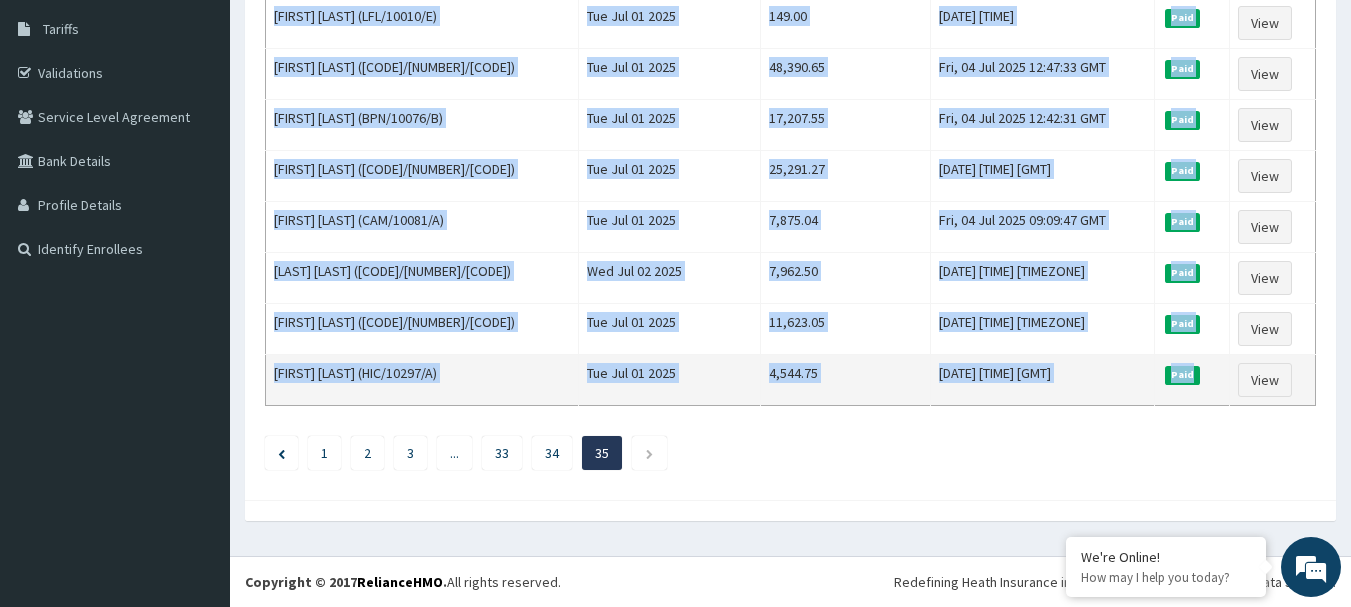 drag, startPoint x: 266, startPoint y: 275, endPoint x: 1210, endPoint y: 380, distance: 949.82153 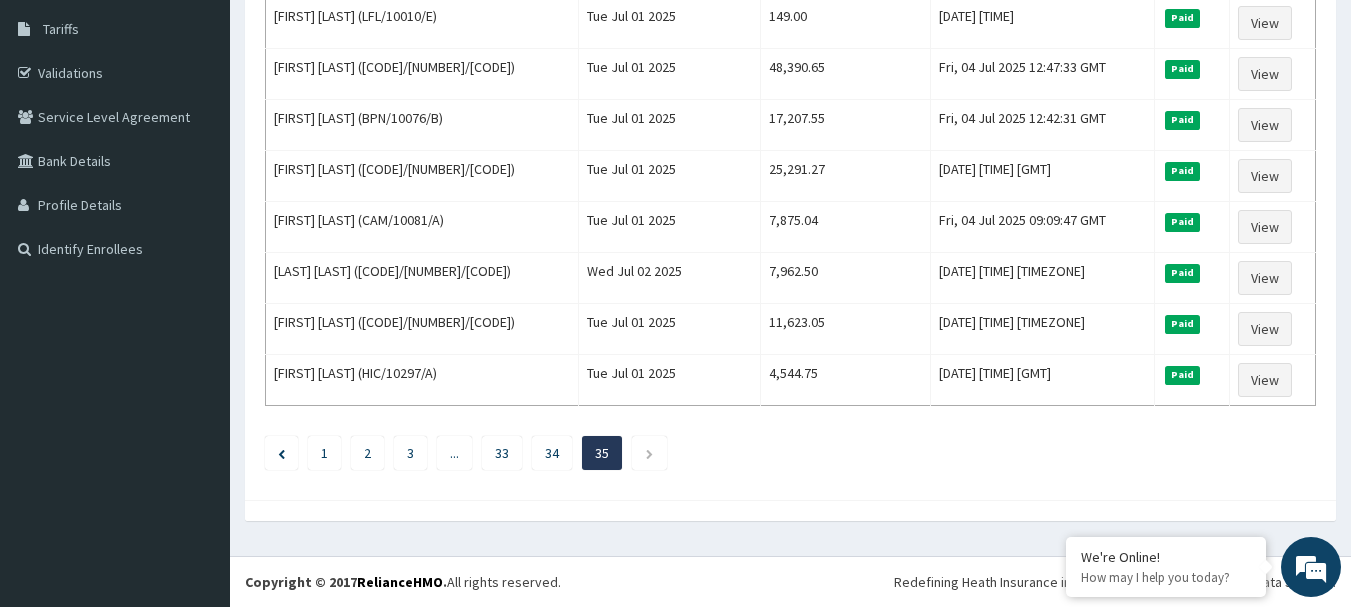click on "Paid Jul 2025 Filter Claims Search Name Encounter Date Total Price(₦) Date Filed Status Actions [FIRST] [LAST] ([CODE]/[NUMBER]/[CODE]) Tue Jul 01 2025 149.00 Fri, 04 Jul 2025 12:49:48 GMT Paid View [FIRST] [LAST] ([CODE]/[NUMBER]/[CODE]) Tue Jul 01 2025 48,390.65 Fri, 04 Jul 2025 12:47:33 GMT Paid View [FIRST] [LAST] ([CODE]/[NUMBER]/[CODE]) Tue Jul 01 2025 17,207.55 Fri, 04 Jul 2025 12:42:31 GMT Paid View [FIRST] [LAST] ([CODE]/[NUMBER]/[CODE]) Tue Jul 01 2025 25,291.27 Fri, 04 Jul 2025 09:12:23 GMT Paid View [FIRST] [LAST] ([CODE]/[NUMBER]/[CODE]) Tue Jul 01 2025 7,875.04 Fri, 04 Jul 2025 09:09:47 GMT Paid View [FIRST] [LAST] ([CODE]/[NUMBER]/[CODE]) Wed Jul 02 2025 7,962.50 Wed, 02 Jul 2025 09:53:34 GMT Paid View [FIRST] [LAST] ([CODE]/[NUMBER]/[CODE]) Tue Jul 01 2025 11,623.05 Wed, 02 Jul 2025 09:08:00 GMT Paid View [FIRST] [LAST] ([CODE]/[NUMBER]/[CODE]) Tue Jul 01 2025 4,544.75 Tue, 01 Jul 2025 15:24:51 GMT Paid View 1 2 3 ... 33 34 35" 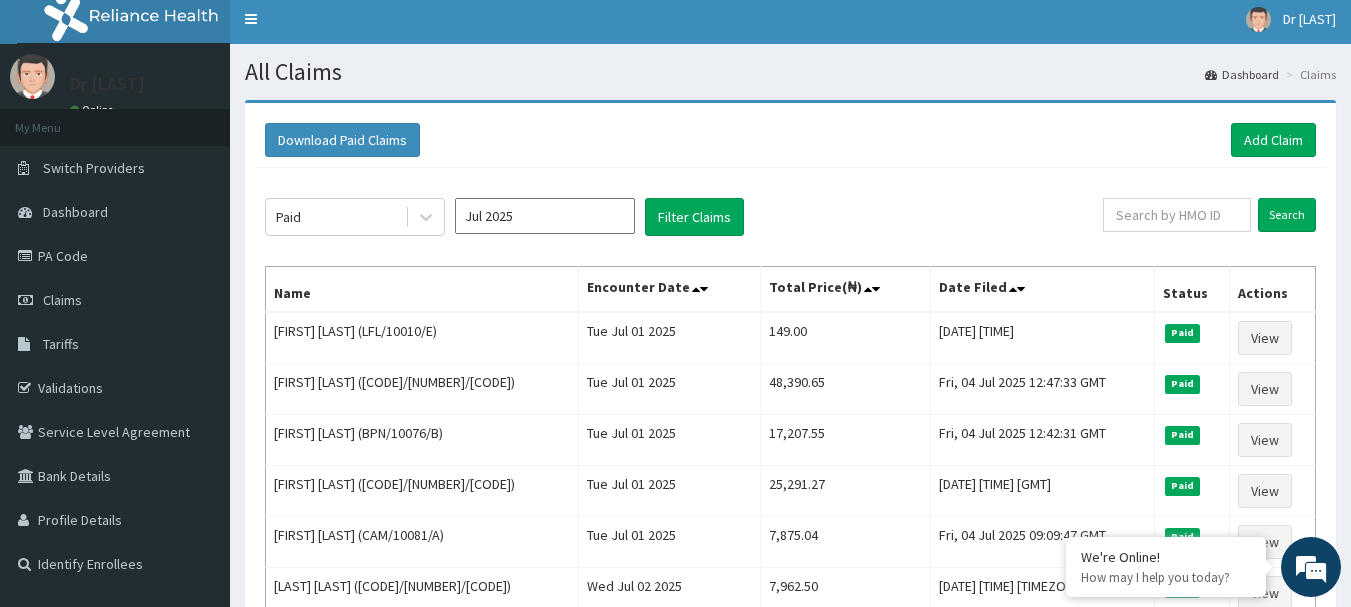 scroll, scrollTop: 0, scrollLeft: 0, axis: both 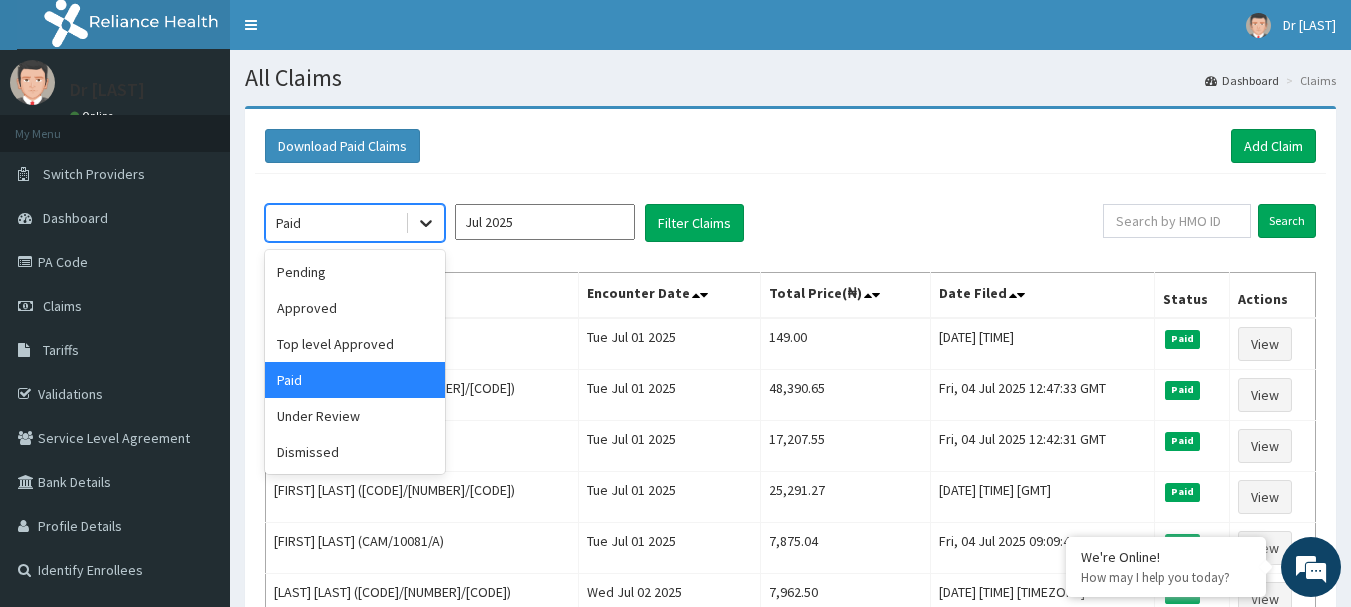 click 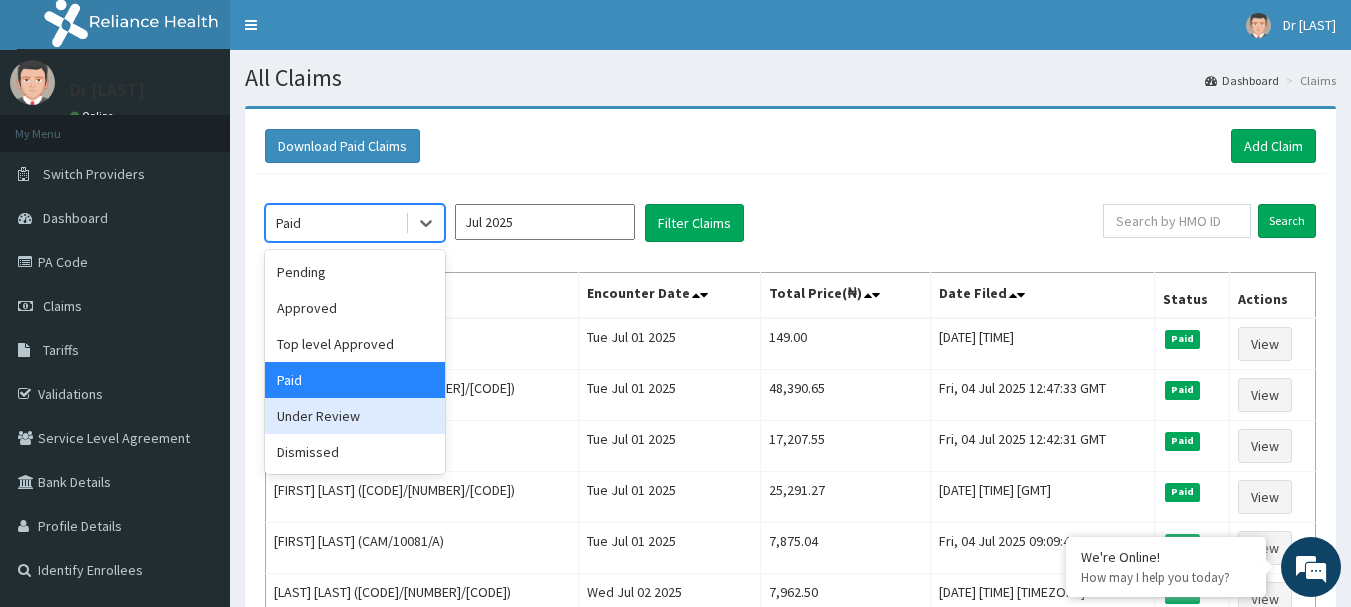 click on "Under Review" at bounding box center [355, 416] 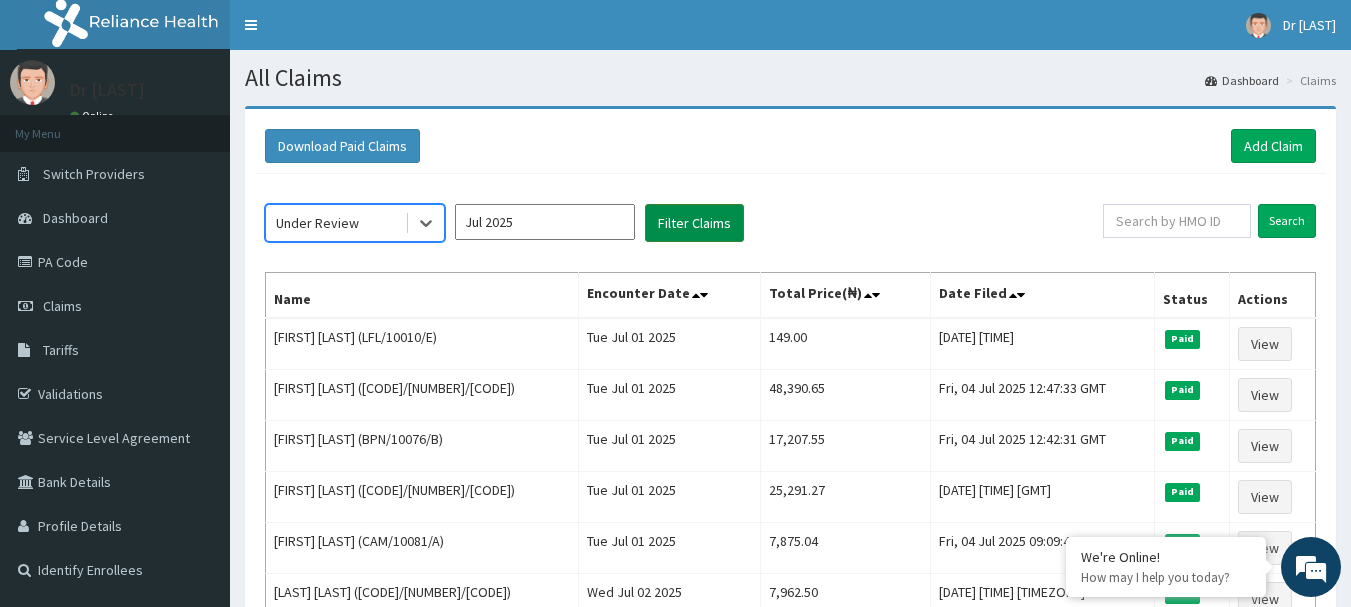 click on "Filter Claims" at bounding box center [694, 223] 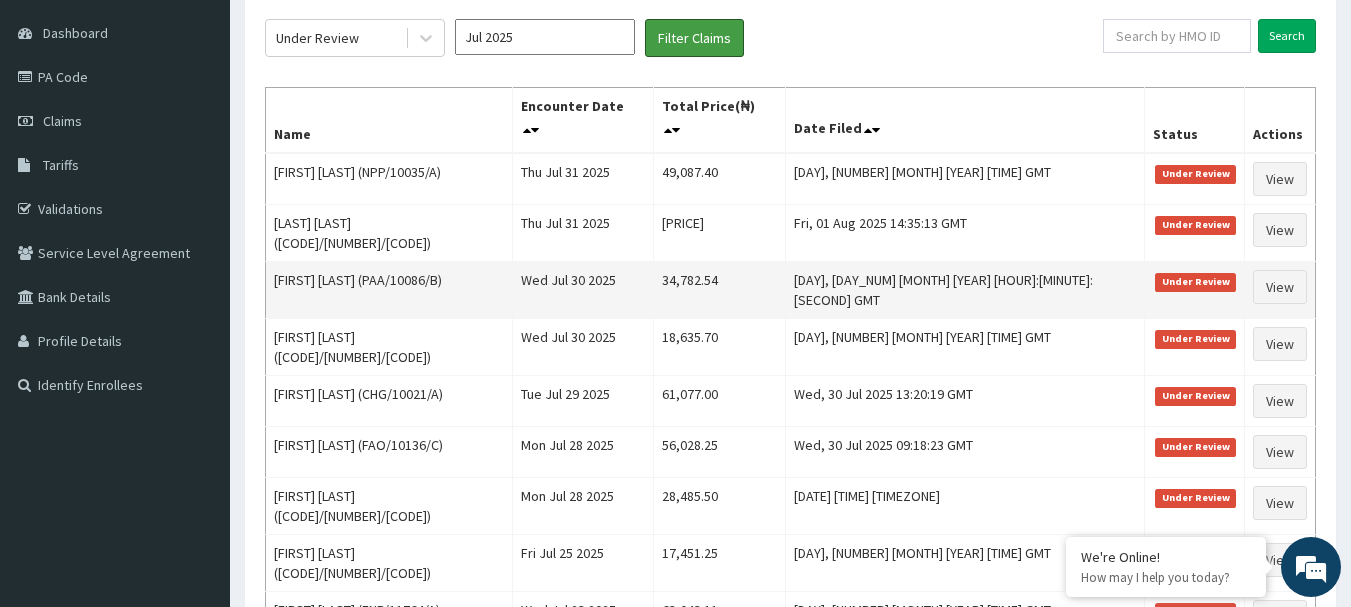scroll, scrollTop: 178, scrollLeft: 0, axis: vertical 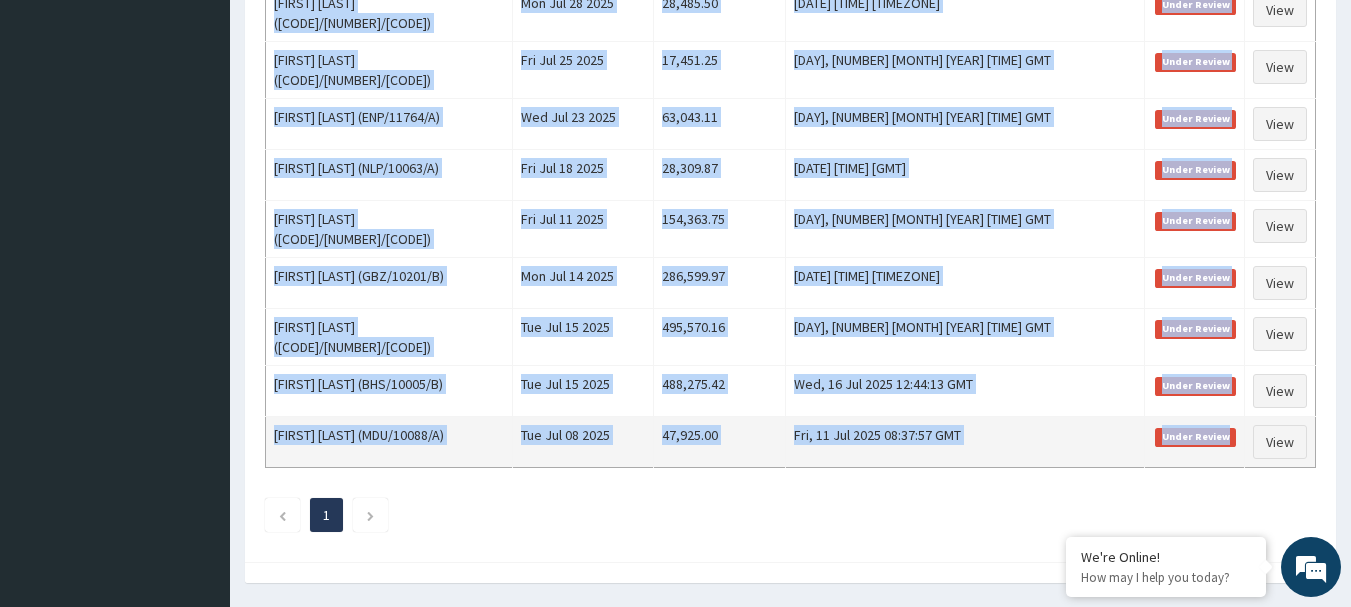 drag, startPoint x: 269, startPoint y: 96, endPoint x: 1227, endPoint y: 381, distance: 999.4944 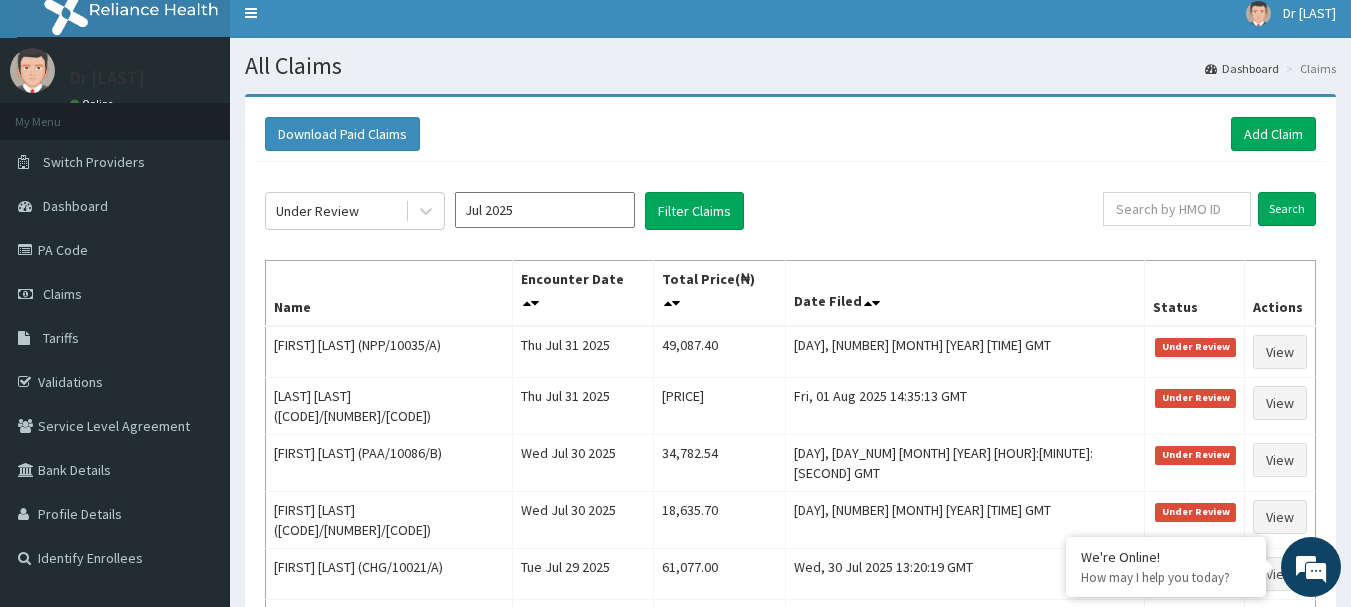 scroll, scrollTop: 0, scrollLeft: 0, axis: both 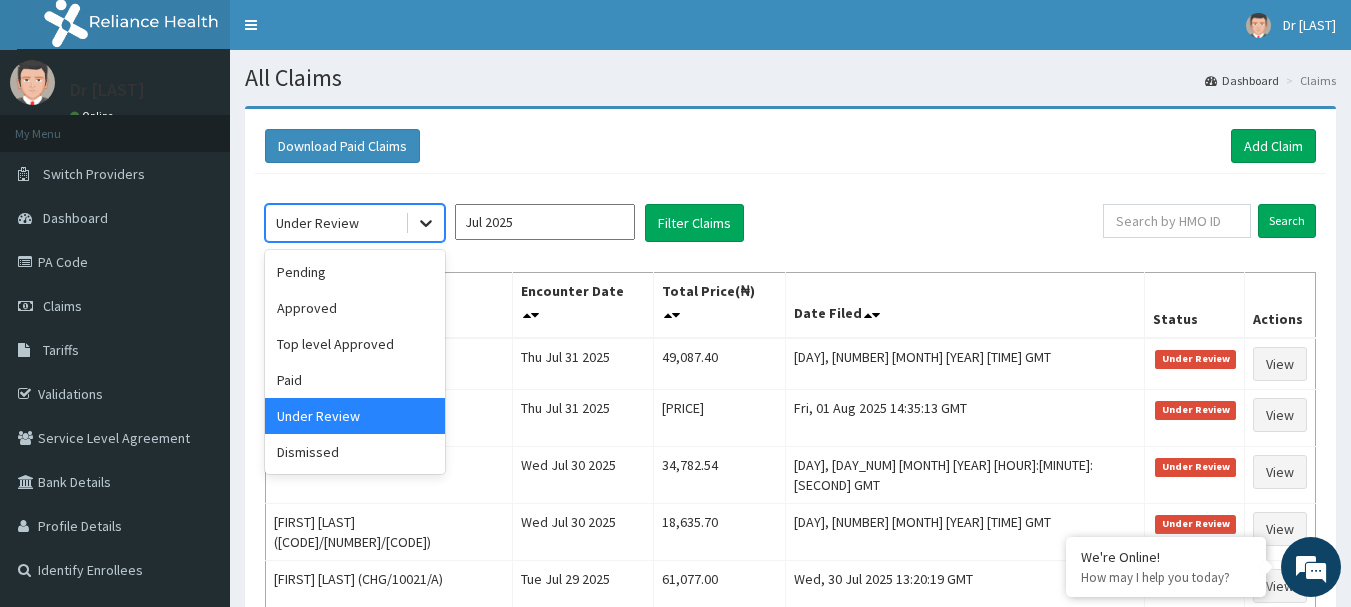 click 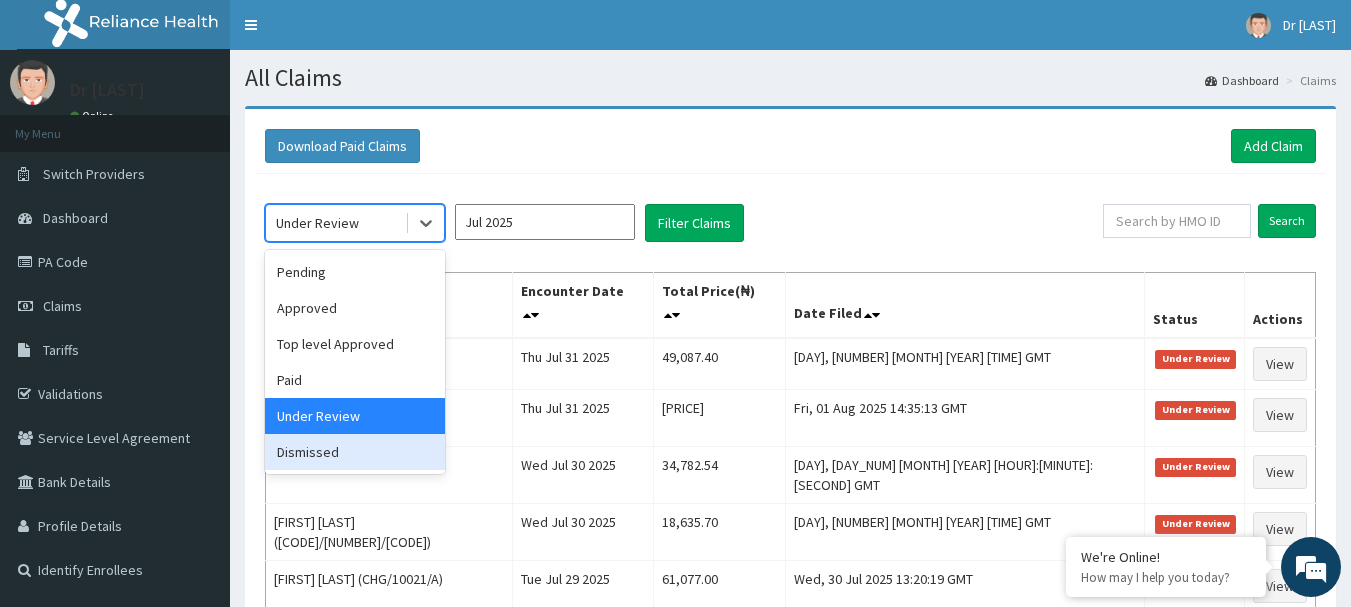 click on "Dismissed" at bounding box center (355, 452) 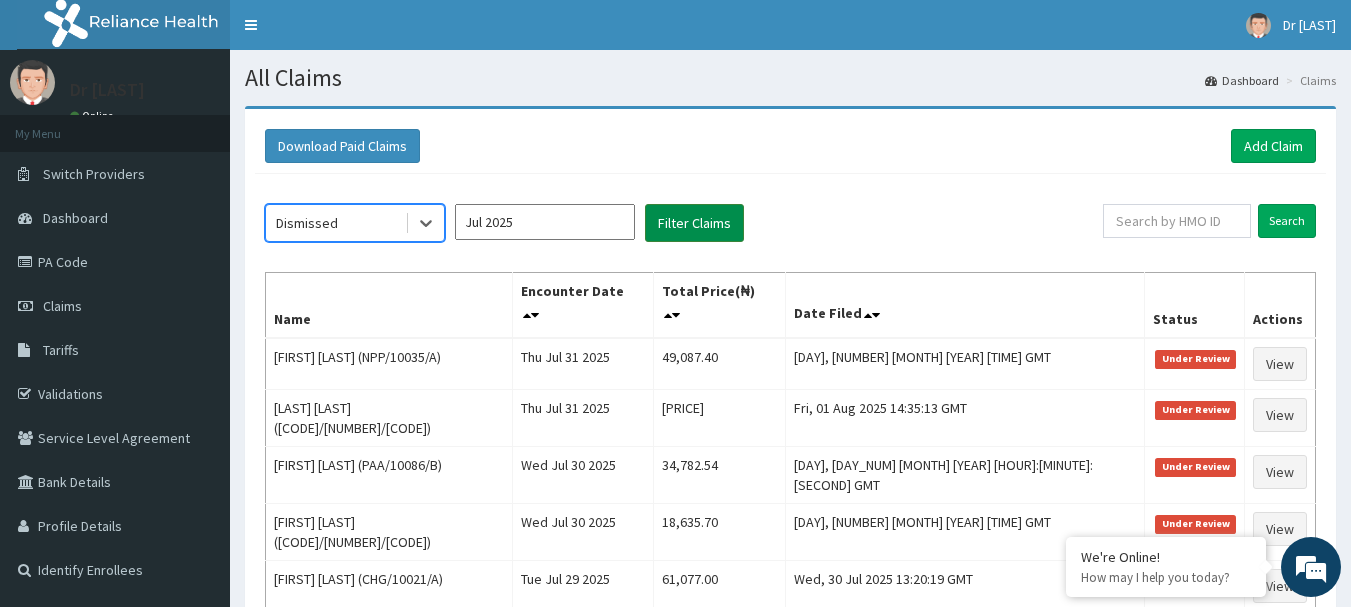click on "Filter Claims" at bounding box center [694, 223] 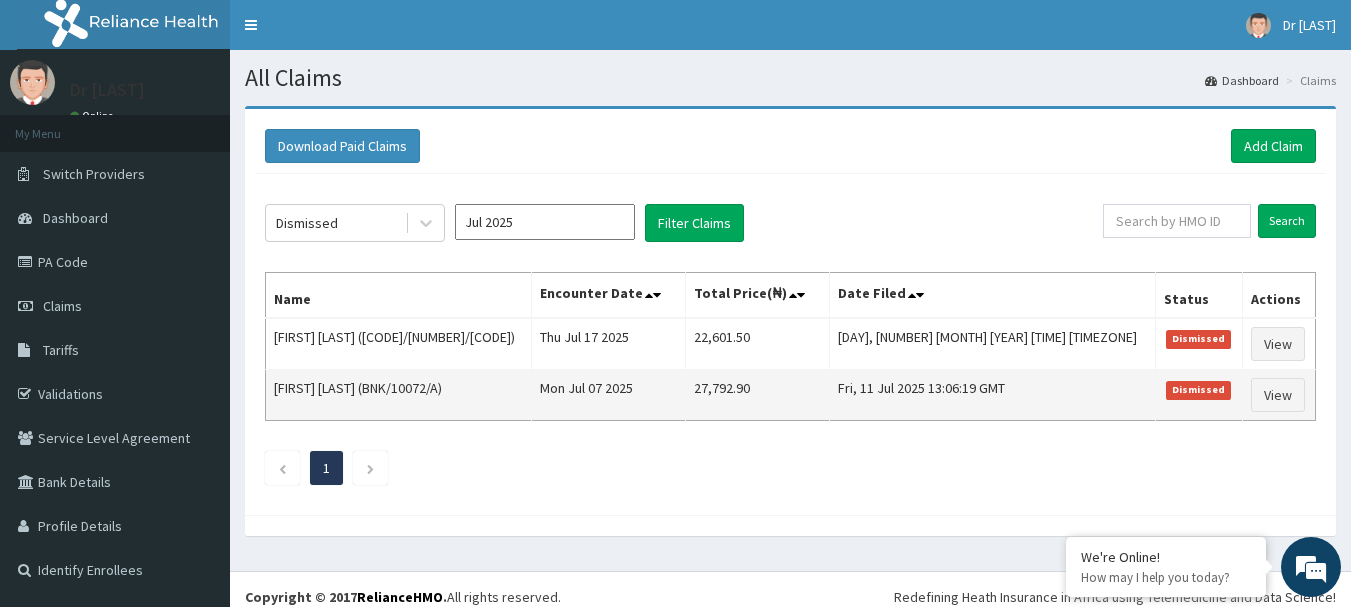 drag, startPoint x: 267, startPoint y: 276, endPoint x: 1230, endPoint y: 392, distance: 969.96136 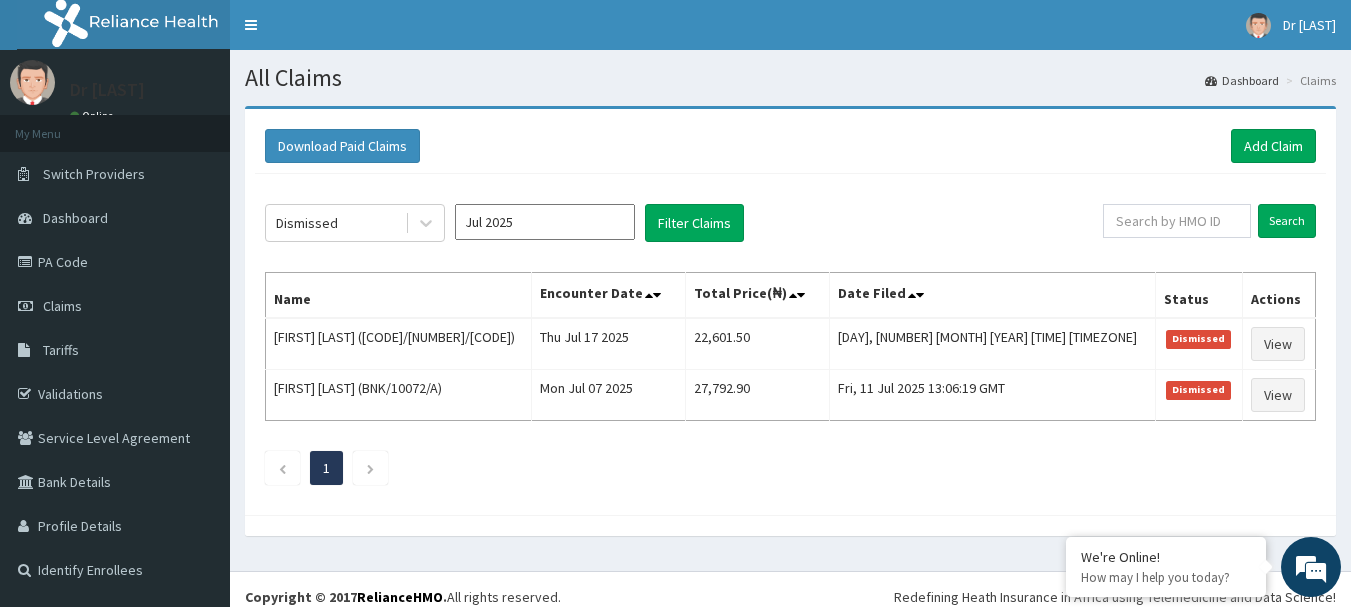 click on "1" at bounding box center [790, 468] 